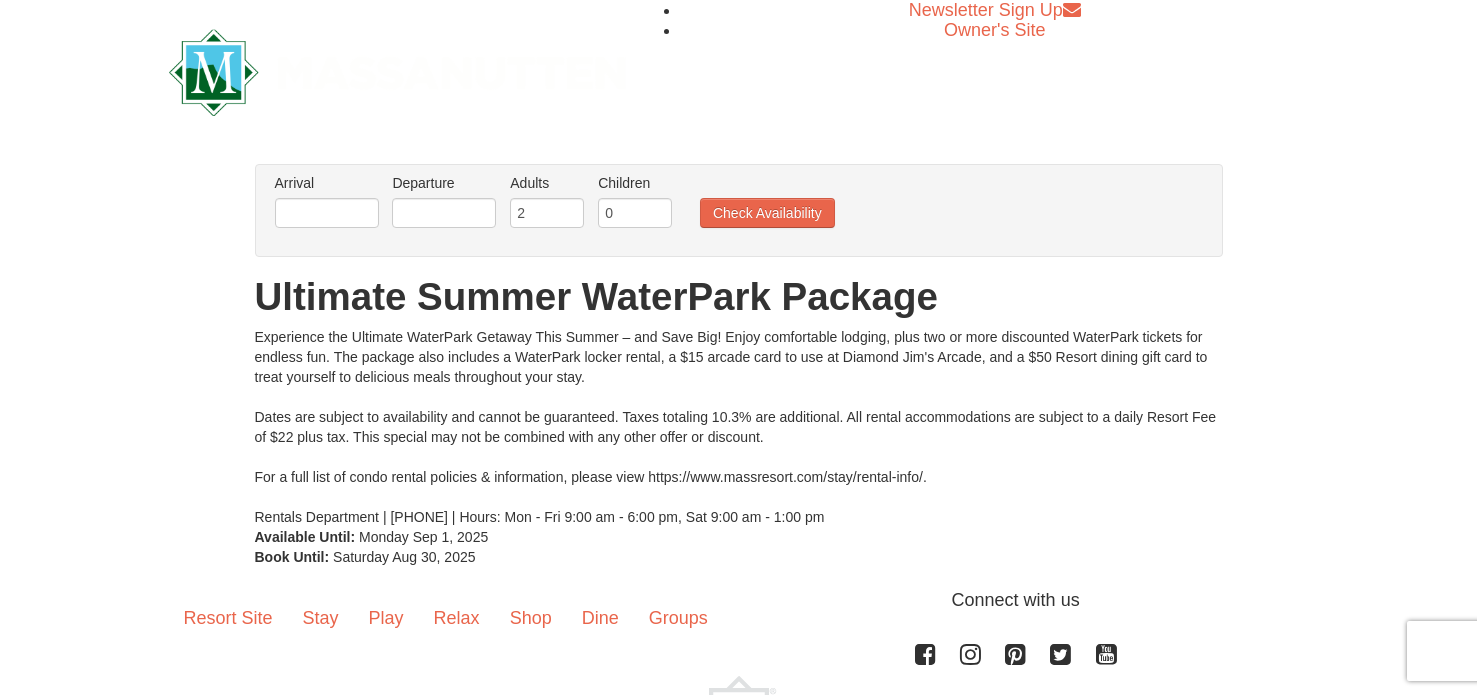 scroll, scrollTop: 0, scrollLeft: 0, axis: both 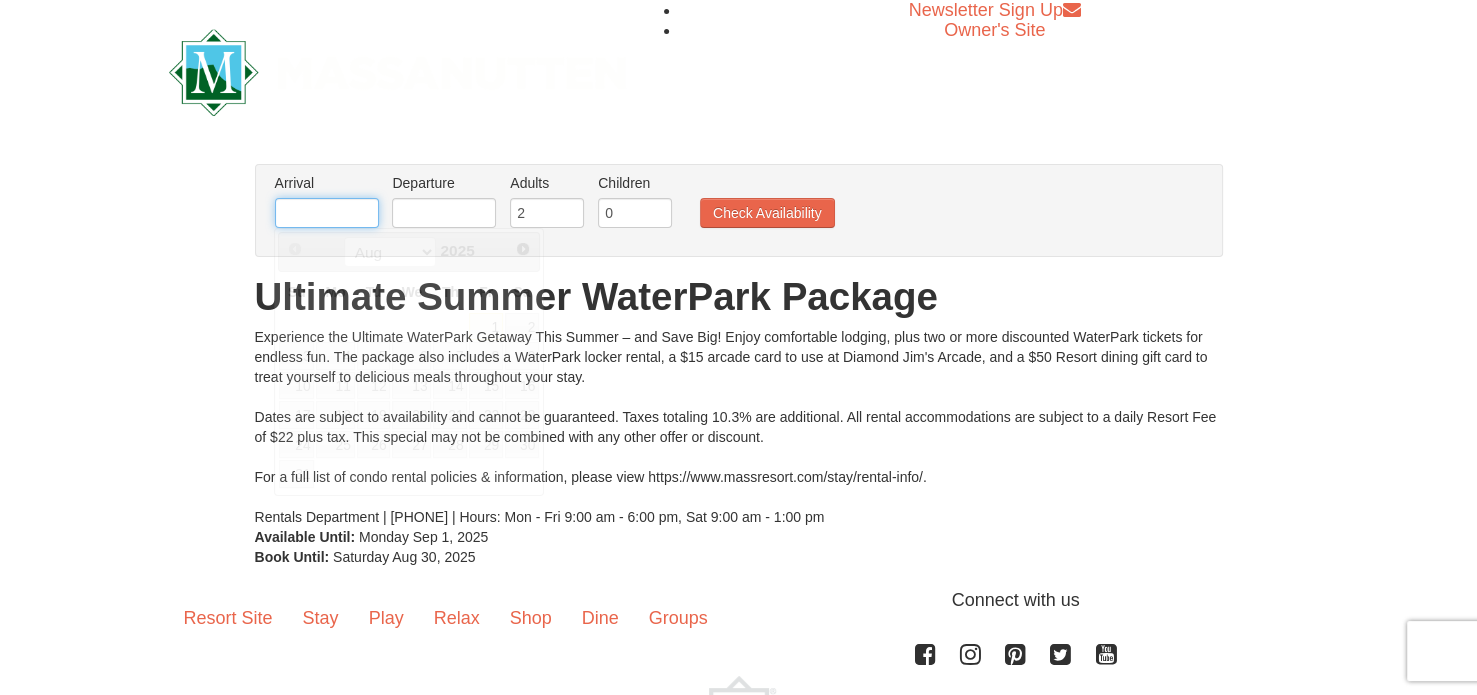 click at bounding box center [327, 213] 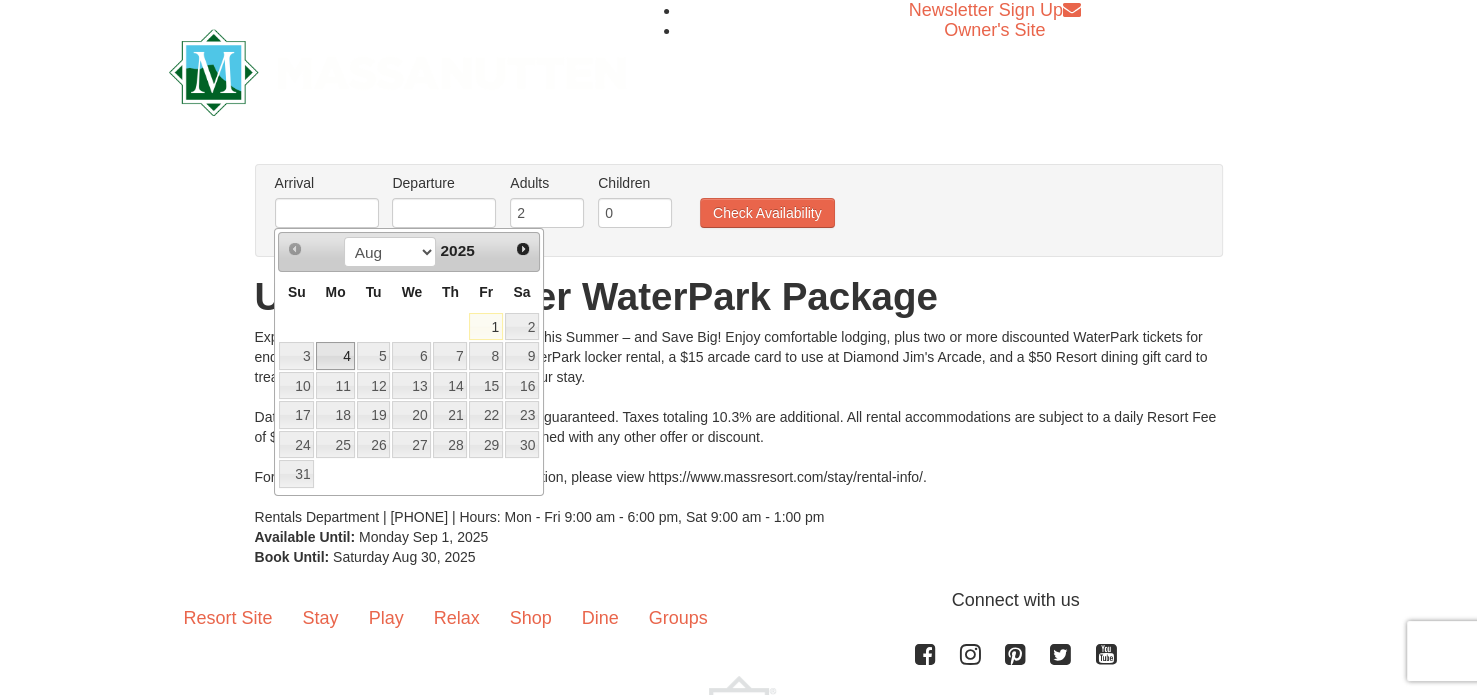 click on "4" at bounding box center [335, 356] 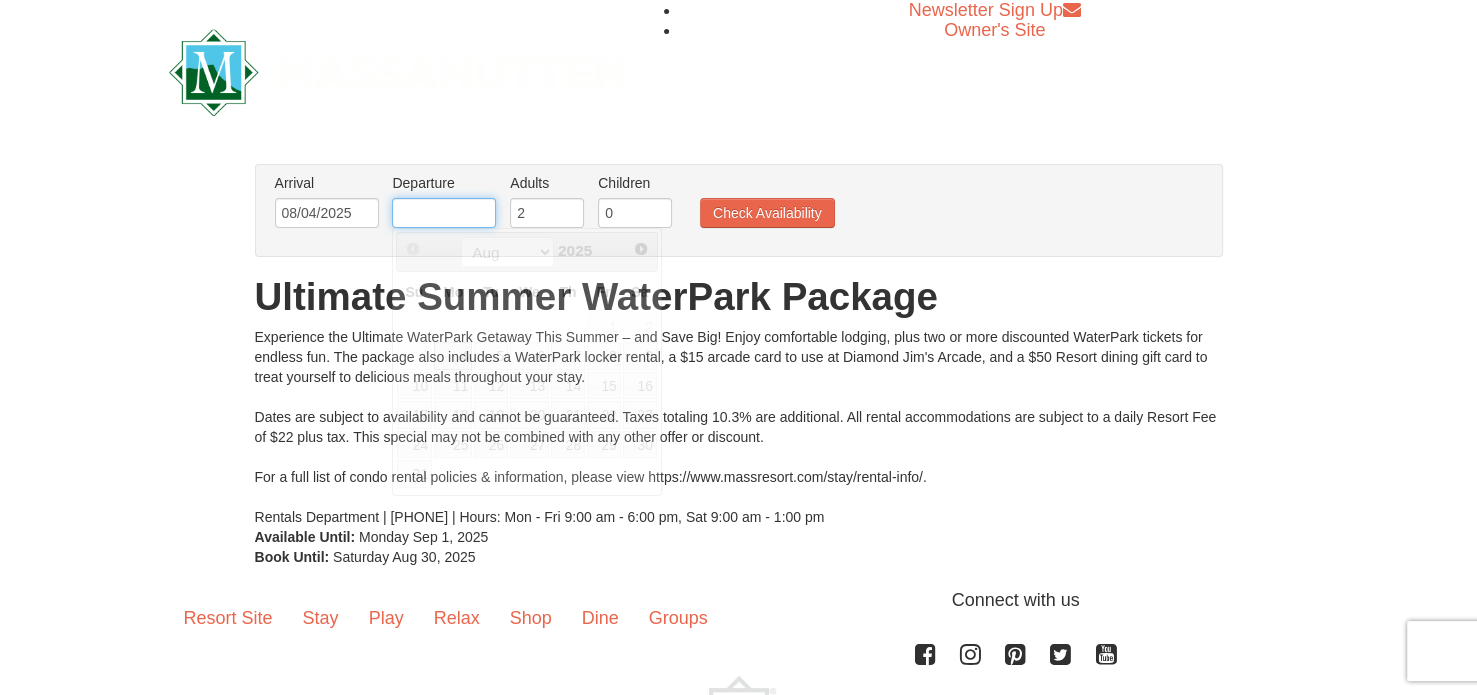 click at bounding box center [444, 213] 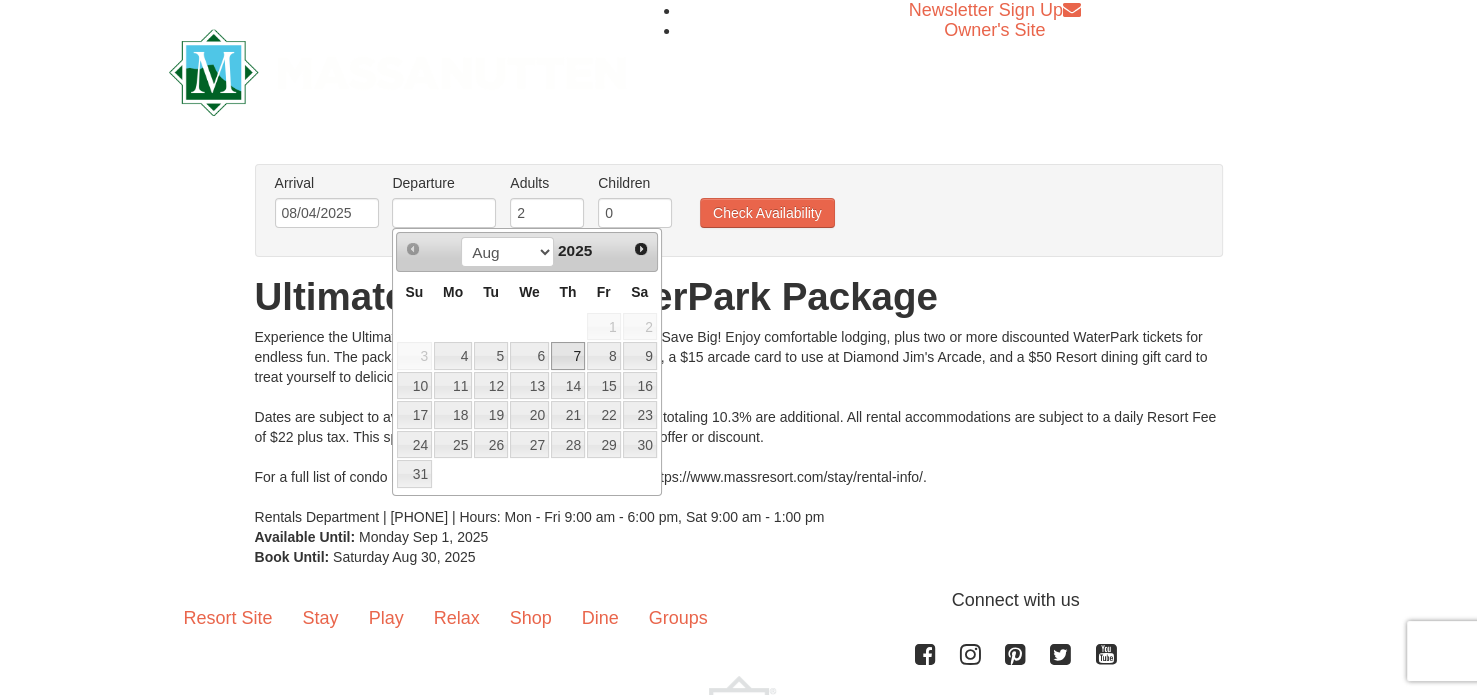 click on "7" at bounding box center (568, 356) 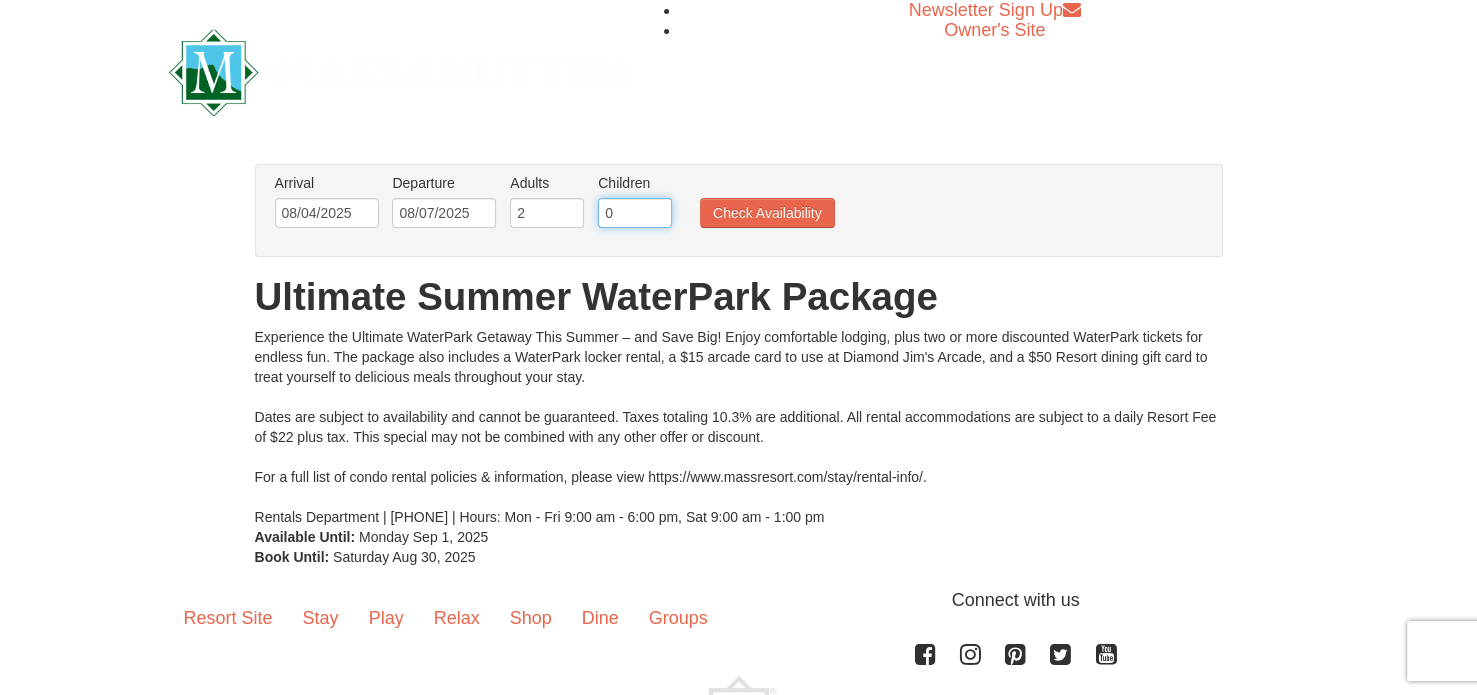 click on "0" at bounding box center [635, 213] 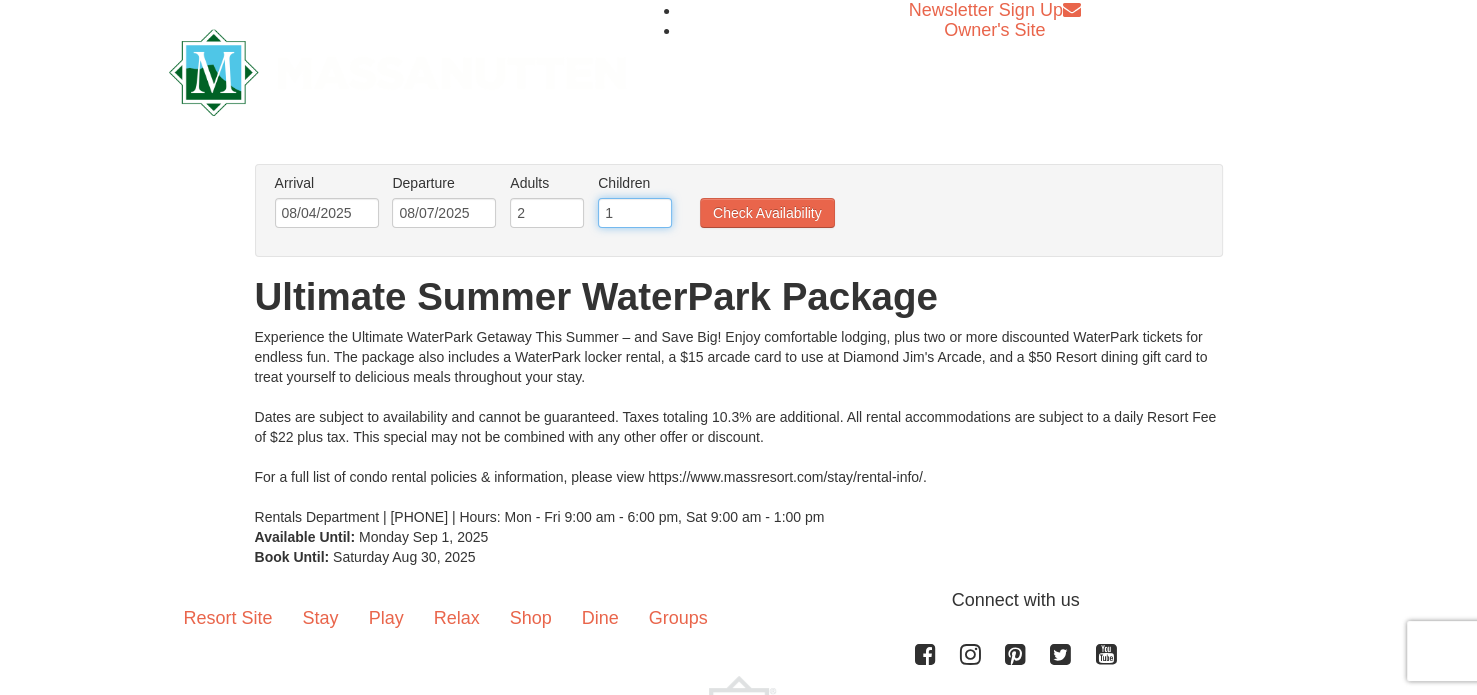 click on "1" at bounding box center [635, 213] 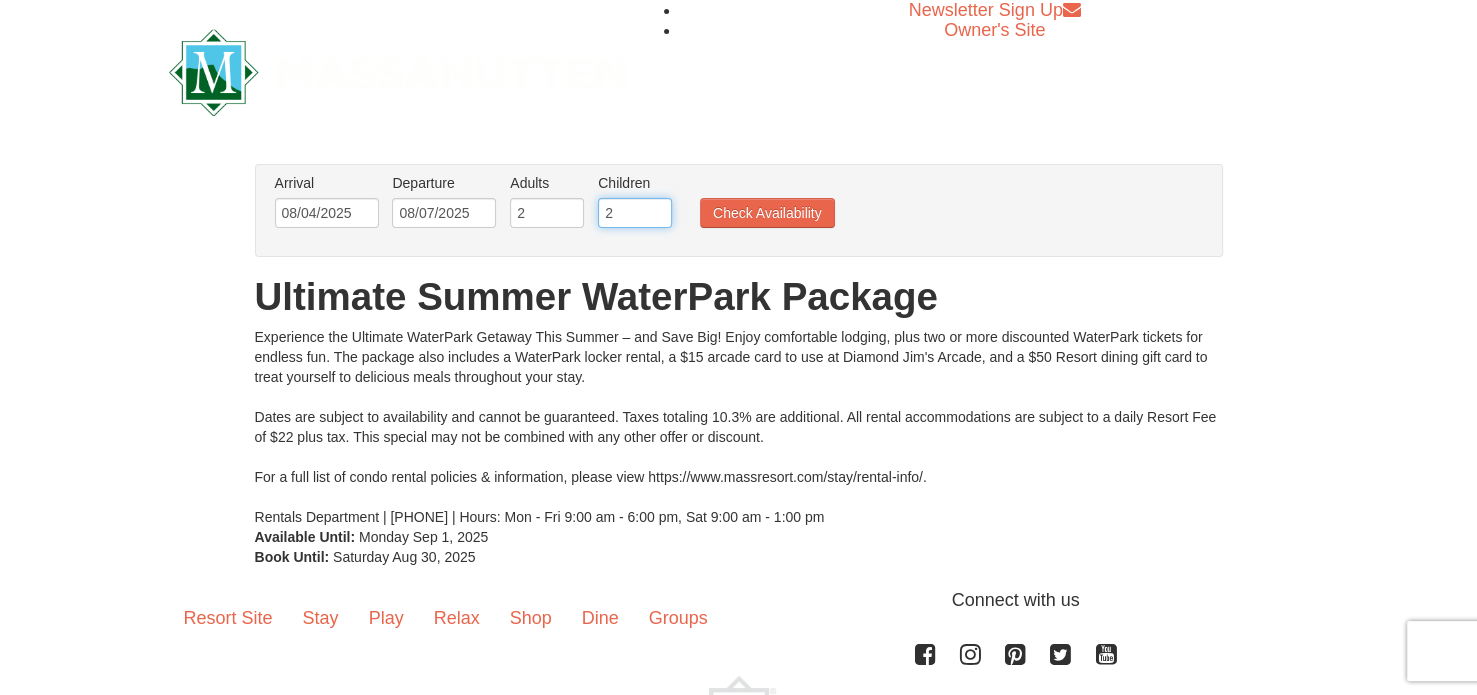 type on "2" 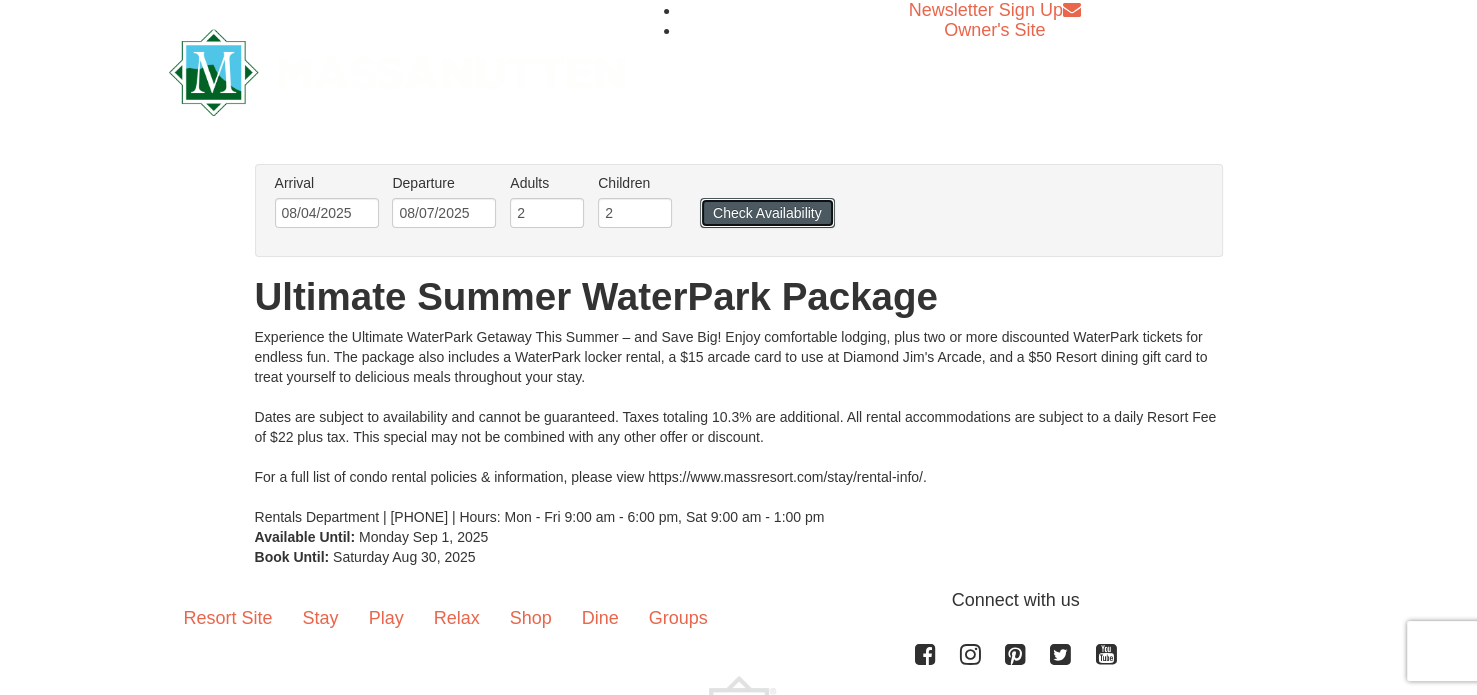 click on "Check Availability" at bounding box center (767, 213) 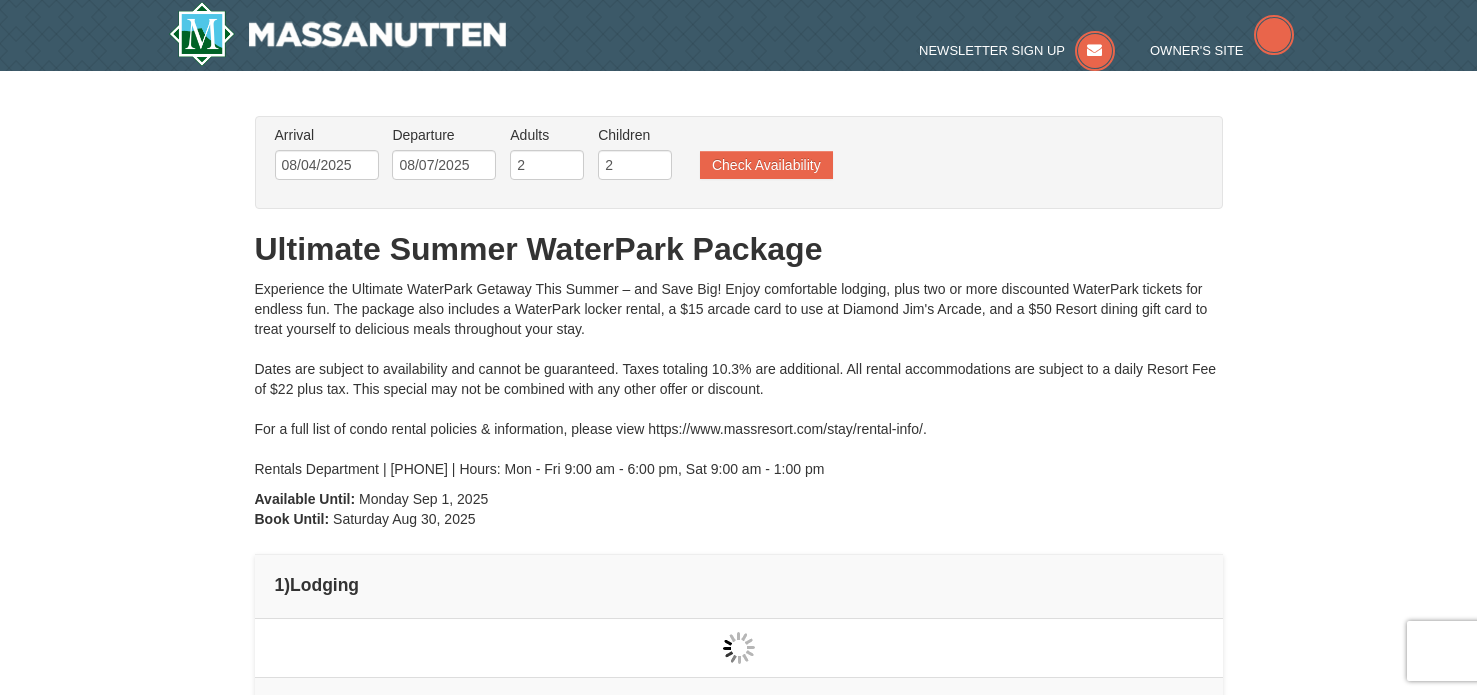 scroll, scrollTop: 0, scrollLeft: 0, axis: both 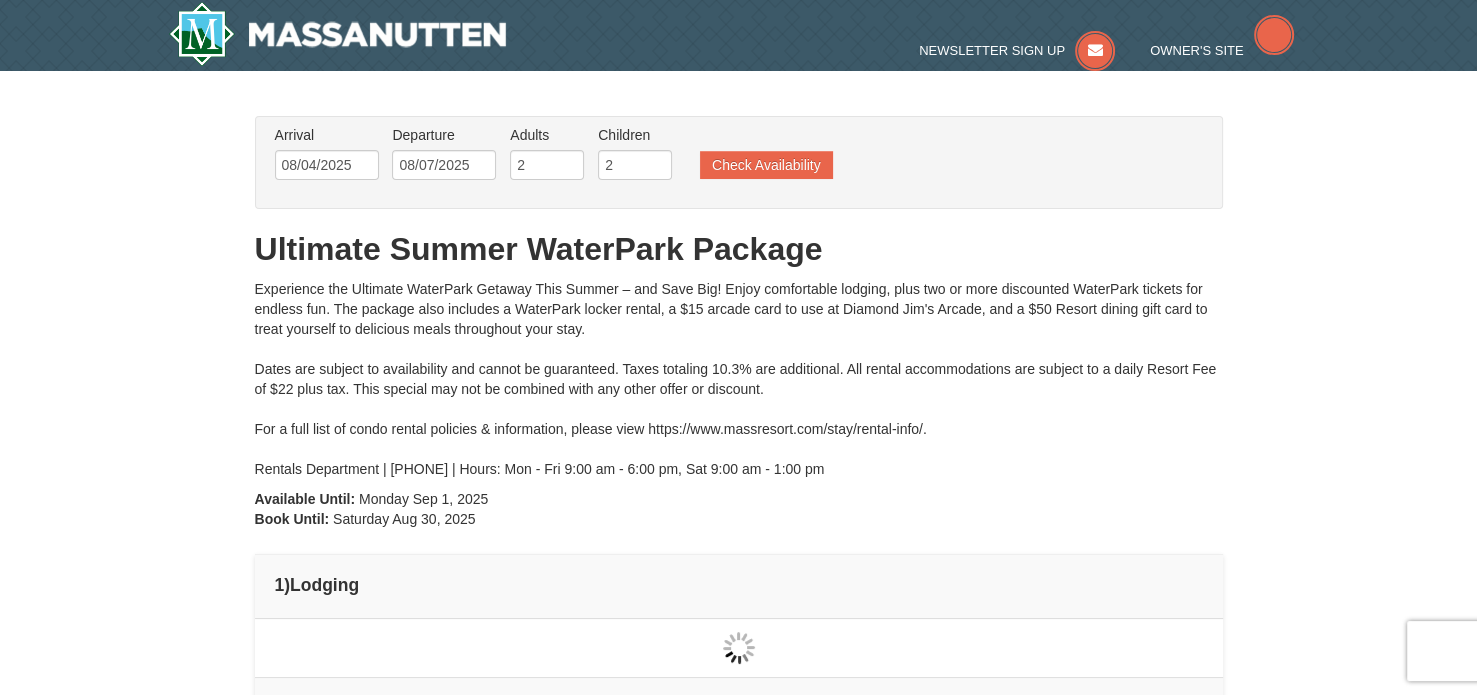 type on "08/04/2025" 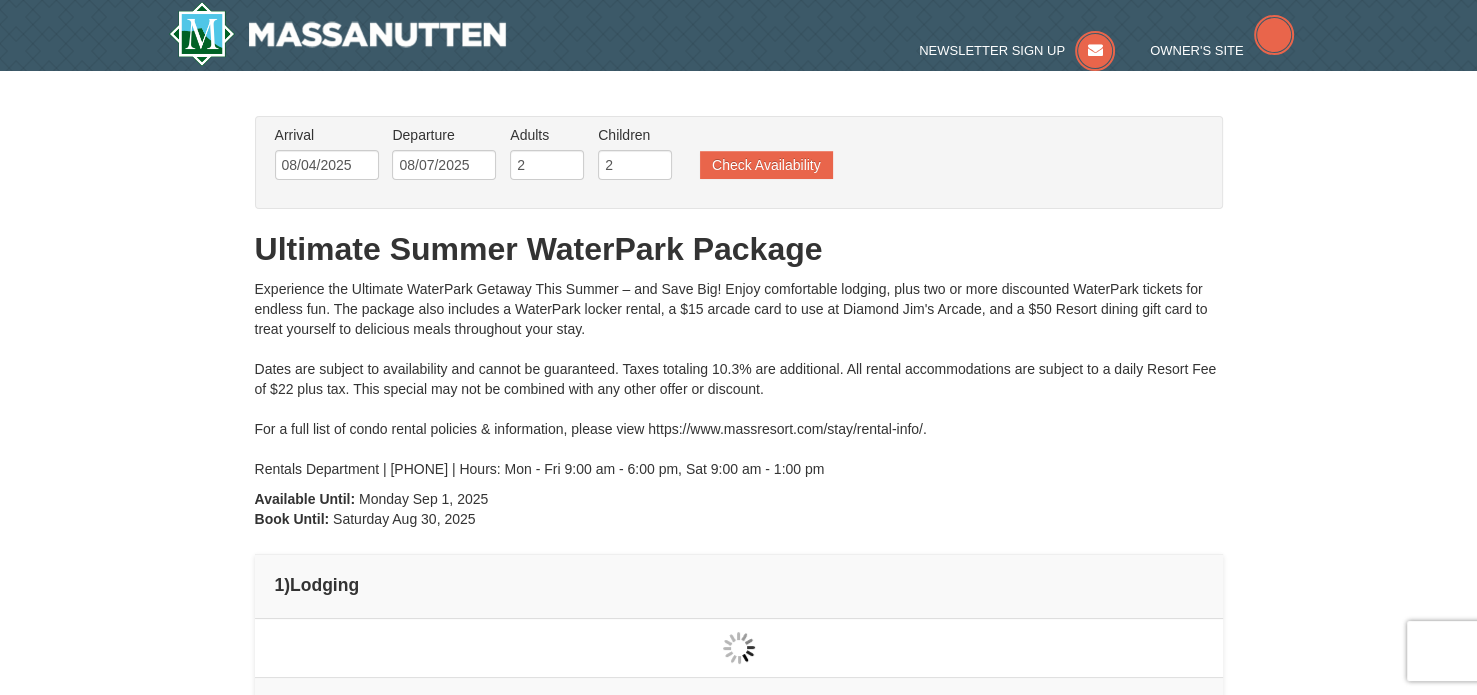 type on "08/04/2025" 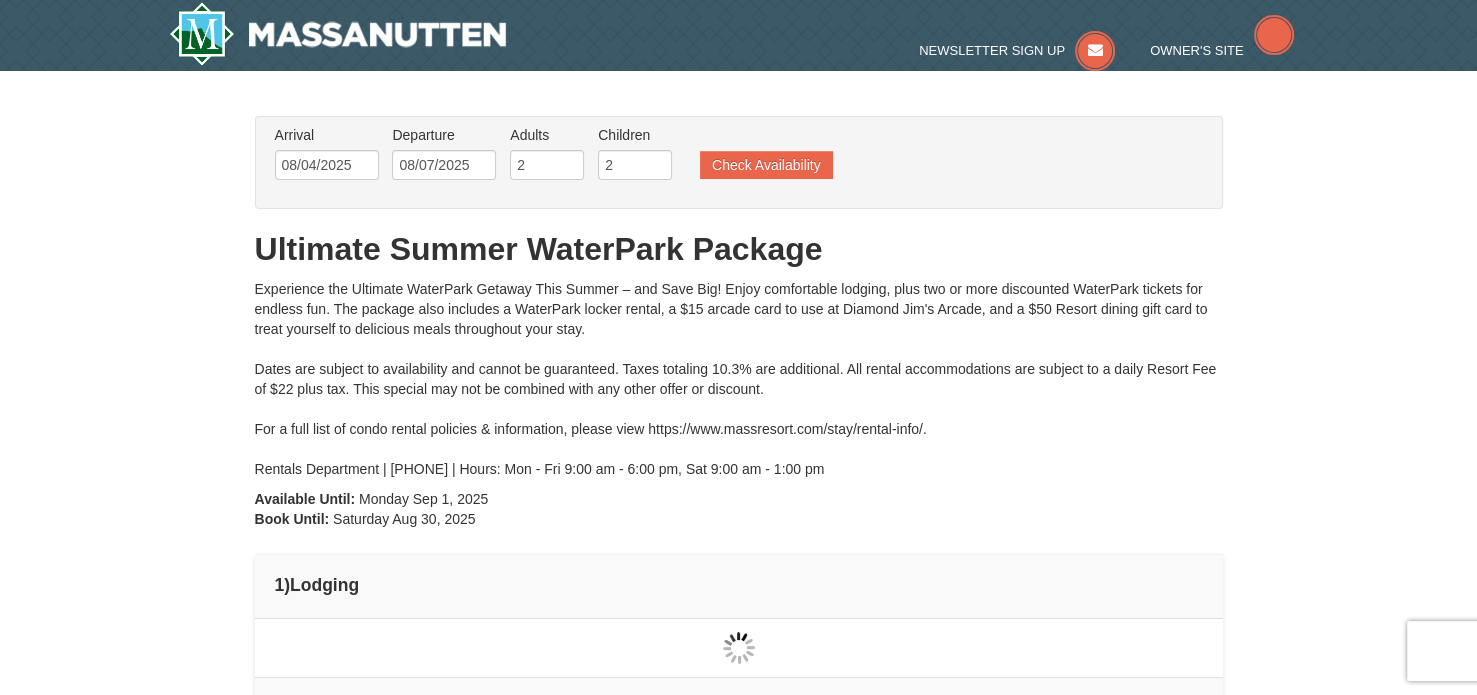 type on "08/04/2025" 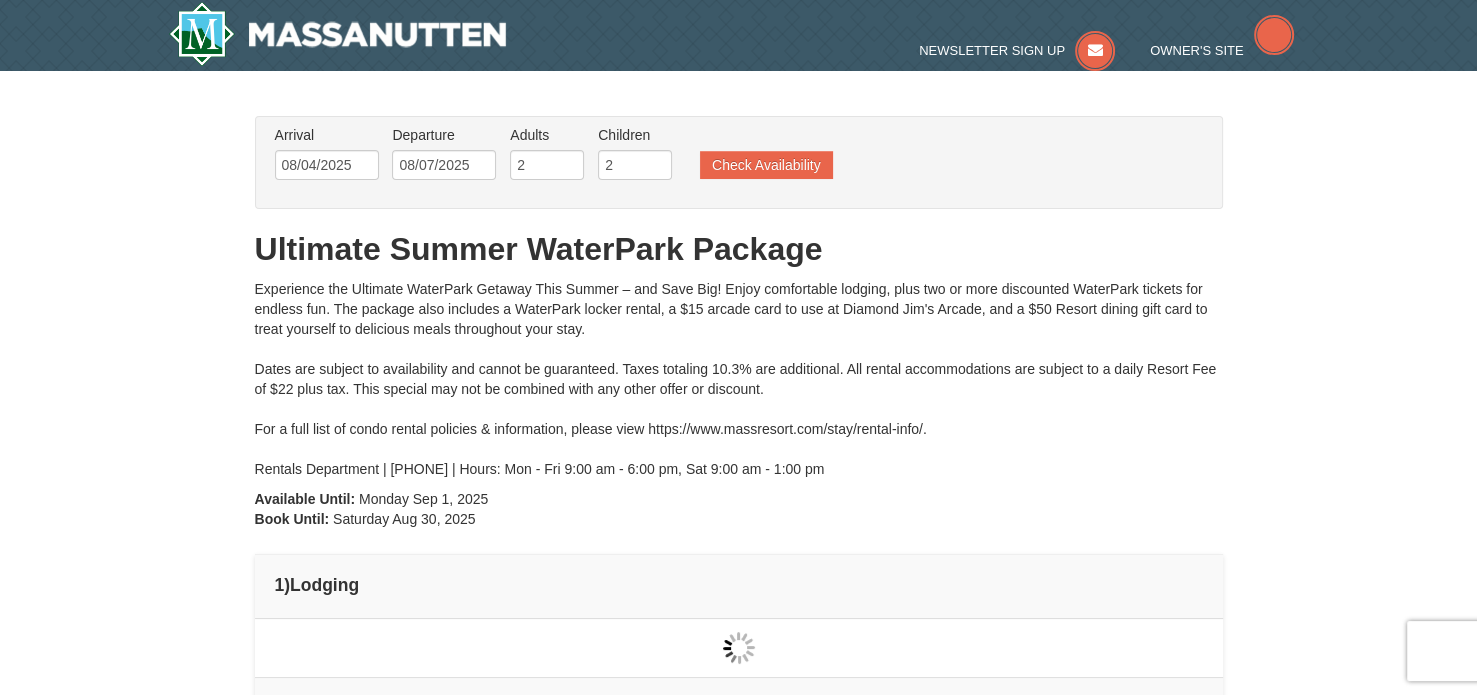 type on "08/04/2025" 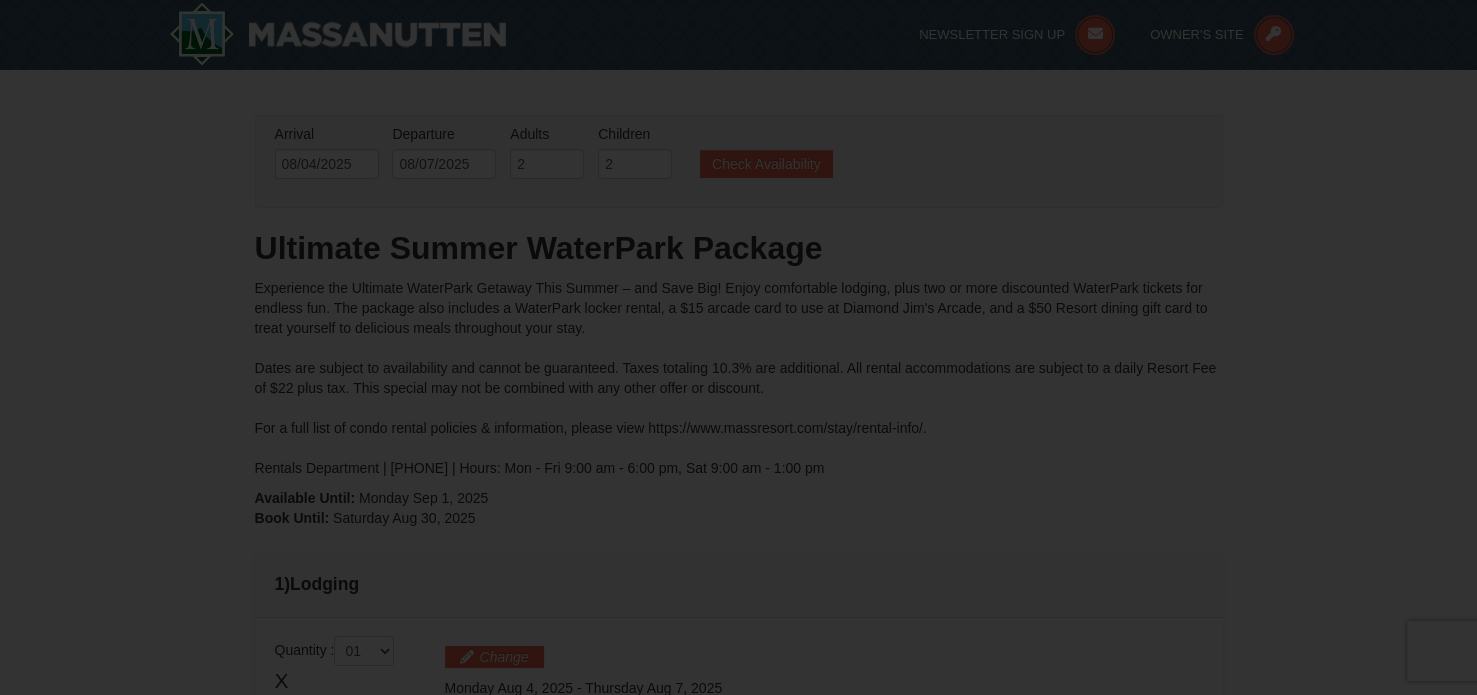 scroll, scrollTop: 369, scrollLeft: 0, axis: vertical 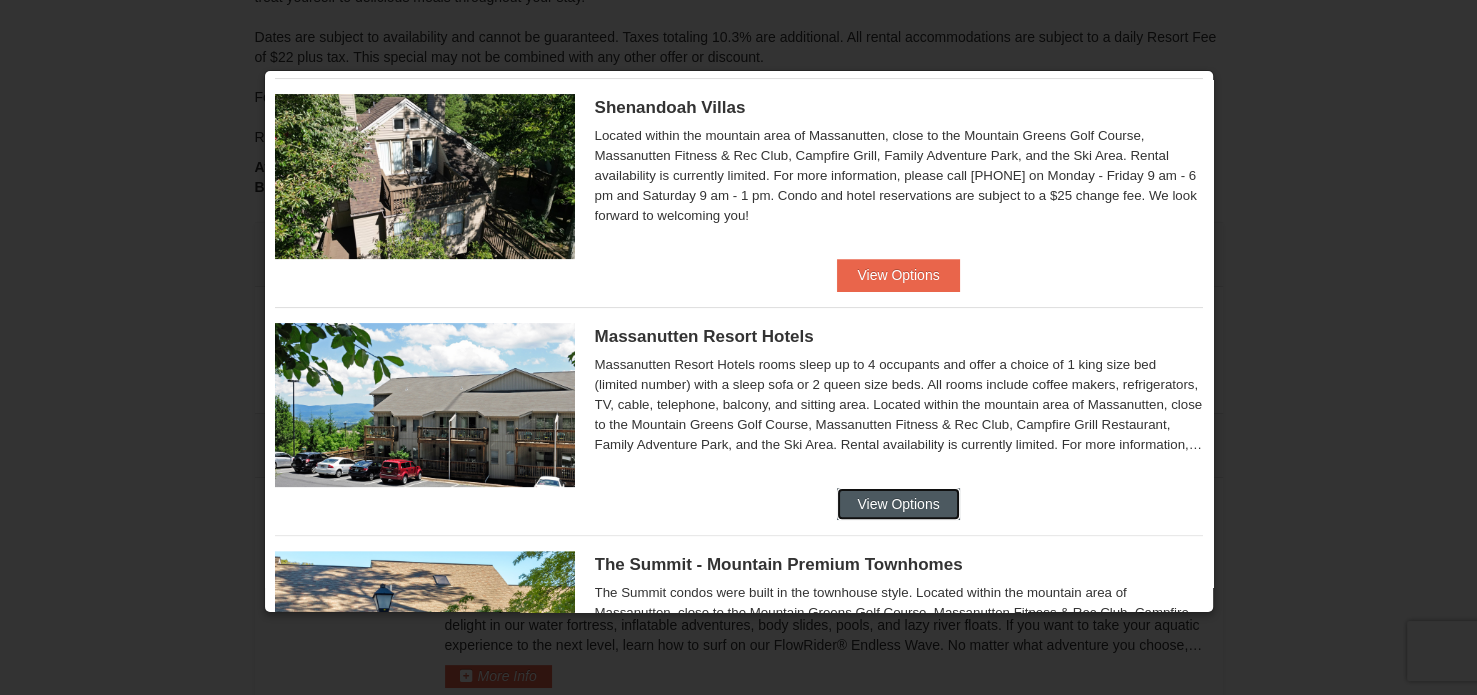 click on "View Options" at bounding box center [898, 504] 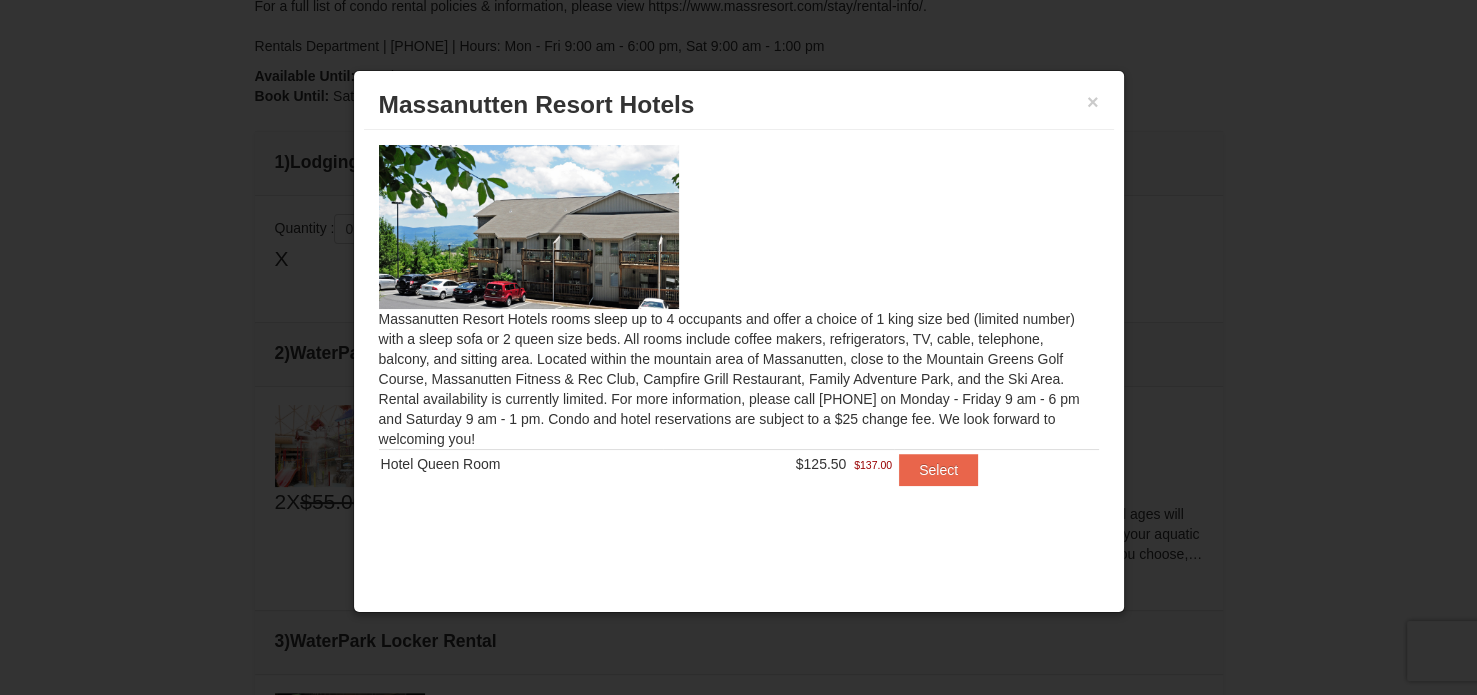 scroll, scrollTop: 531, scrollLeft: 0, axis: vertical 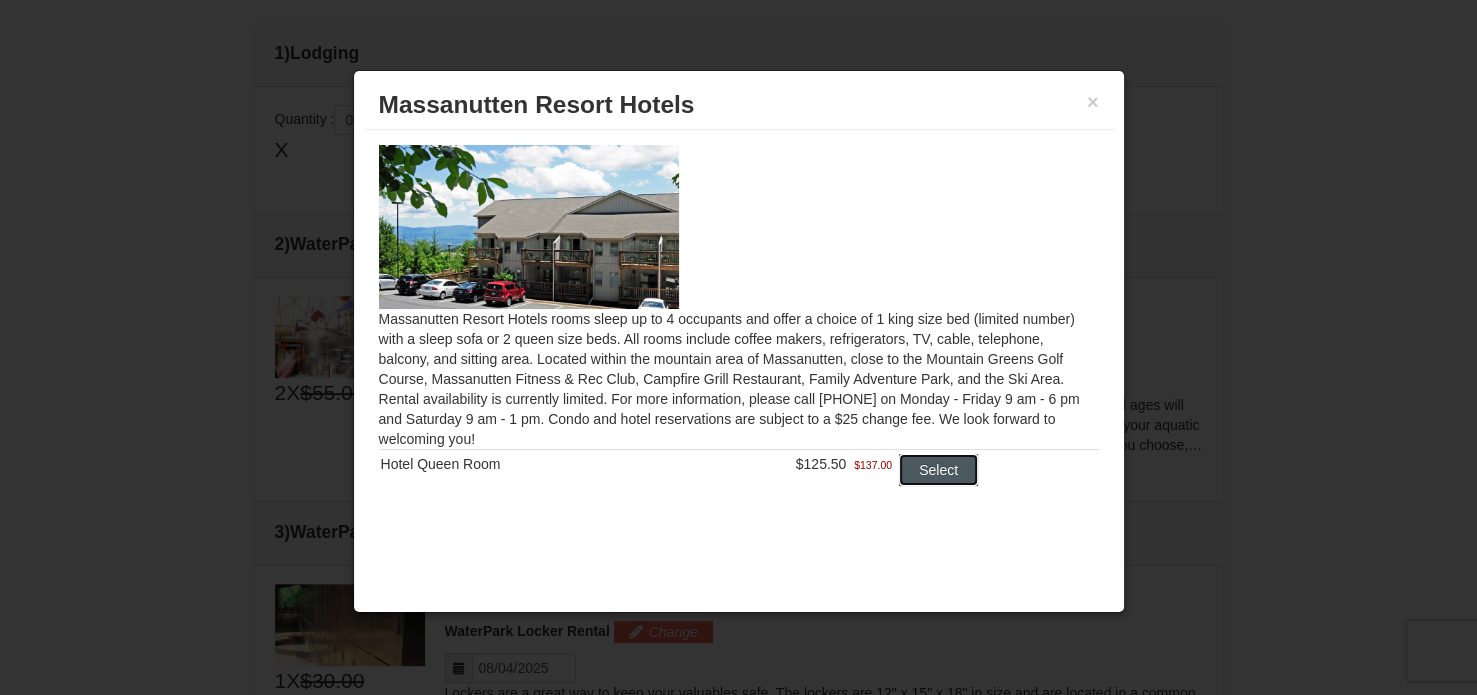 click on "Select" at bounding box center [938, 470] 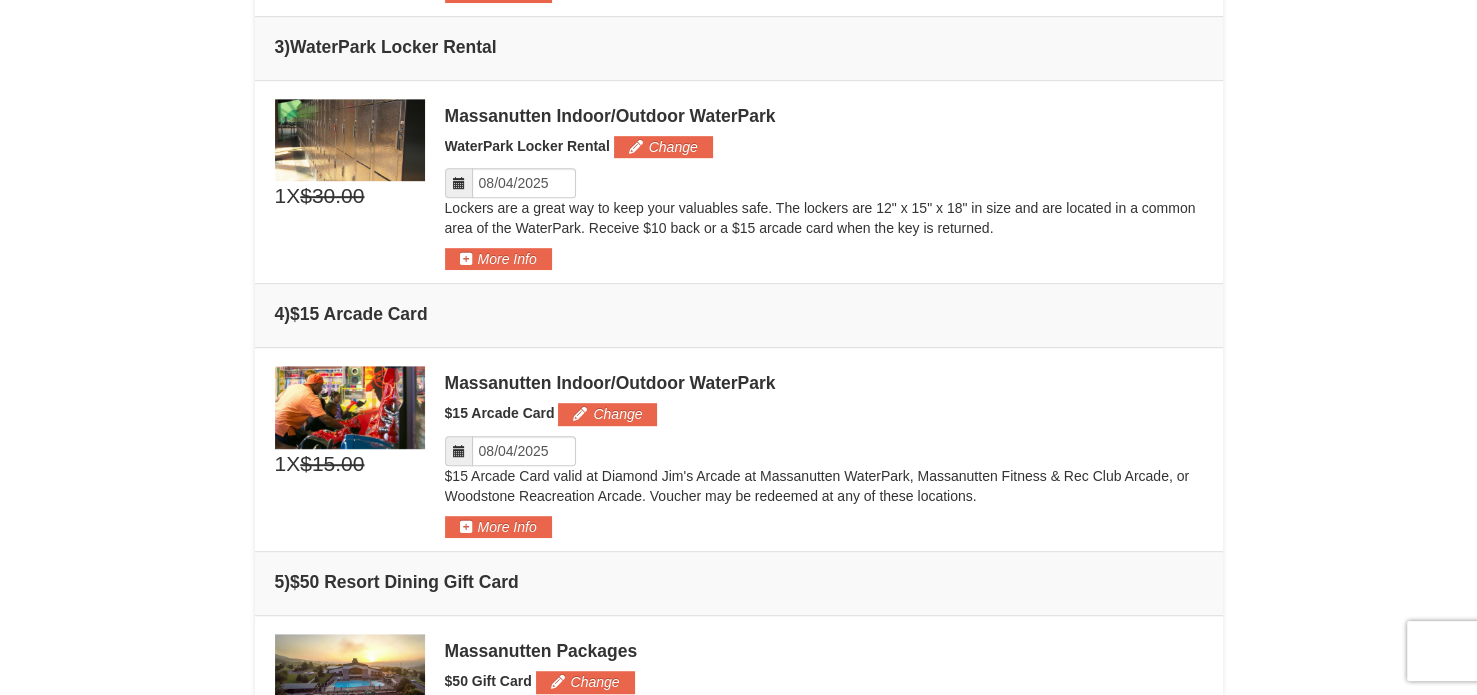 scroll, scrollTop: 1131, scrollLeft: 0, axis: vertical 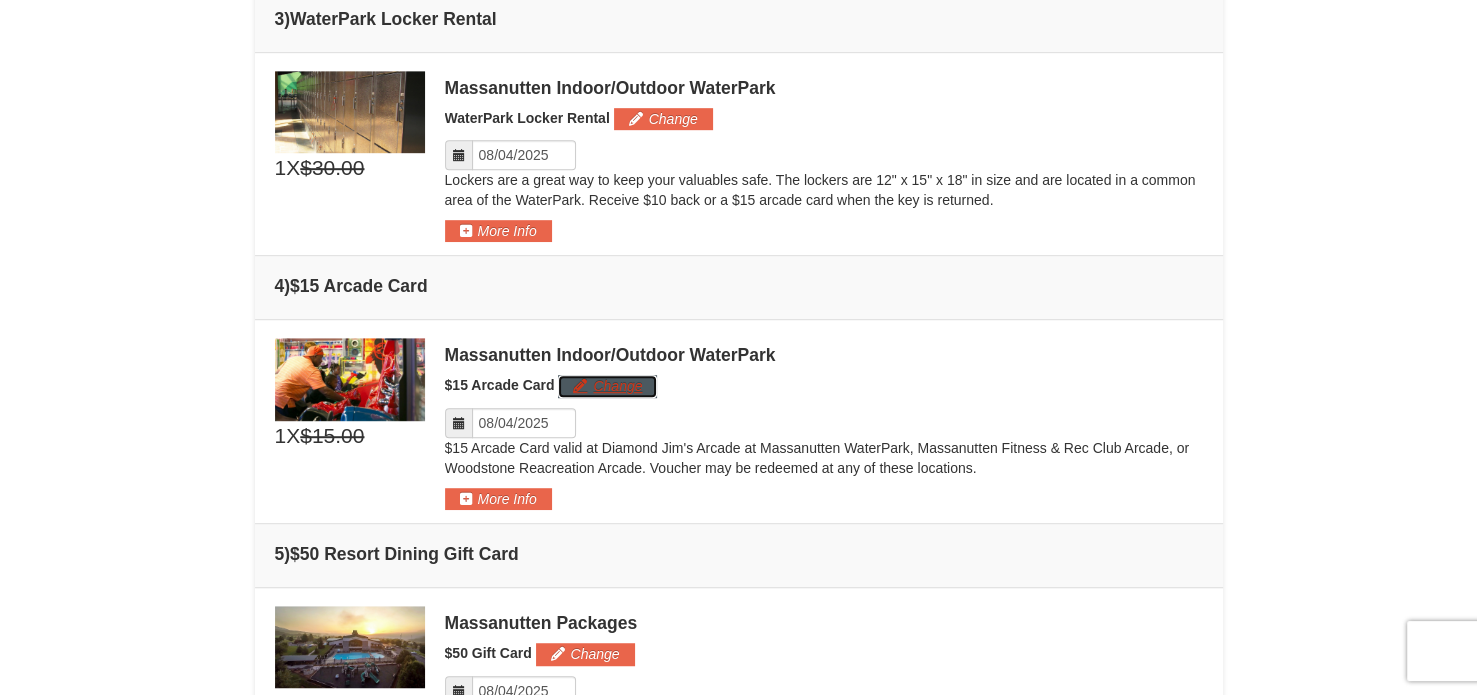 click on "Change" at bounding box center [607, 386] 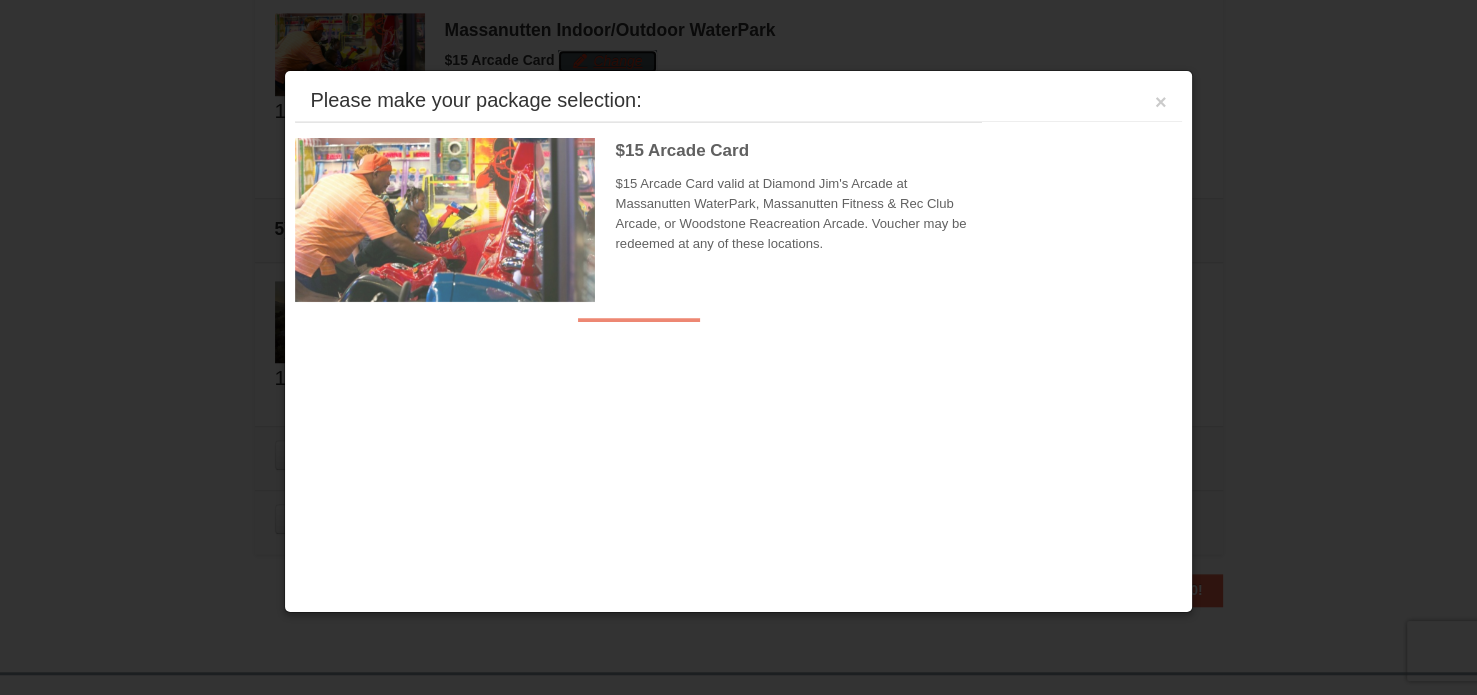 scroll, scrollTop: 1465, scrollLeft: 0, axis: vertical 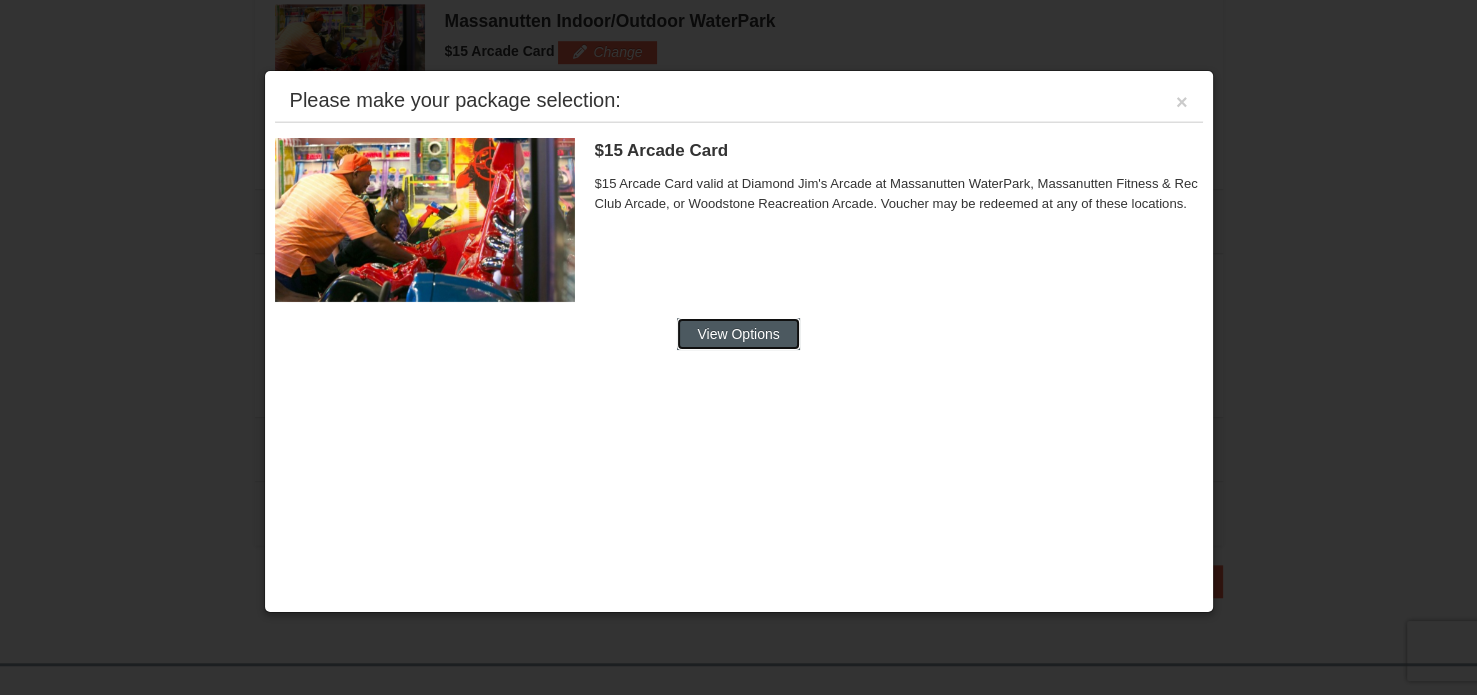 click on "View Options" at bounding box center [738, 334] 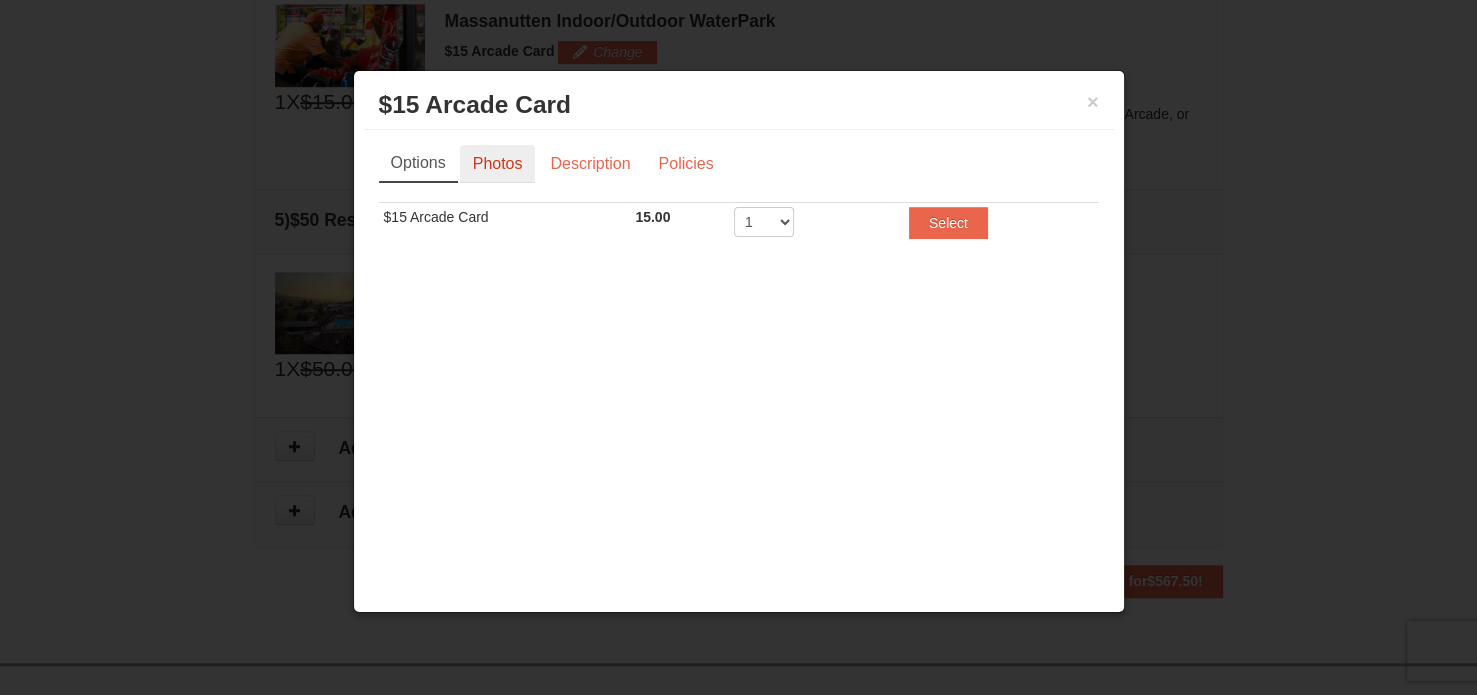 click on "Photos" at bounding box center (498, 164) 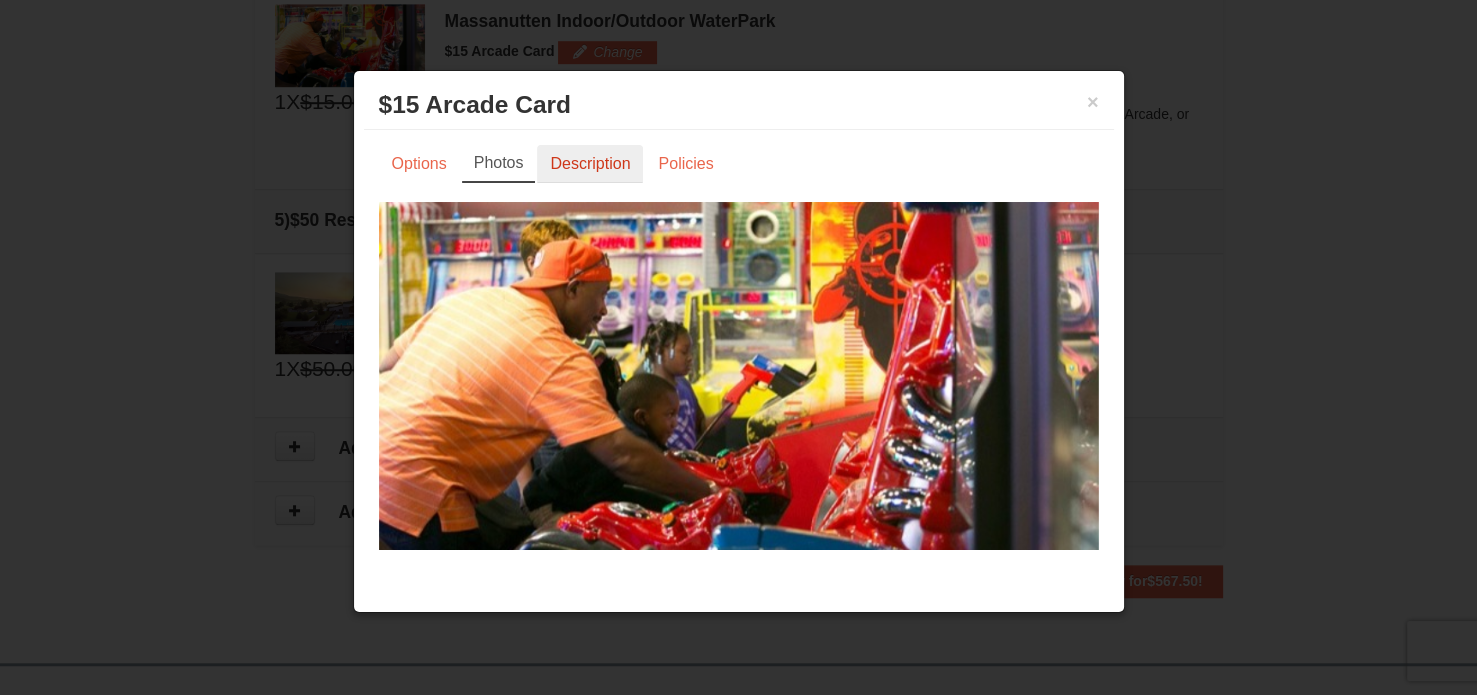 click on "Description" at bounding box center (590, 164) 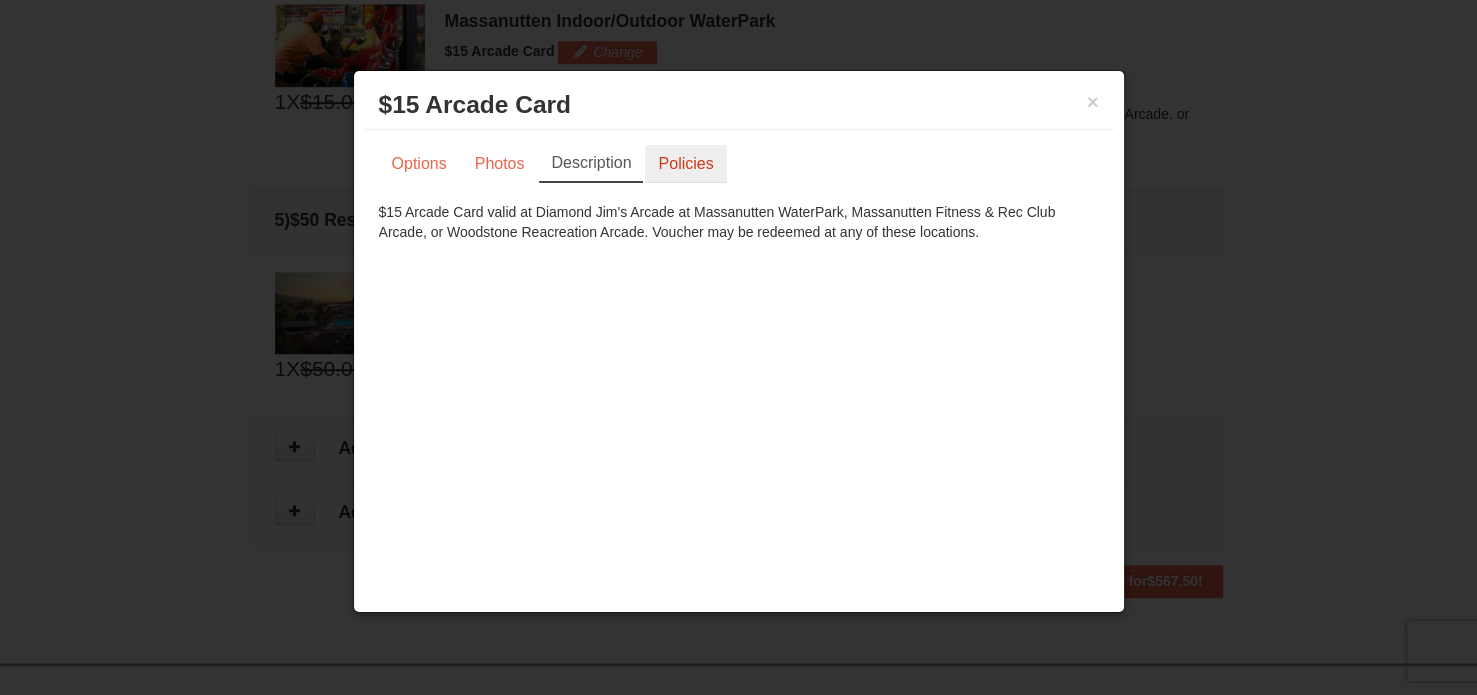click on "Policies" at bounding box center [685, 164] 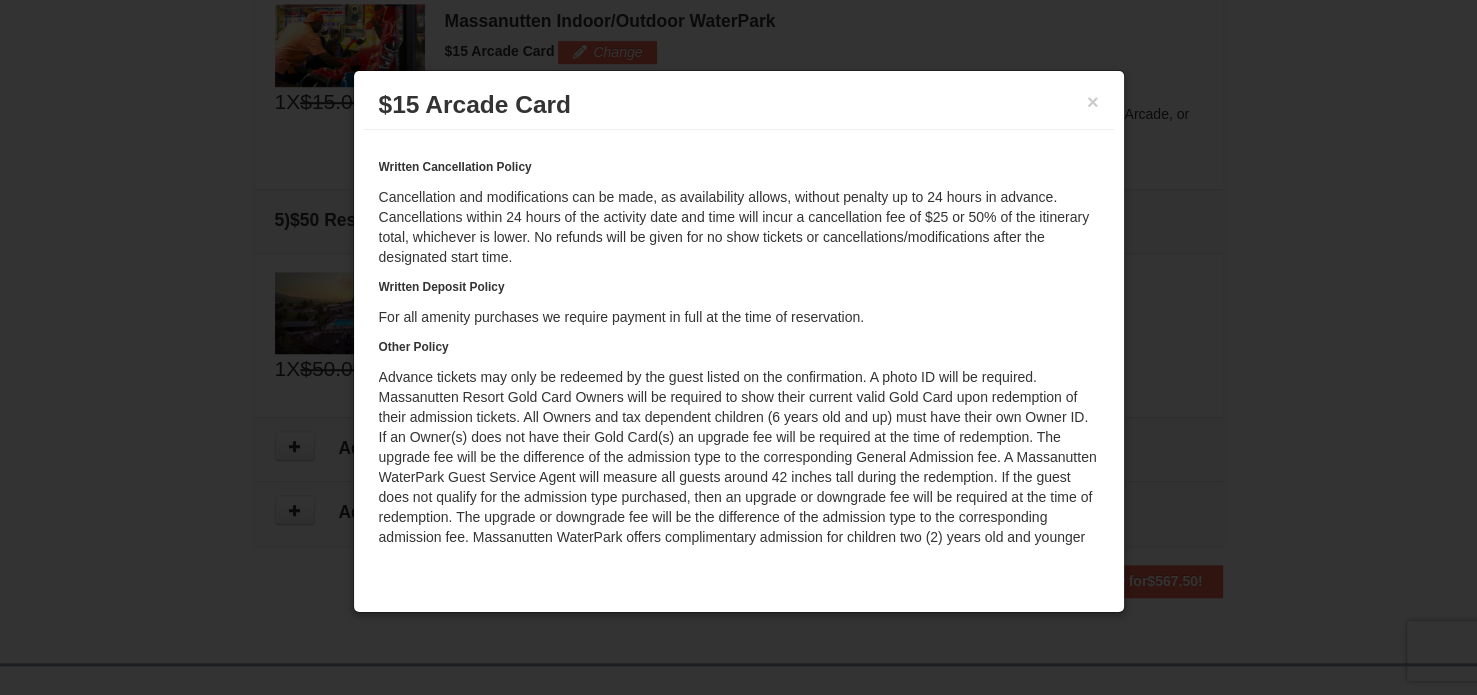 scroll, scrollTop: 85, scrollLeft: 0, axis: vertical 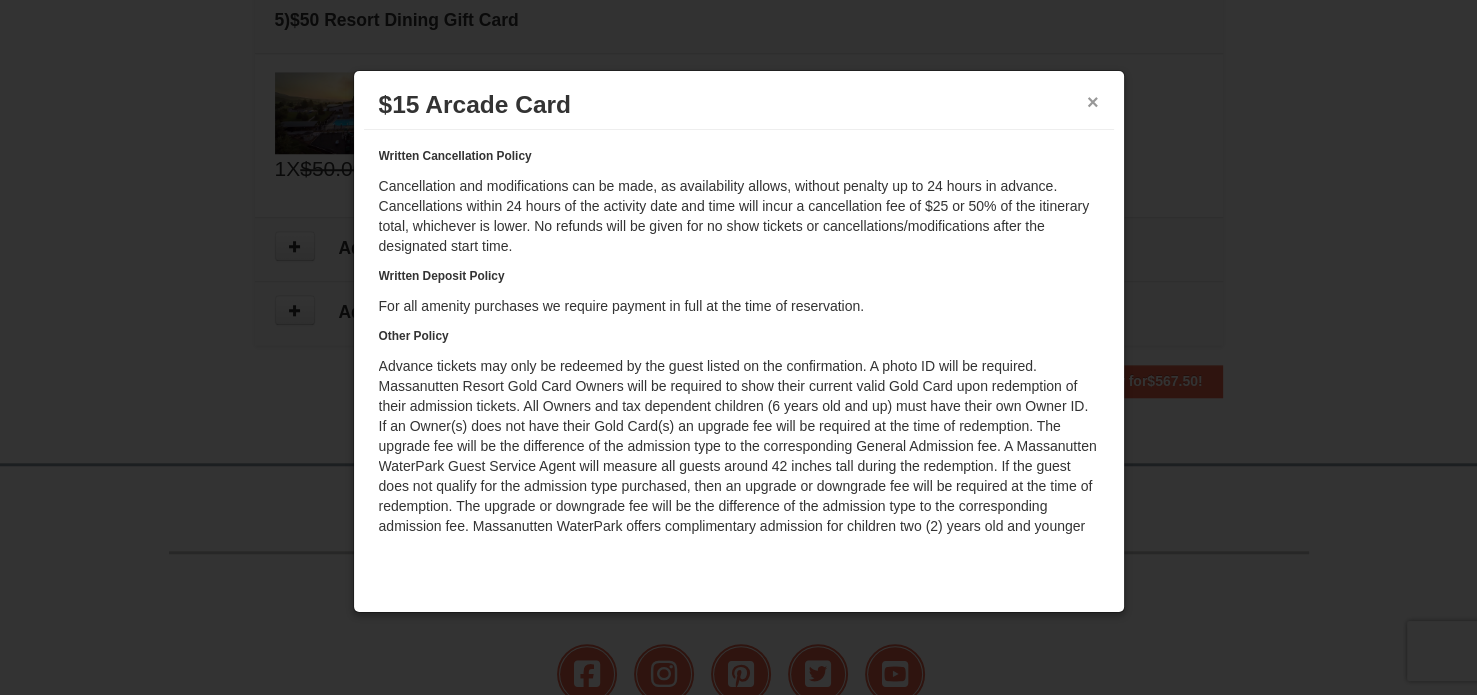 click on "×" at bounding box center [1093, 102] 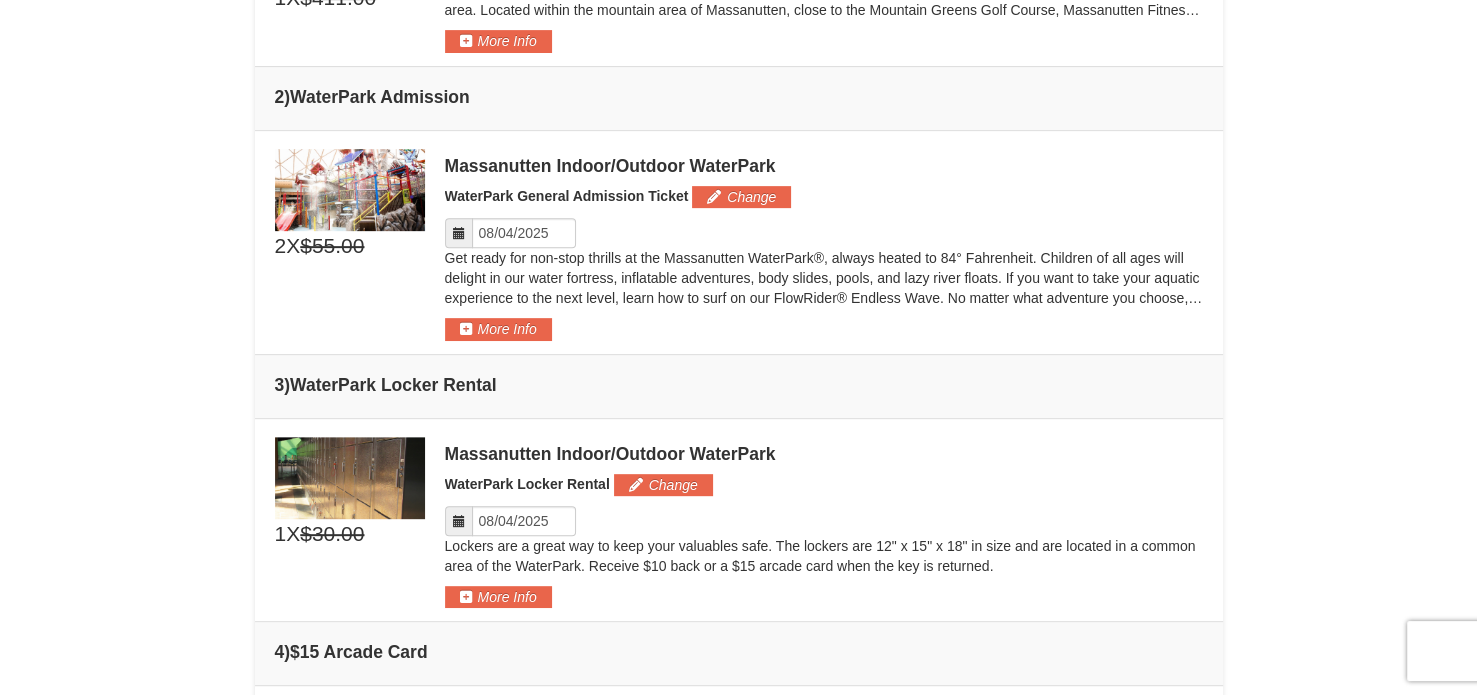 scroll, scrollTop: 665, scrollLeft: 0, axis: vertical 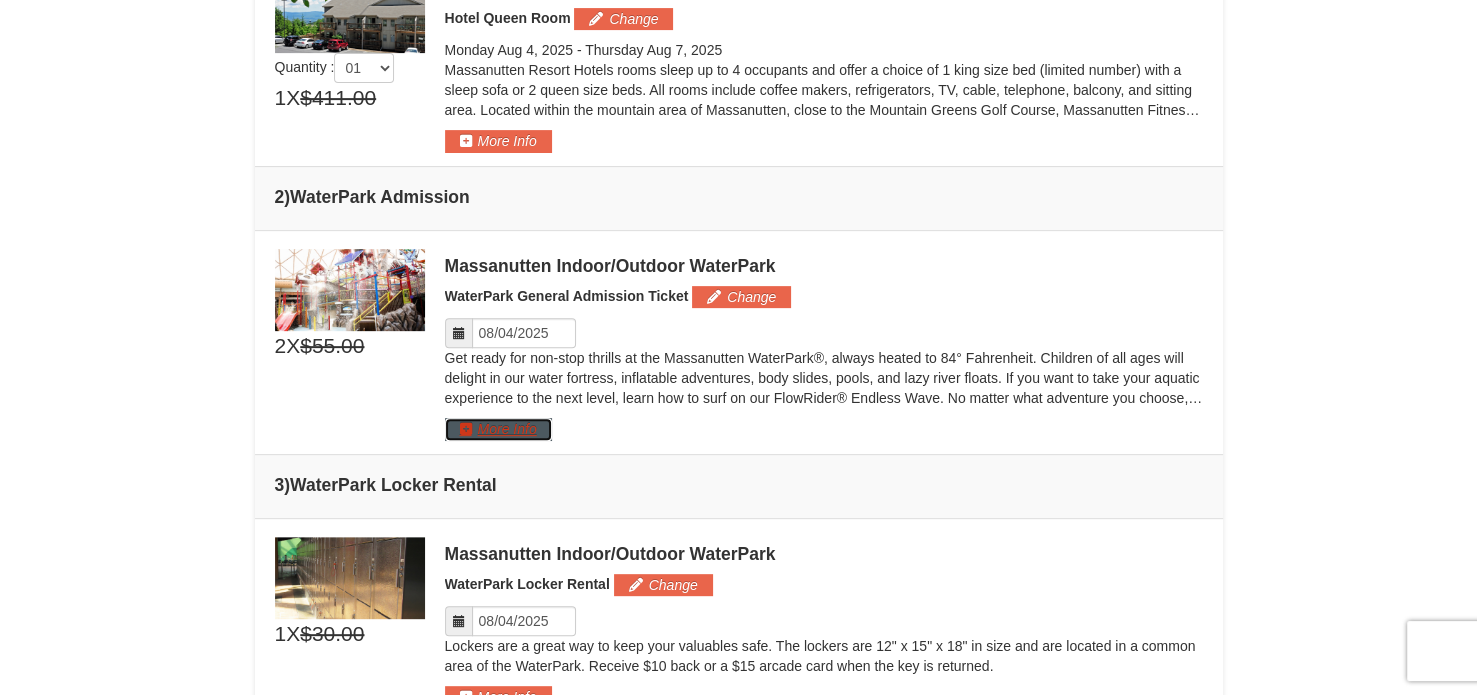 click on "More Info" at bounding box center [498, 429] 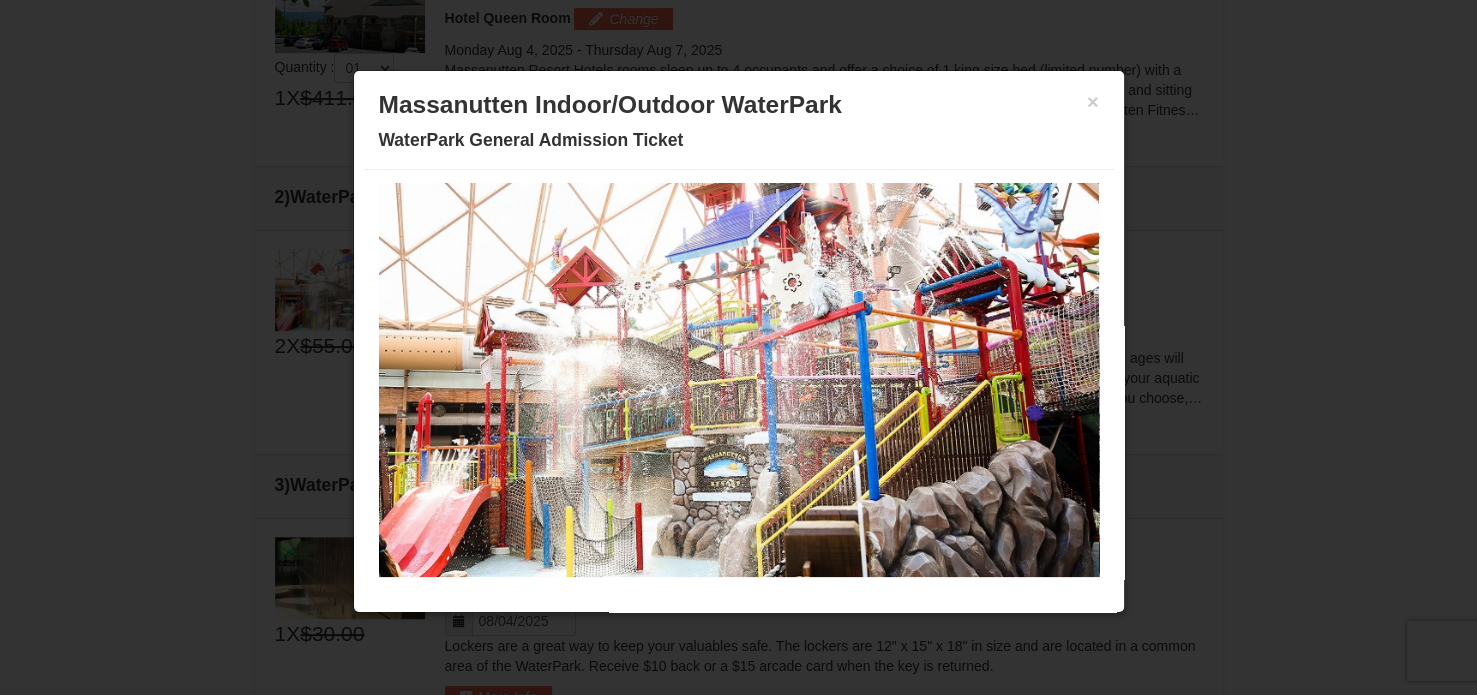 scroll, scrollTop: 0, scrollLeft: 0, axis: both 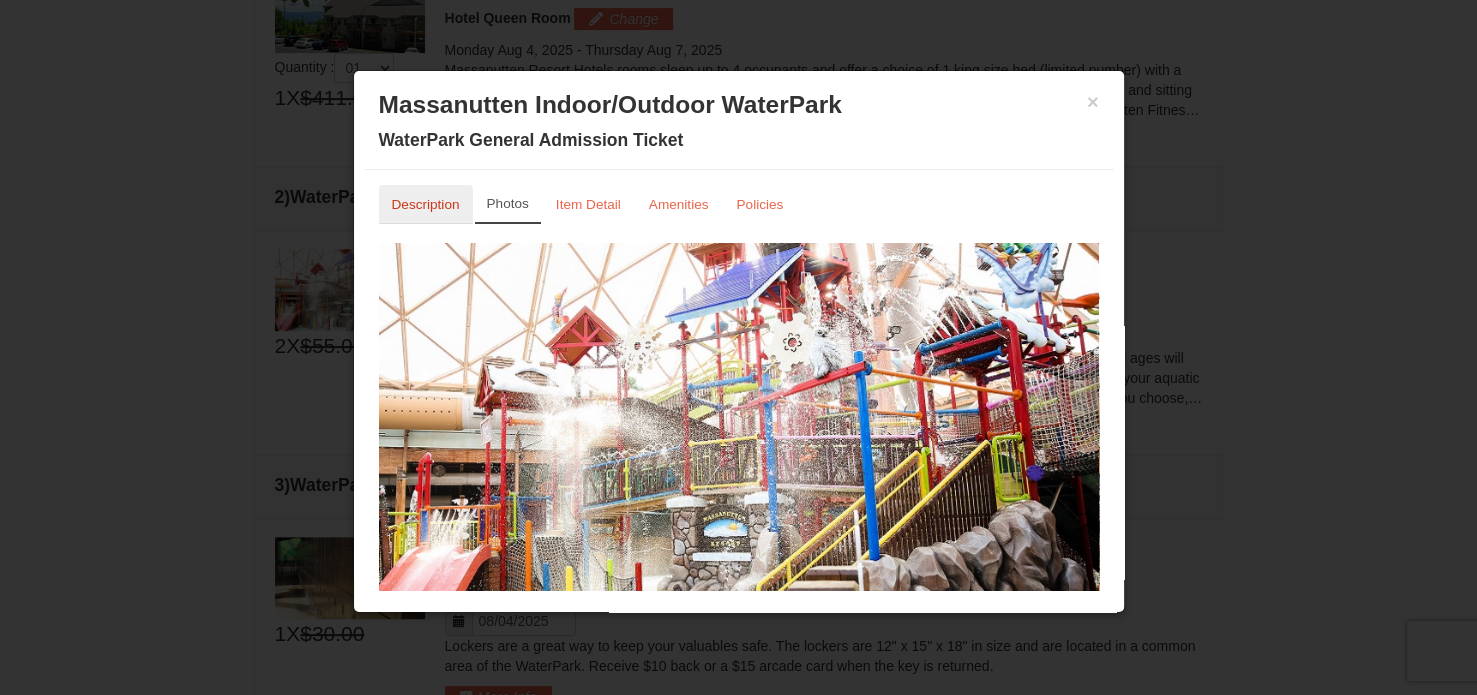 click on "Description" at bounding box center (426, 204) 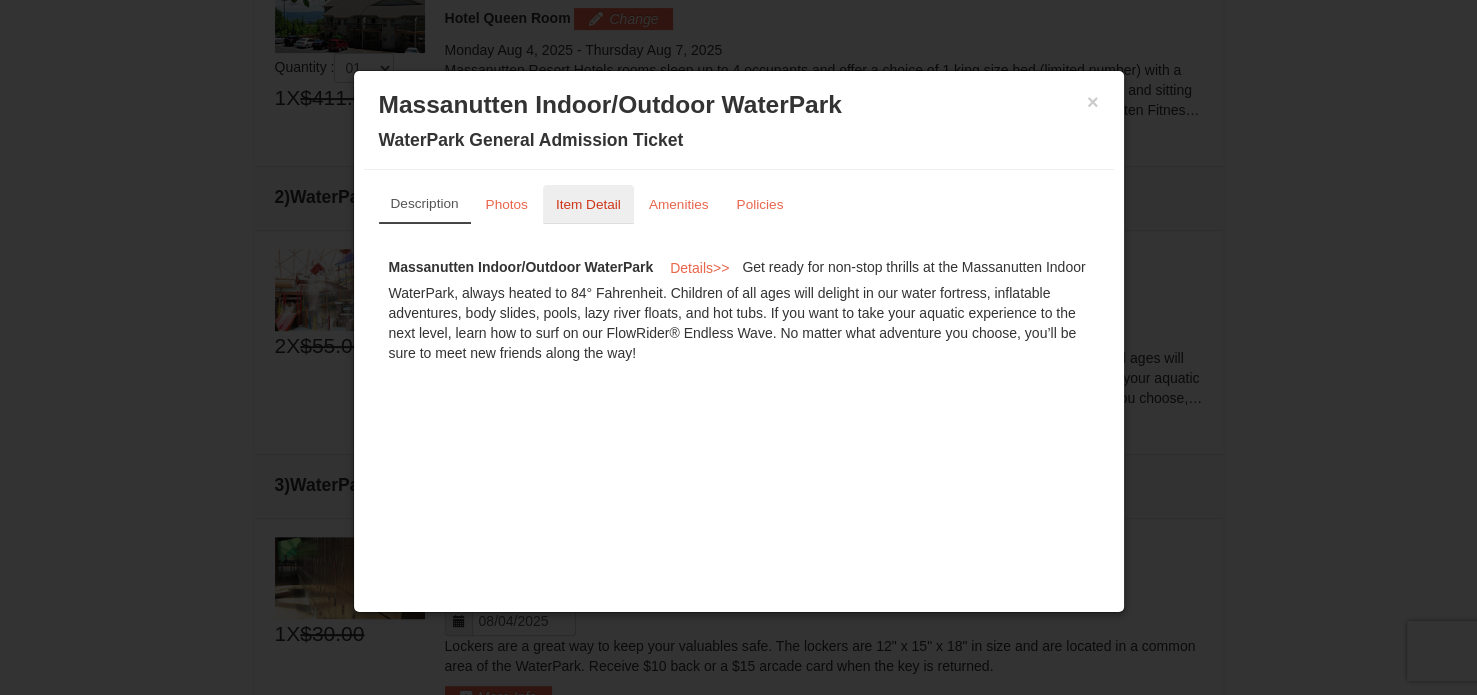 click on "Item Detail" at bounding box center [588, 204] 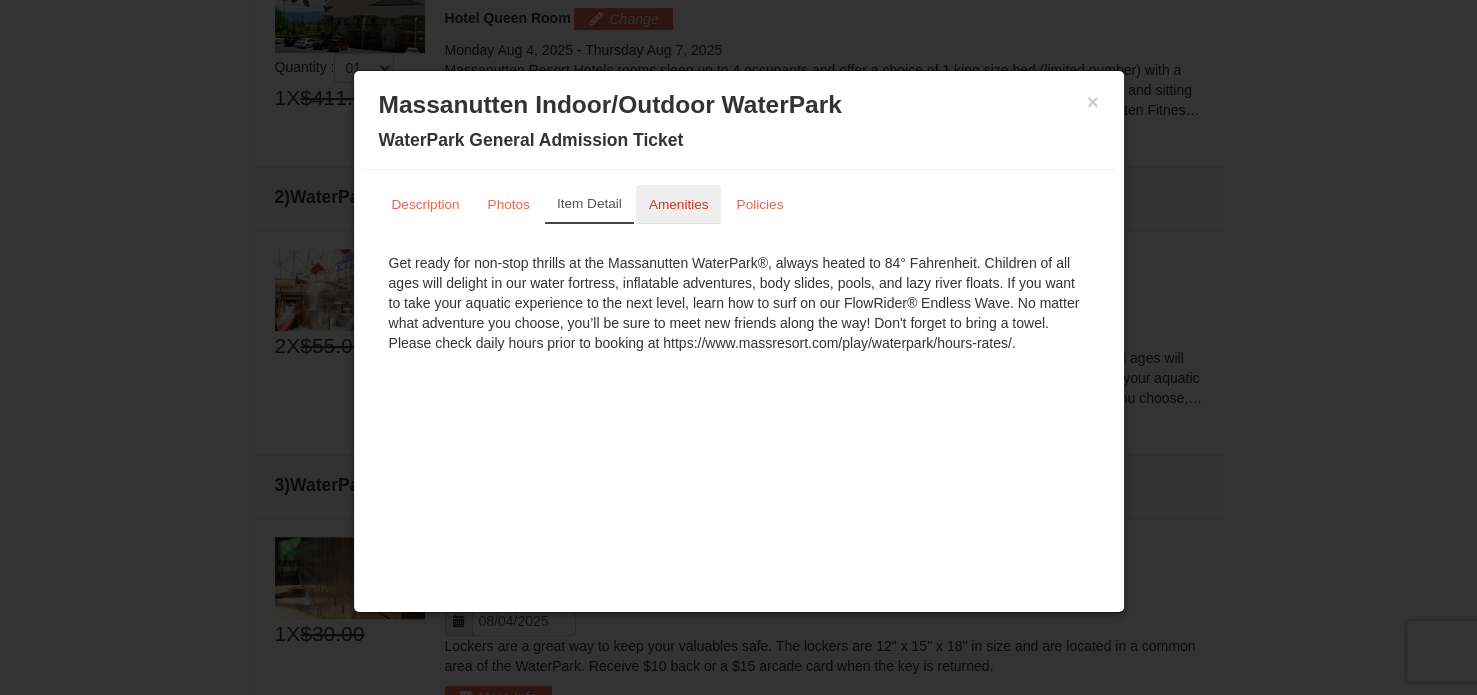 click on "Amenities" at bounding box center [679, 204] 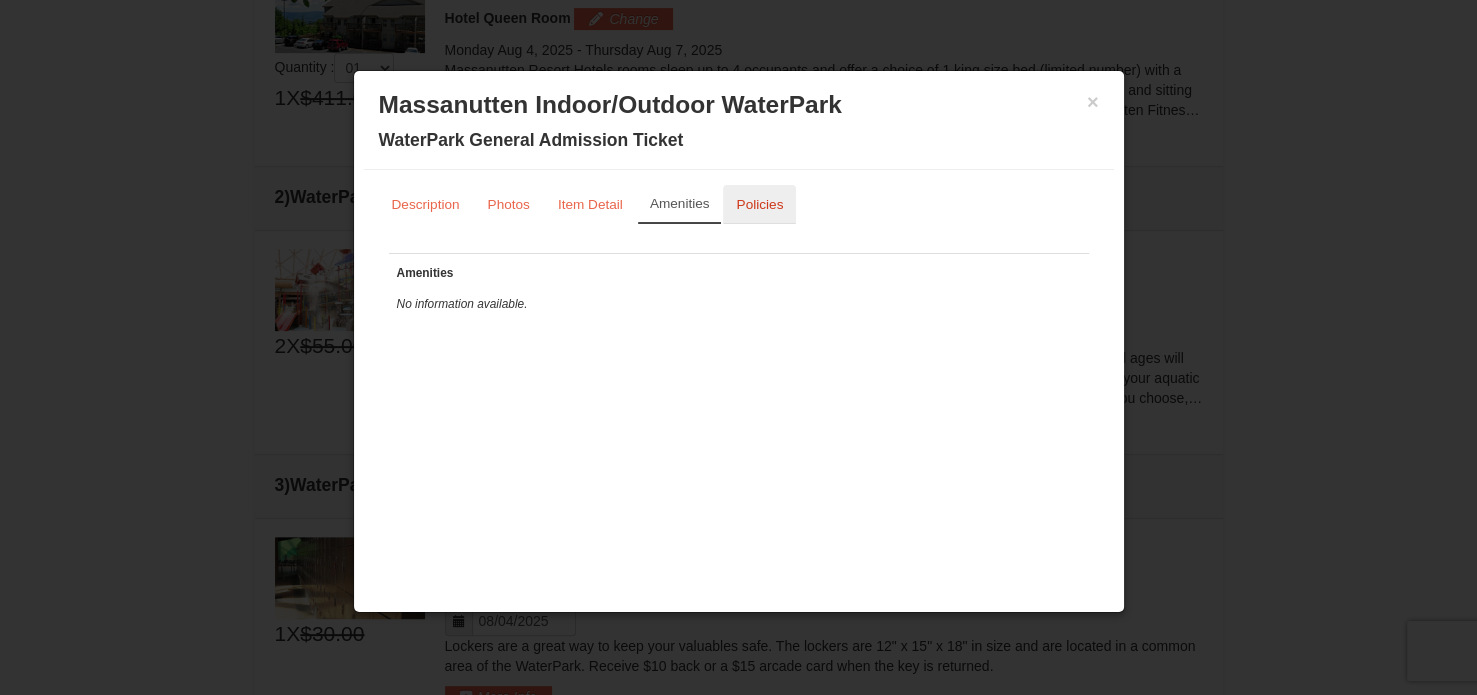 click on "Policies" at bounding box center [759, 204] 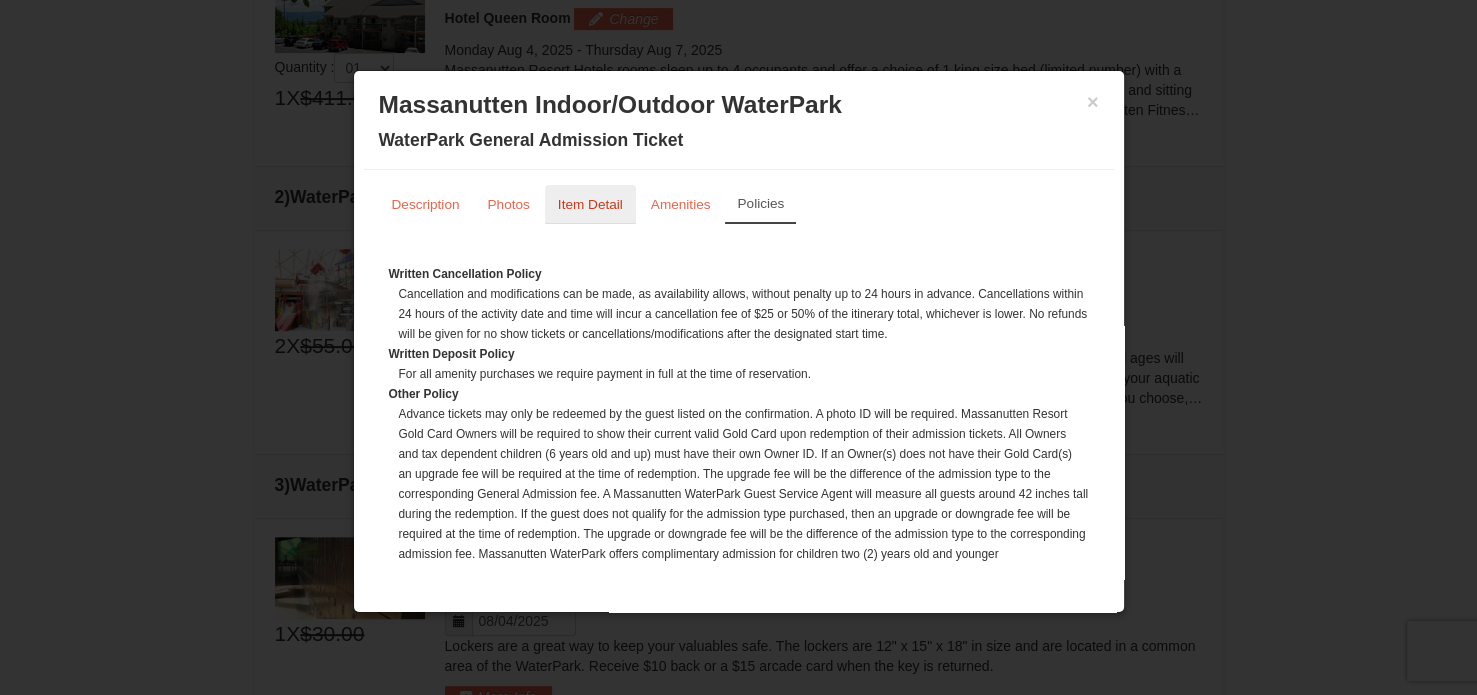 click on "Item Detail" at bounding box center [590, 204] 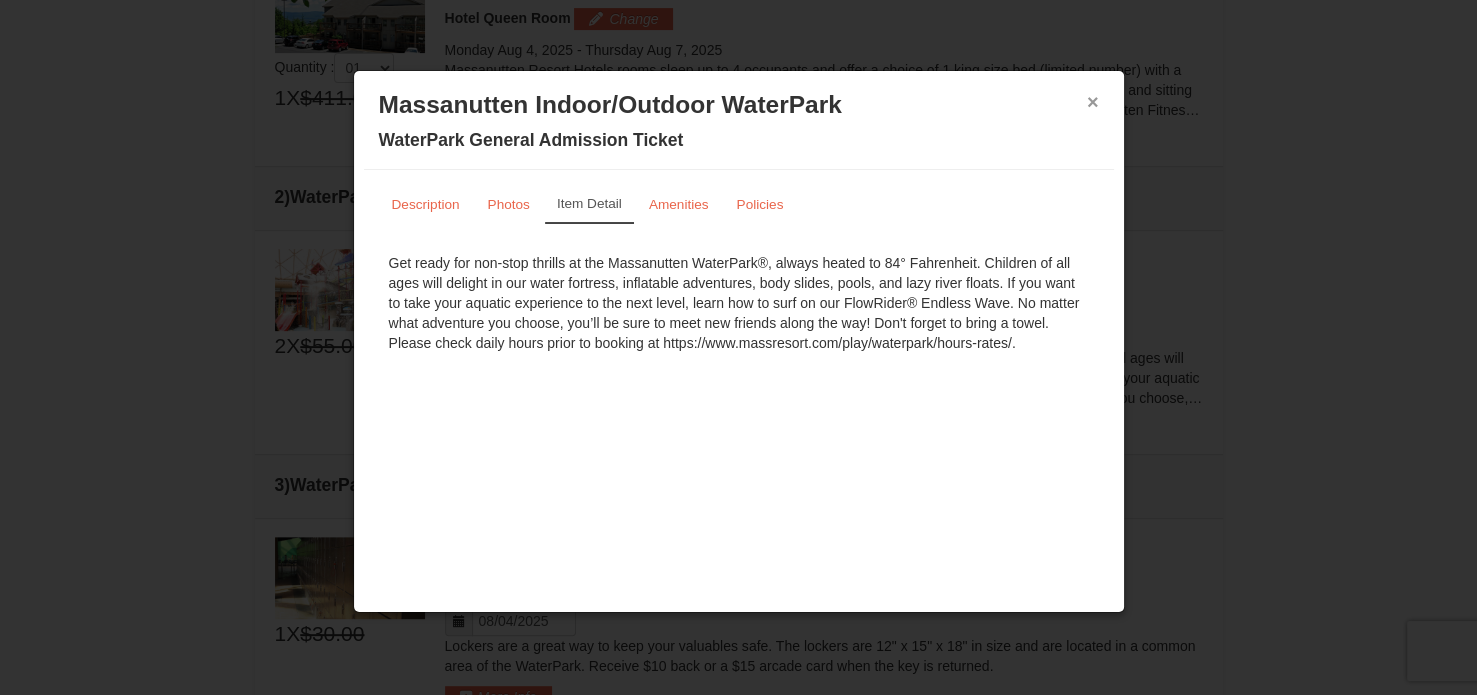 click on "×" at bounding box center [1093, 102] 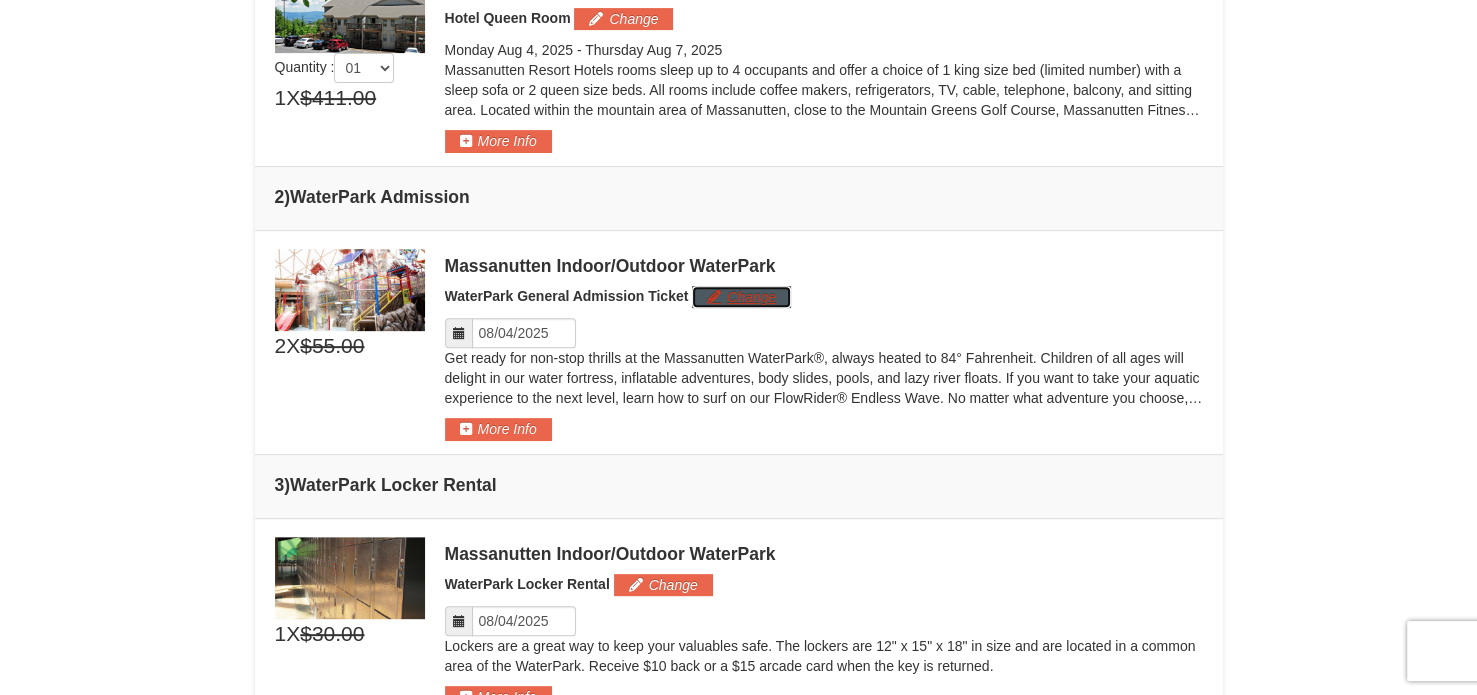 click on "Change" at bounding box center [741, 297] 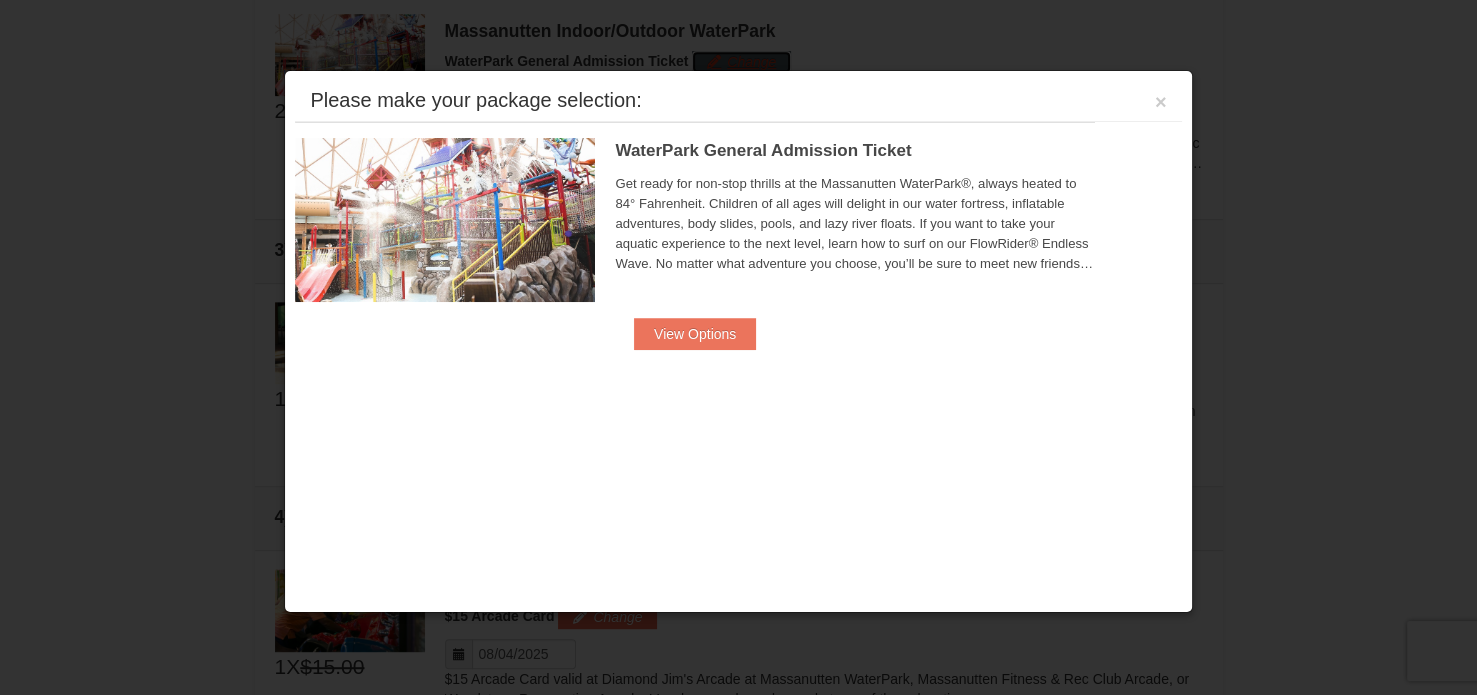 scroll, scrollTop: 912, scrollLeft: 0, axis: vertical 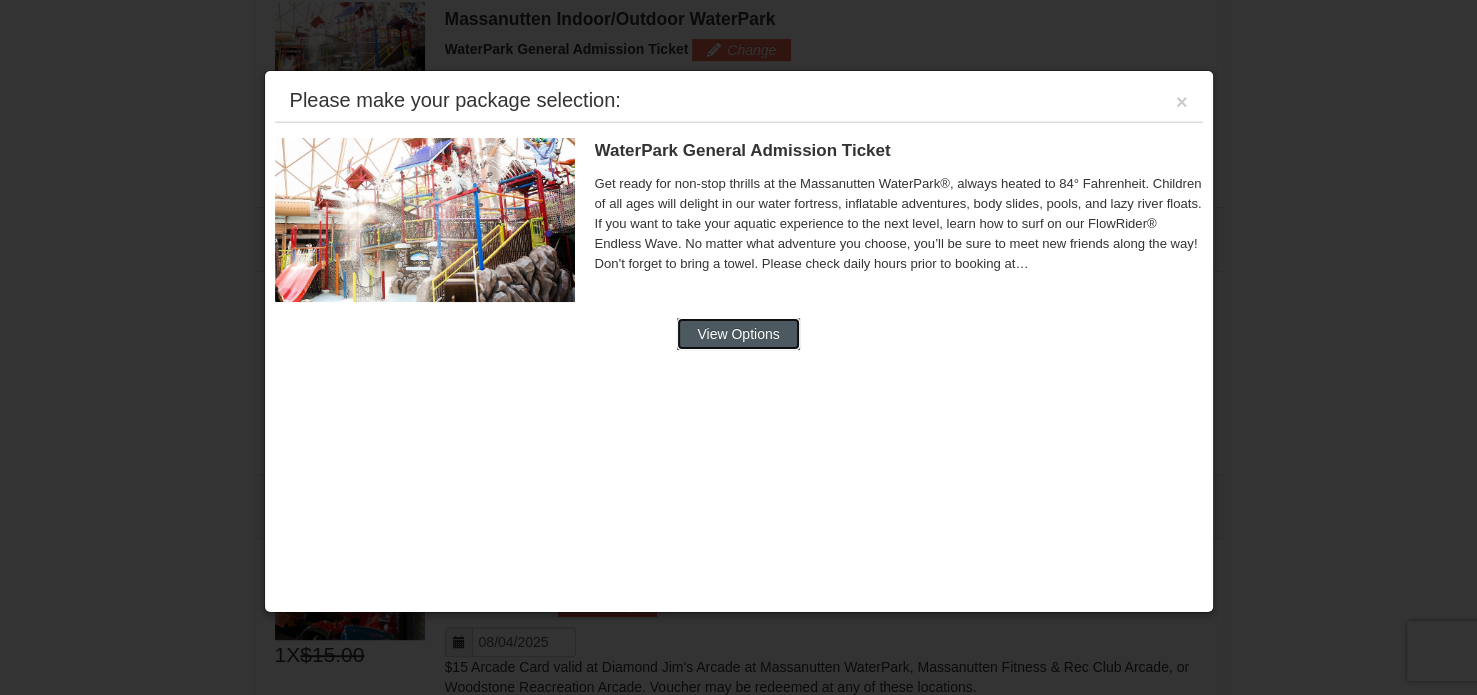 click on "View Options" at bounding box center (738, 334) 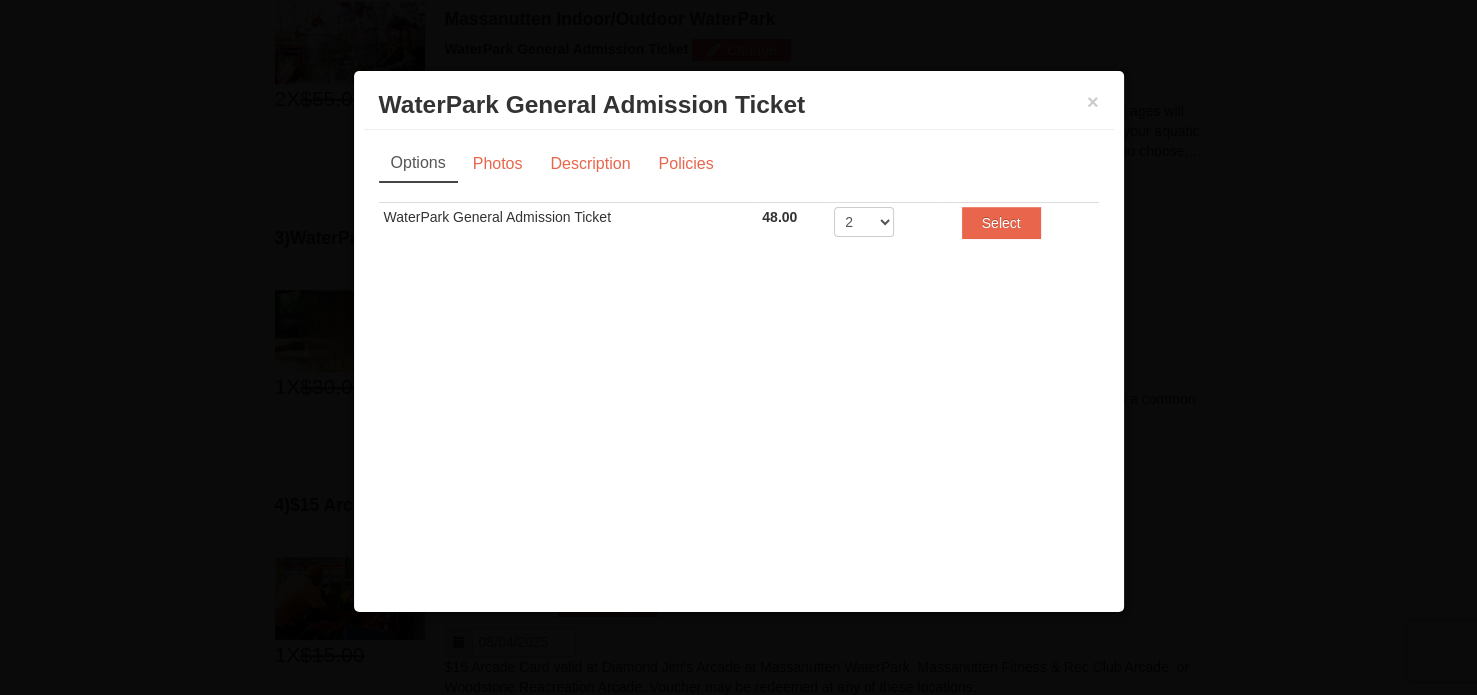 scroll, scrollTop: 0, scrollLeft: 0, axis: both 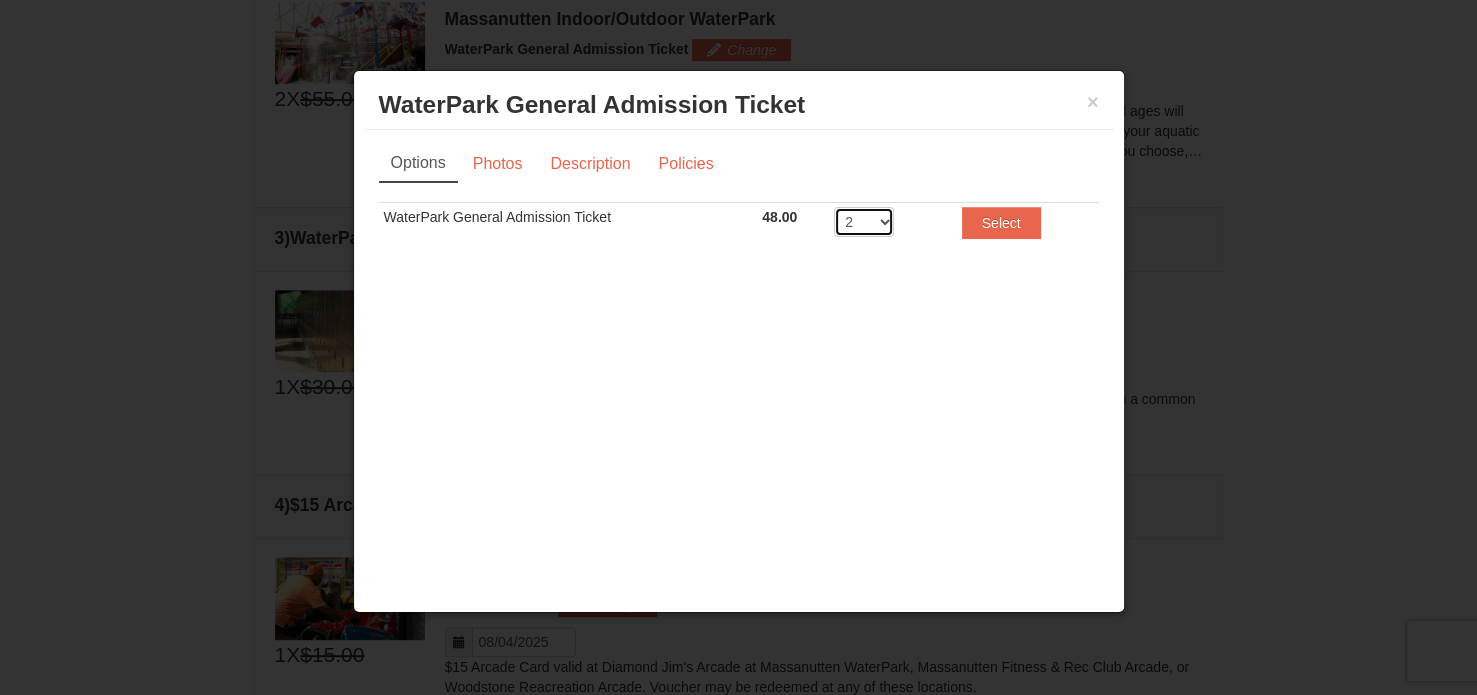 click on "2 3 4 5 6 7 8" at bounding box center (864, 222) 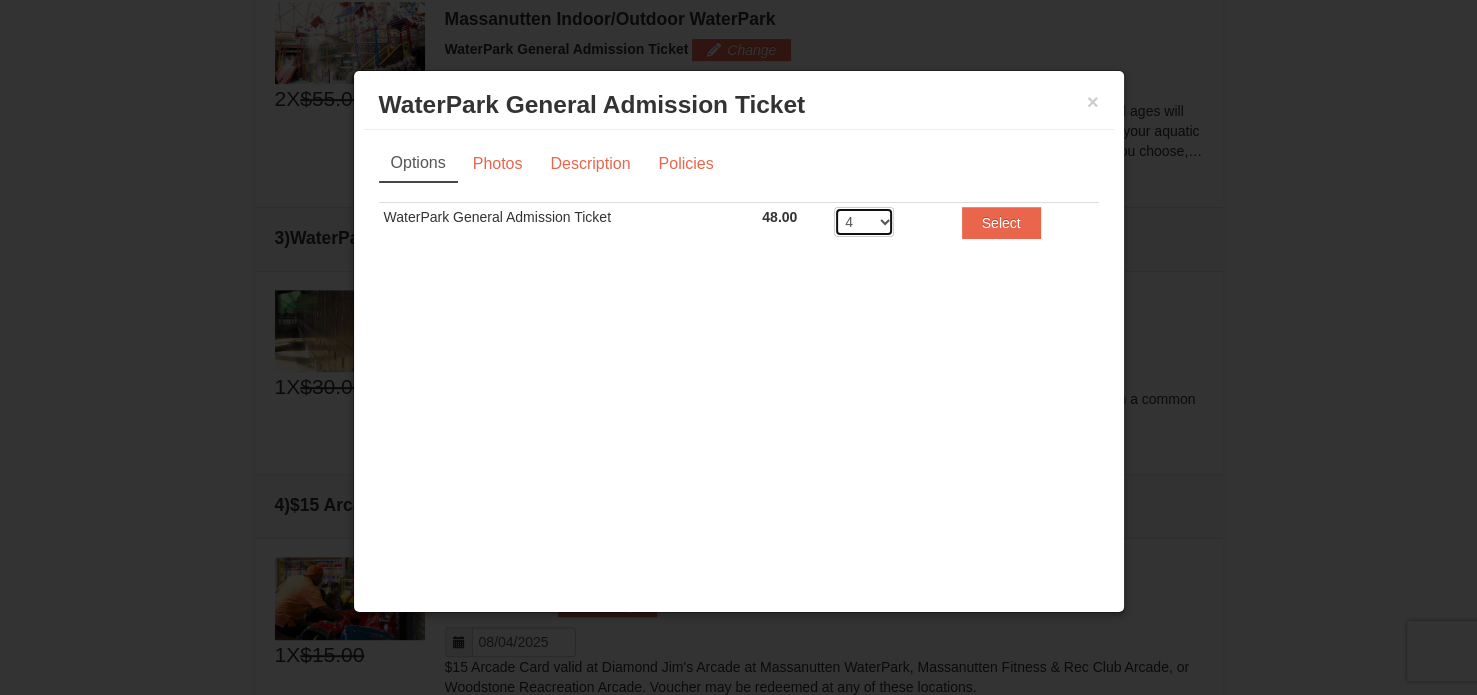click on "2 3 4 5 6 7 8" at bounding box center (864, 222) 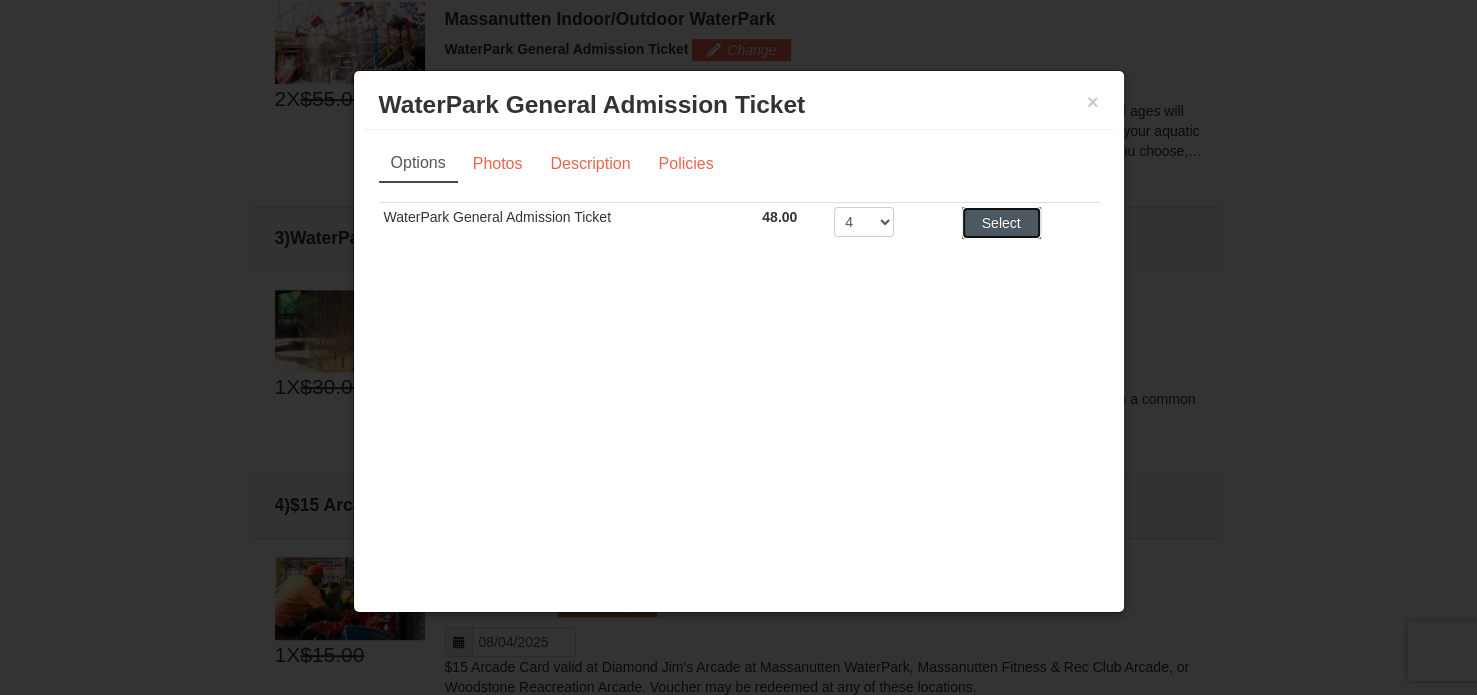 click on "Select" at bounding box center [1001, 223] 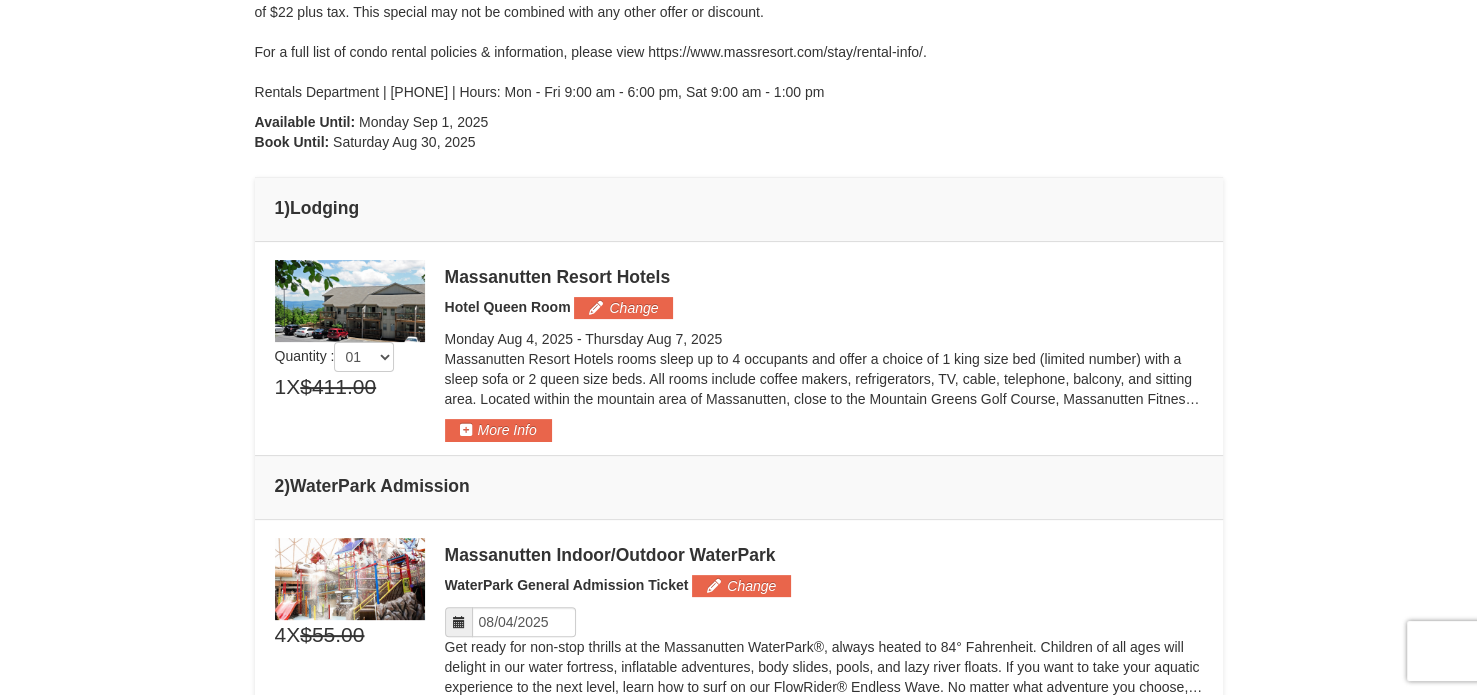 scroll, scrollTop: 0, scrollLeft: 0, axis: both 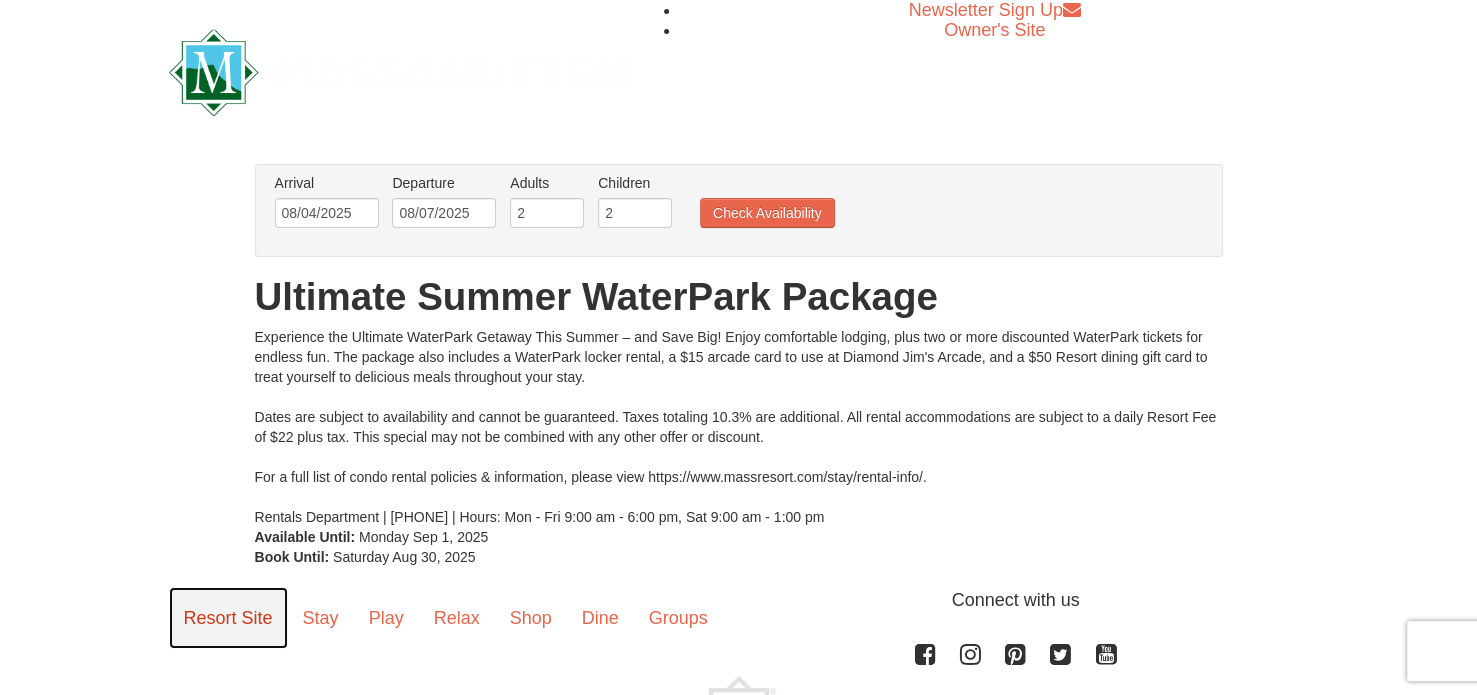 click on "Resort Site" at bounding box center (228, 618) 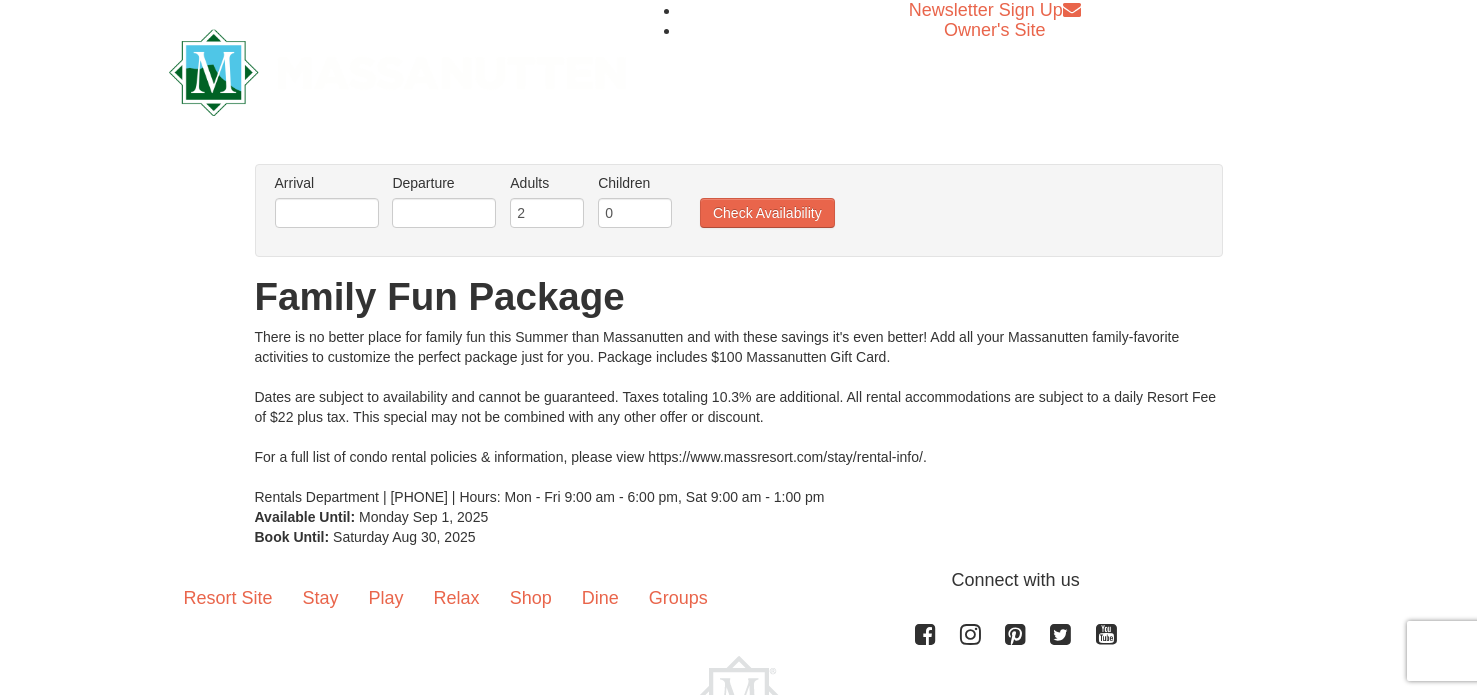 scroll, scrollTop: 0, scrollLeft: 0, axis: both 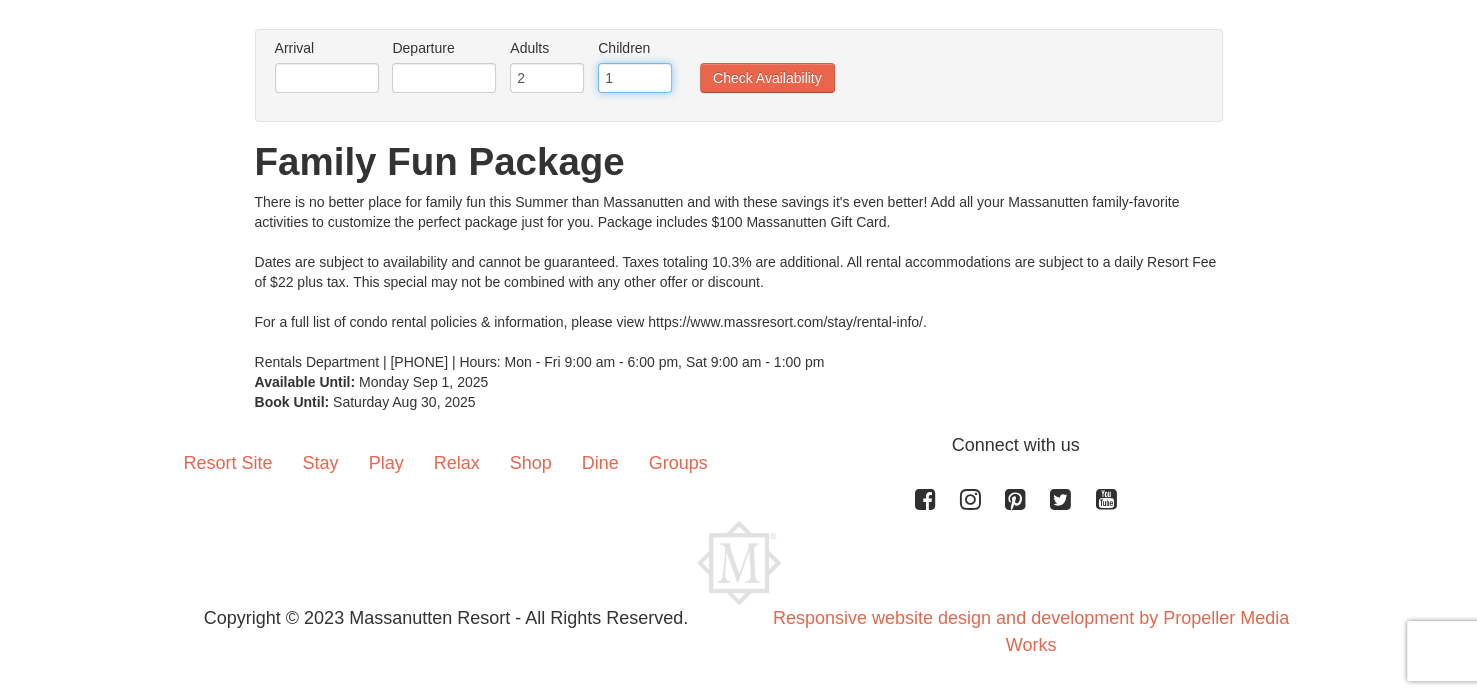 click on "1" at bounding box center [635, 78] 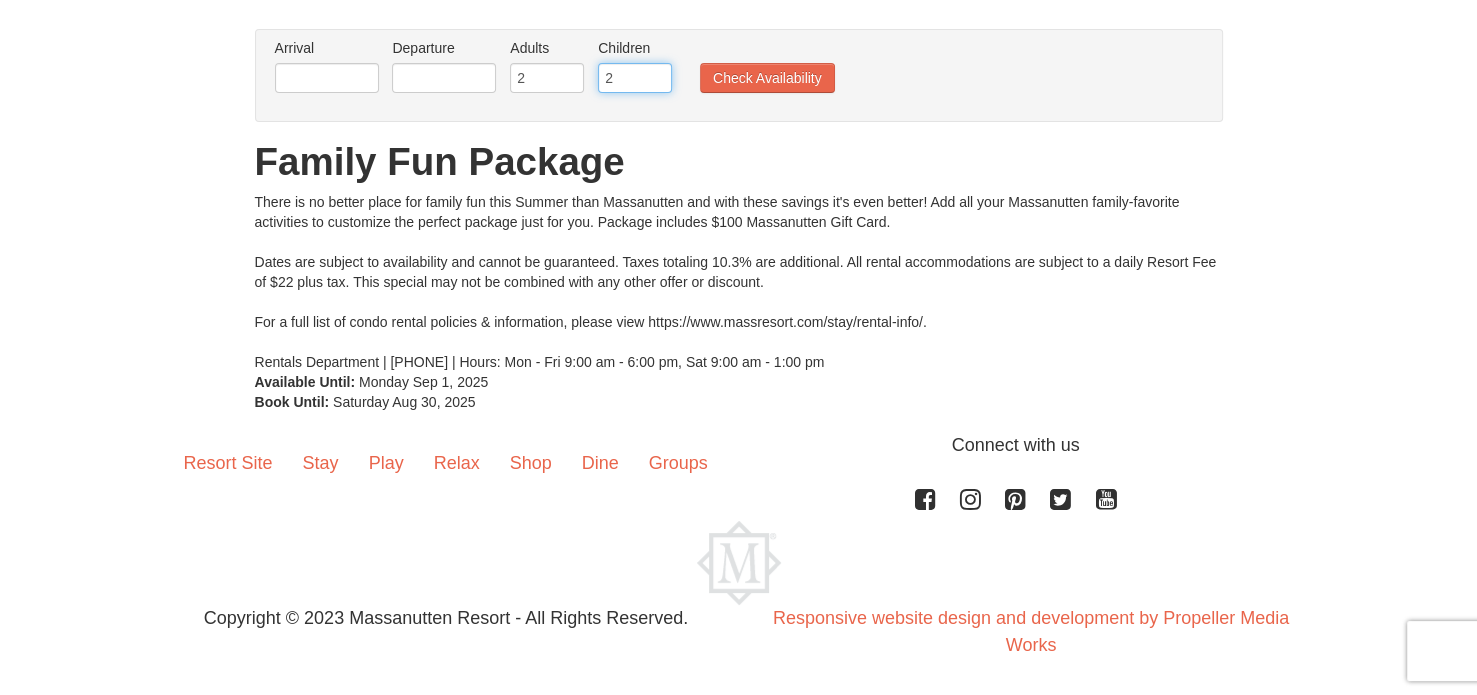 type on "2" 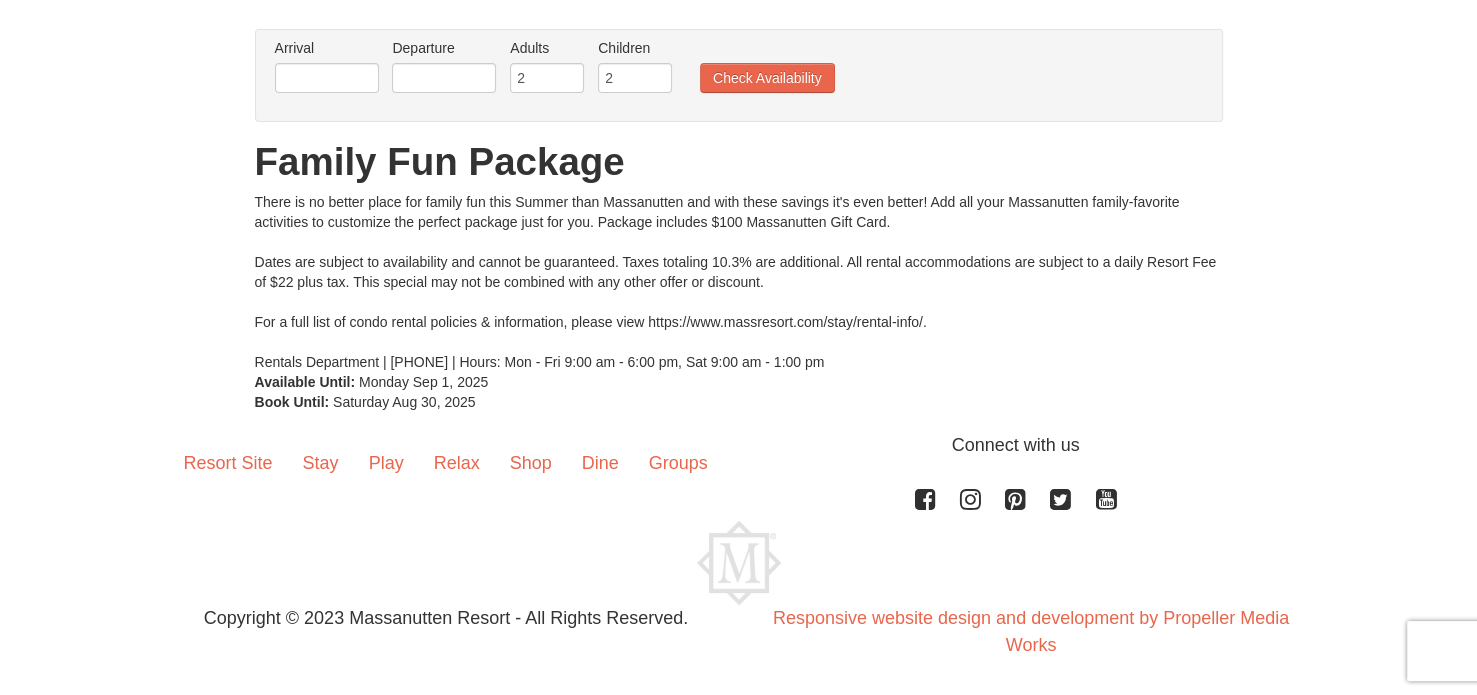 click on "×
From:
To:
Adults:
2
Children:
0
Change
Arrival Please format dates MM/DD/YYYY Please format dates MM/DD/YYYY
Departure Please format dates MM/DD/YYYY Please format dates MM/DD/YYYY
Adults Please format dates MM/DD/YYYY 2 Children" at bounding box center [739, 220] 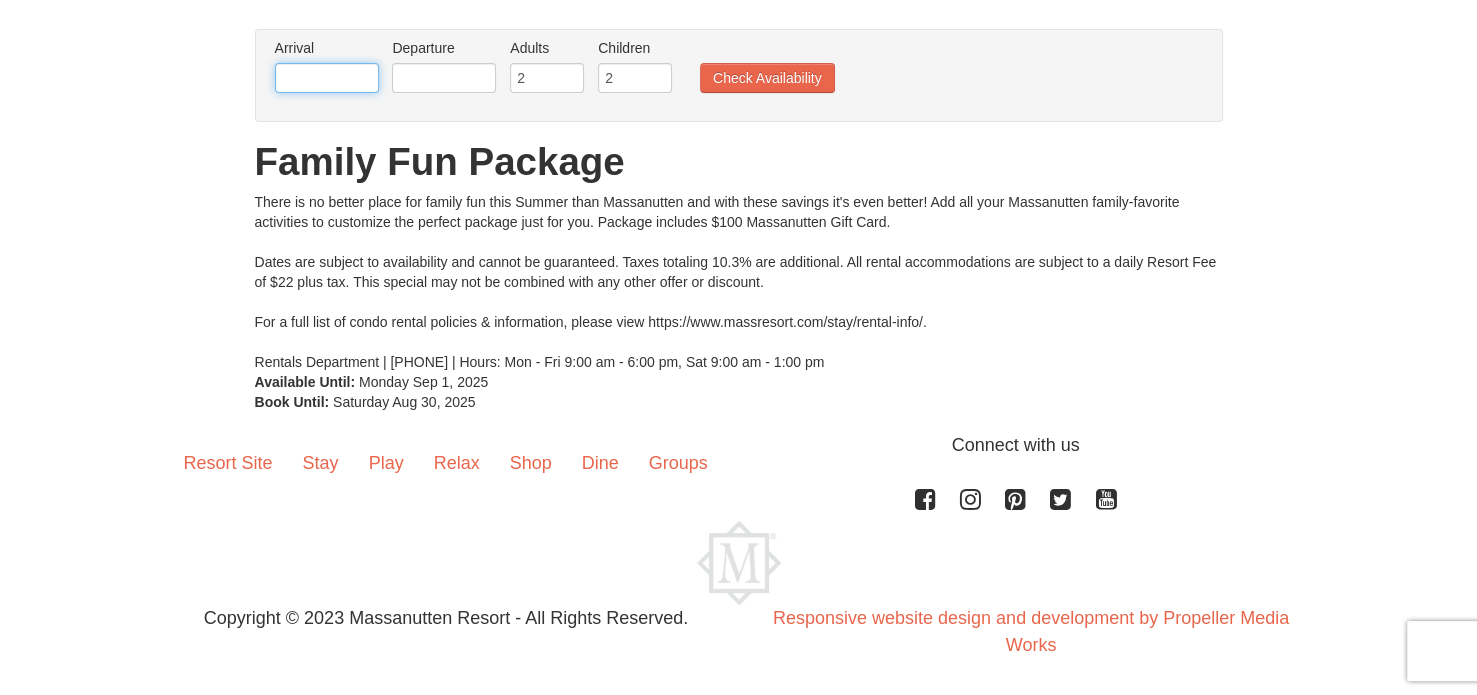 click at bounding box center [327, 78] 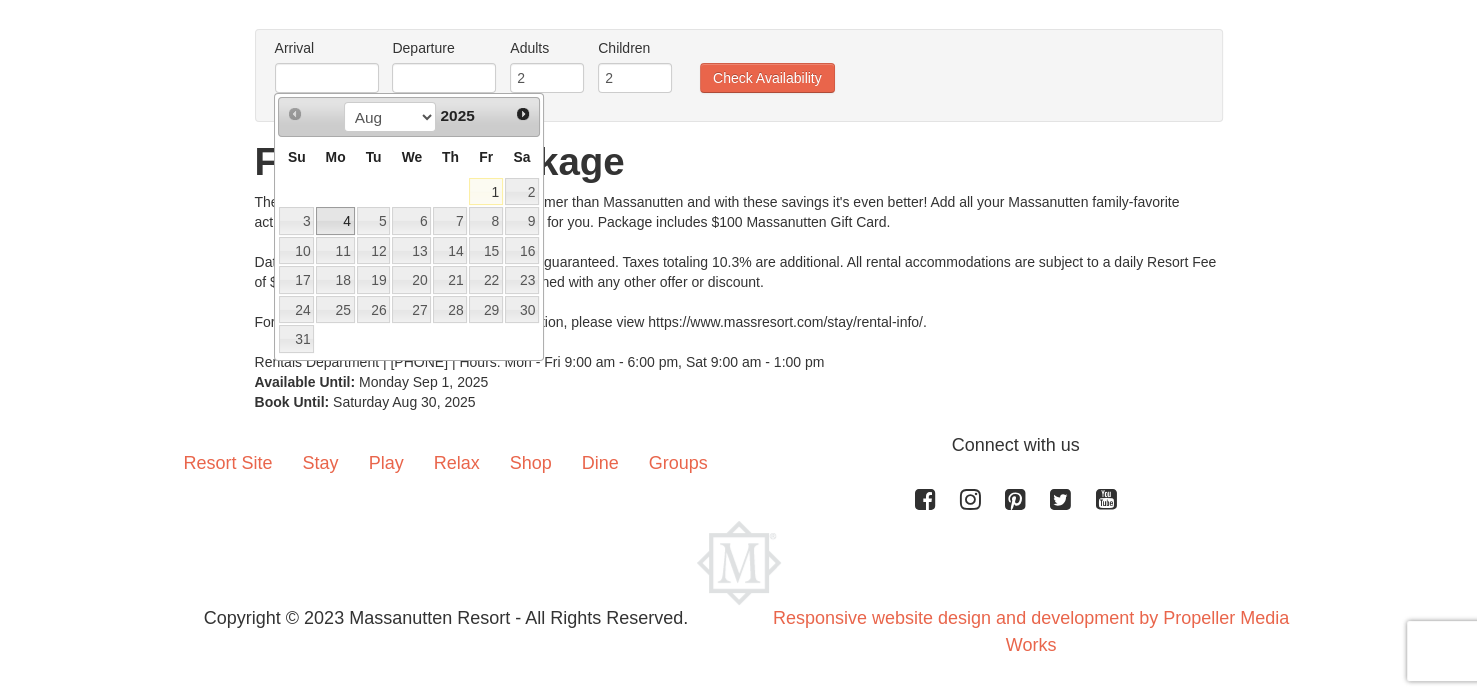 click on "4" at bounding box center [335, 221] 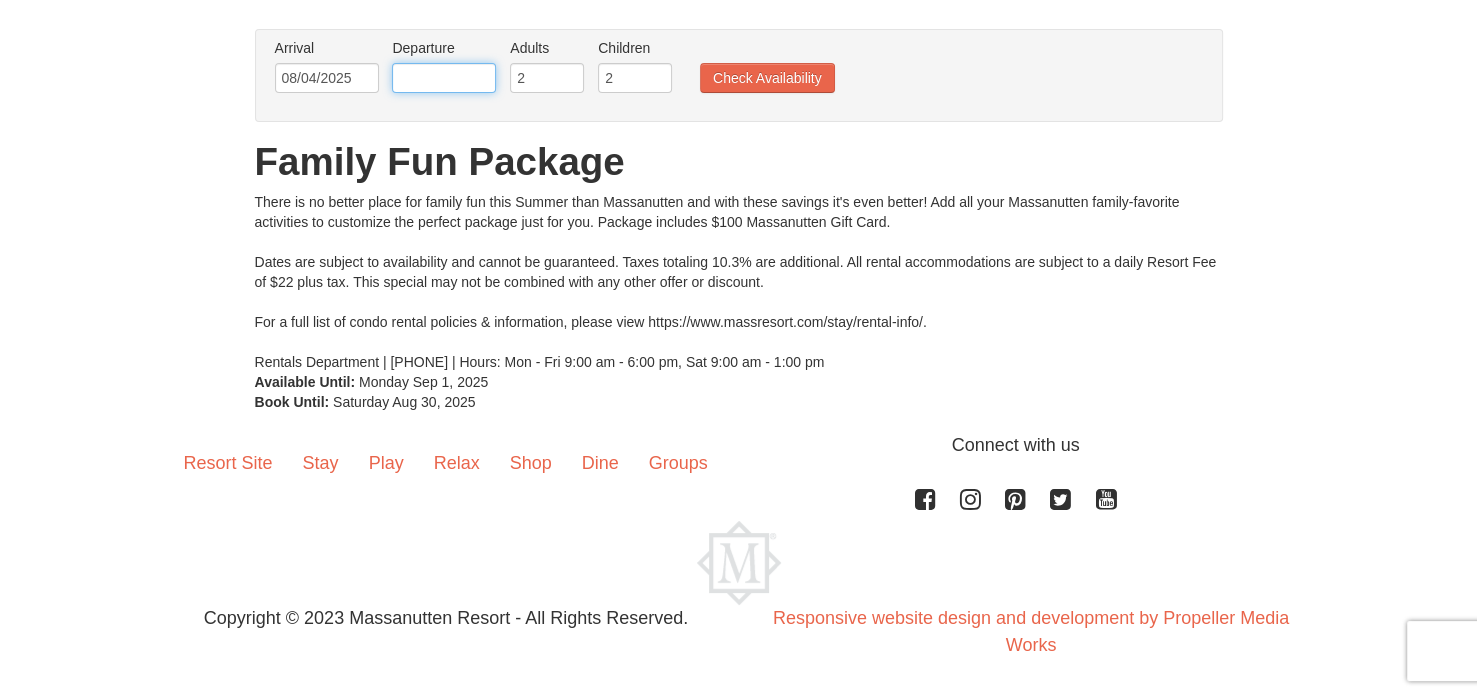 click at bounding box center [444, 78] 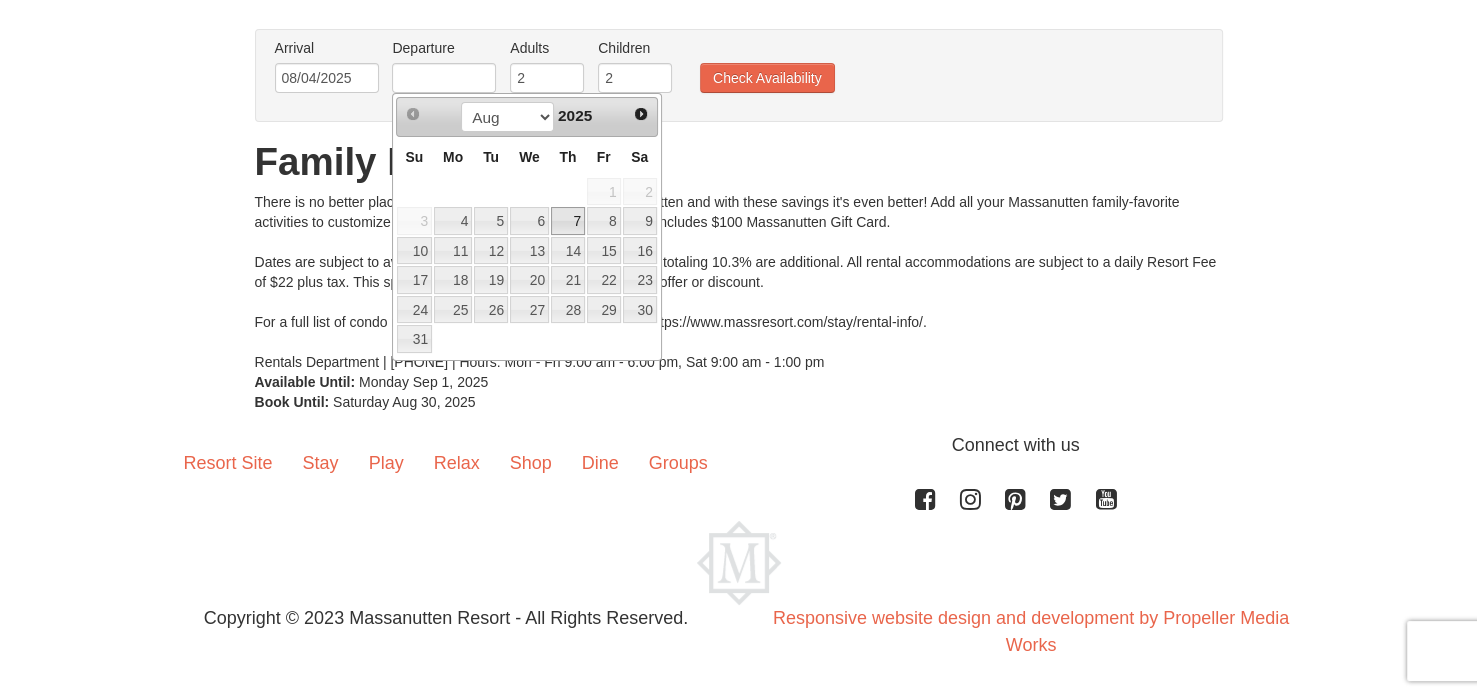click on "7" at bounding box center (568, 221) 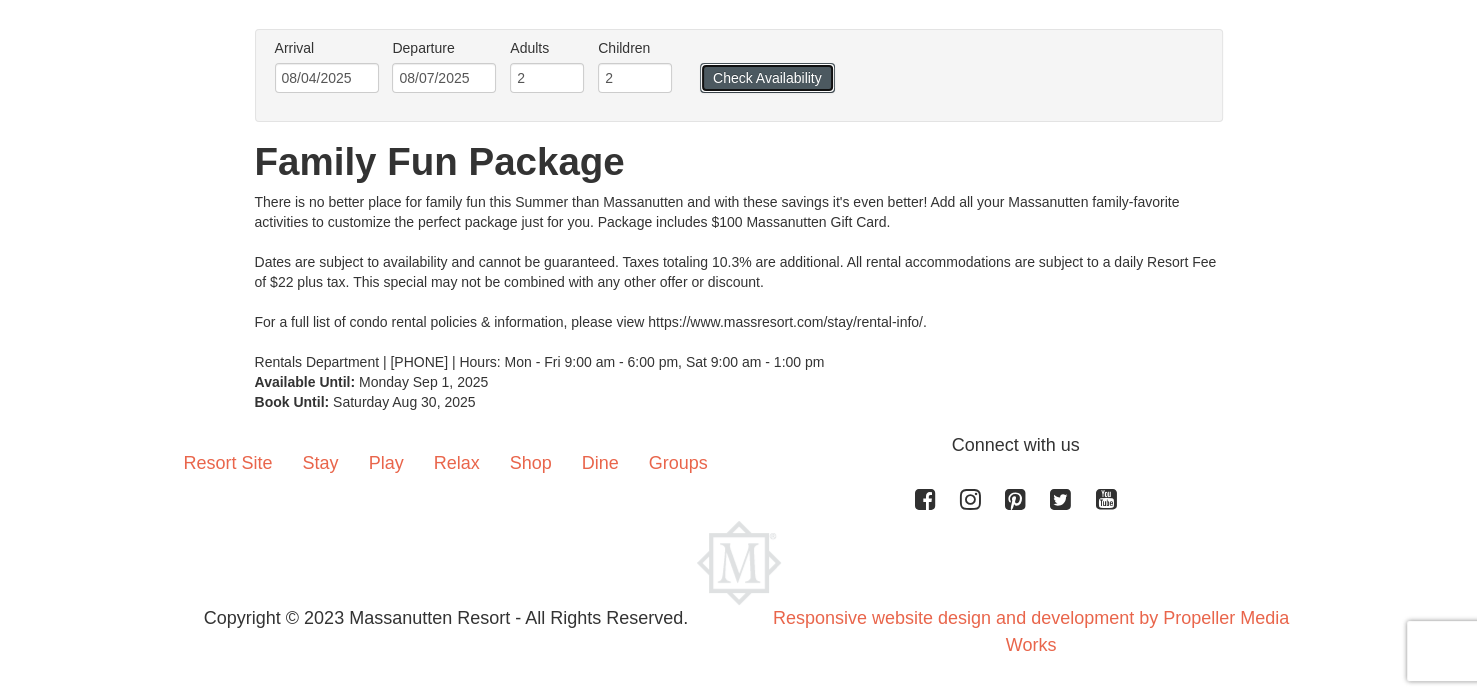 click on "Check Availability" at bounding box center (767, 78) 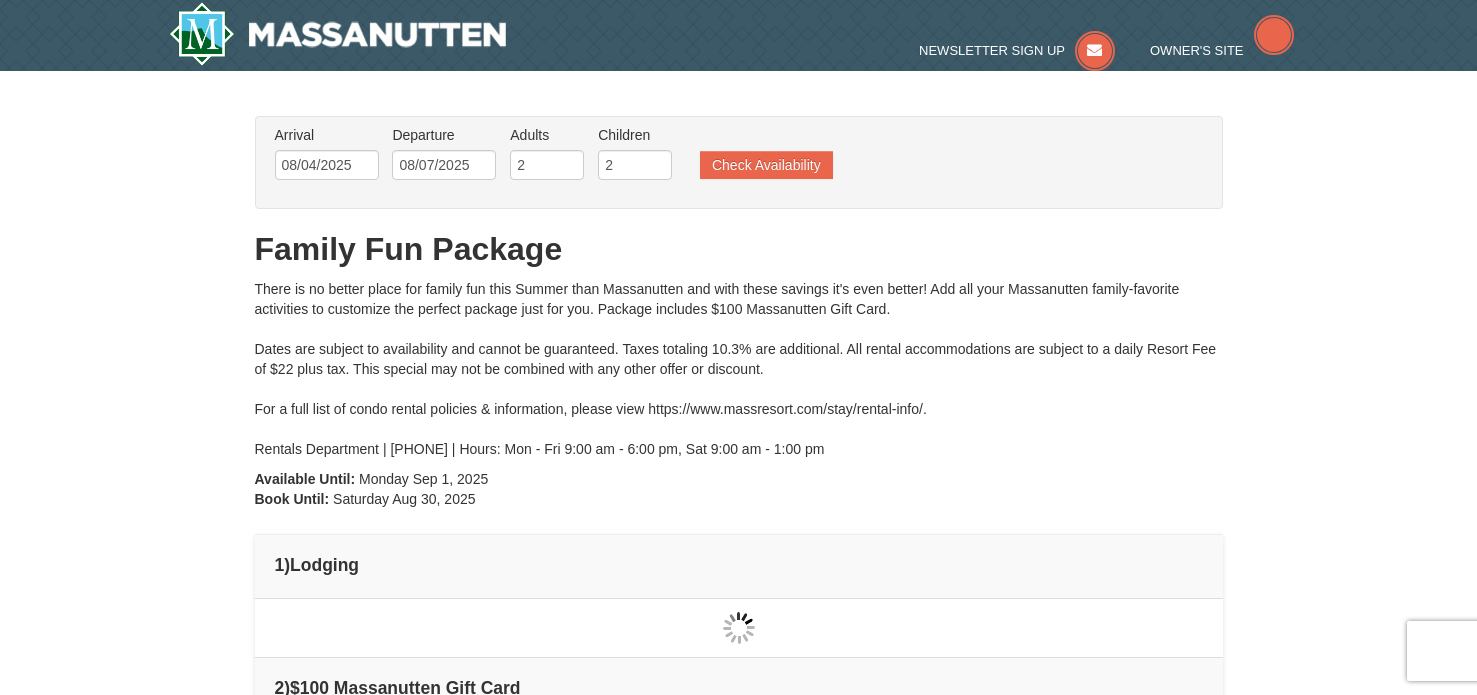 scroll, scrollTop: 0, scrollLeft: 0, axis: both 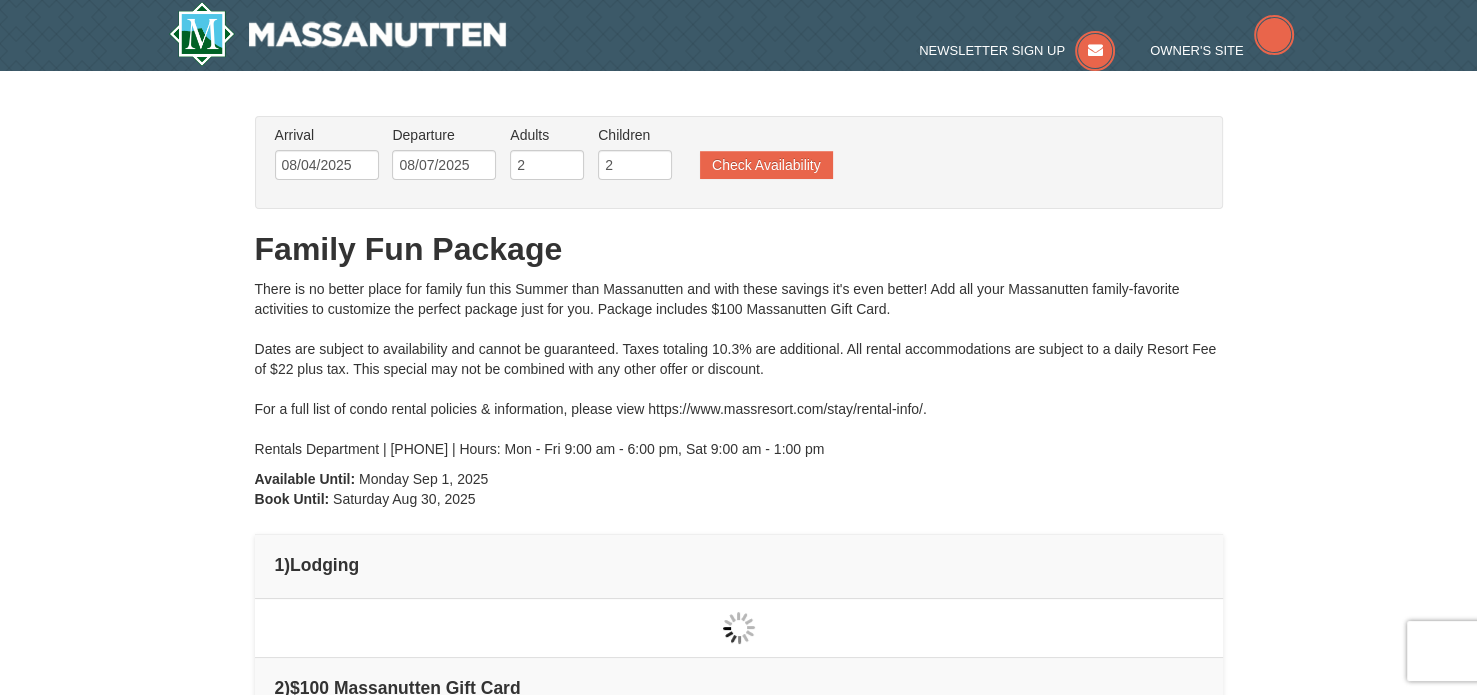 type on "08/04/2025" 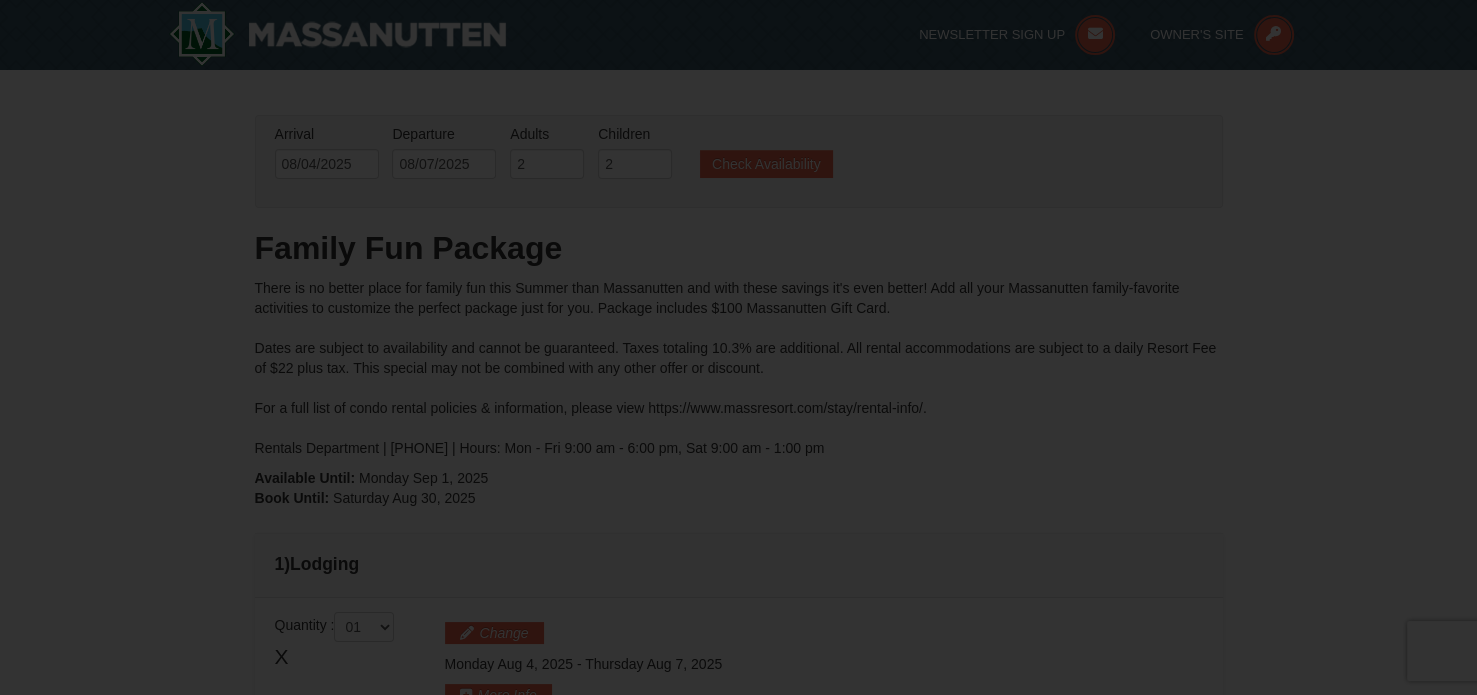 scroll, scrollTop: 219, scrollLeft: 0, axis: vertical 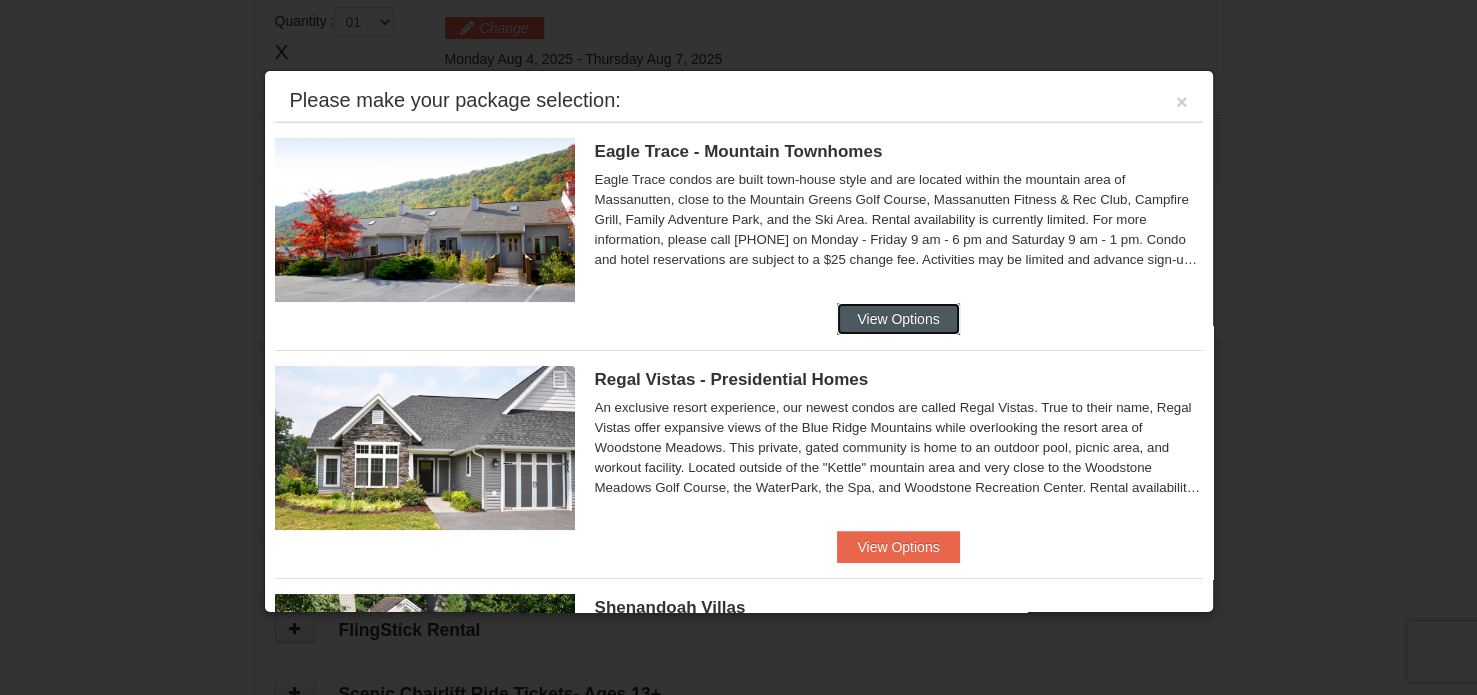 click on "View Options" at bounding box center [898, 319] 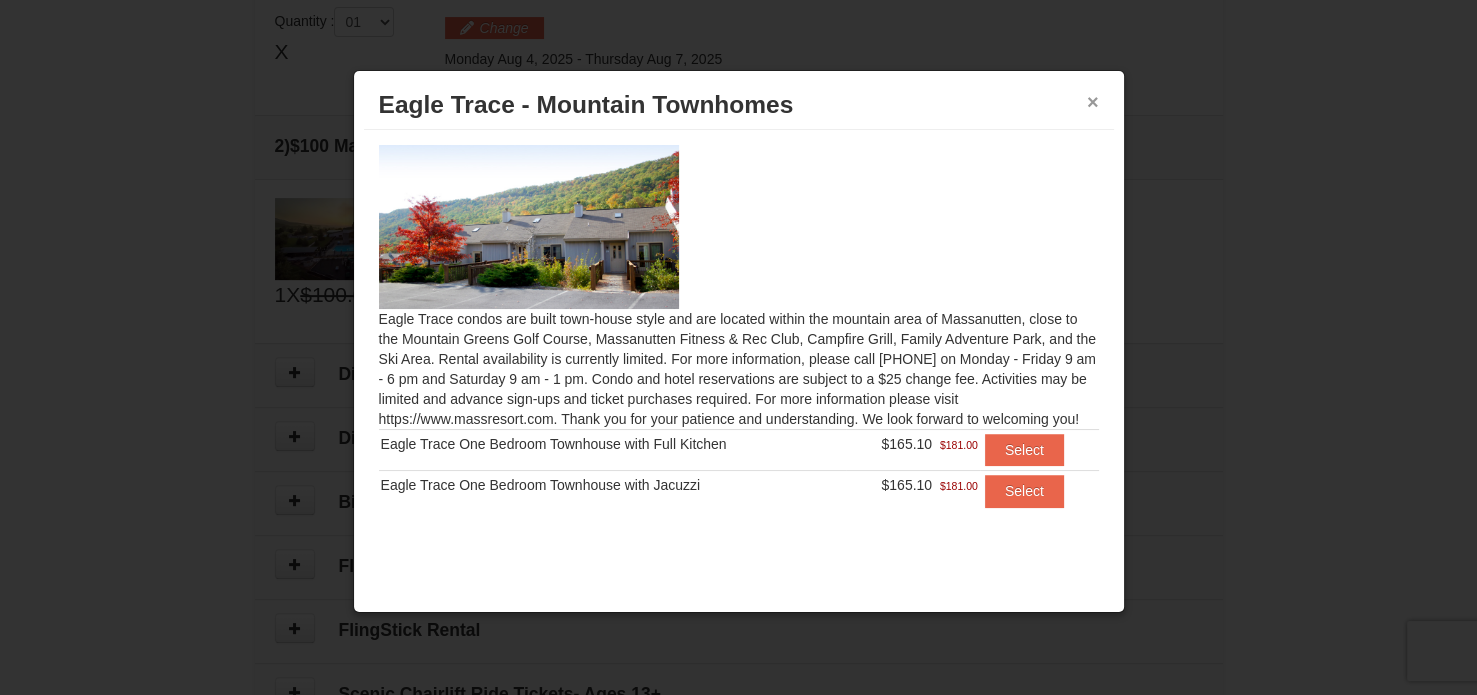 click on "×" at bounding box center [1093, 102] 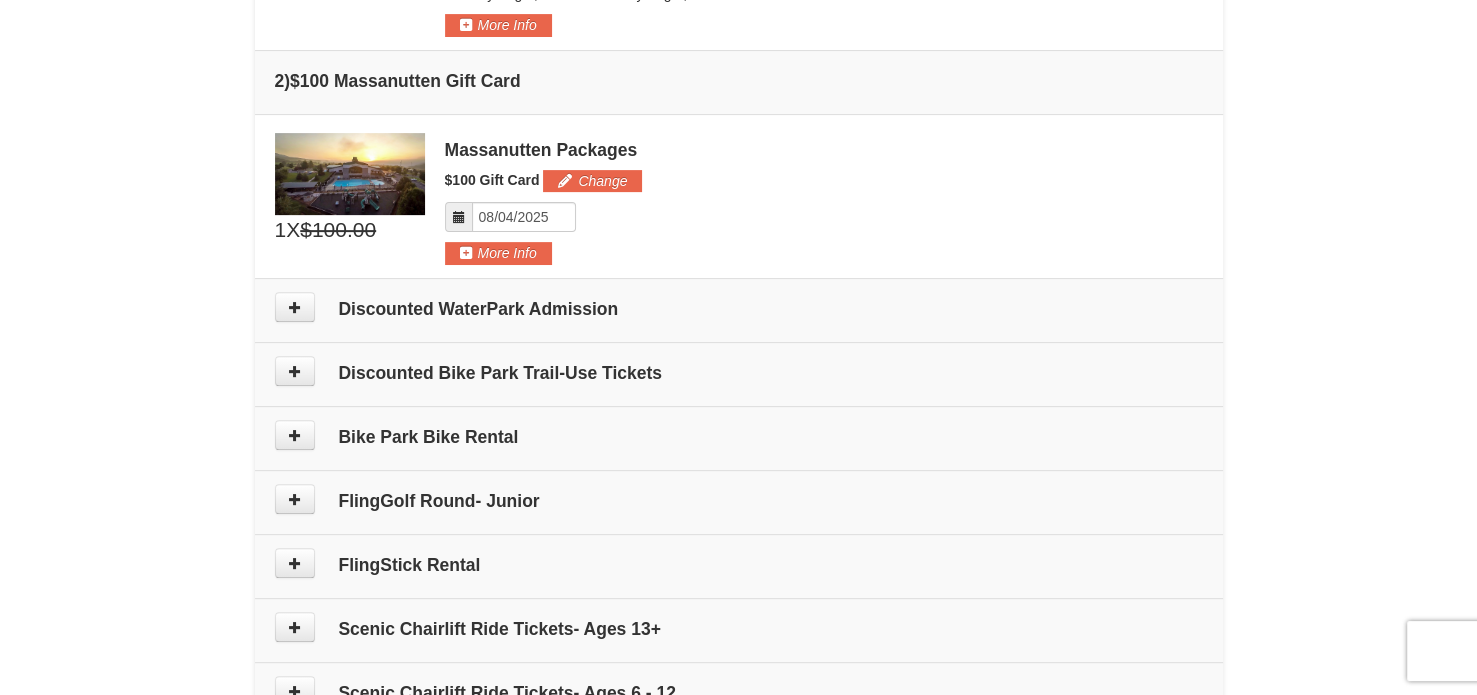 scroll, scrollTop: 709, scrollLeft: 0, axis: vertical 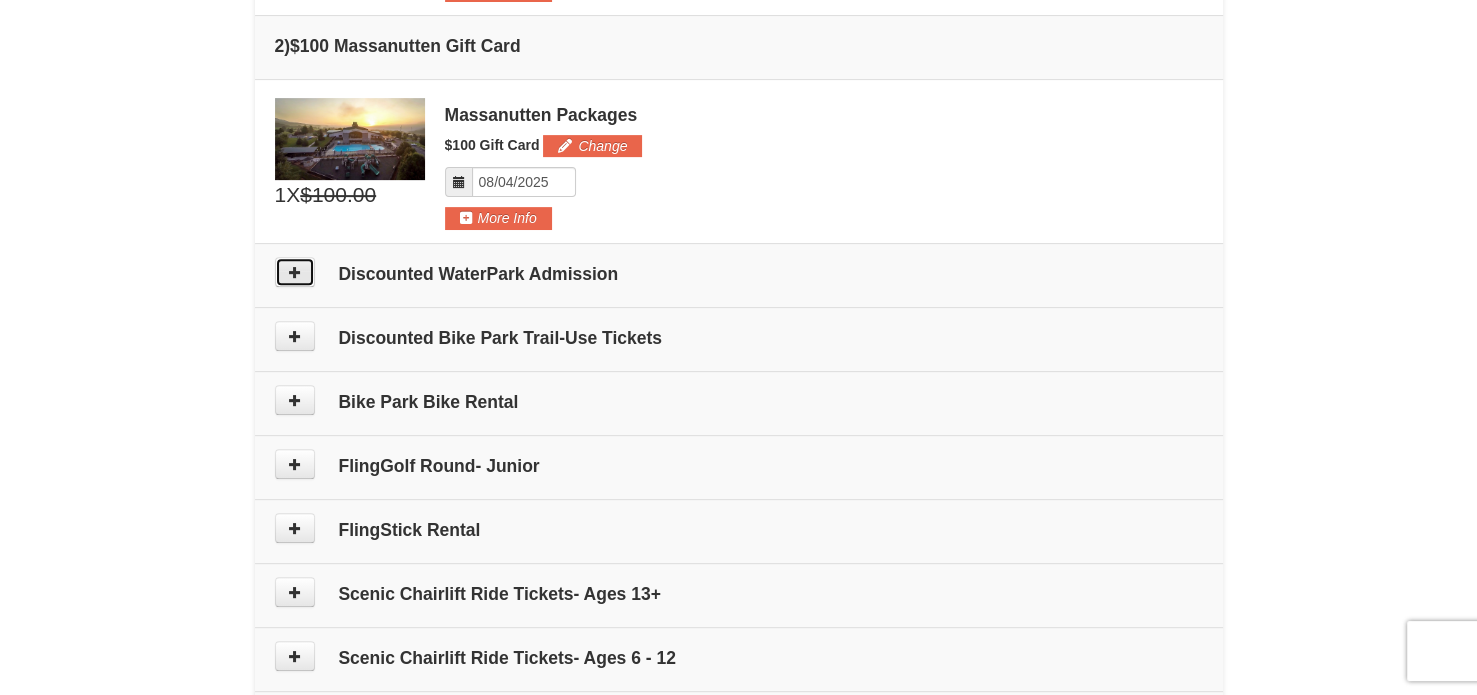 click at bounding box center [295, 272] 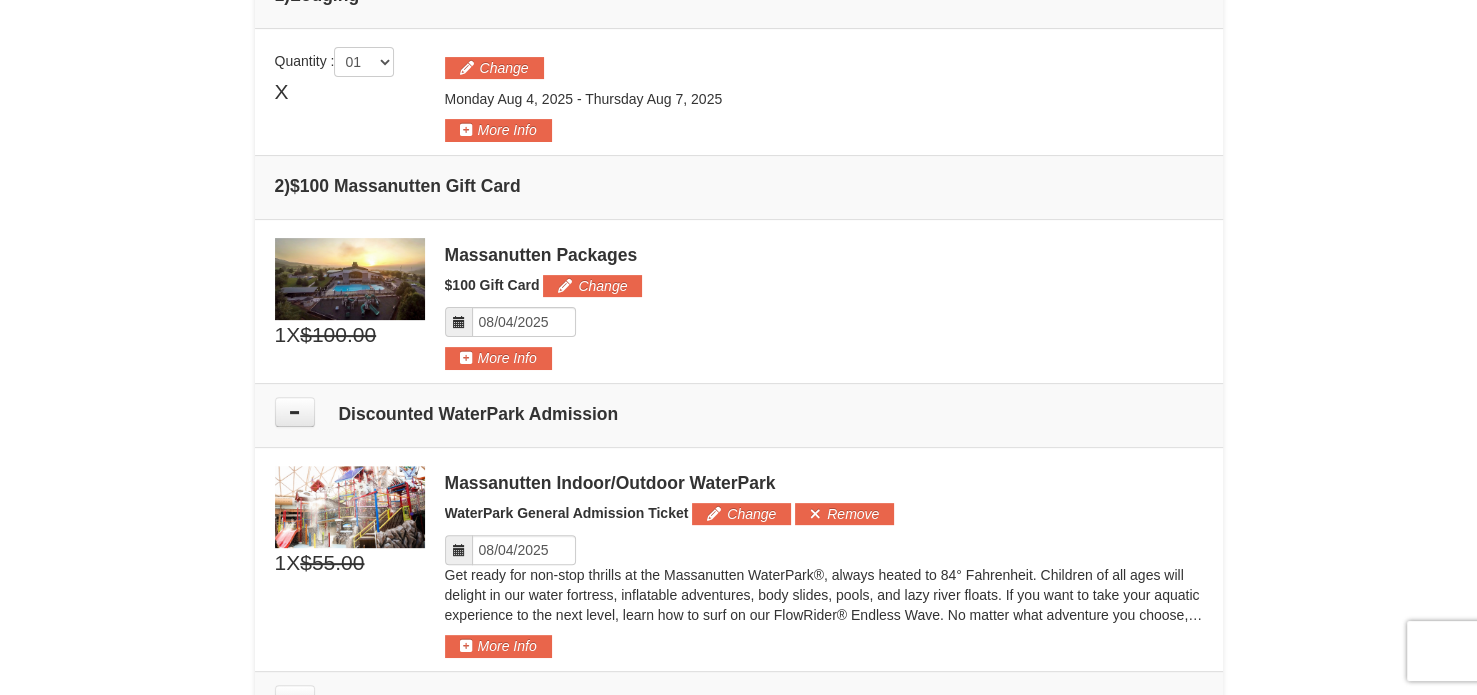 scroll, scrollTop: 450, scrollLeft: 0, axis: vertical 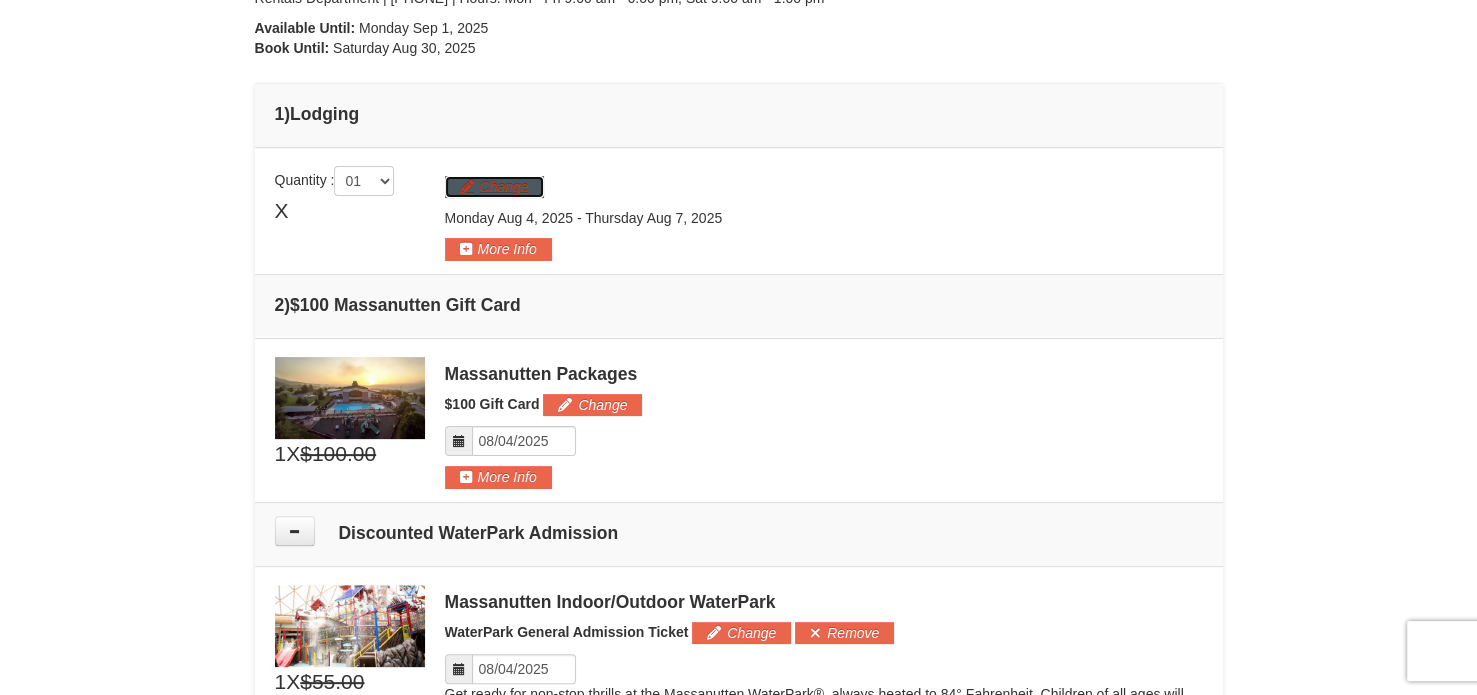click on "Change" at bounding box center (494, 187) 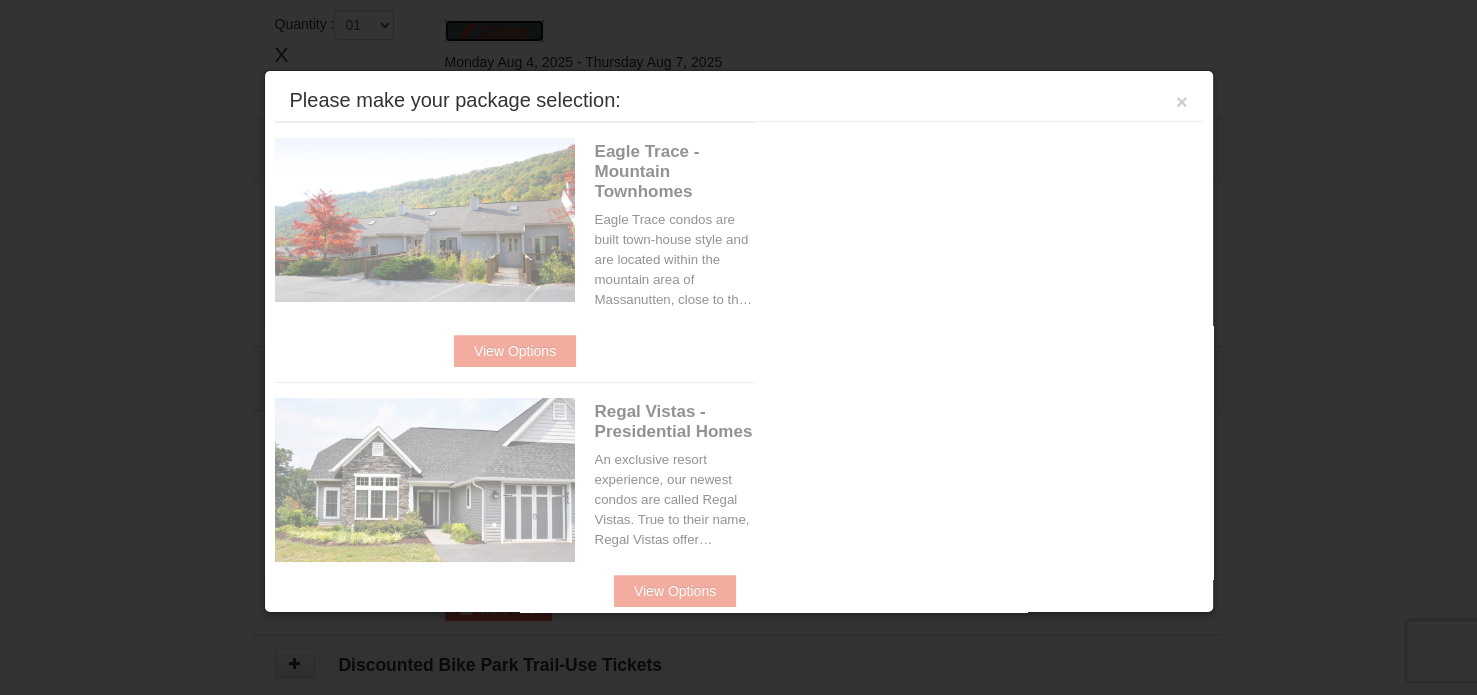 scroll, scrollTop: 614, scrollLeft: 0, axis: vertical 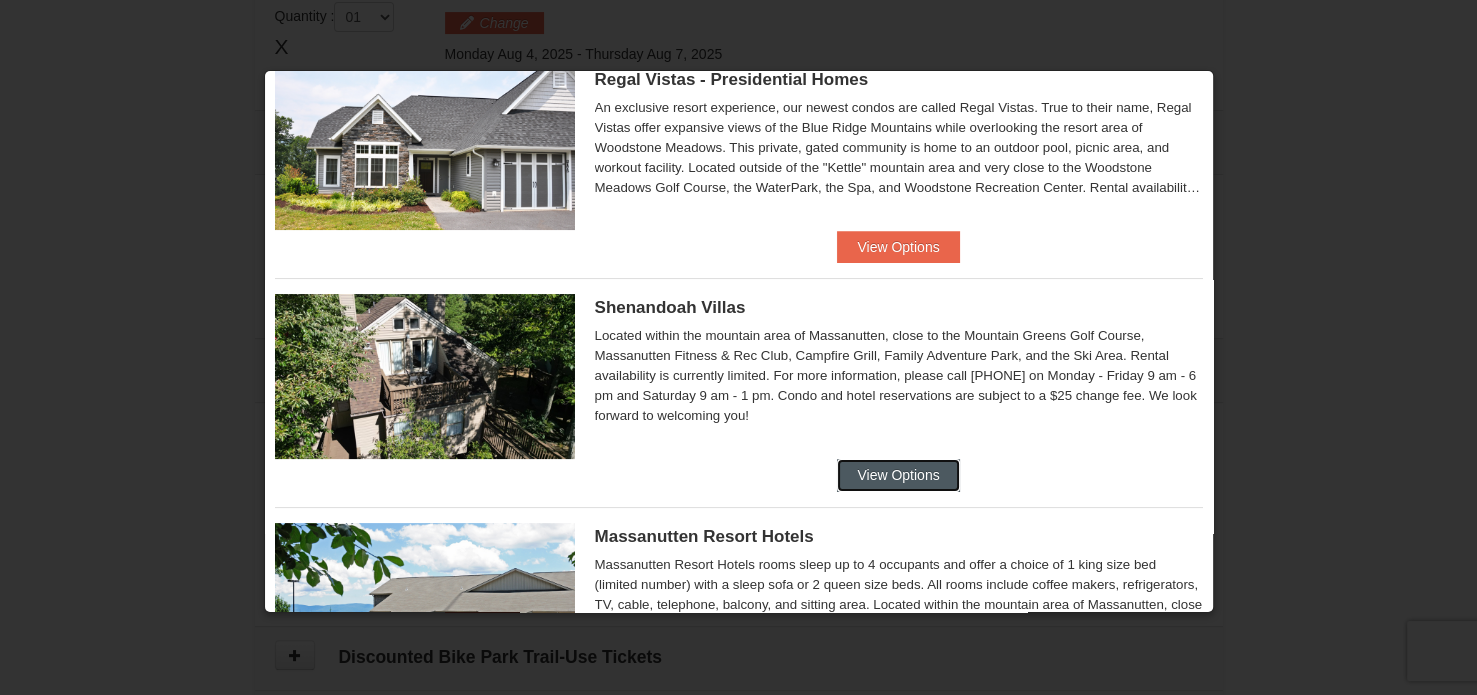 click on "View Options" at bounding box center (898, 475) 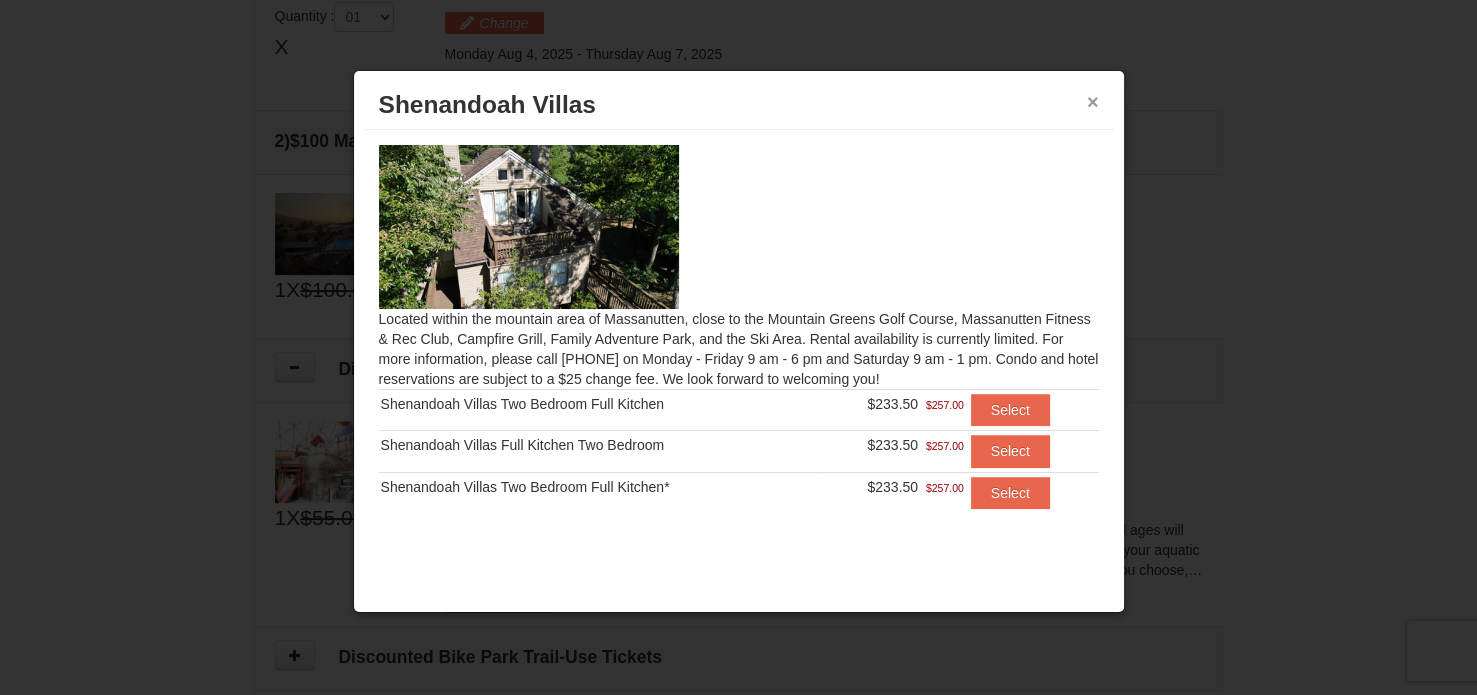 click on "×" at bounding box center [1093, 102] 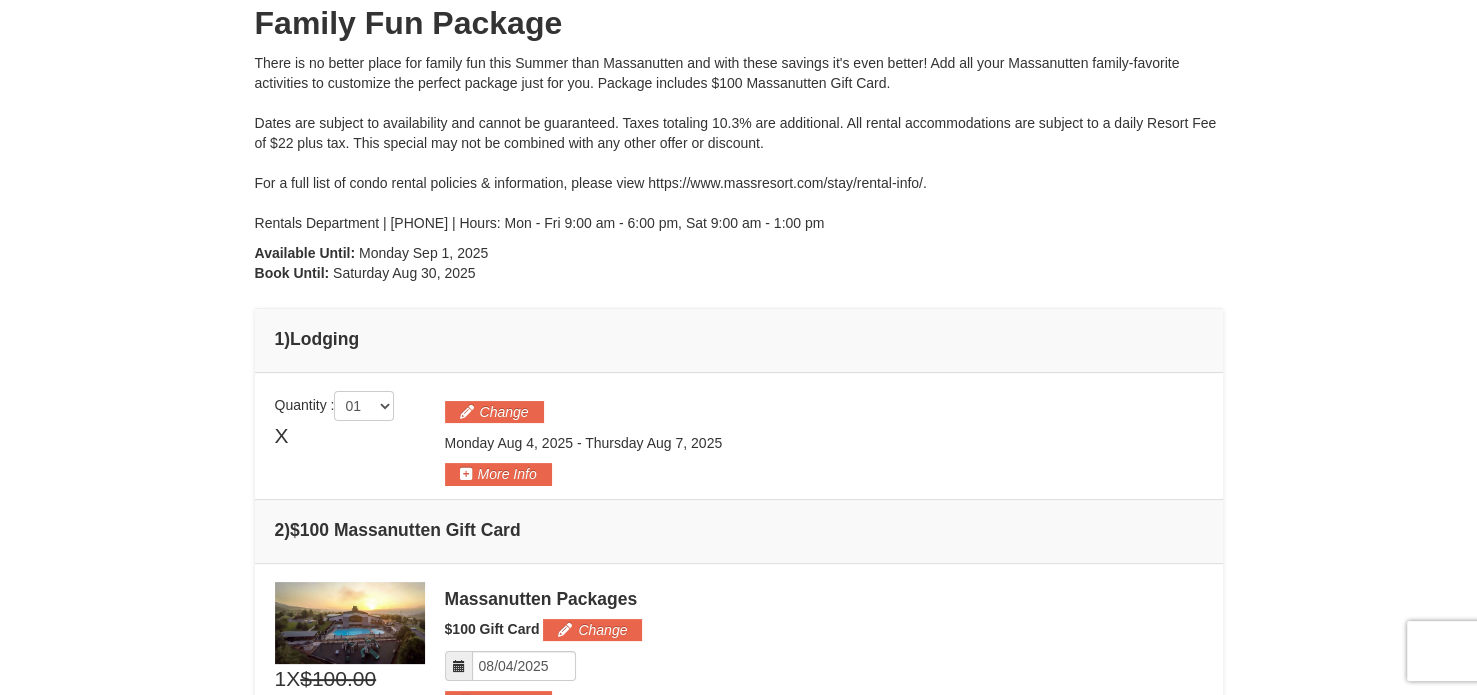 scroll, scrollTop: 214, scrollLeft: 0, axis: vertical 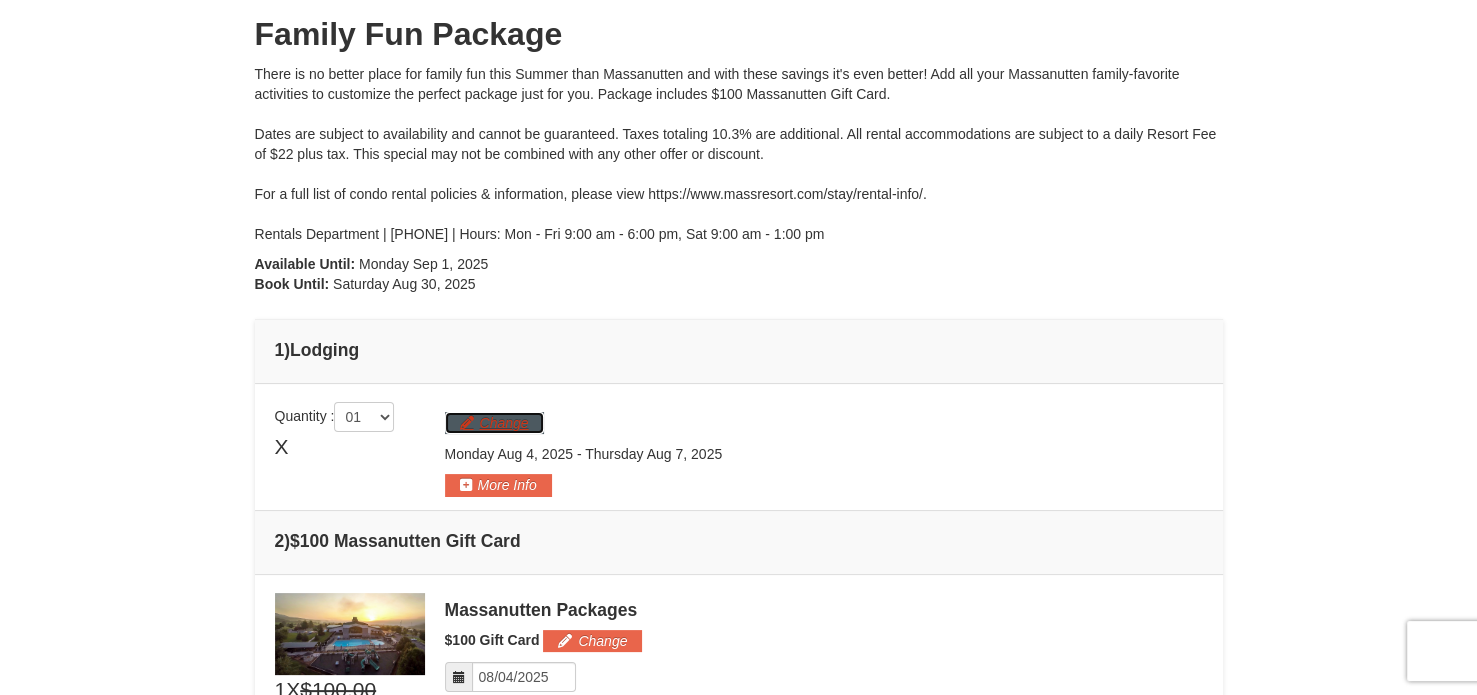 click on "Change" at bounding box center [494, 423] 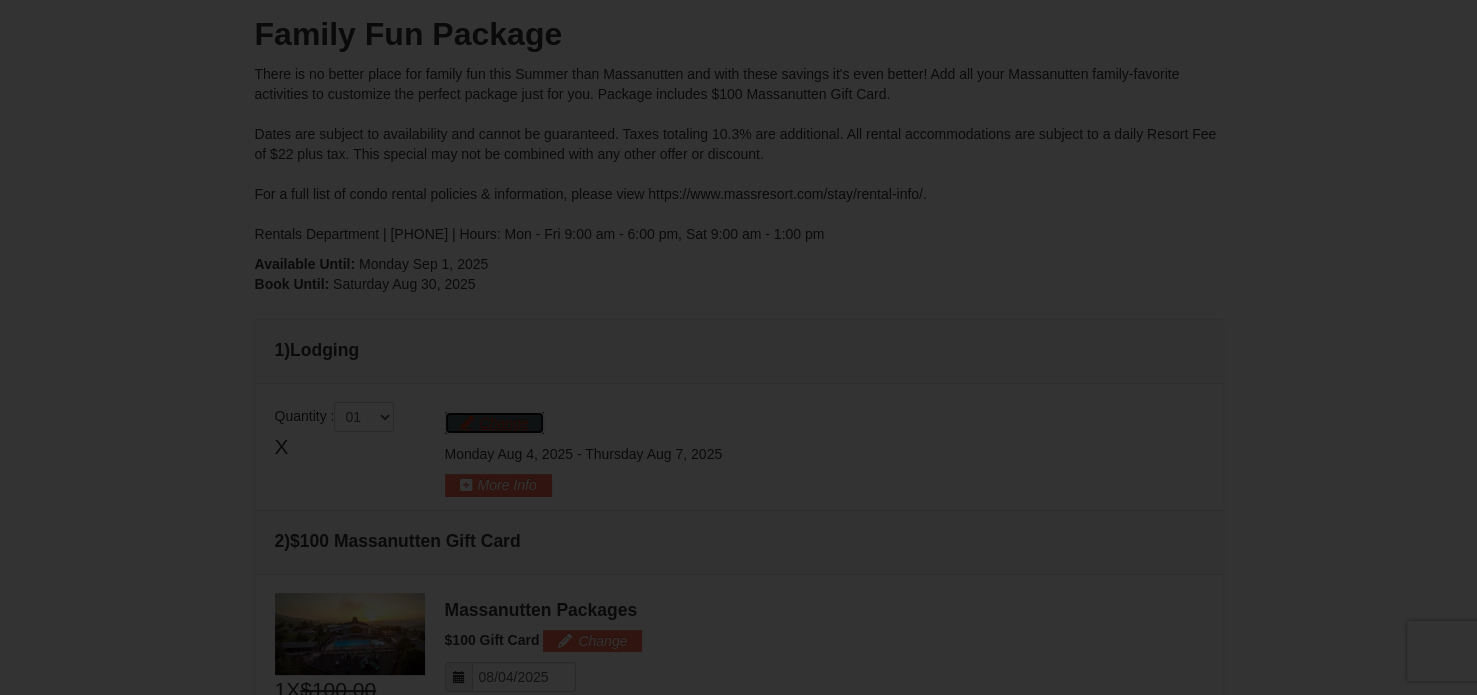 scroll, scrollTop: 285, scrollLeft: 0, axis: vertical 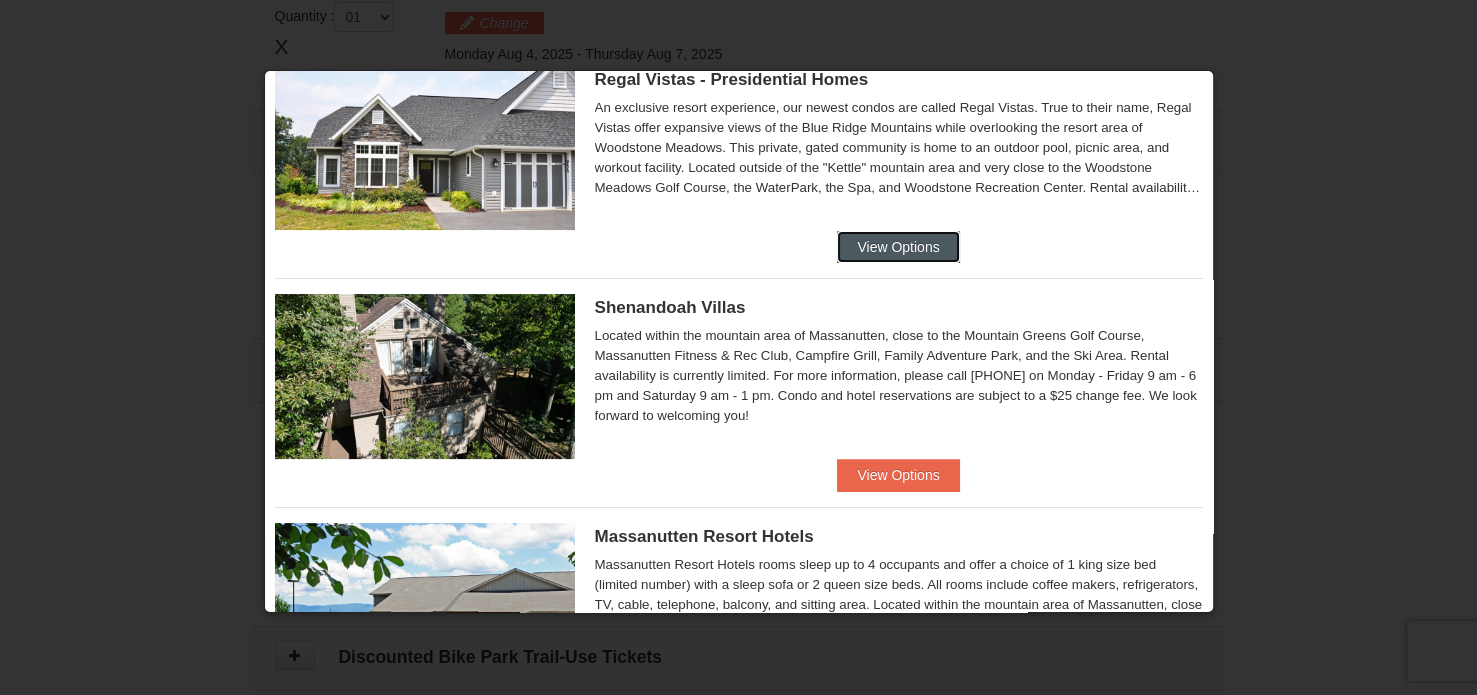 click on "View Options" at bounding box center [898, 247] 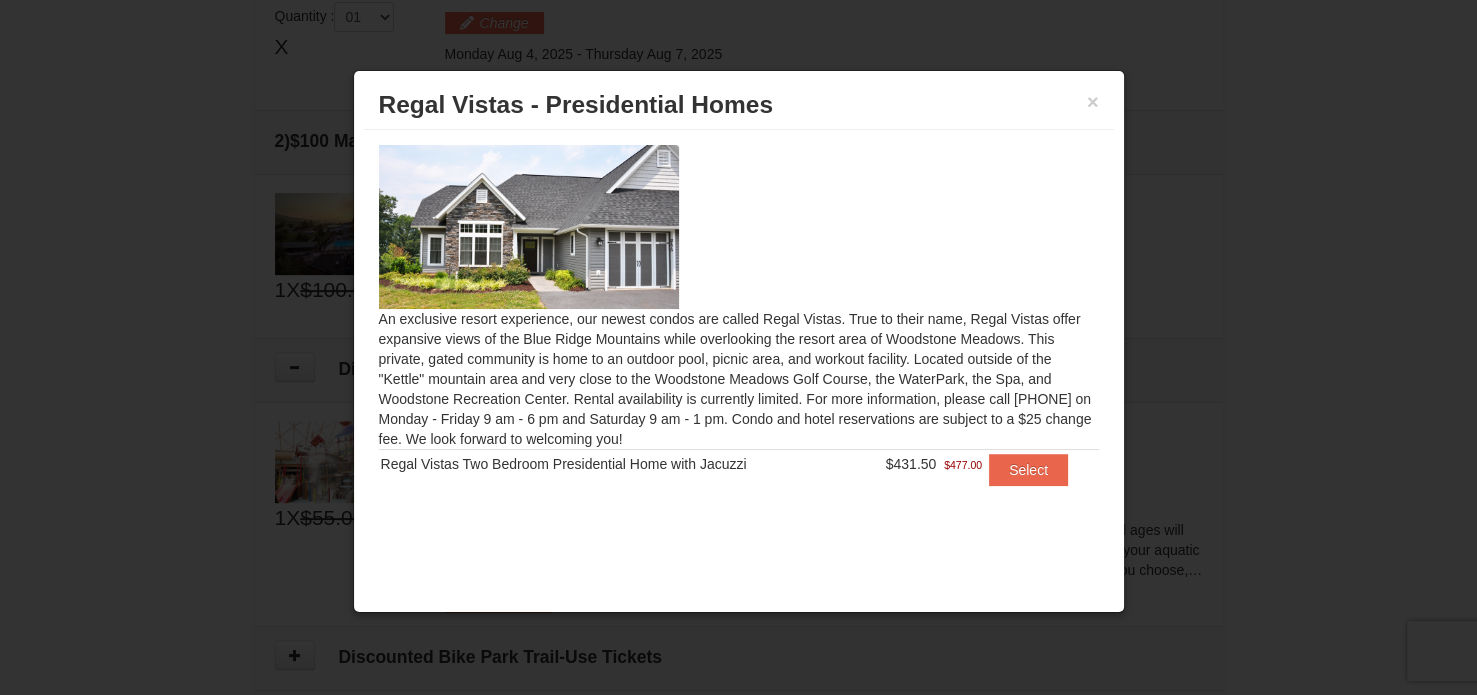 click on "Regal Vistas - Presidential Homes" at bounding box center (739, 105) 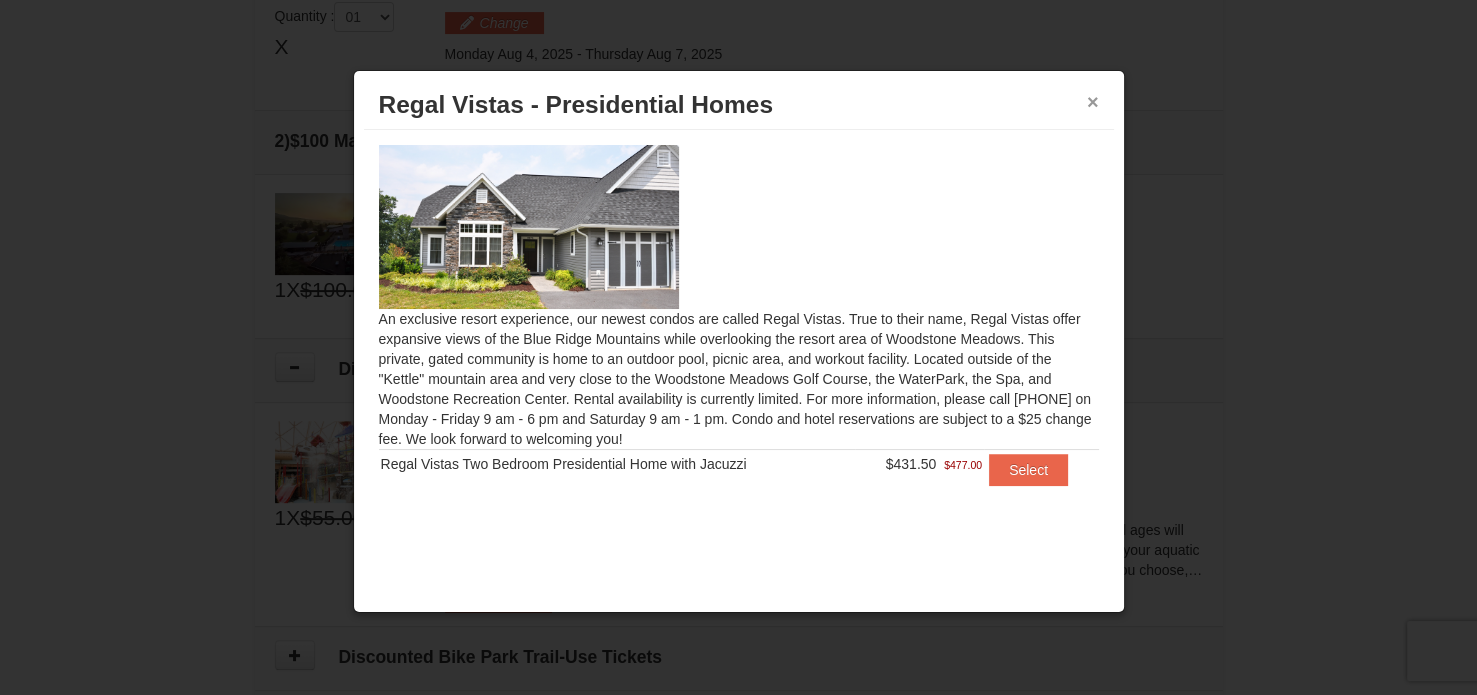 click on "×" at bounding box center (1093, 102) 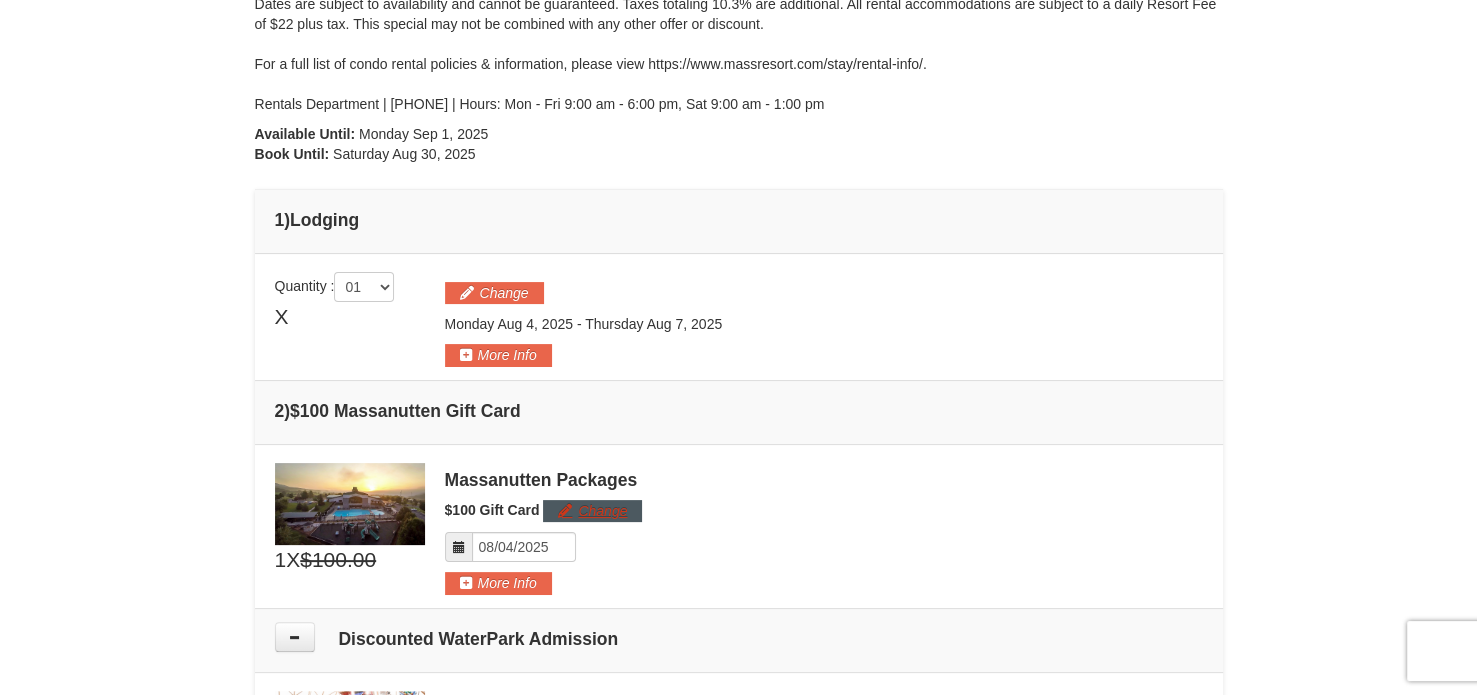 scroll, scrollTop: 314, scrollLeft: 0, axis: vertical 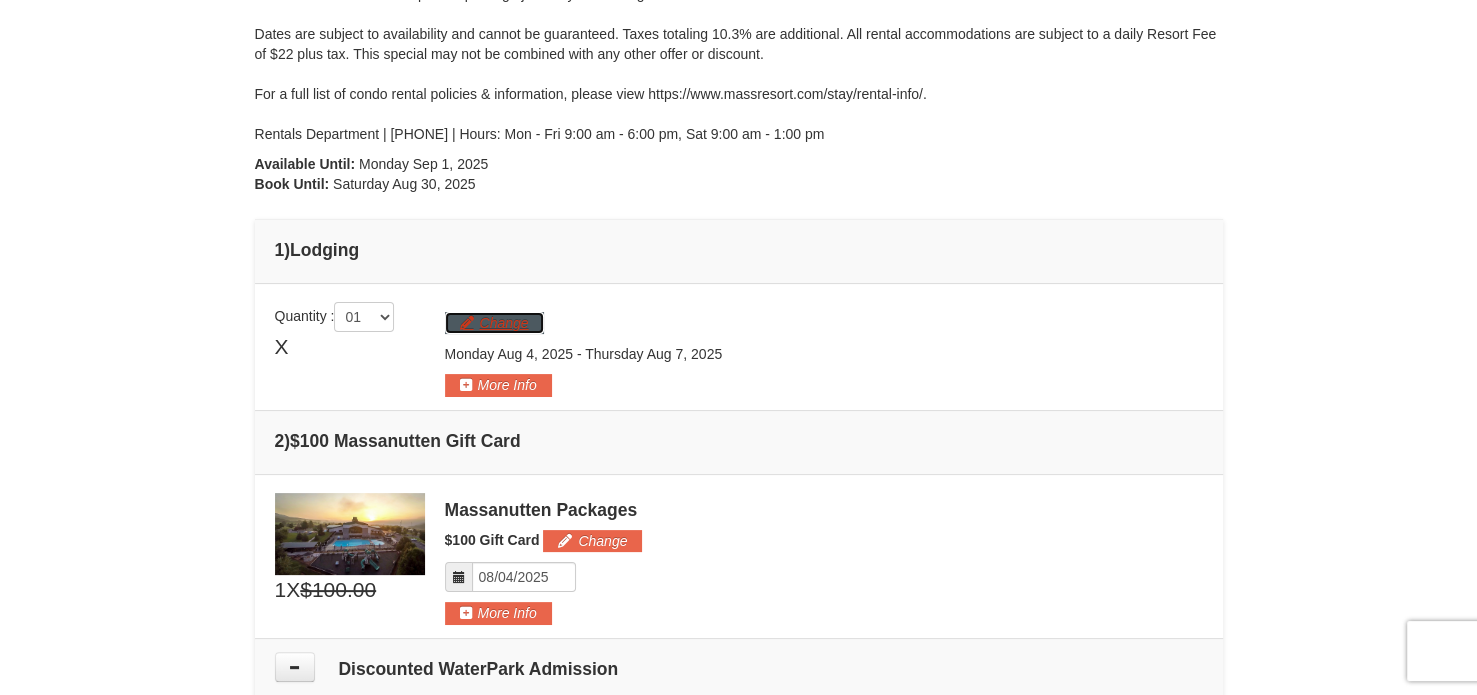 click on "Change" at bounding box center (494, 323) 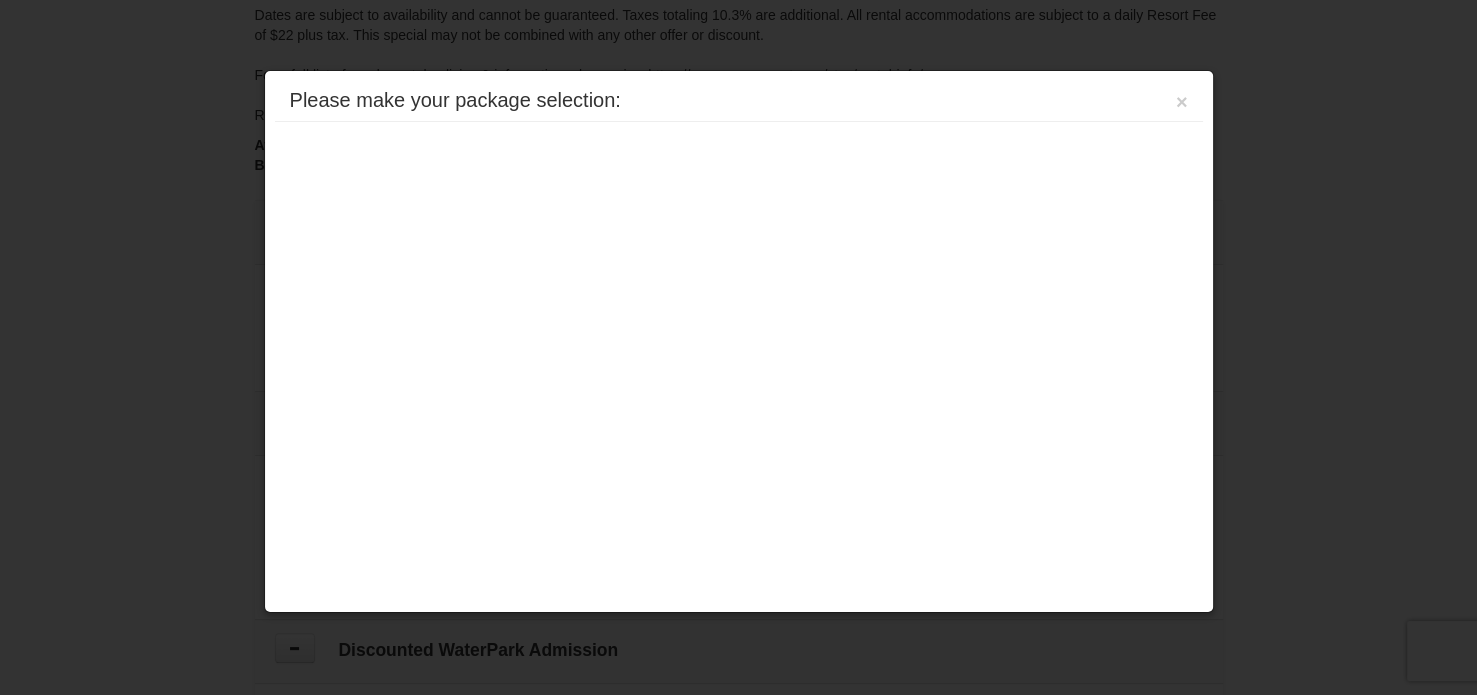 scroll, scrollTop: 380, scrollLeft: 0, axis: vertical 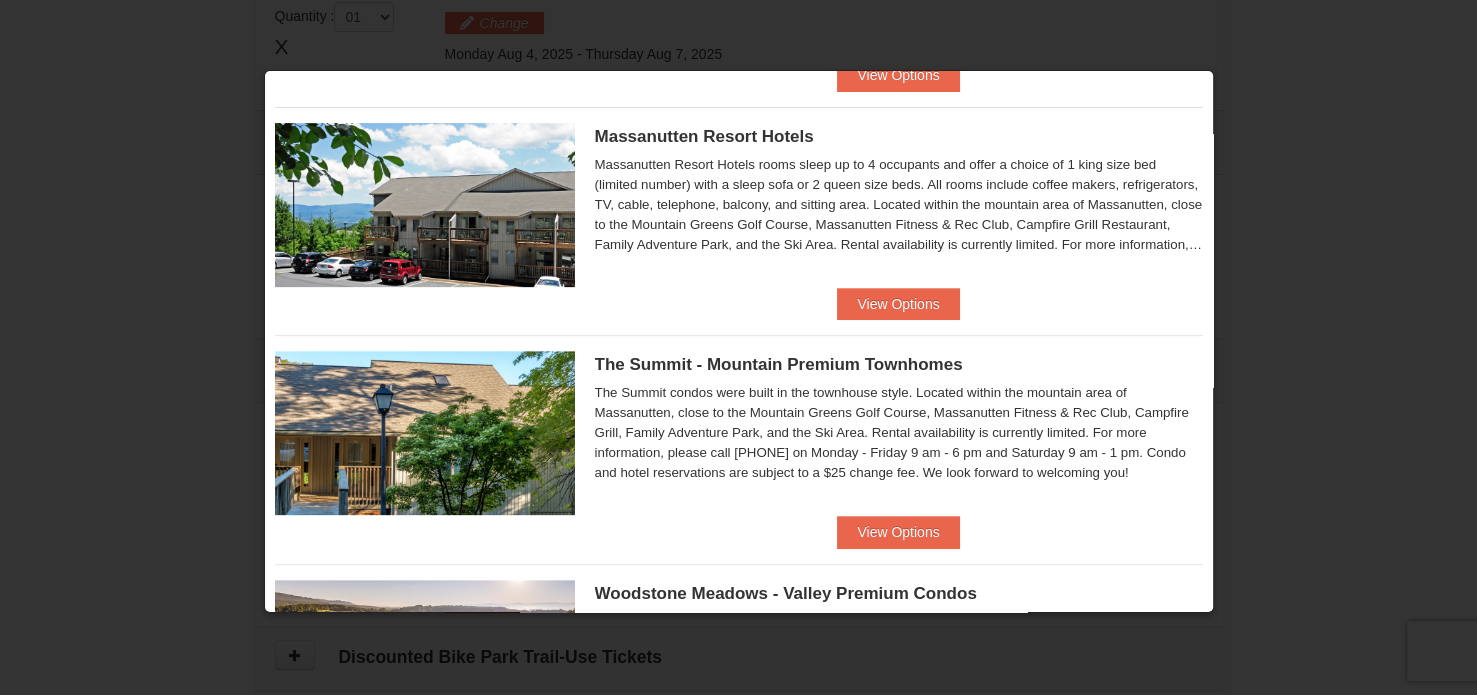 click on "The Summit - Mountain Premium Townhomes" at bounding box center (779, 364) 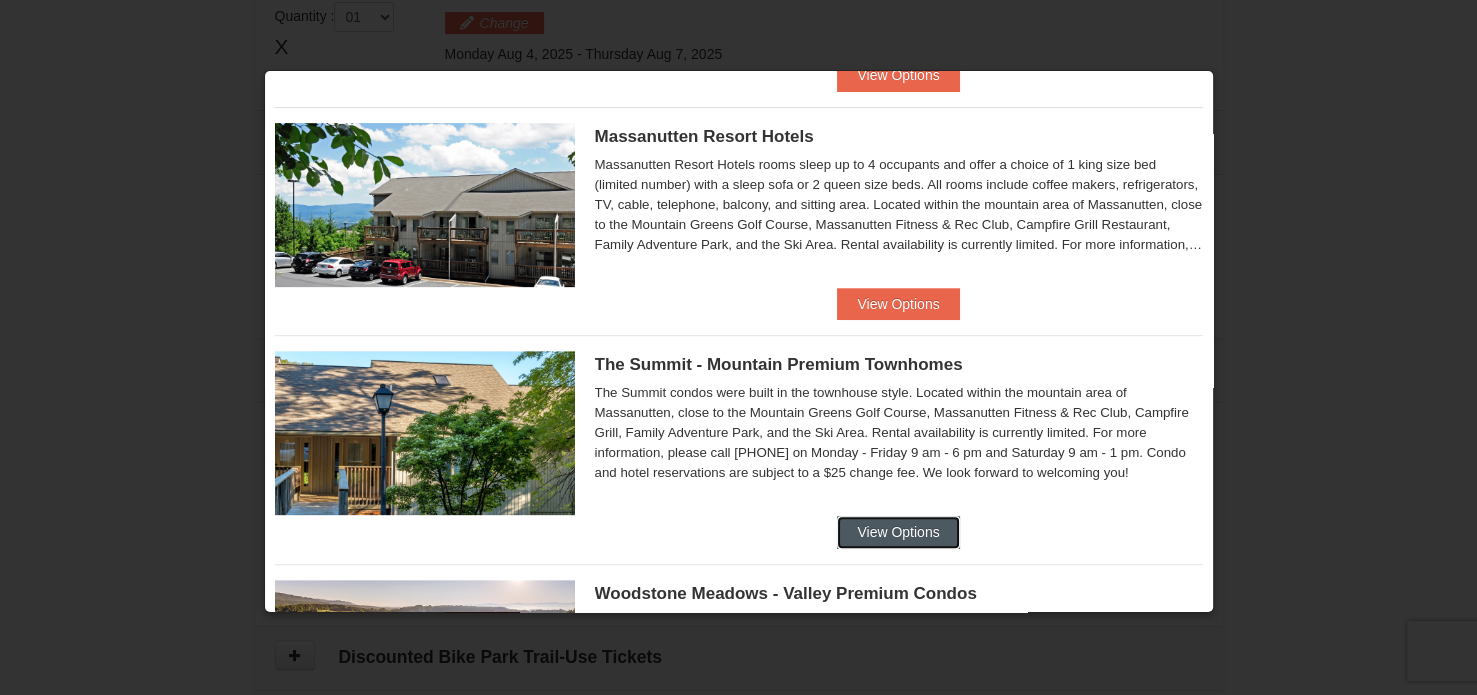 click on "View Options" at bounding box center [898, 532] 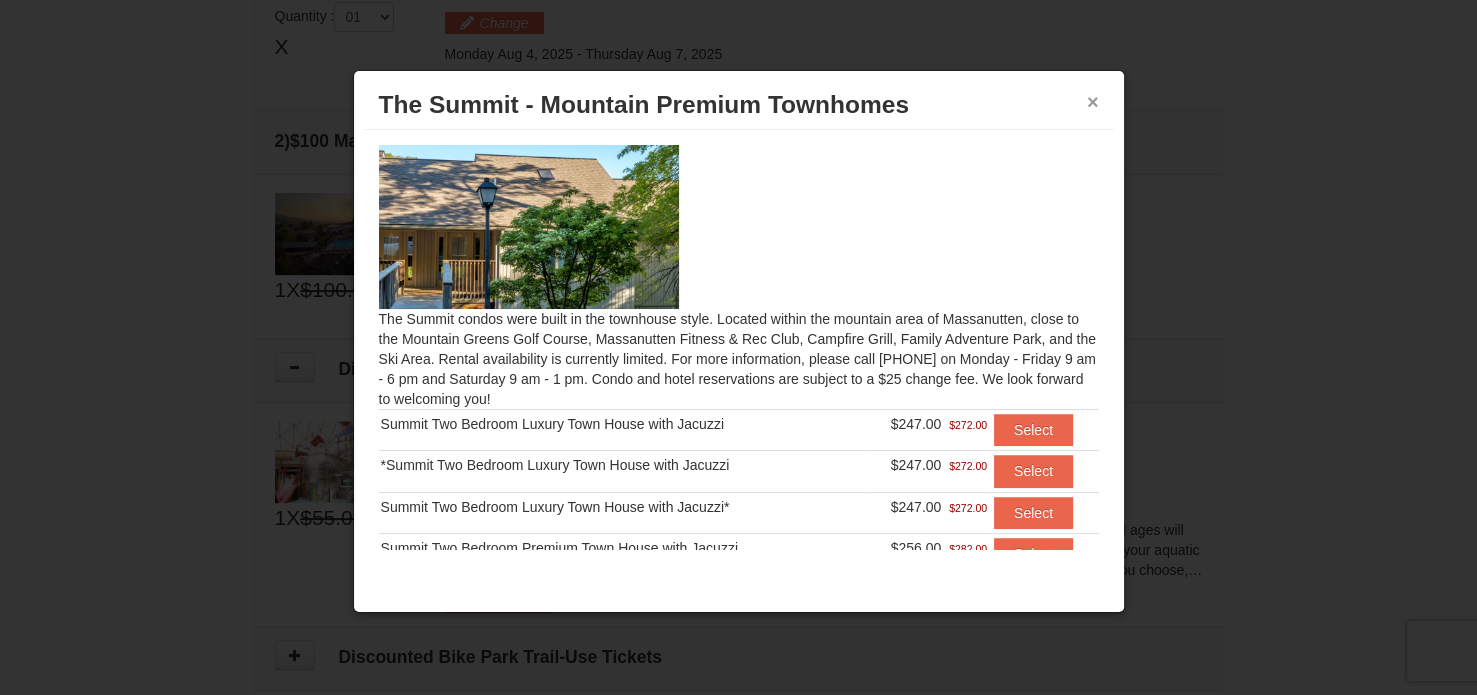 click on "×" at bounding box center [1093, 102] 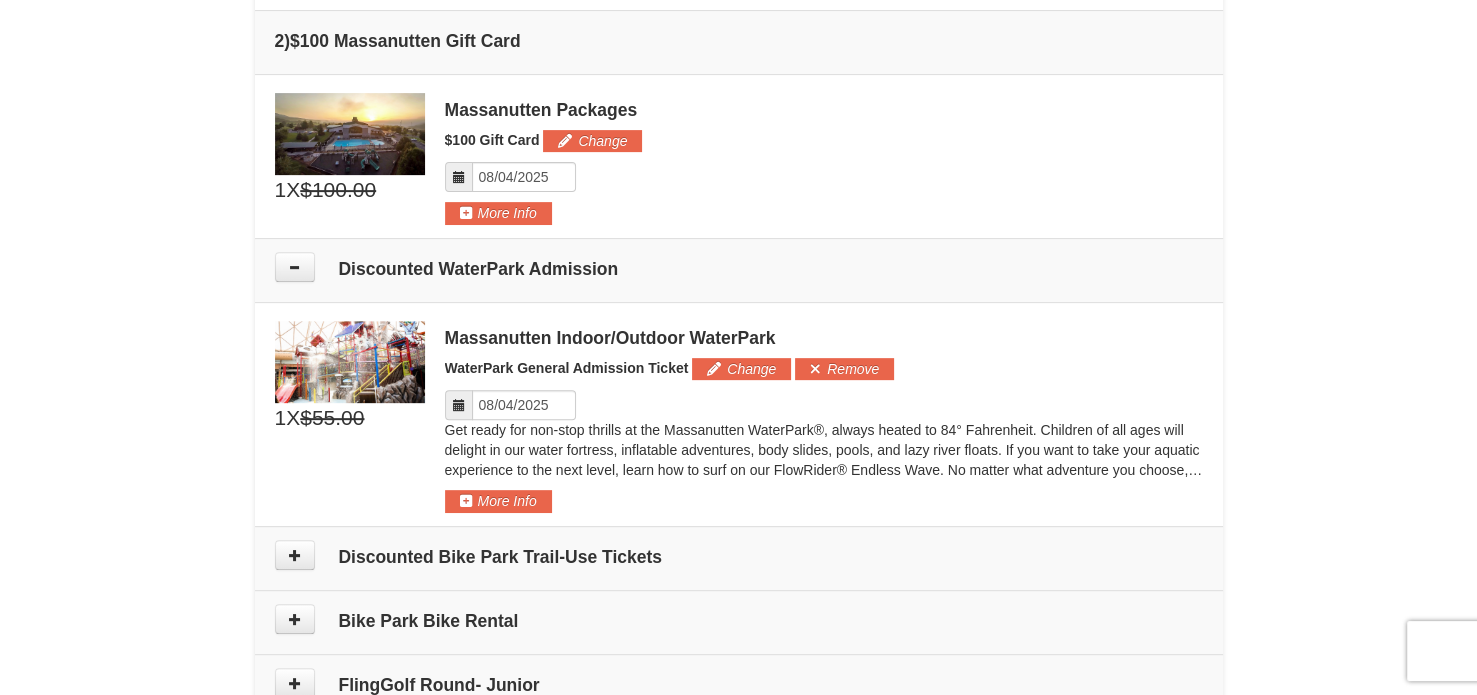 scroll, scrollTop: 414, scrollLeft: 0, axis: vertical 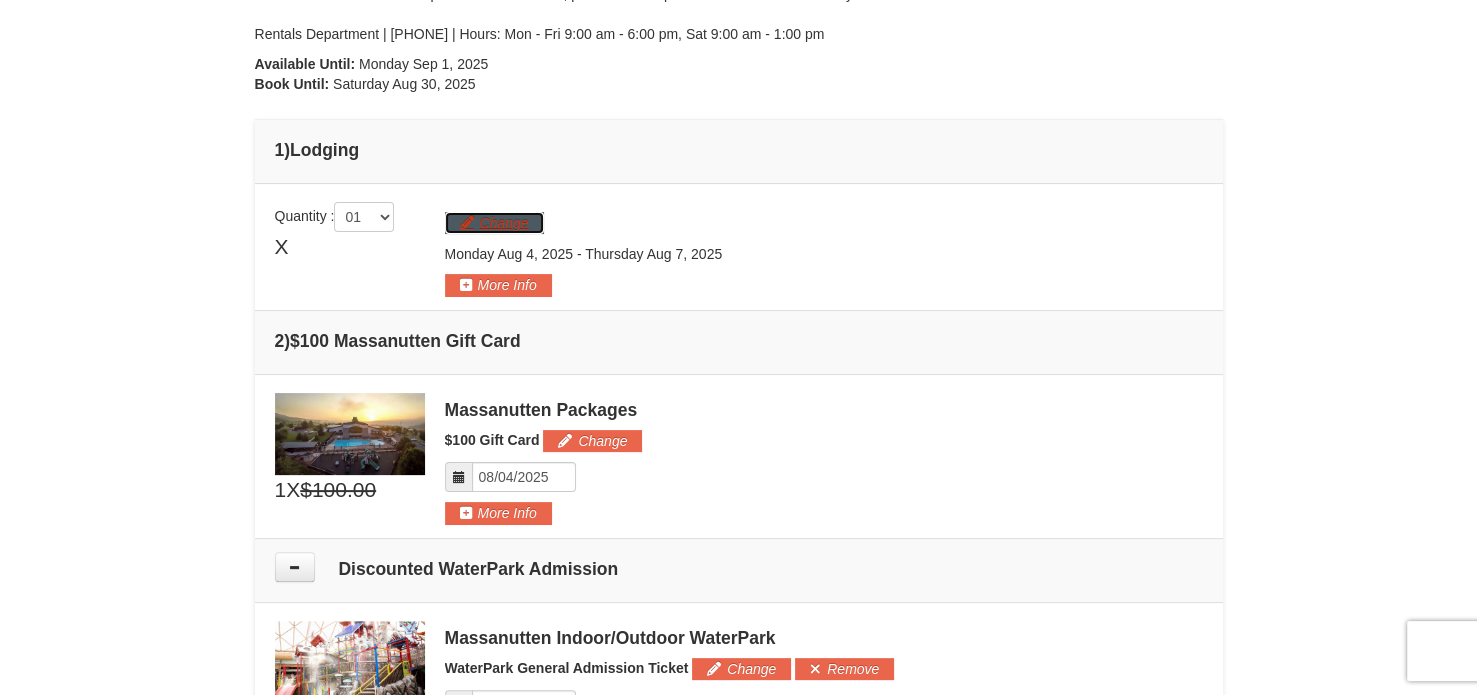 click on "Change" at bounding box center (494, 223) 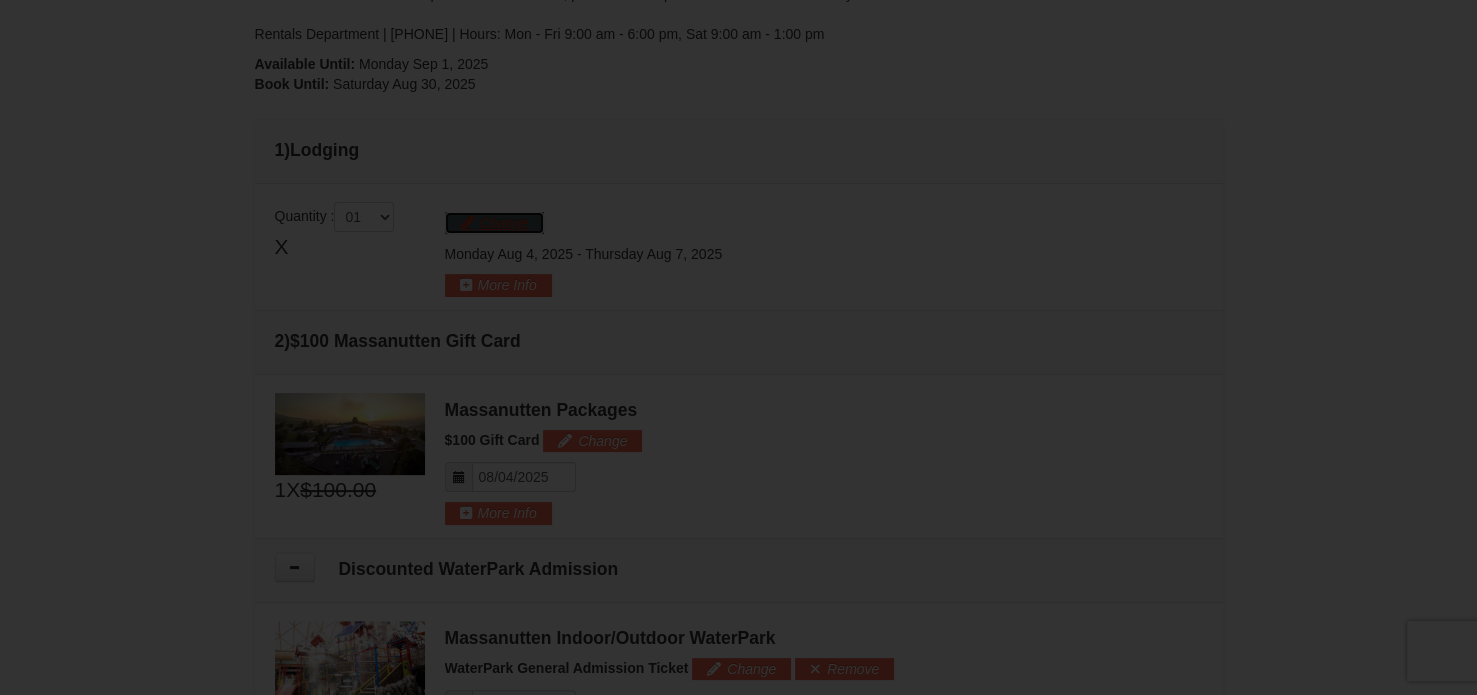scroll, scrollTop: 462, scrollLeft: 0, axis: vertical 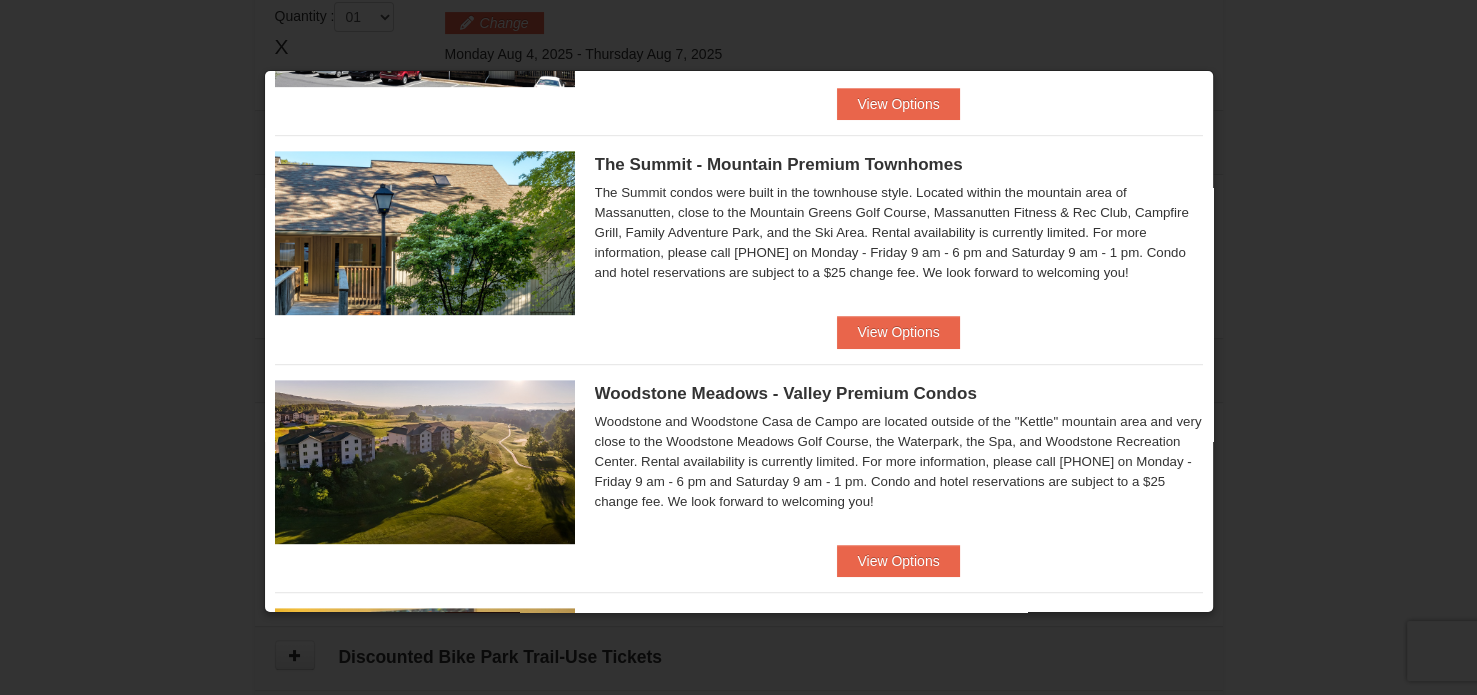 click on "Woodstone Meadows - Valley Premium Condos" at bounding box center (786, 393) 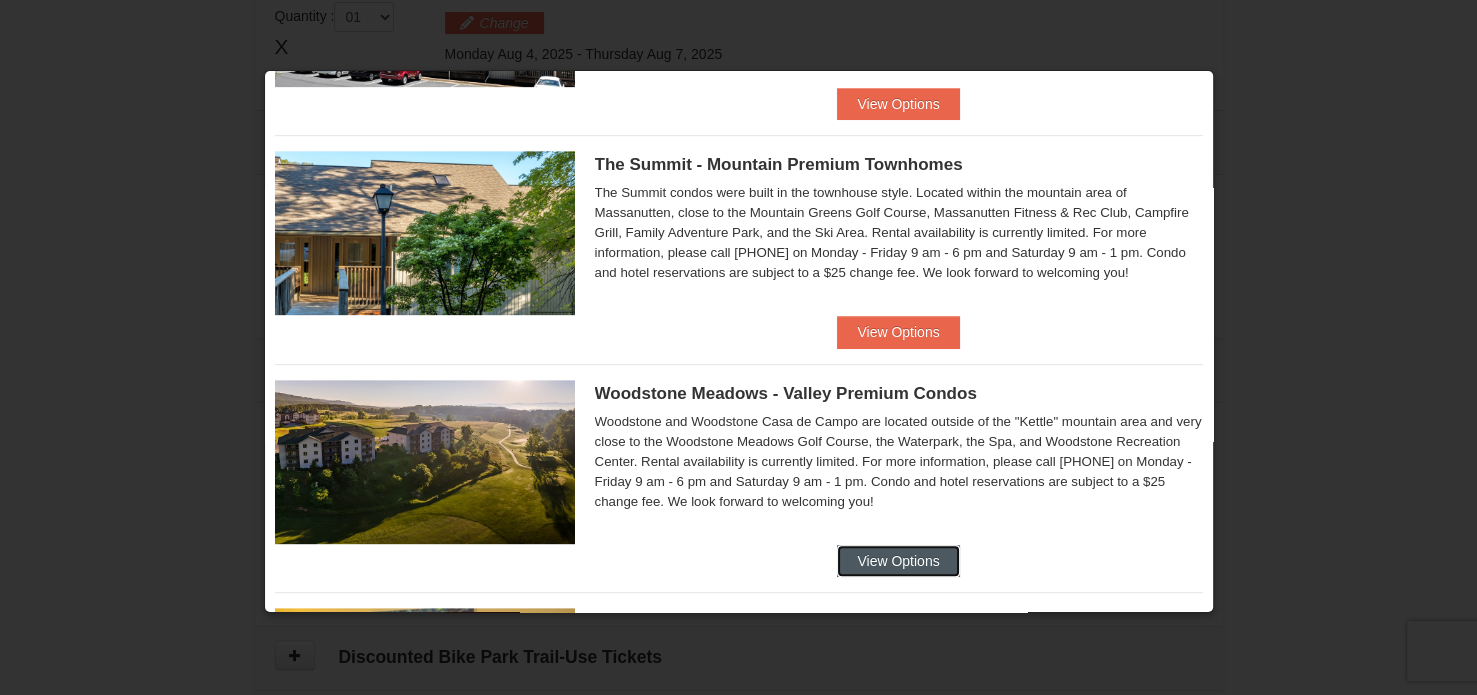click on "View Options" at bounding box center [898, 561] 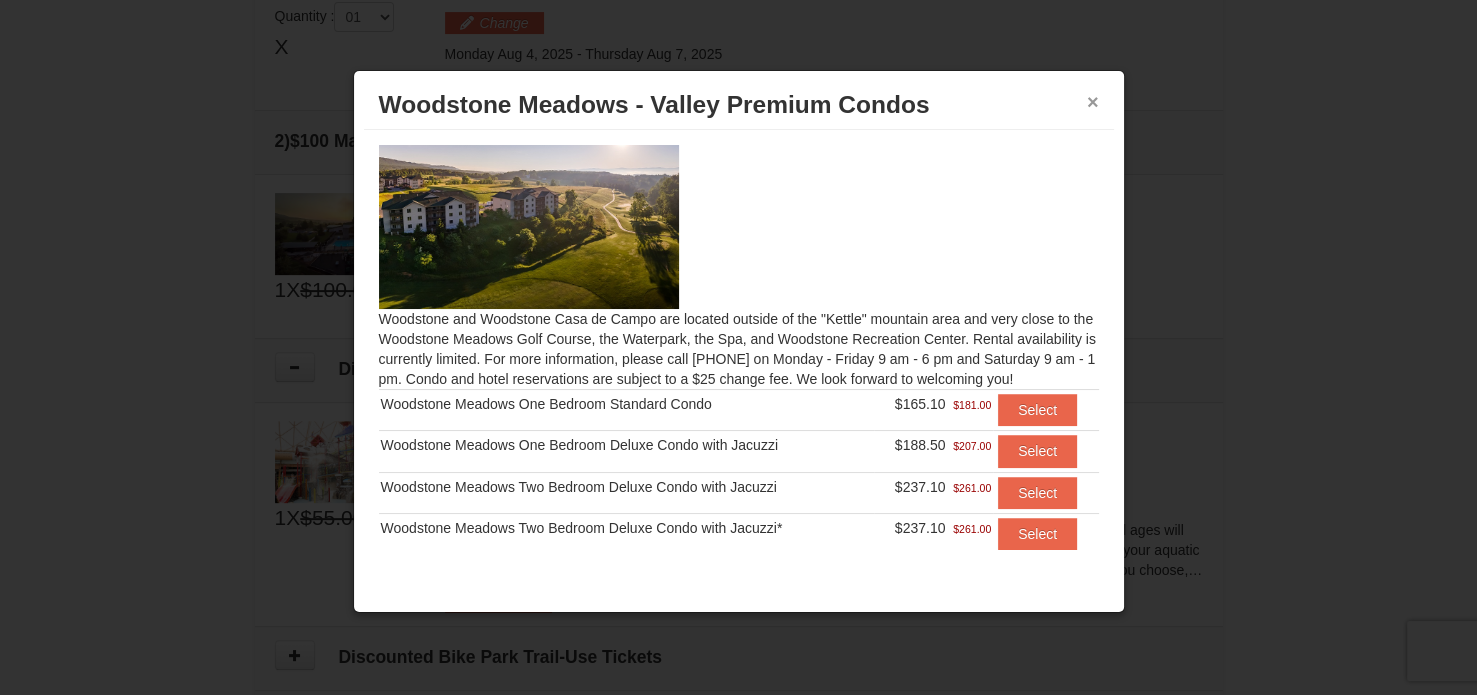 click on "×" at bounding box center [1093, 102] 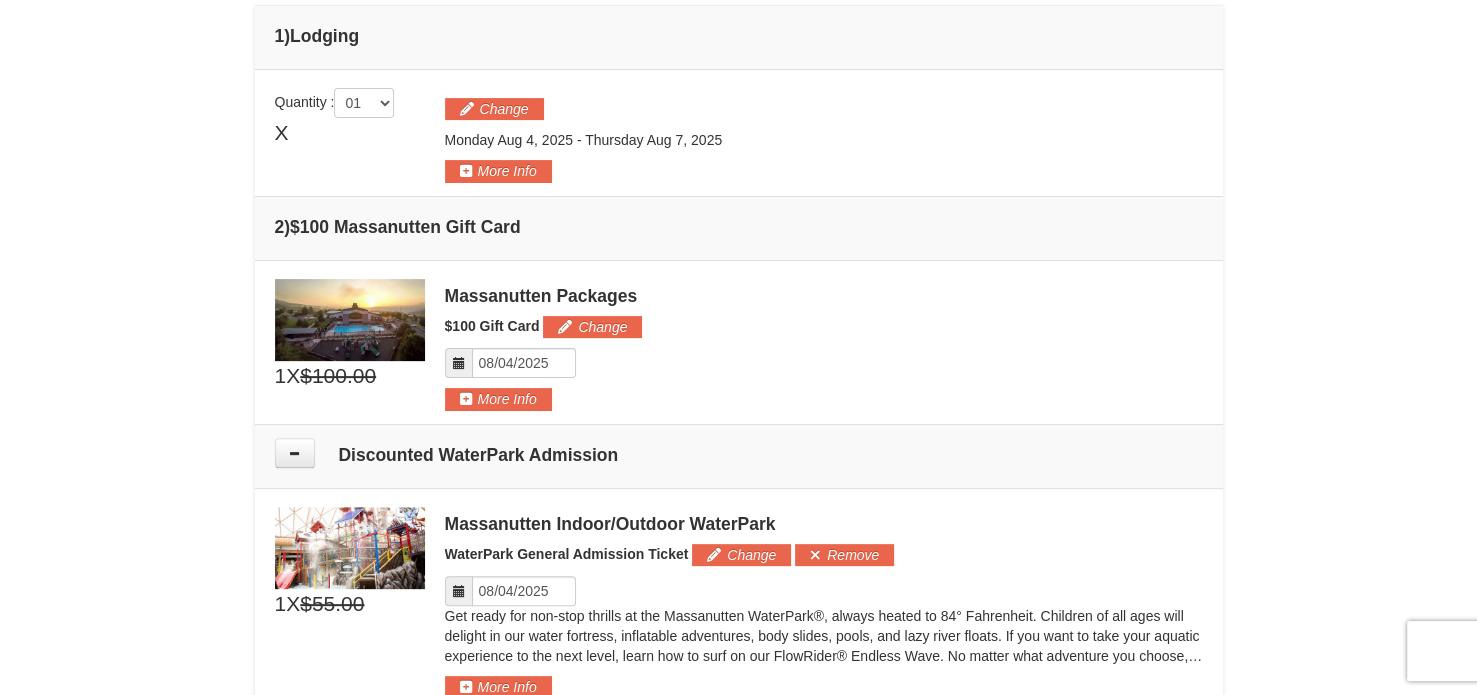 scroll, scrollTop: 314, scrollLeft: 0, axis: vertical 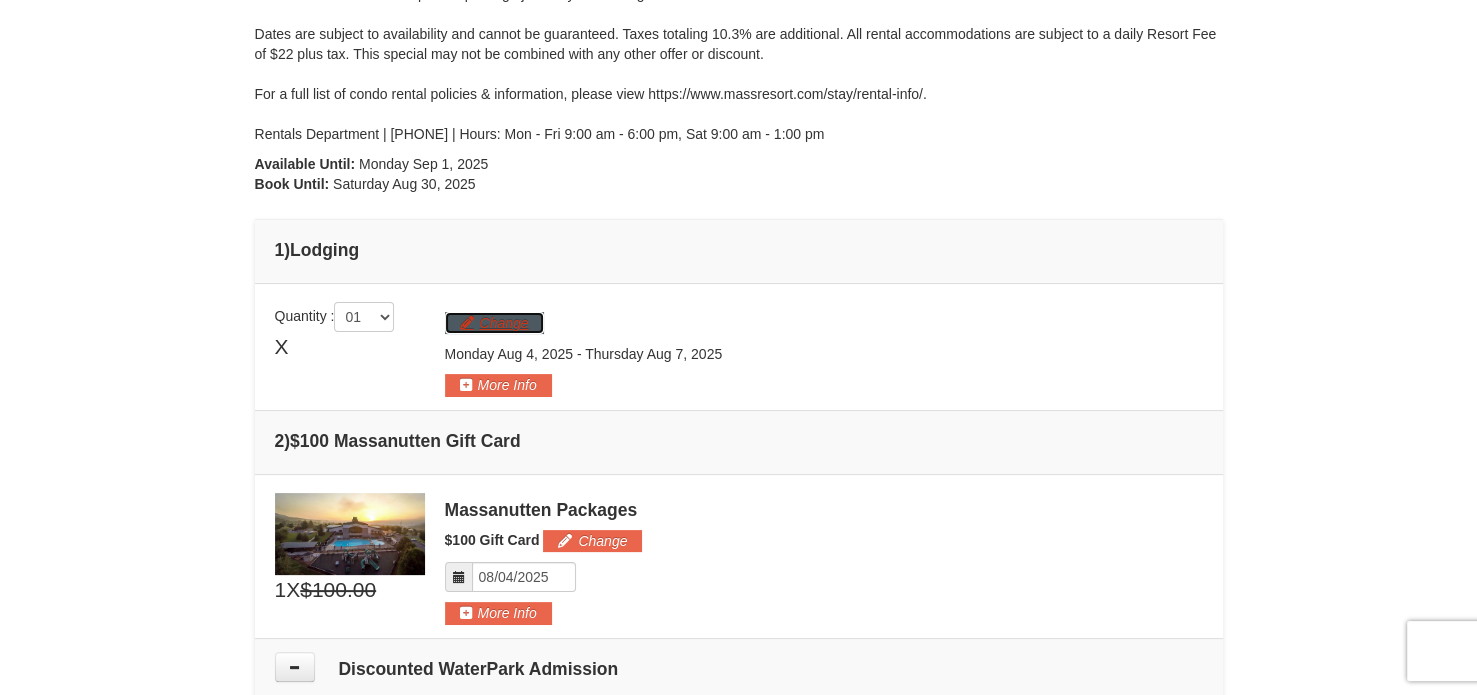 click on "Change" at bounding box center [494, 323] 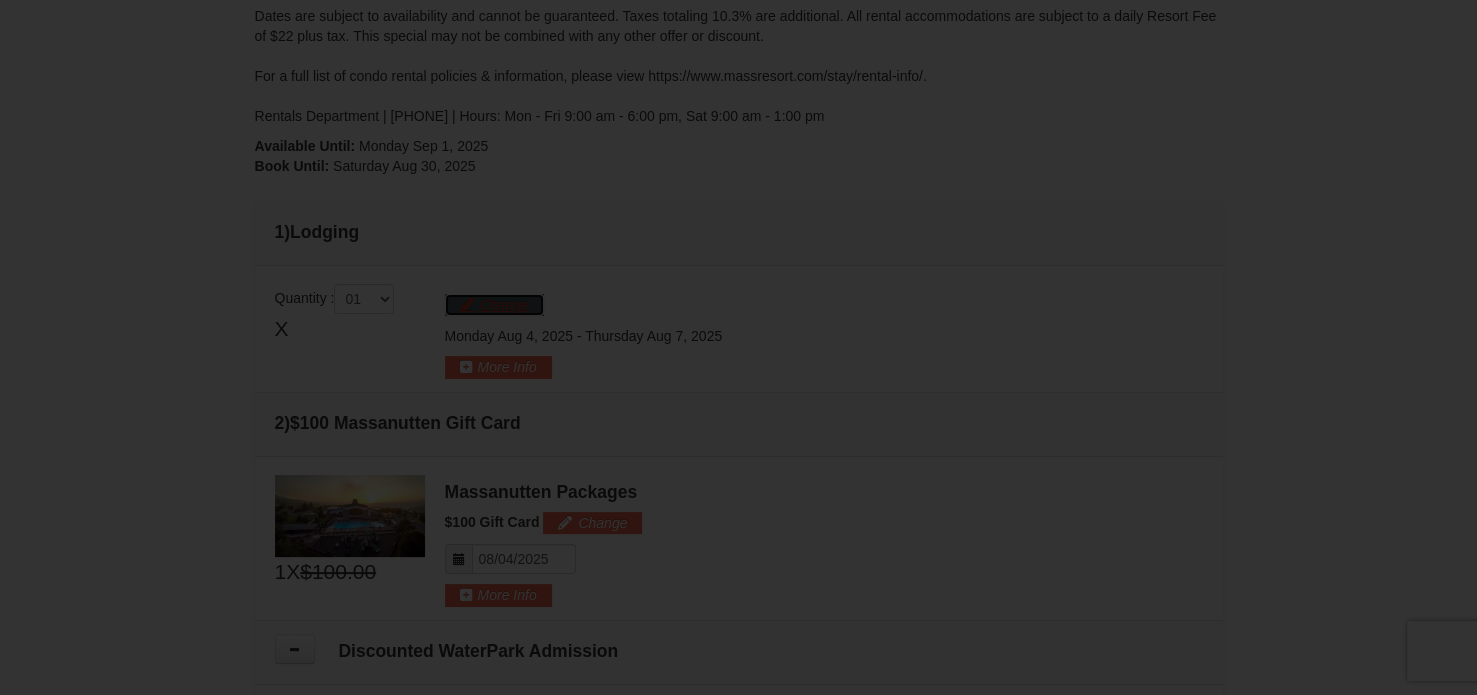 scroll, scrollTop: 380, scrollLeft: 0, axis: vertical 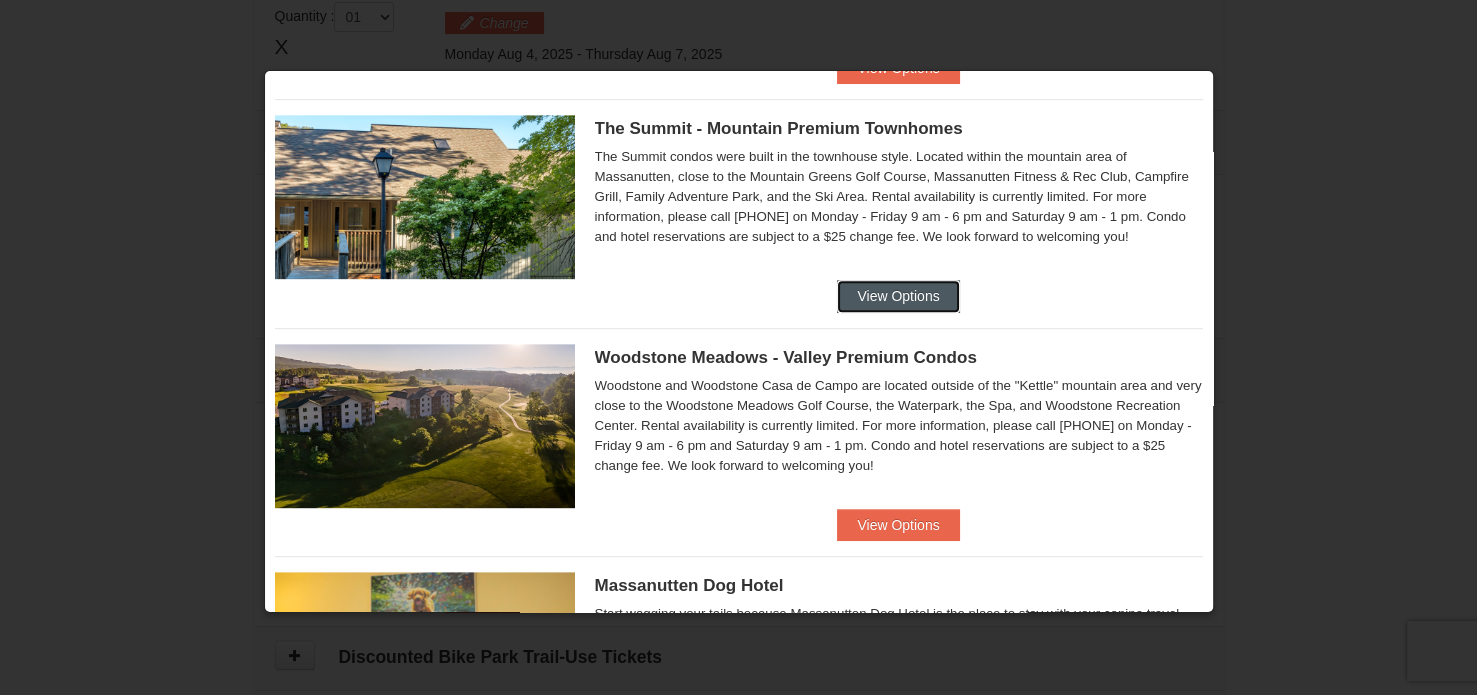 click on "View Options" at bounding box center (898, 296) 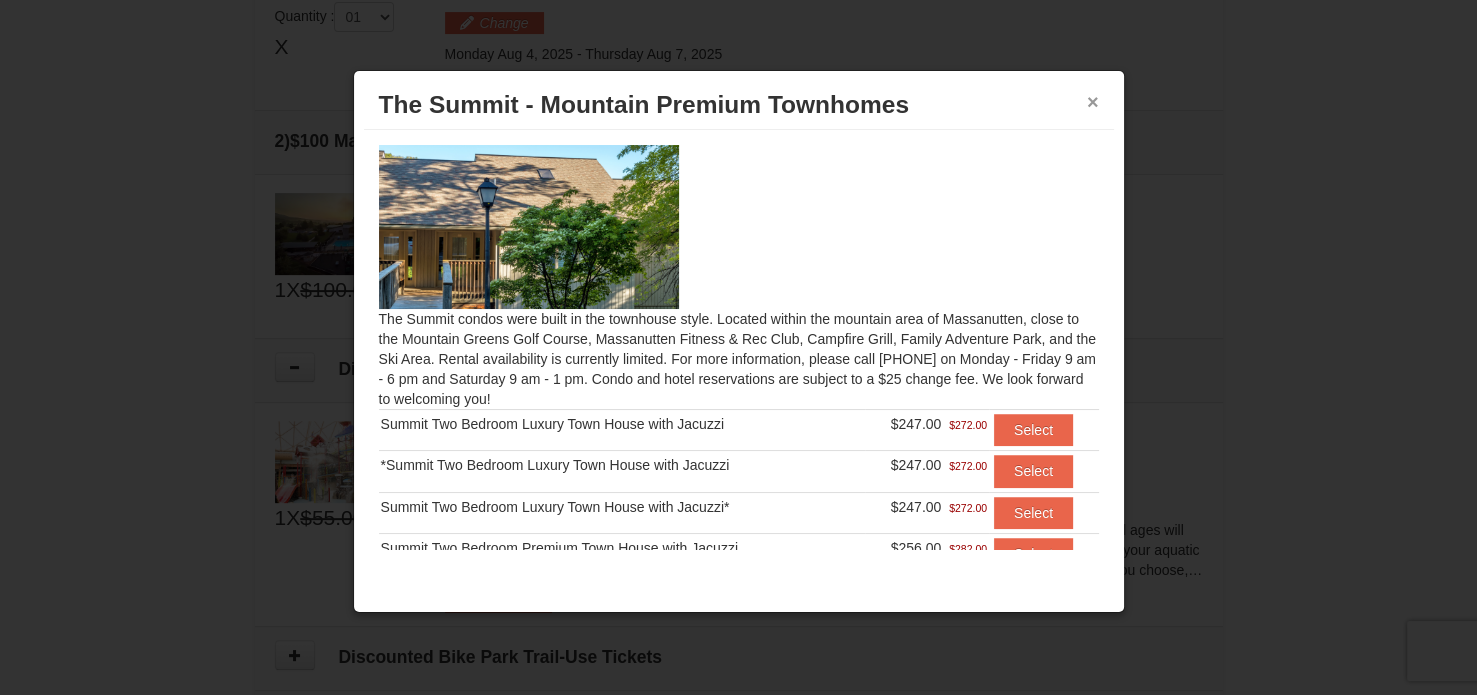 click on "×" at bounding box center (1093, 102) 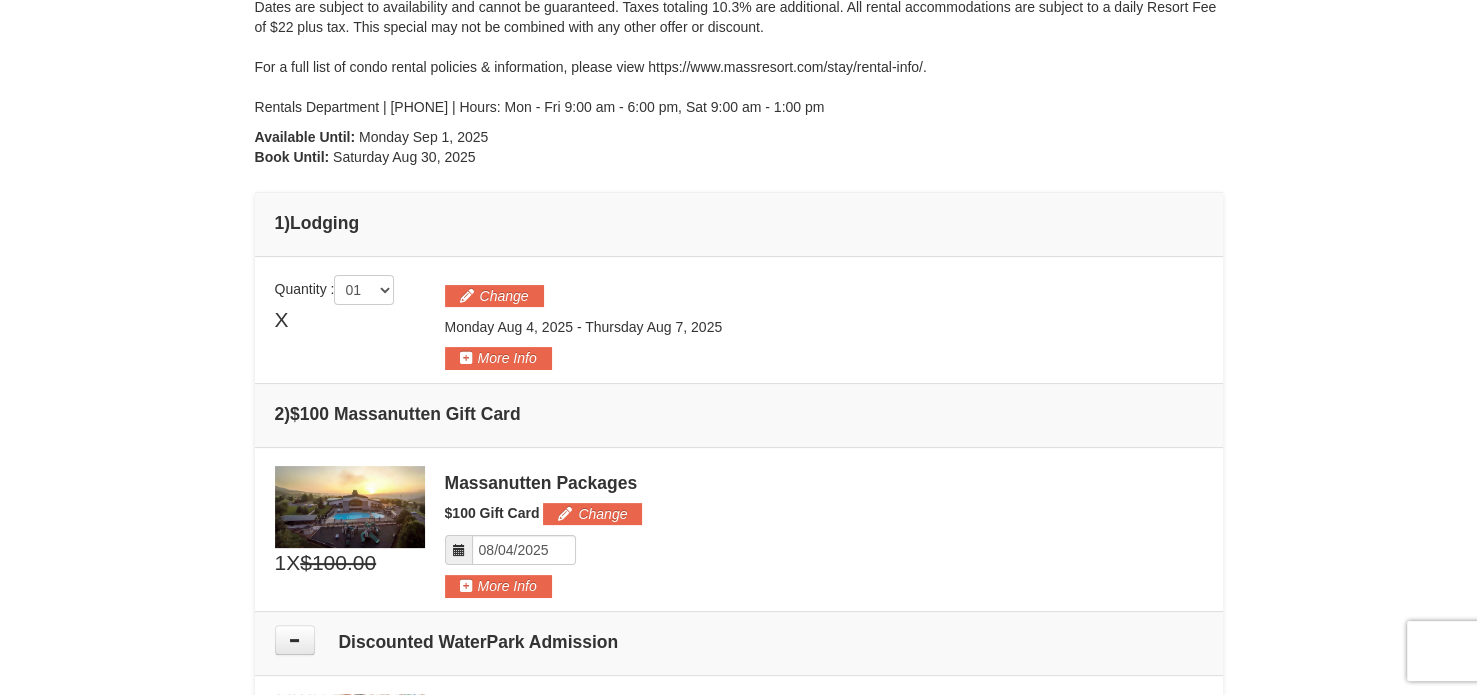 scroll, scrollTop: 314, scrollLeft: 0, axis: vertical 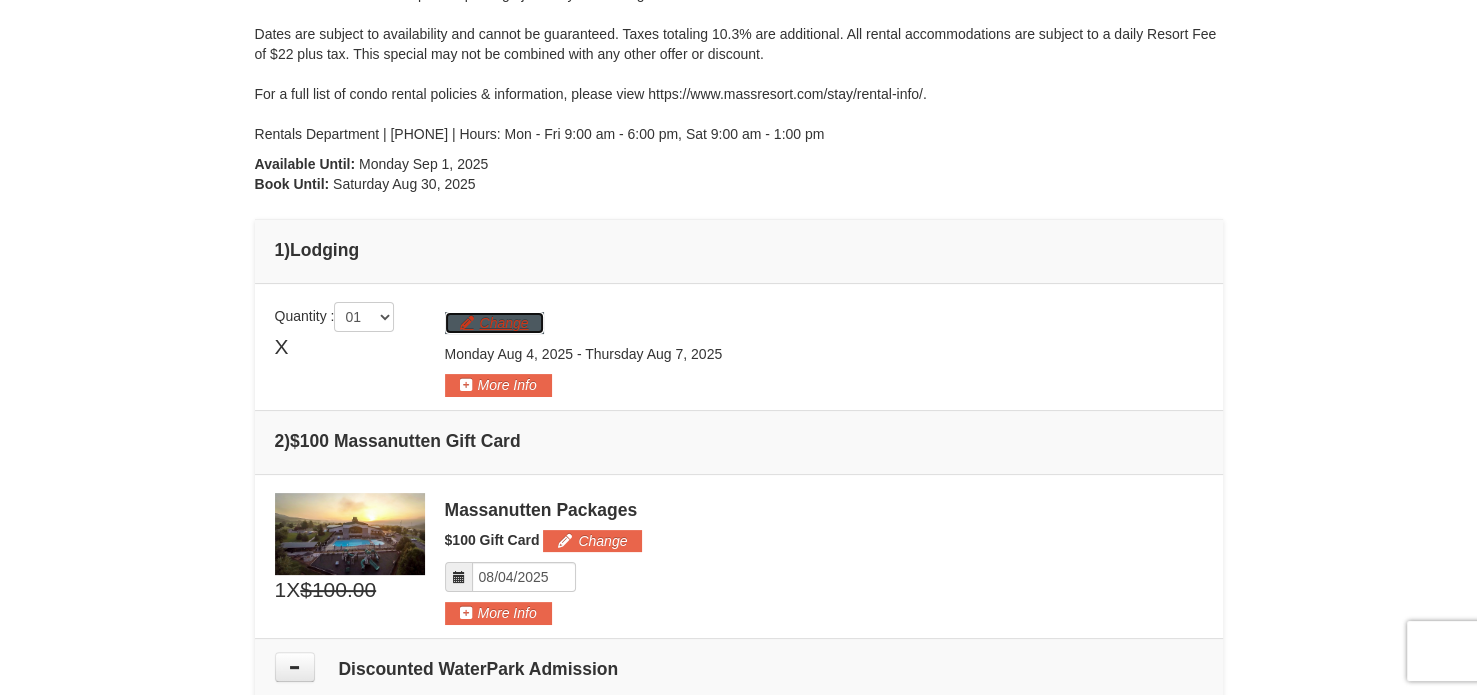 click on "Change" at bounding box center [494, 323] 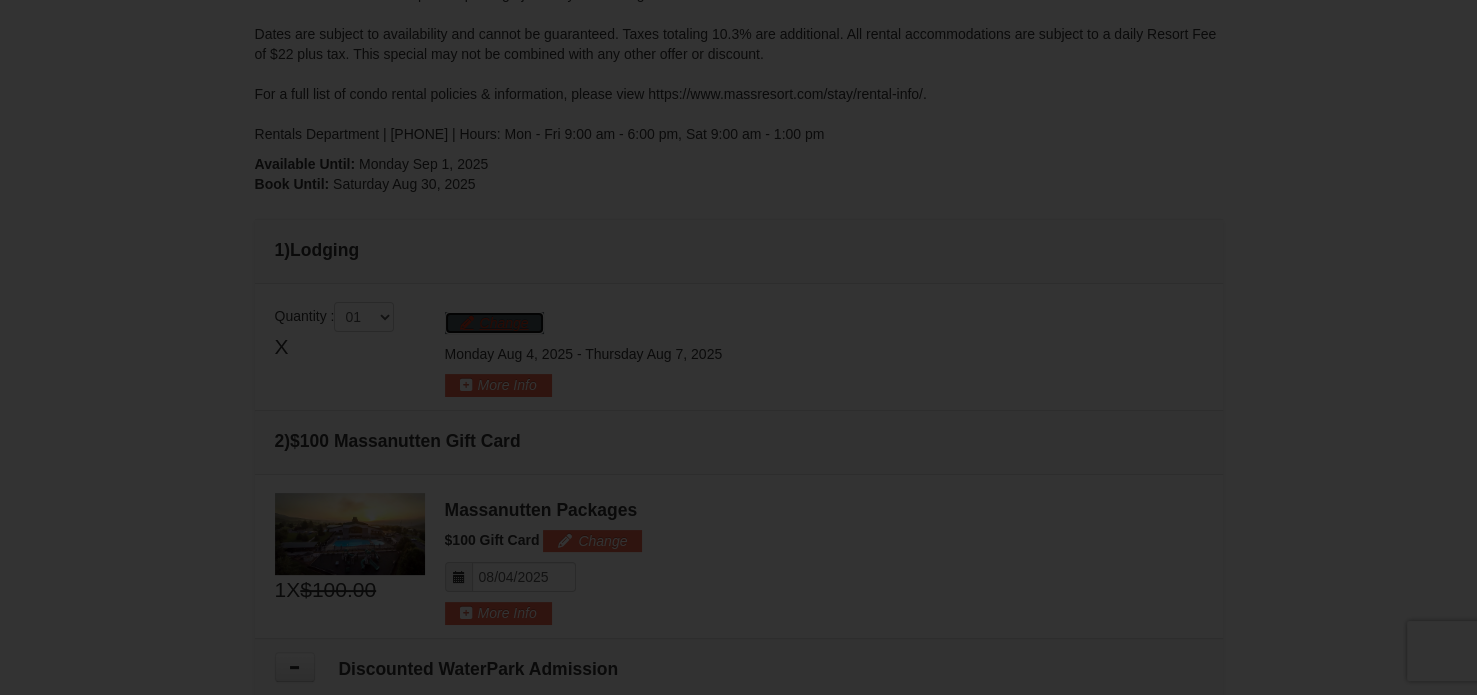 scroll, scrollTop: 373, scrollLeft: 0, axis: vertical 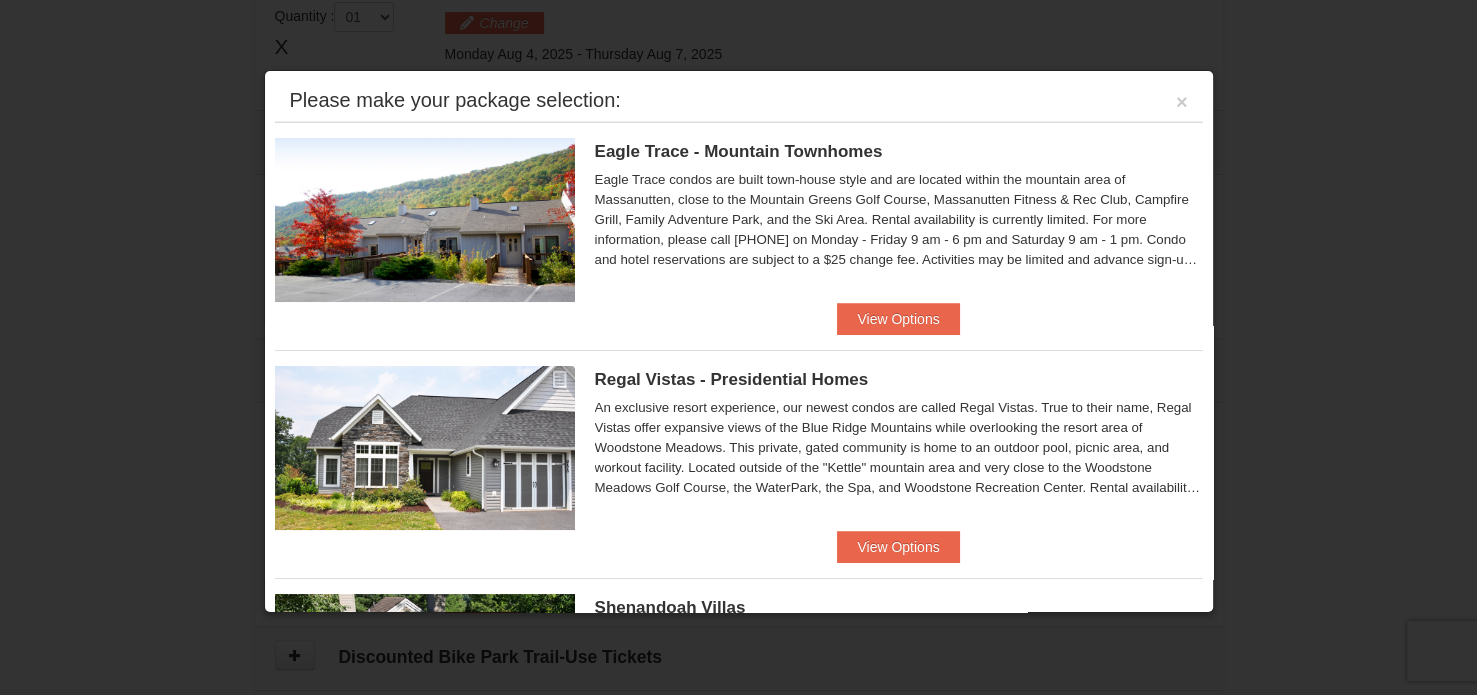 click on "Eagle Trace - Mountain Townhomes" at bounding box center [739, 151] 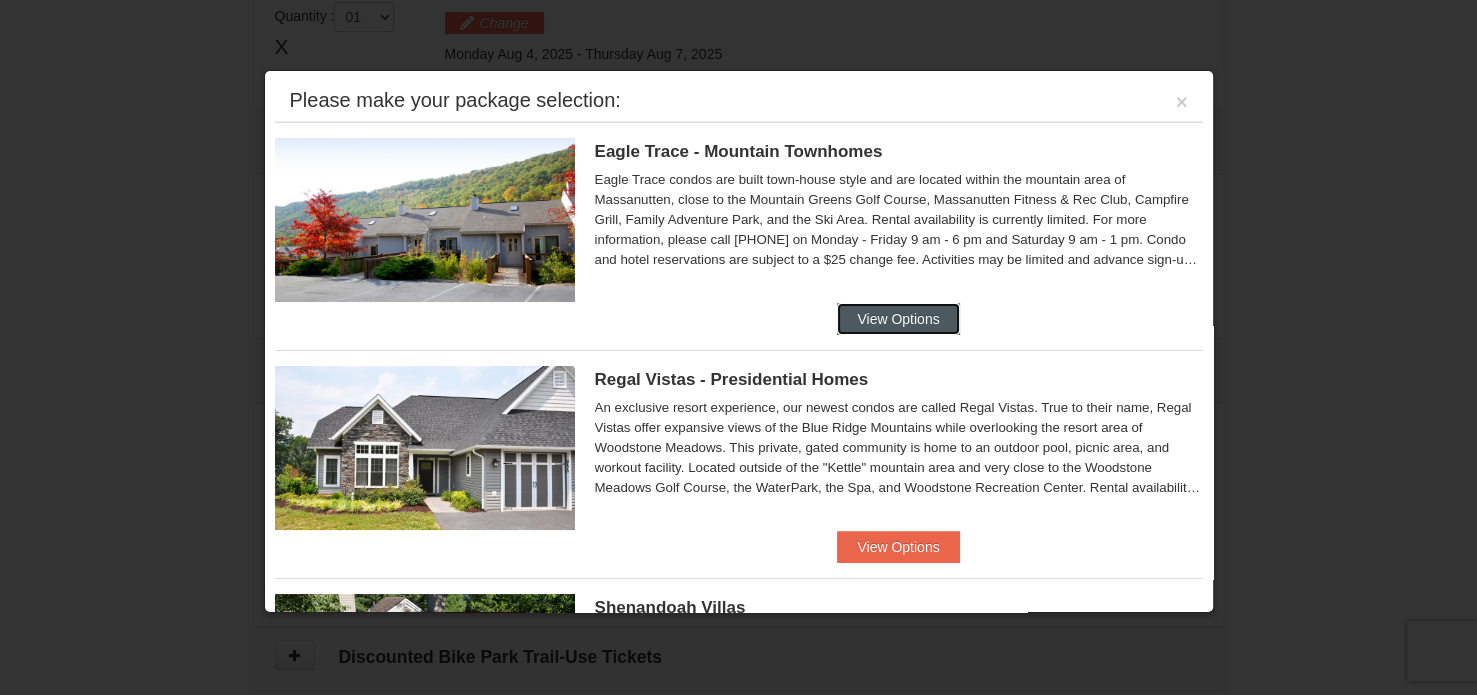 click on "View Options" at bounding box center (898, 319) 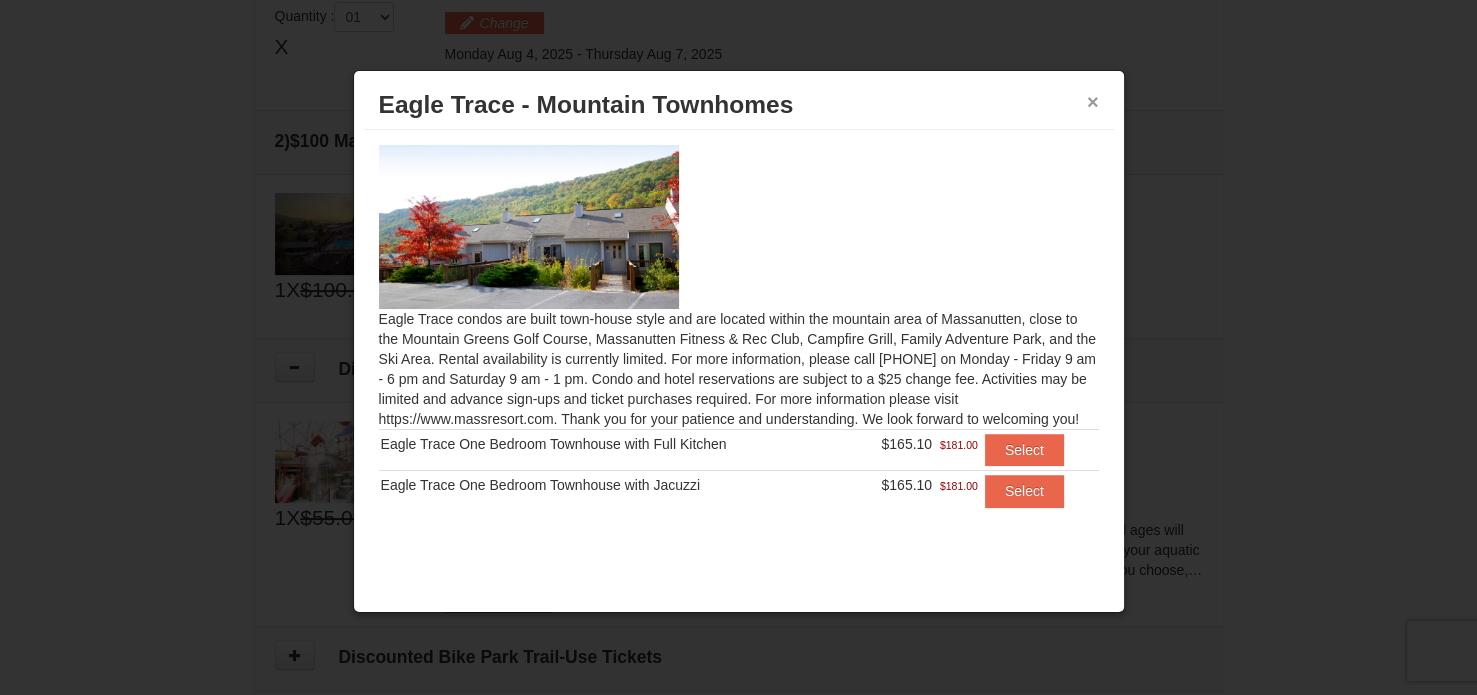 click on "×" at bounding box center (1093, 102) 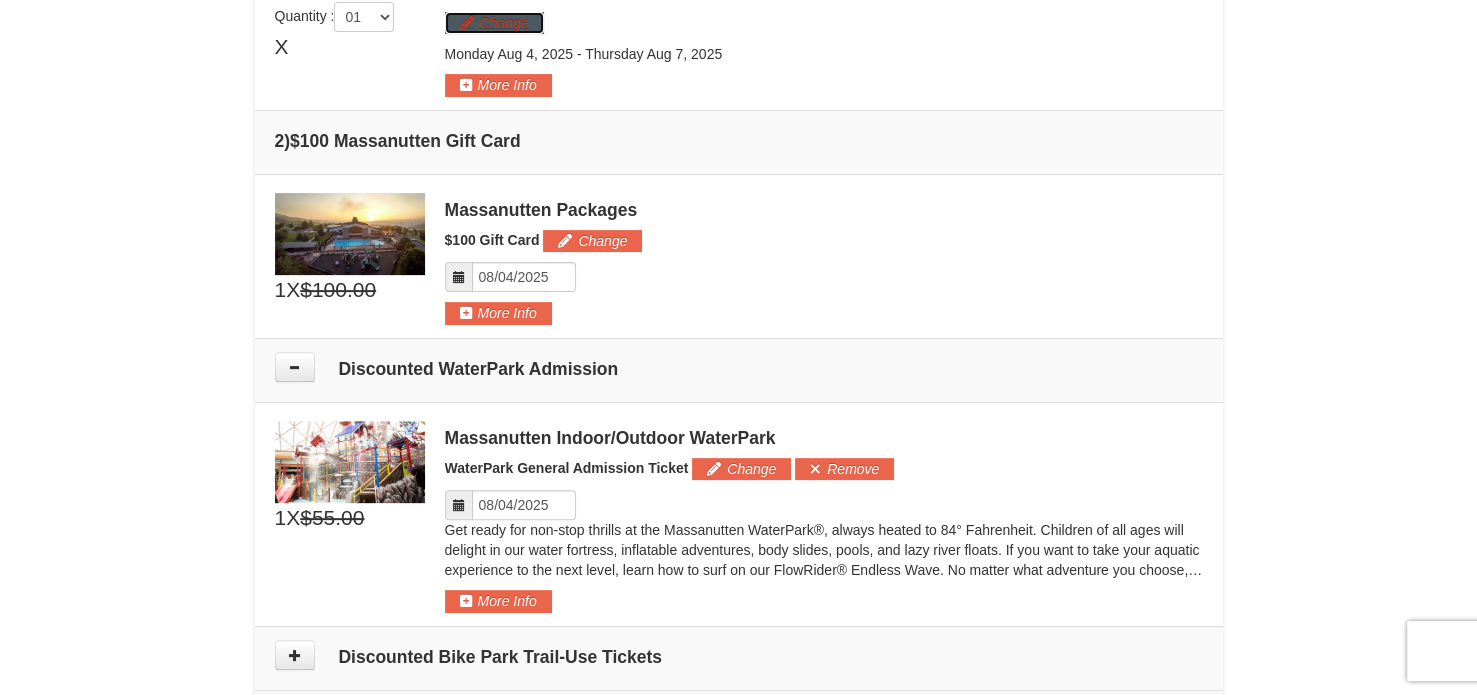 click on "Change" at bounding box center (494, 23) 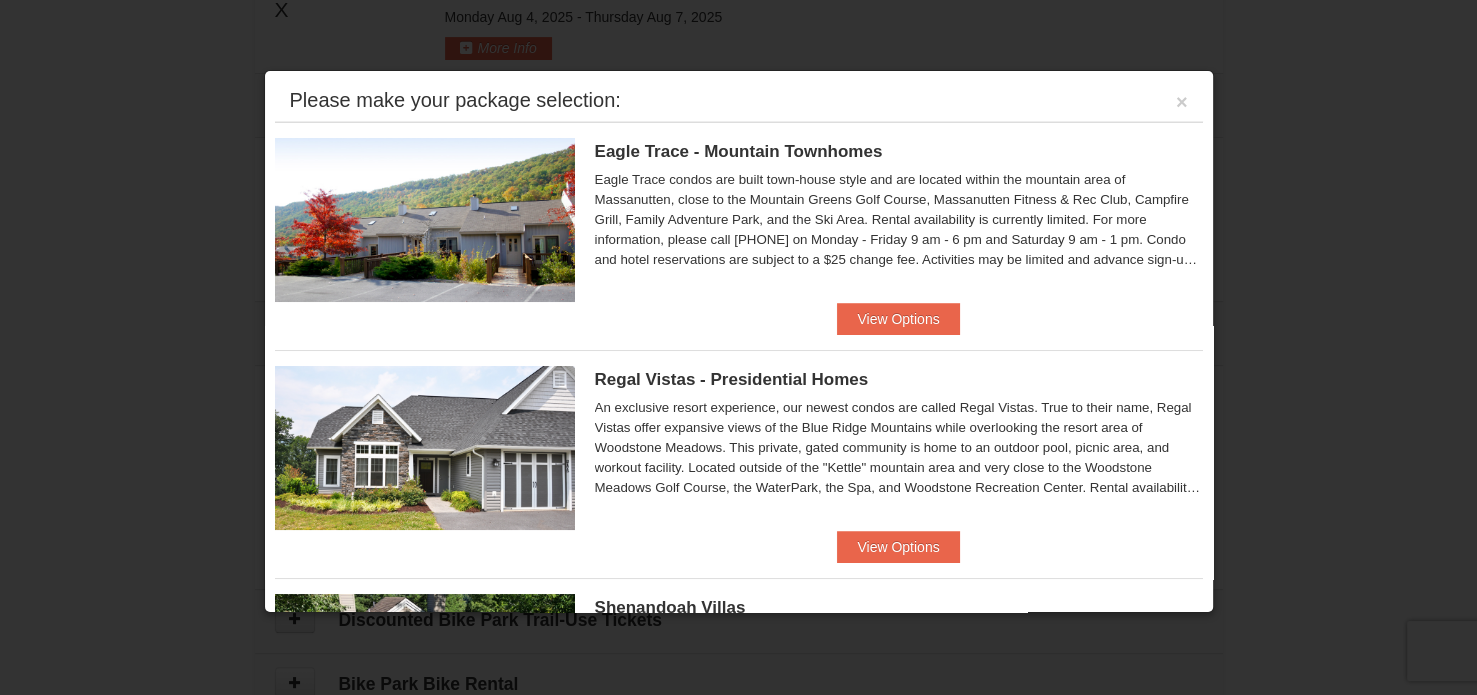 scroll, scrollTop: 714, scrollLeft: 0, axis: vertical 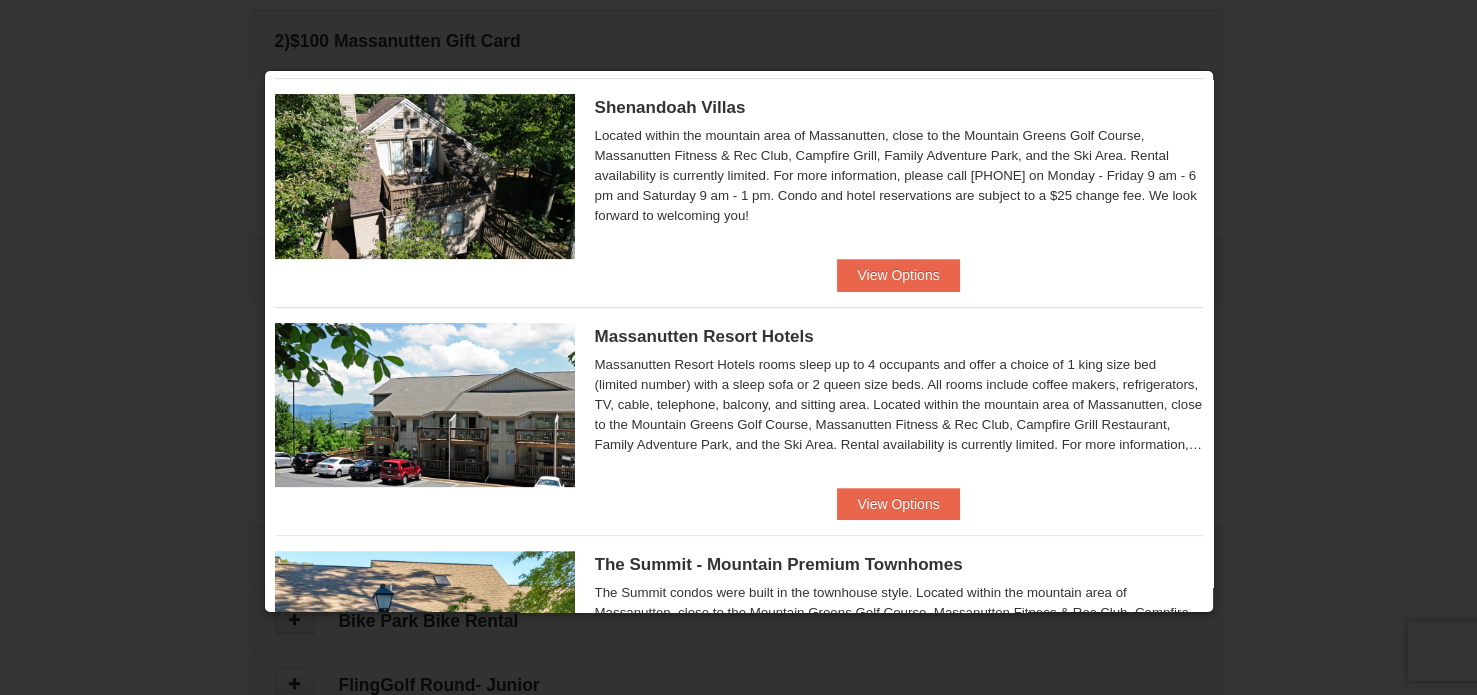click on "Massanutten Resort Hotels
Hotel Queen Room
$125.50
$137.00
Family Fun Package" at bounding box center (739, 397) 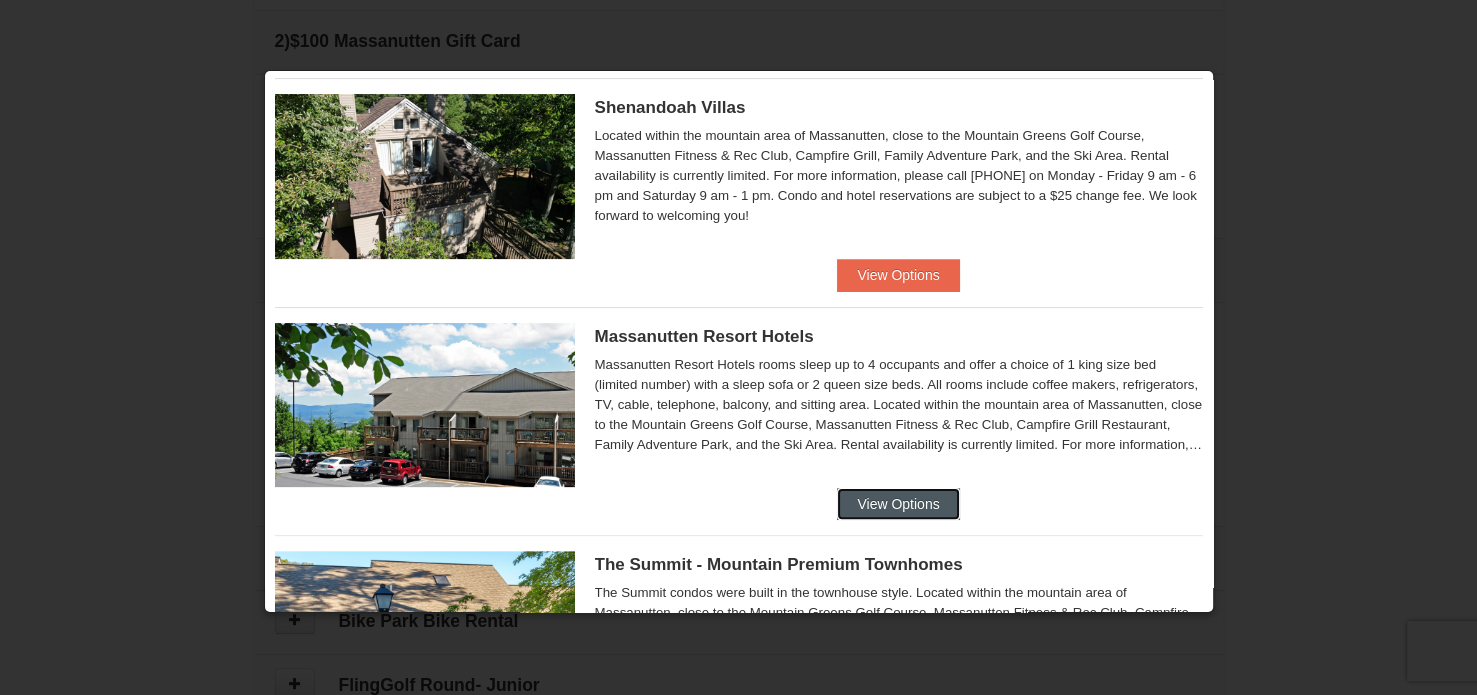 click on "View Options" at bounding box center [898, 504] 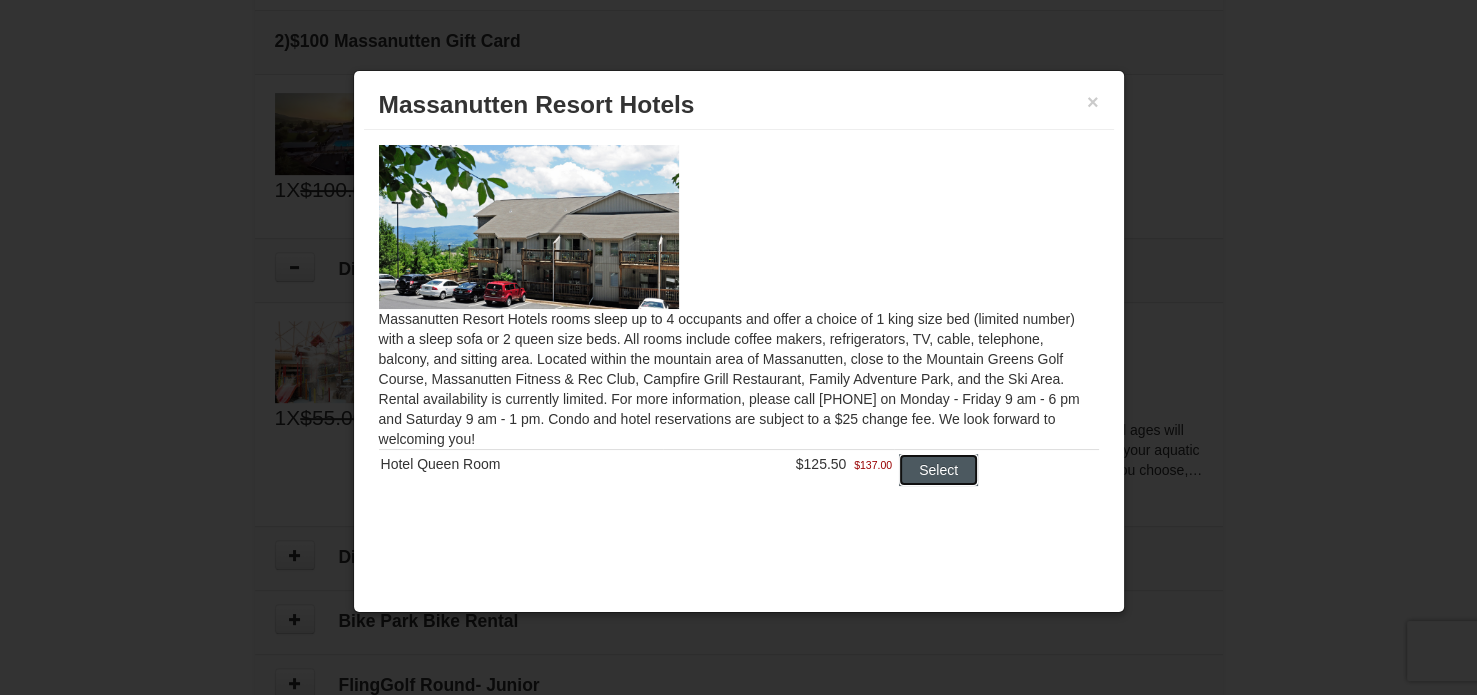 click on "Select" at bounding box center [938, 470] 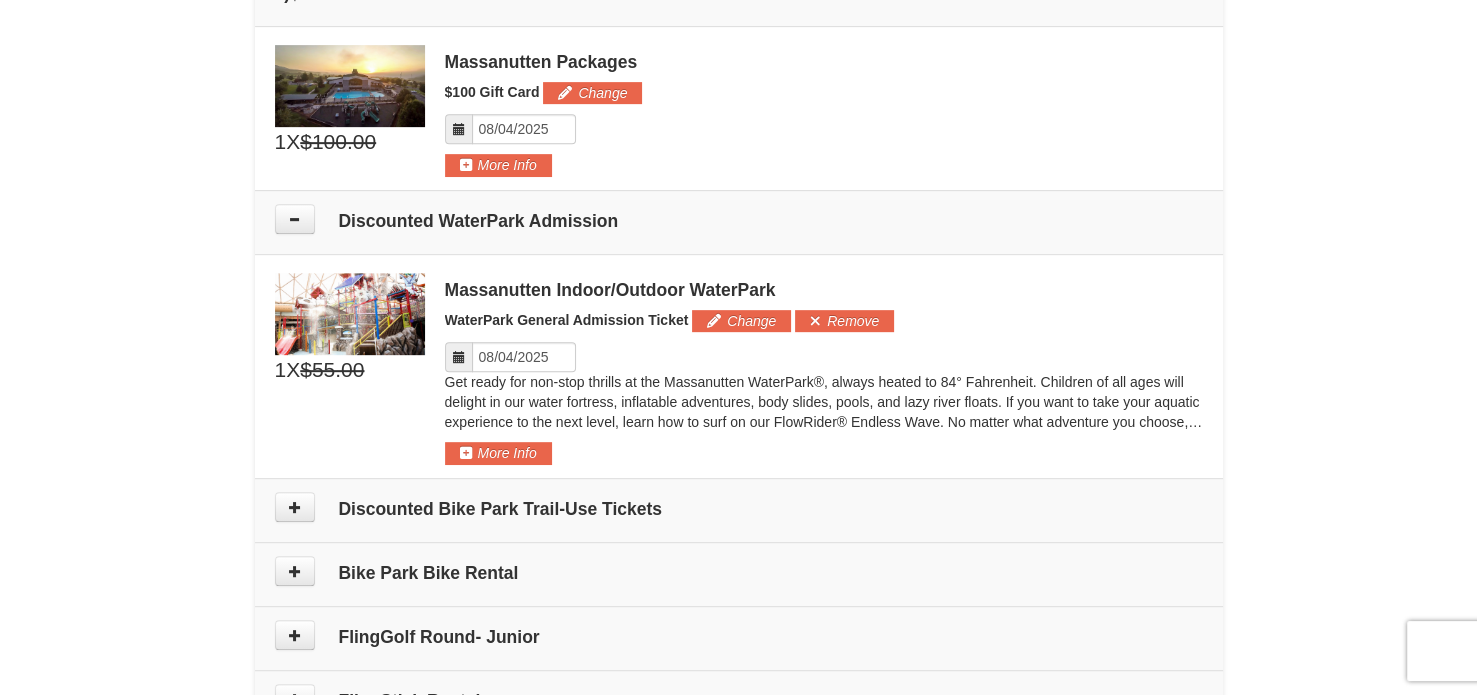 scroll, scrollTop: 714, scrollLeft: 0, axis: vertical 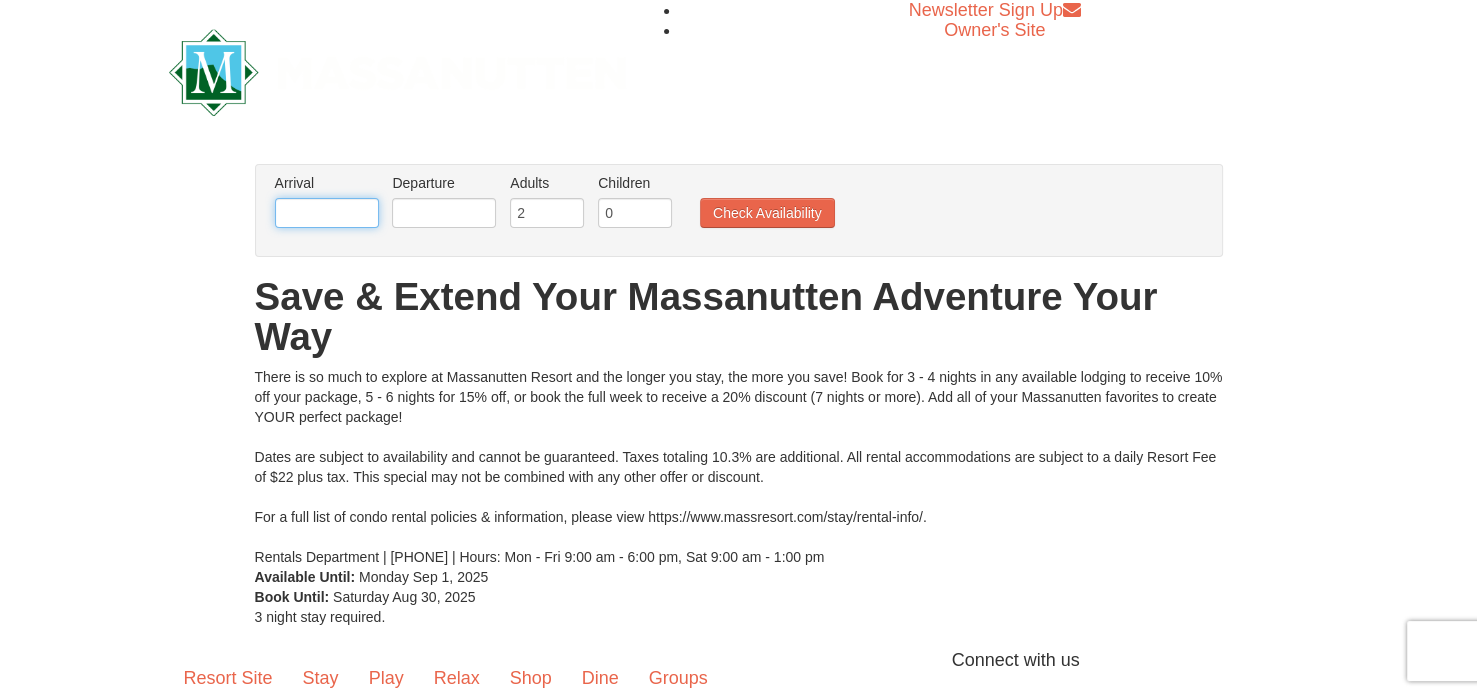 click at bounding box center [327, 213] 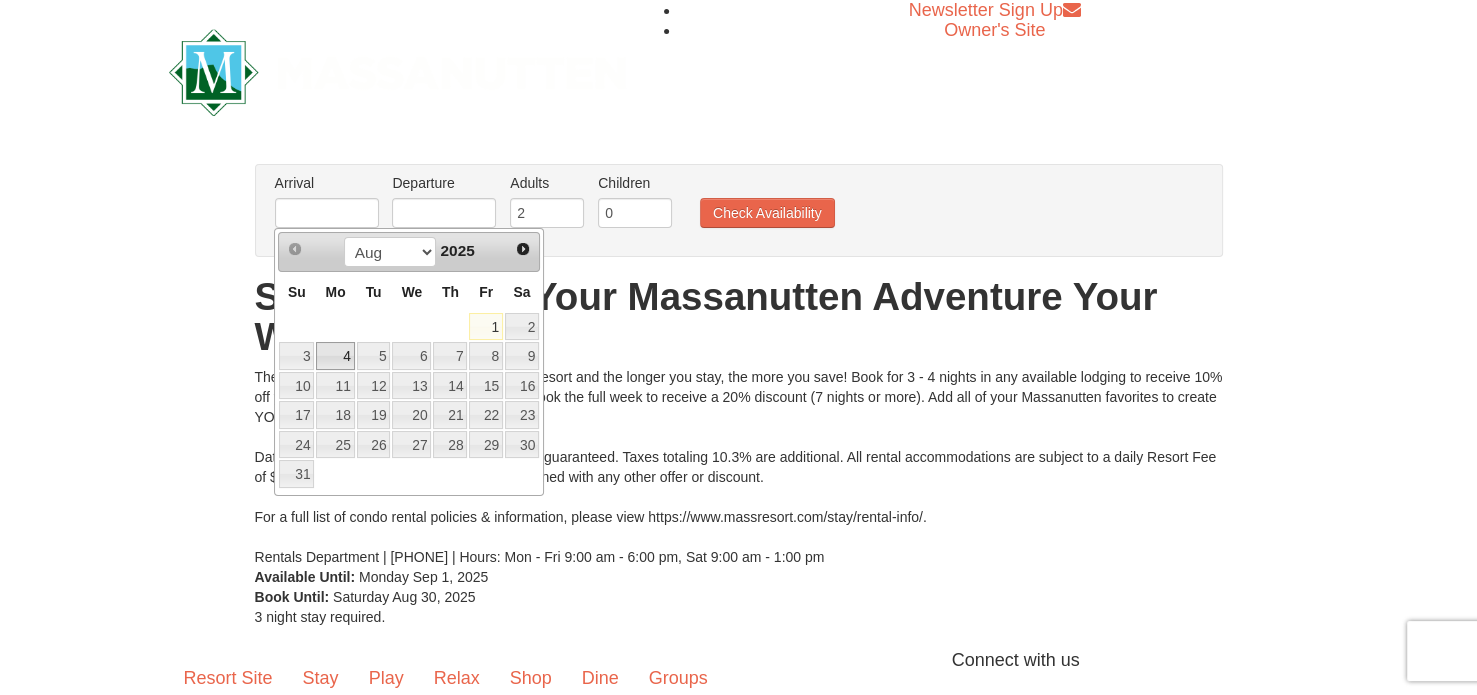 click on "4" at bounding box center [335, 356] 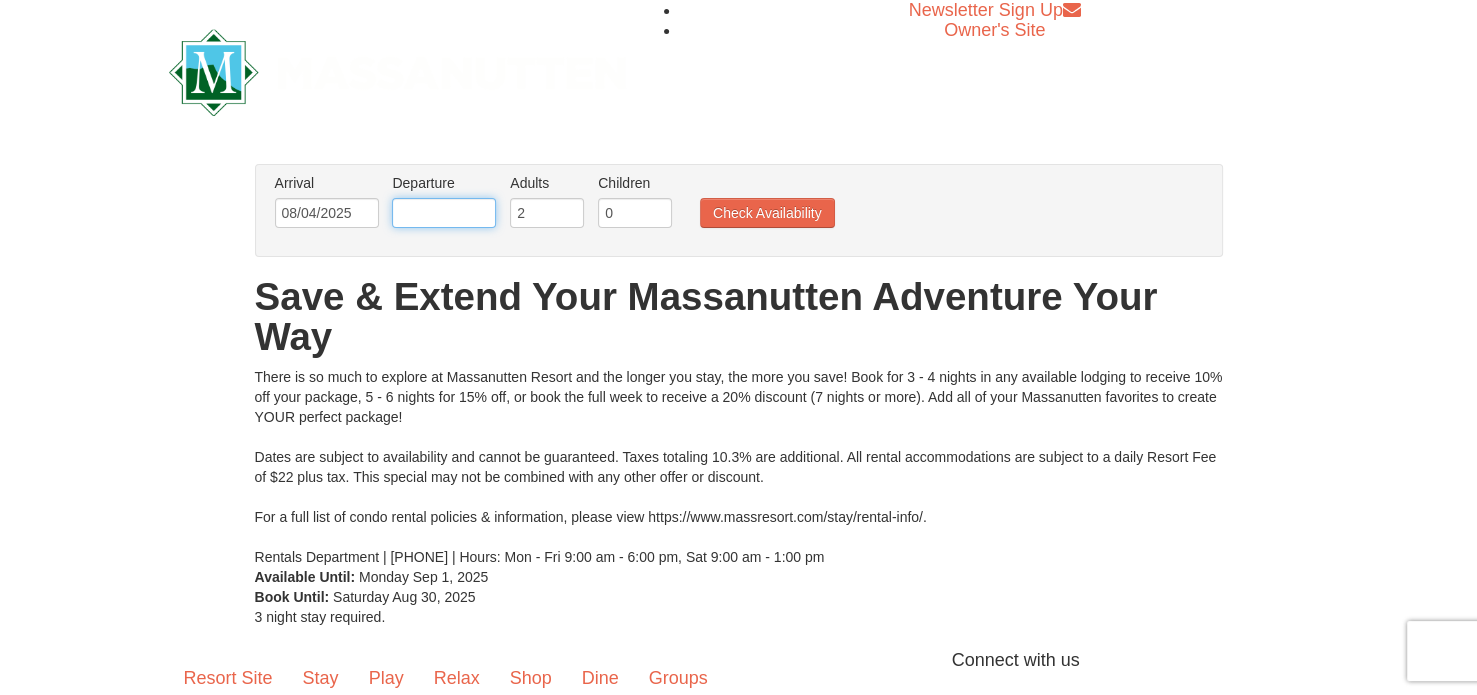 click at bounding box center [444, 213] 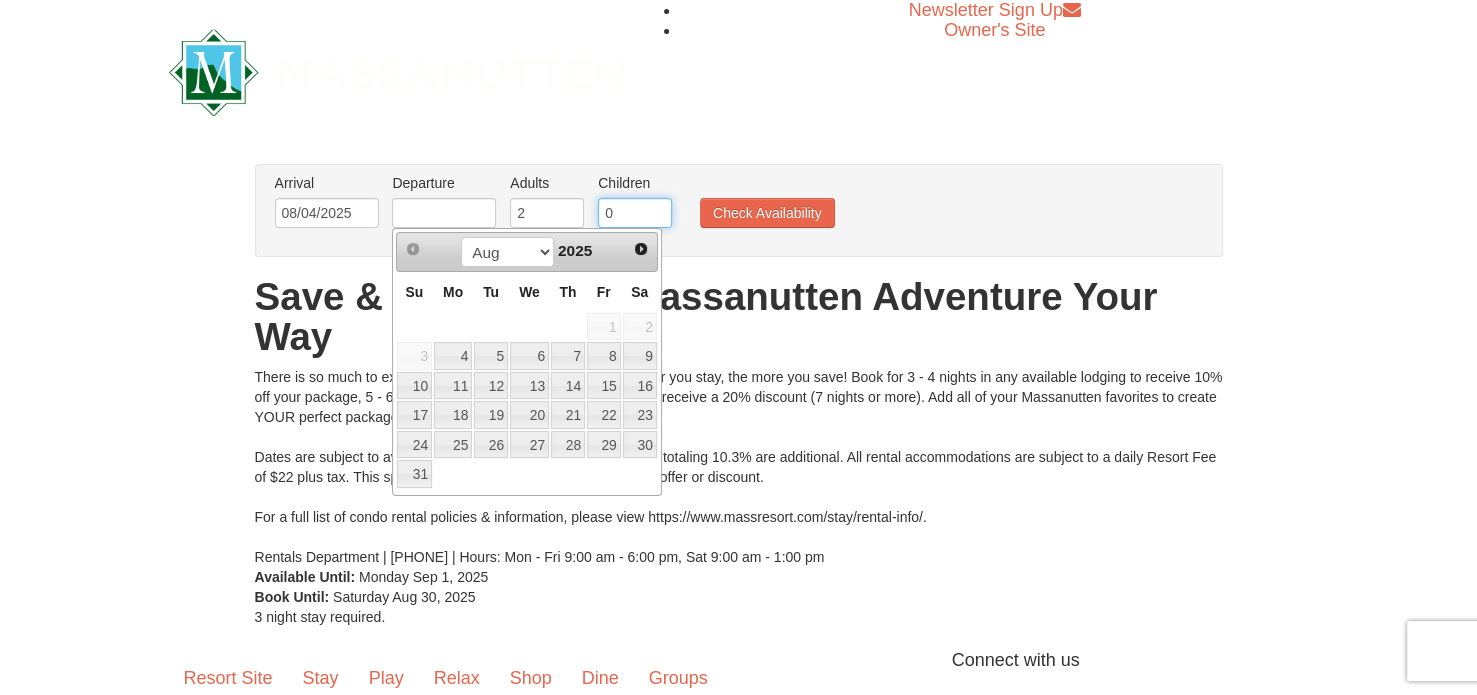 click on "0" at bounding box center (635, 213) 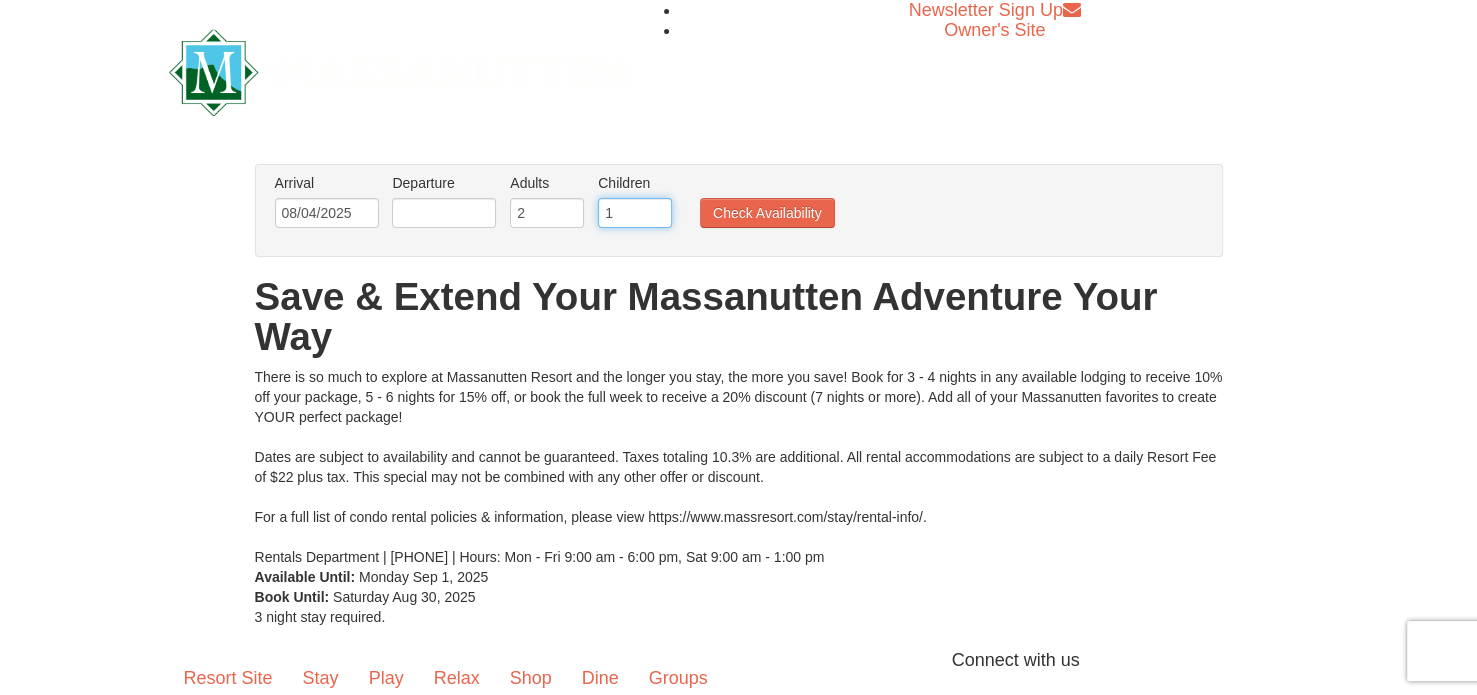 click on "1" at bounding box center [635, 213] 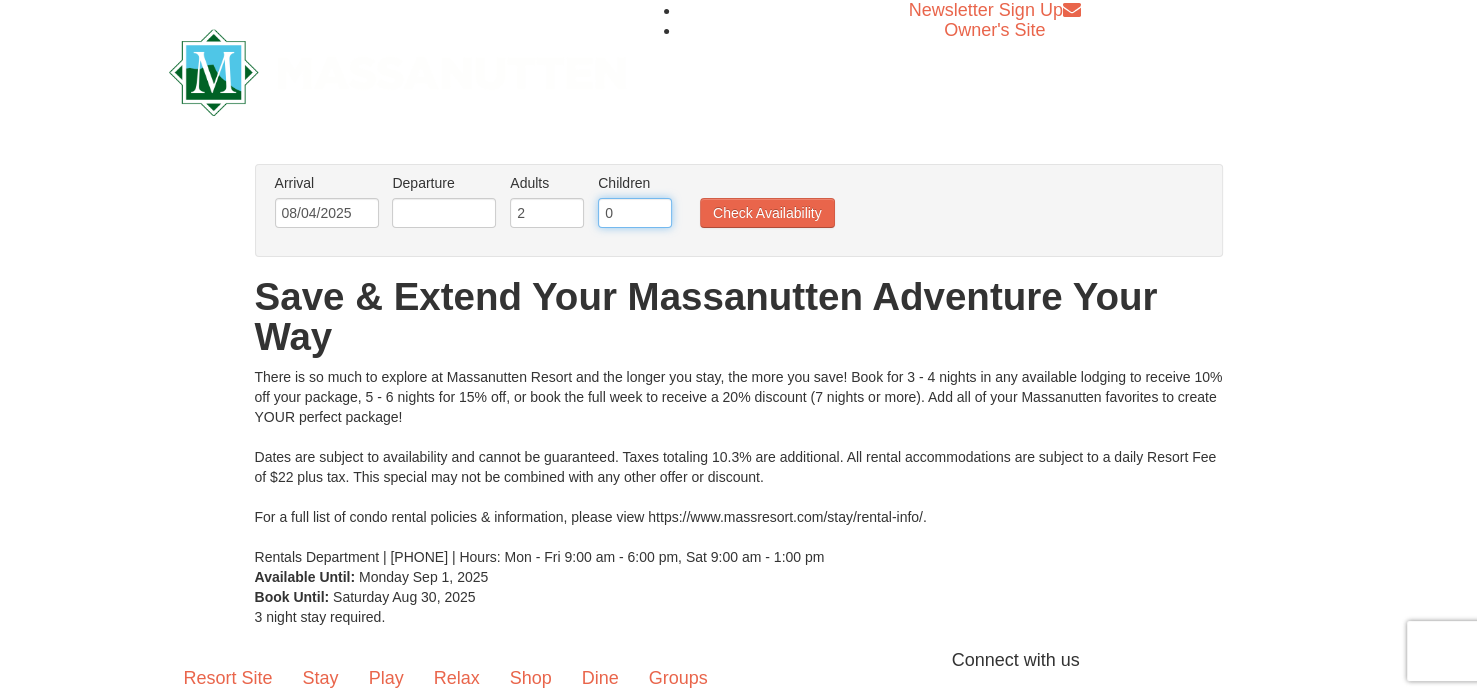 click on "0" at bounding box center [635, 213] 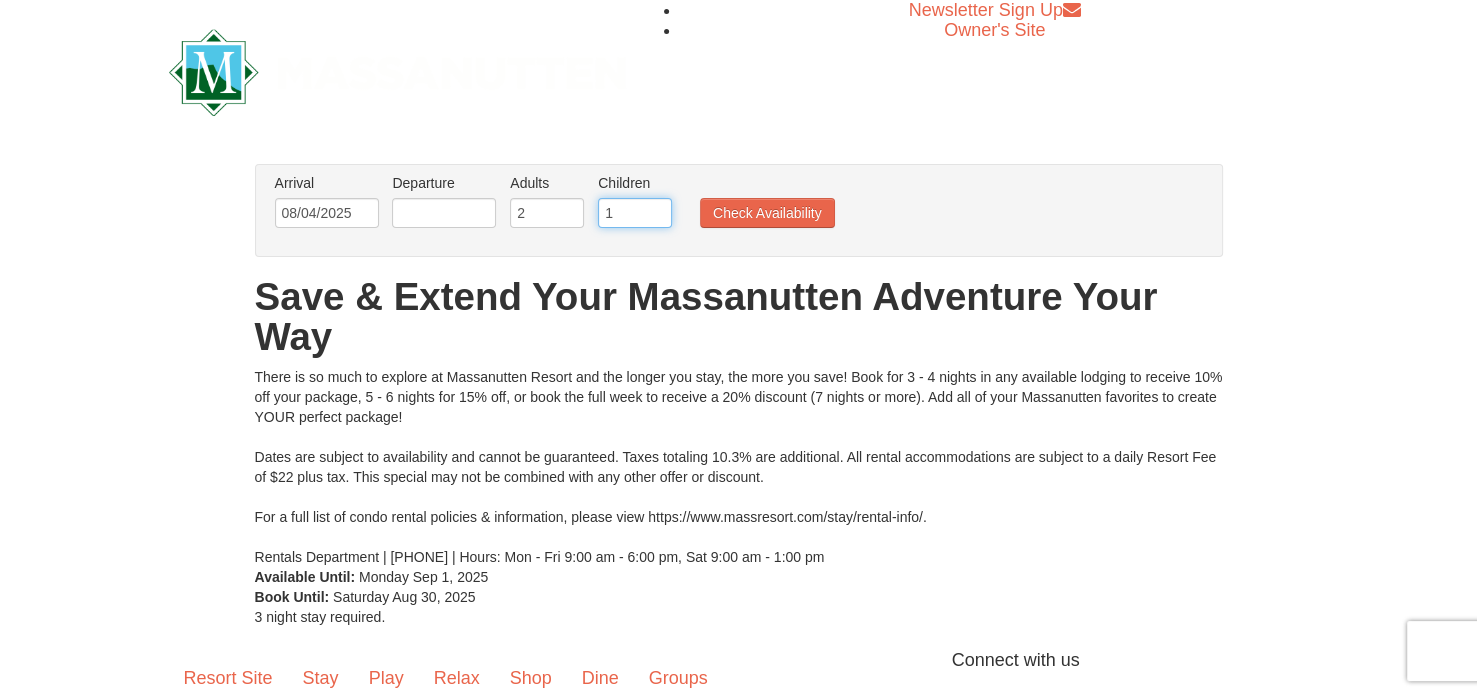 click on "1" at bounding box center [635, 213] 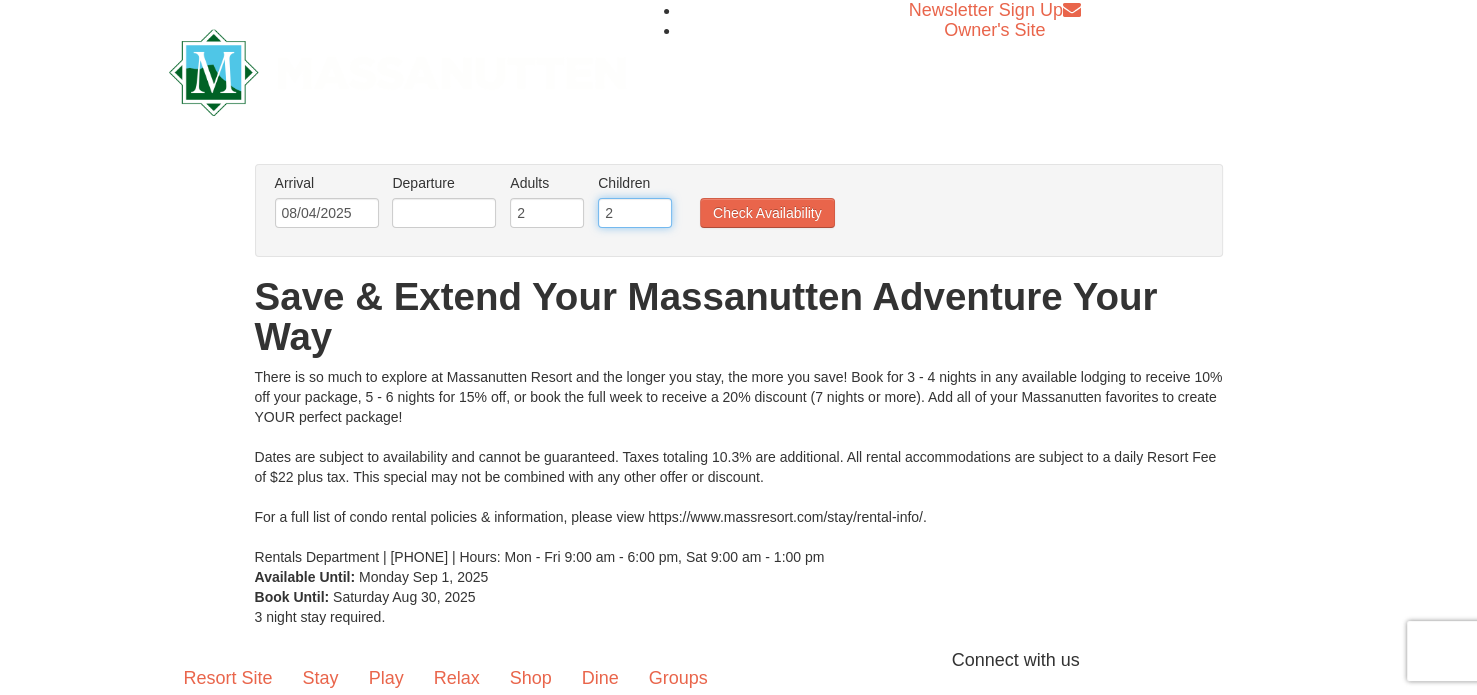 type on "2" 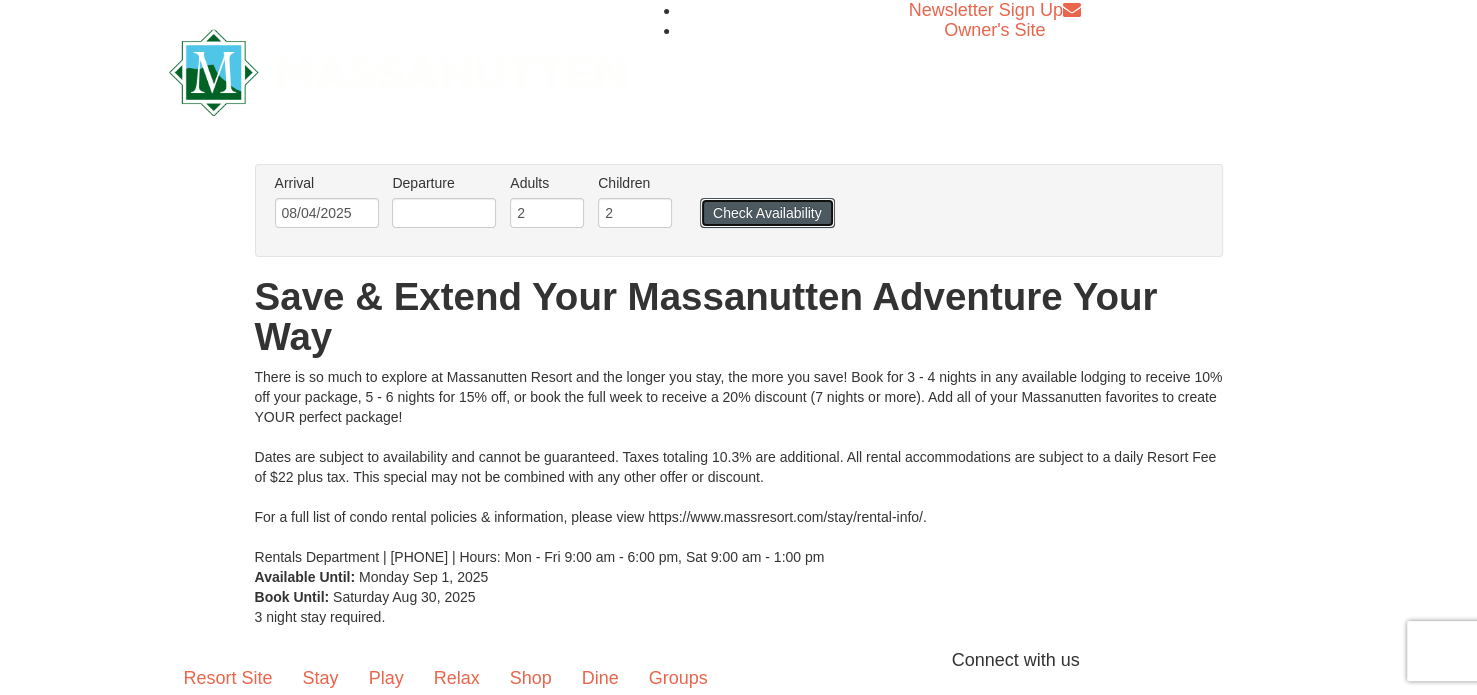 click on "Check Availability" at bounding box center [767, 213] 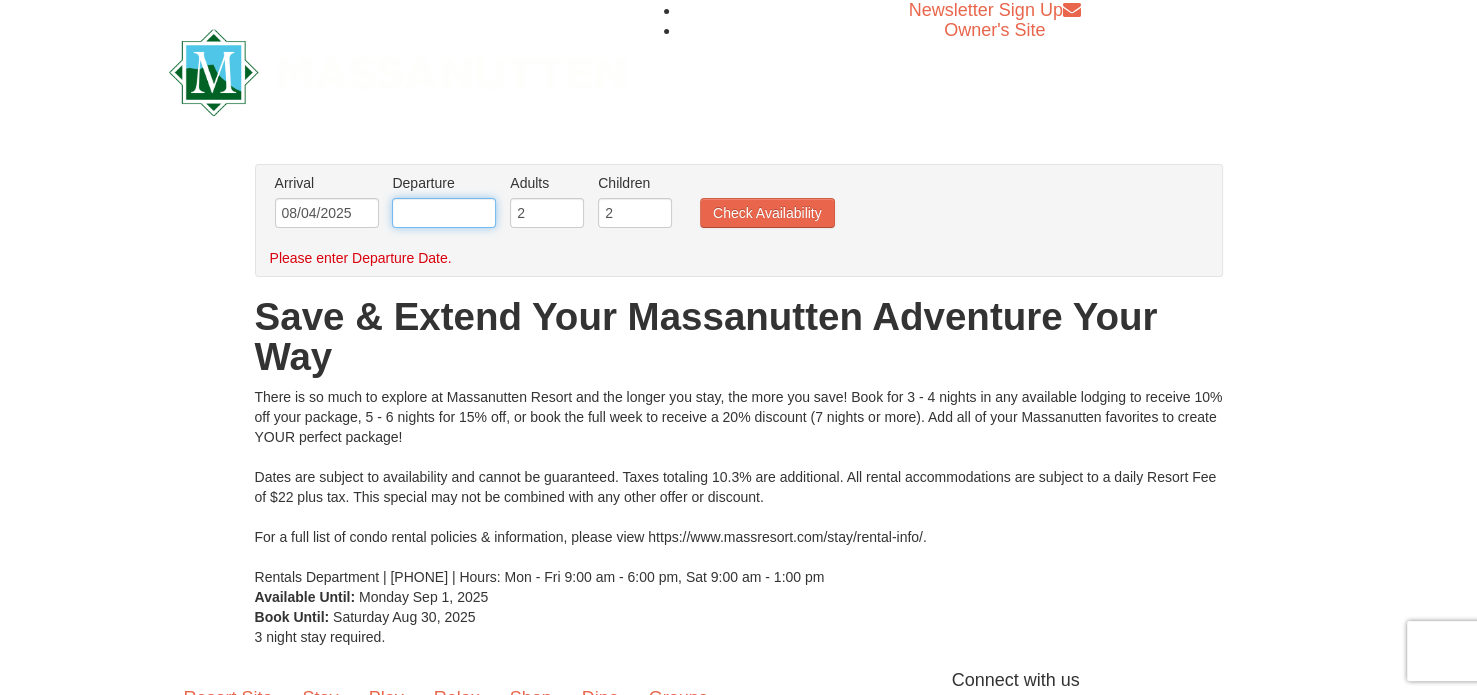 click at bounding box center [444, 213] 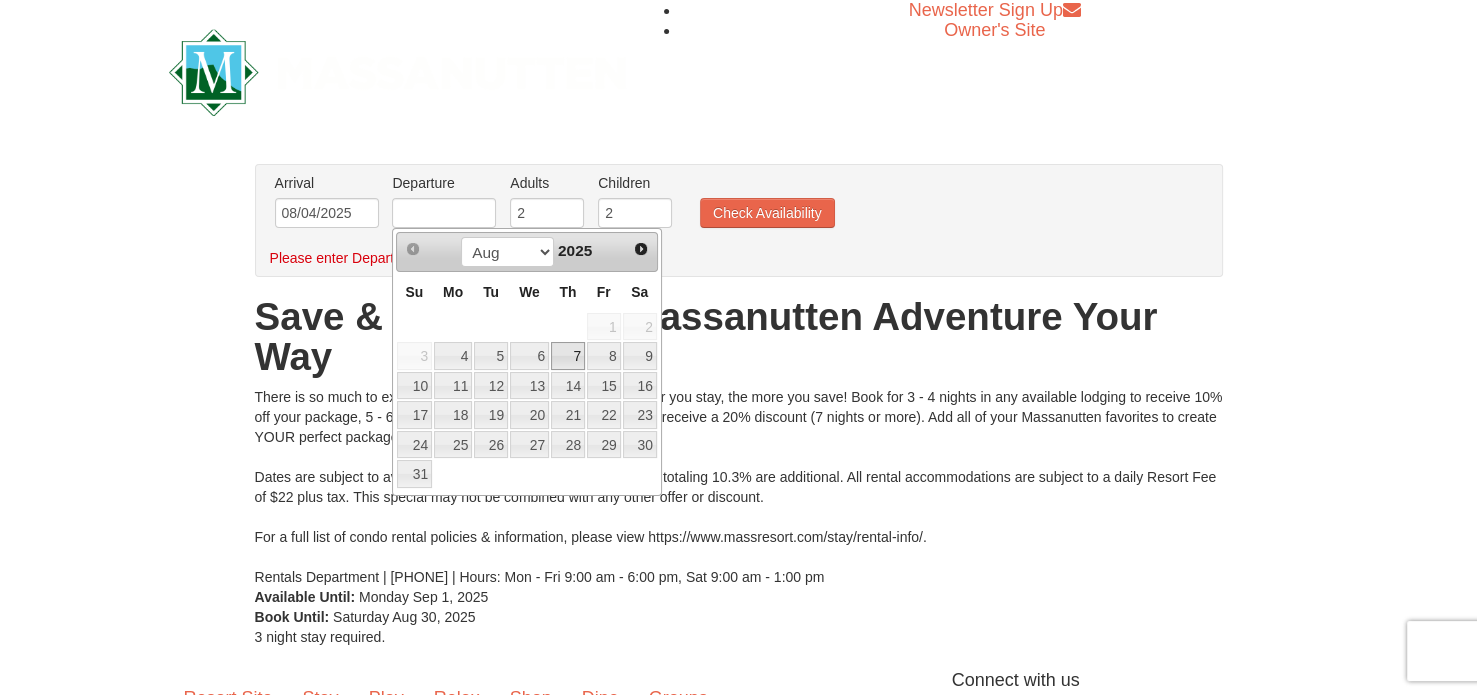 click on "7" at bounding box center (568, 356) 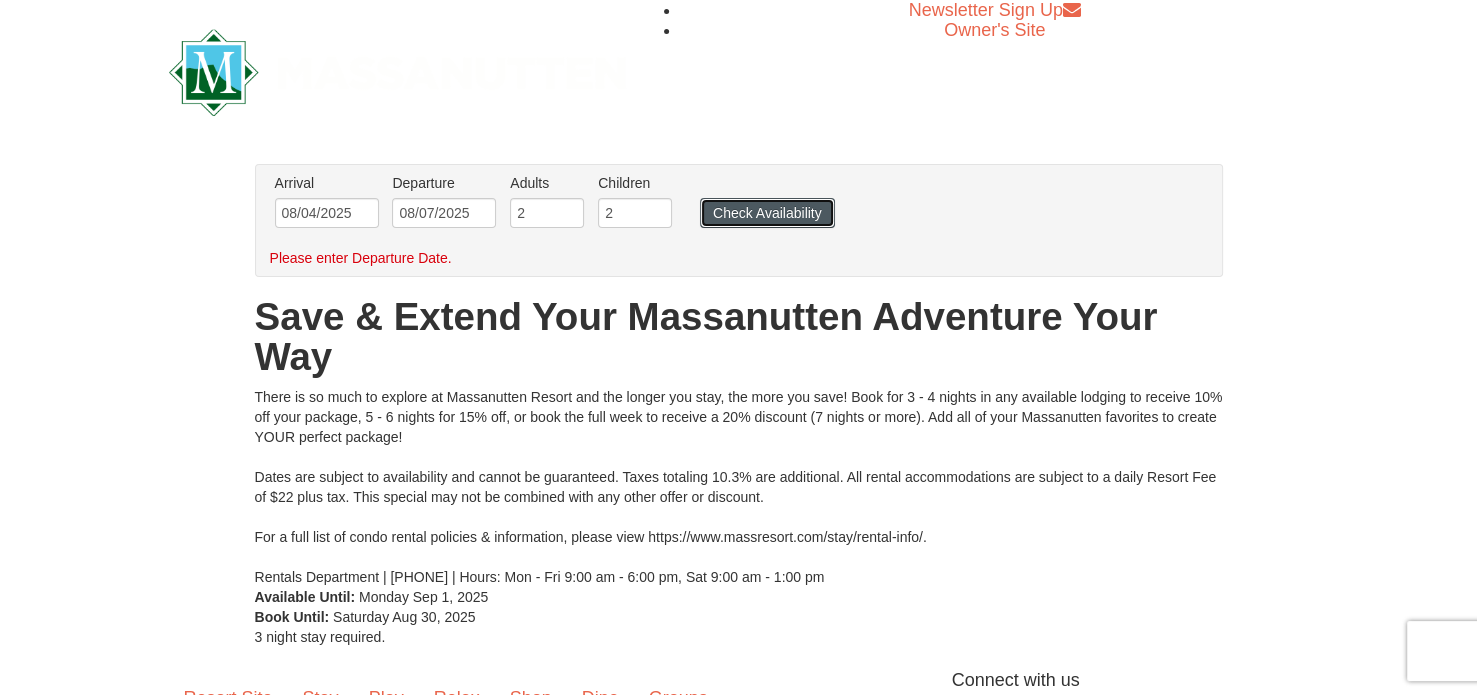 click on "Arrival Please format dates MM/DD/YYYY Please format dates MM/DD/YYYY
08/04/2025
Departure Please format dates MM/DD/YYYY Please format dates MM/DD/YYYY
08/07/2025
Adults Please format dates MM/DD/YYYY
2
Children Please format dates MM/DD/YYYY
2
Check Availability" at bounding box center (728, 205) 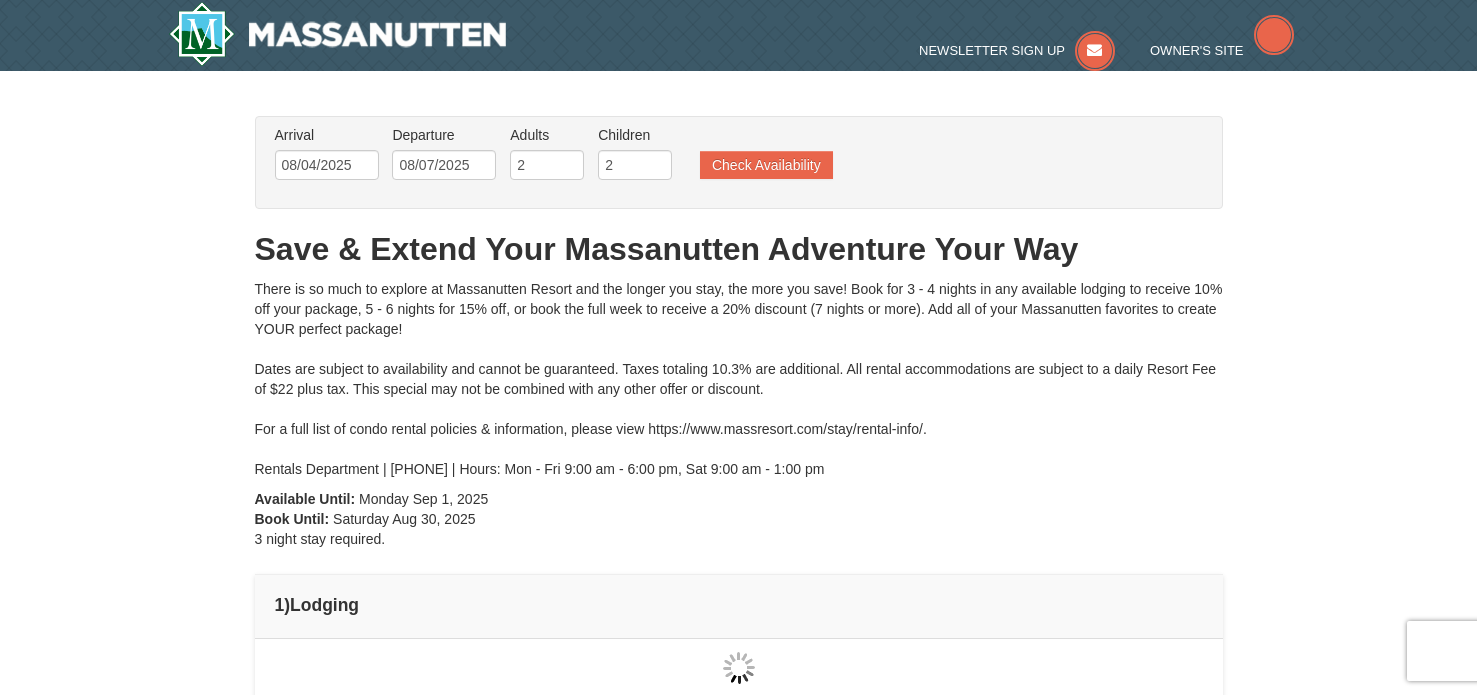 scroll, scrollTop: 0, scrollLeft: 0, axis: both 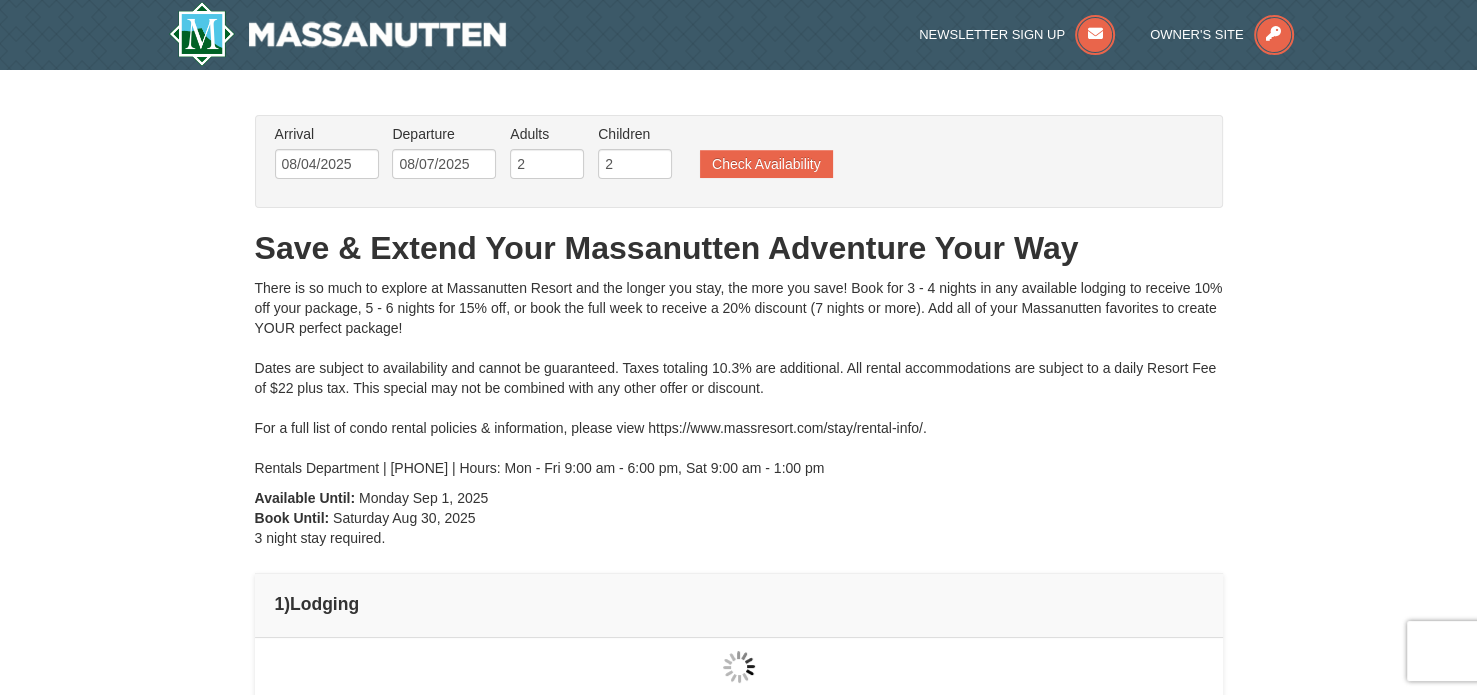 type on "08/04/2025" 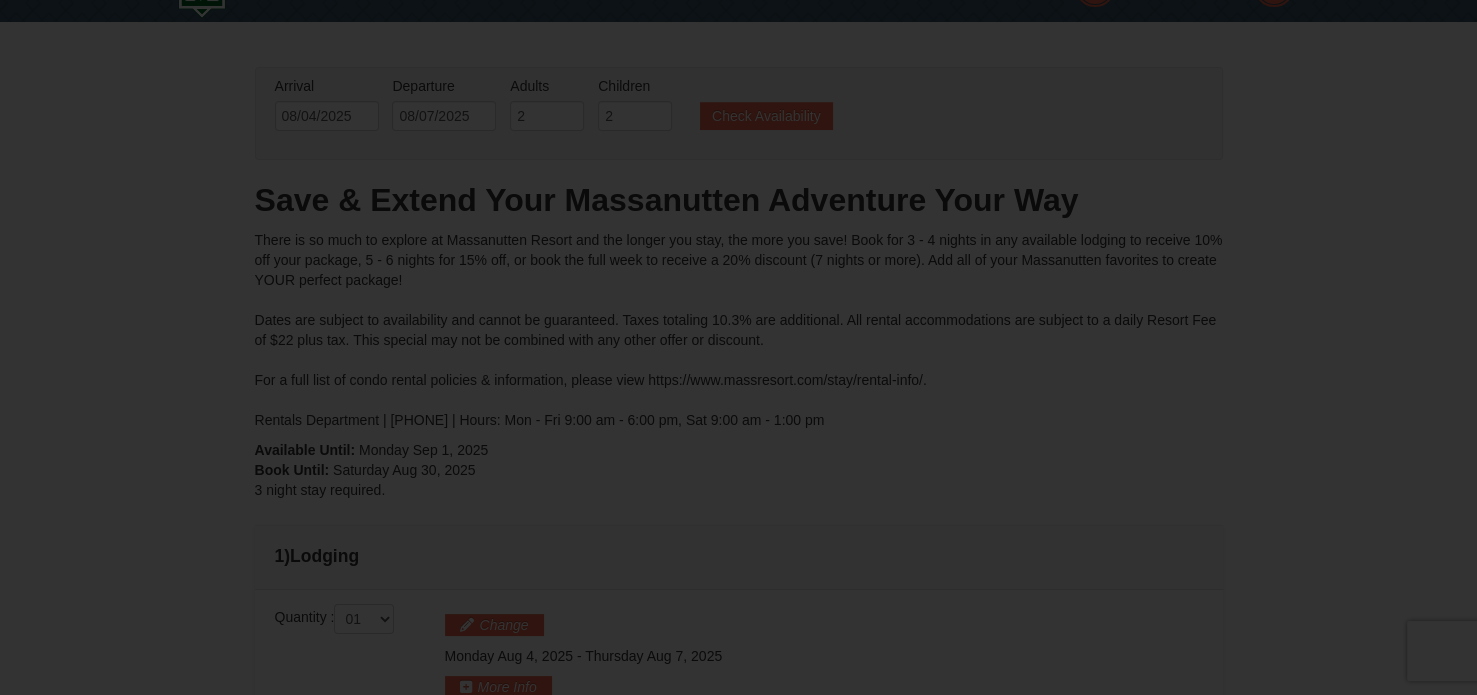 scroll, scrollTop: 0, scrollLeft: 0, axis: both 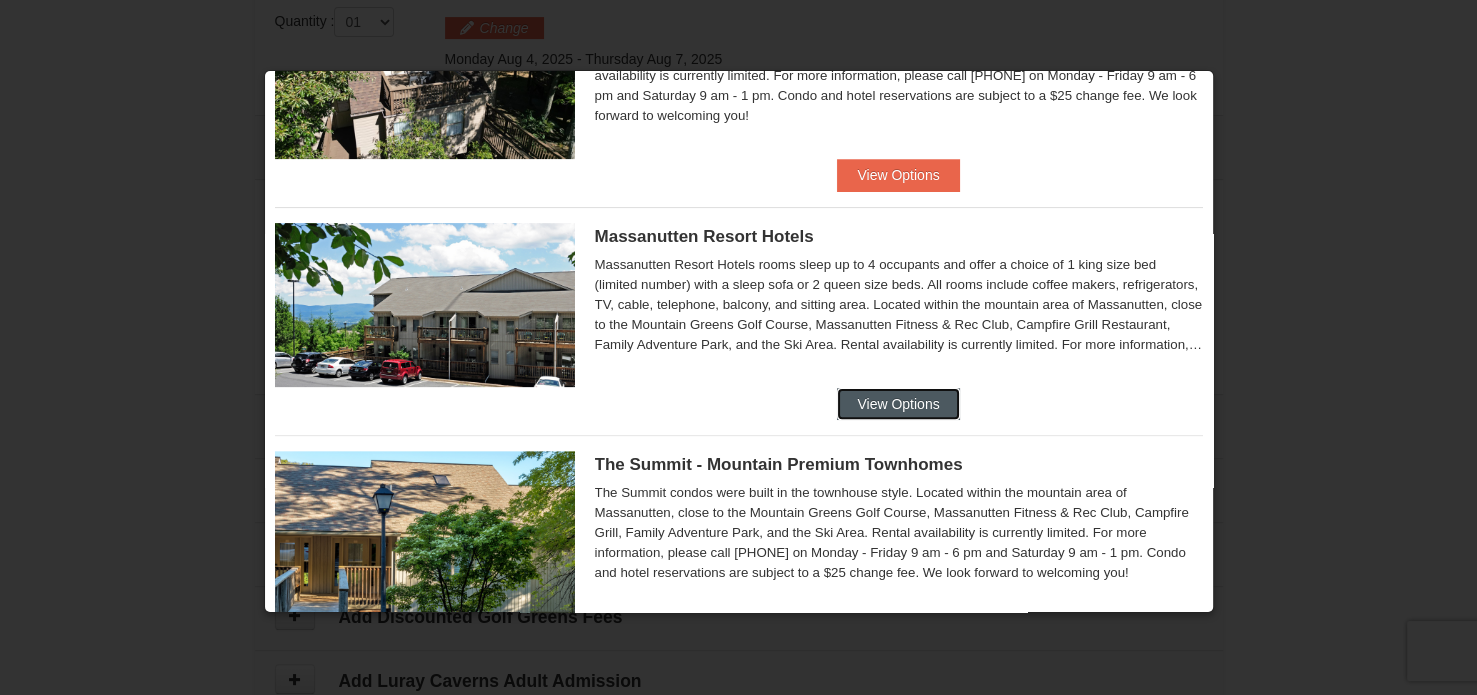 click on "View Options" at bounding box center (898, 404) 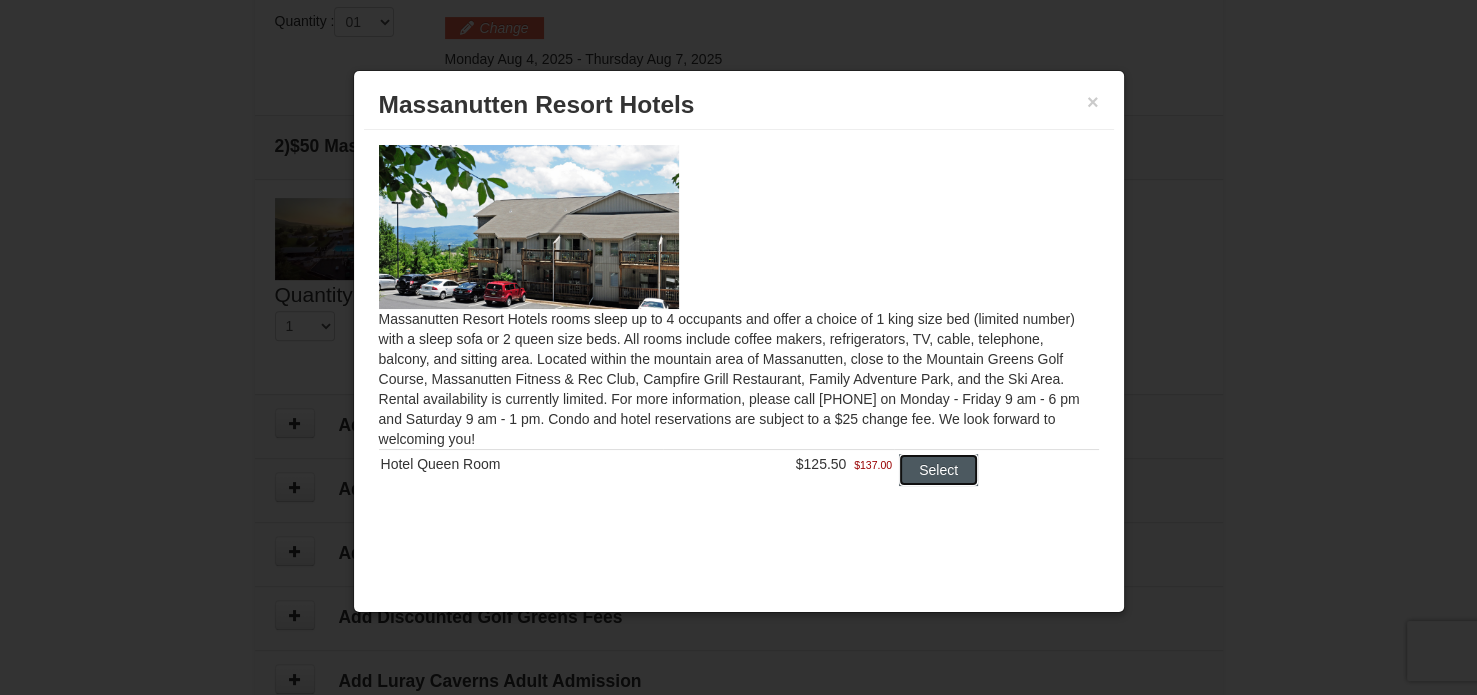 click on "Select" at bounding box center (938, 470) 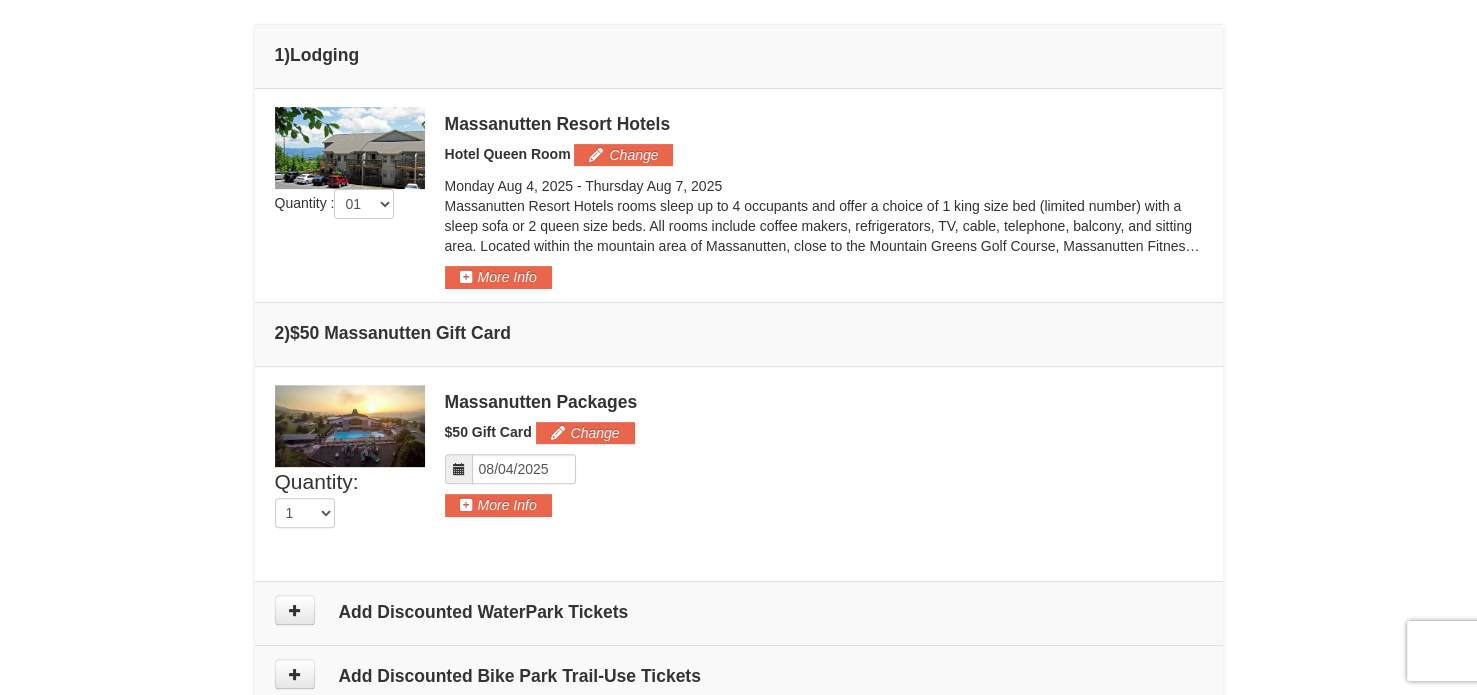 scroll, scrollTop: 700, scrollLeft: 0, axis: vertical 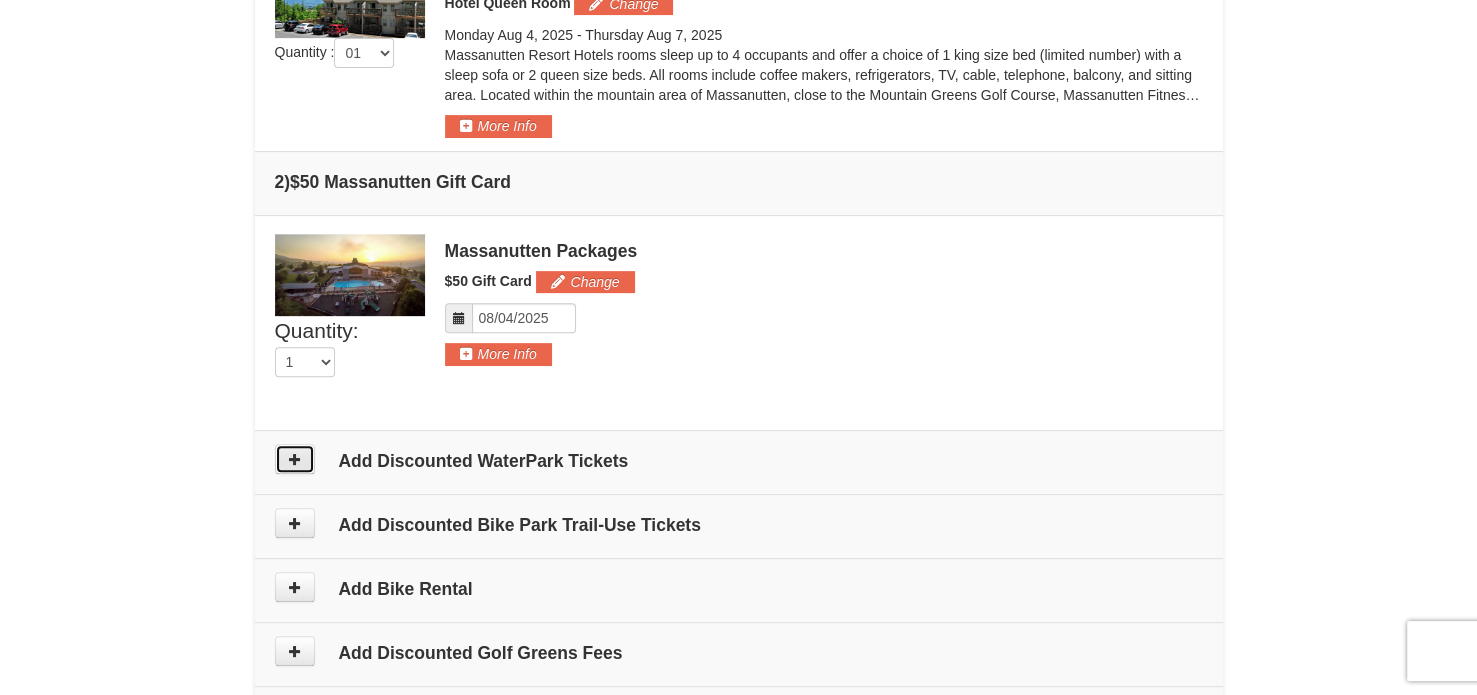 click at bounding box center (295, 459) 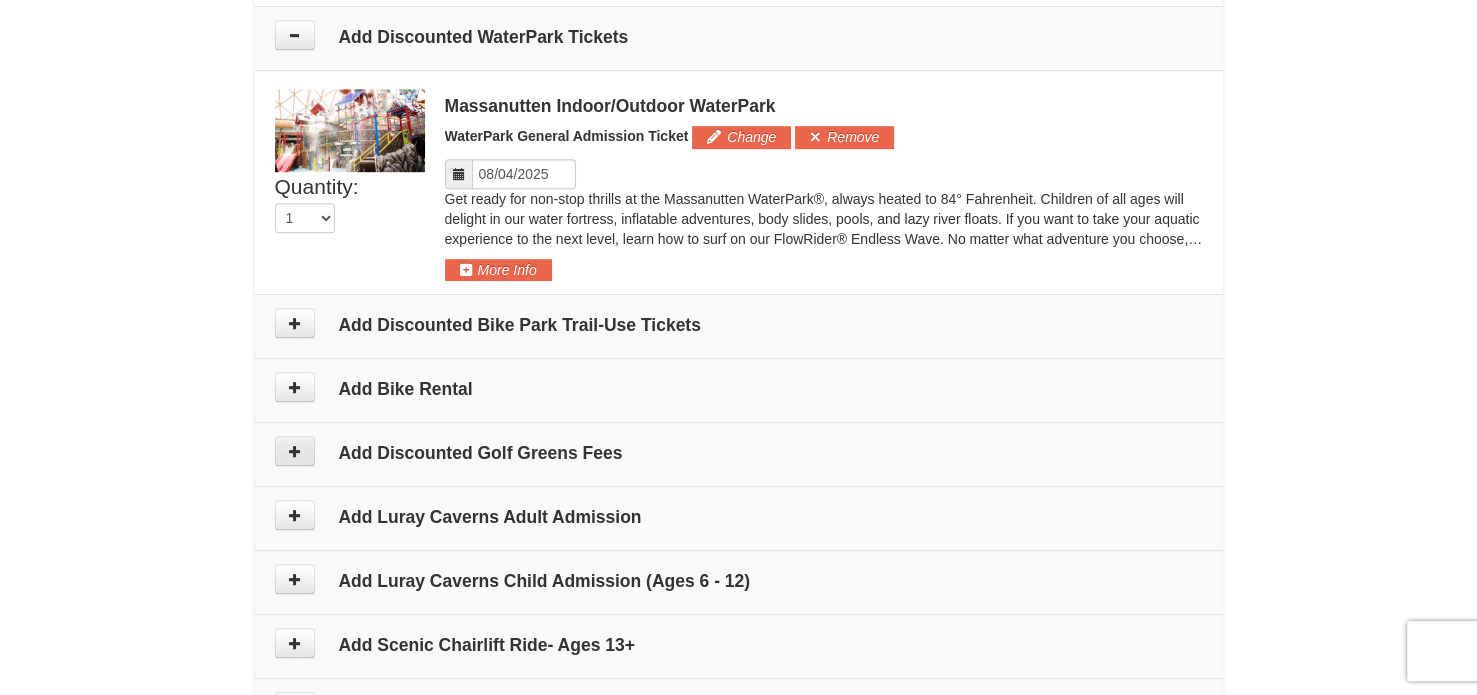 scroll, scrollTop: 1128, scrollLeft: 0, axis: vertical 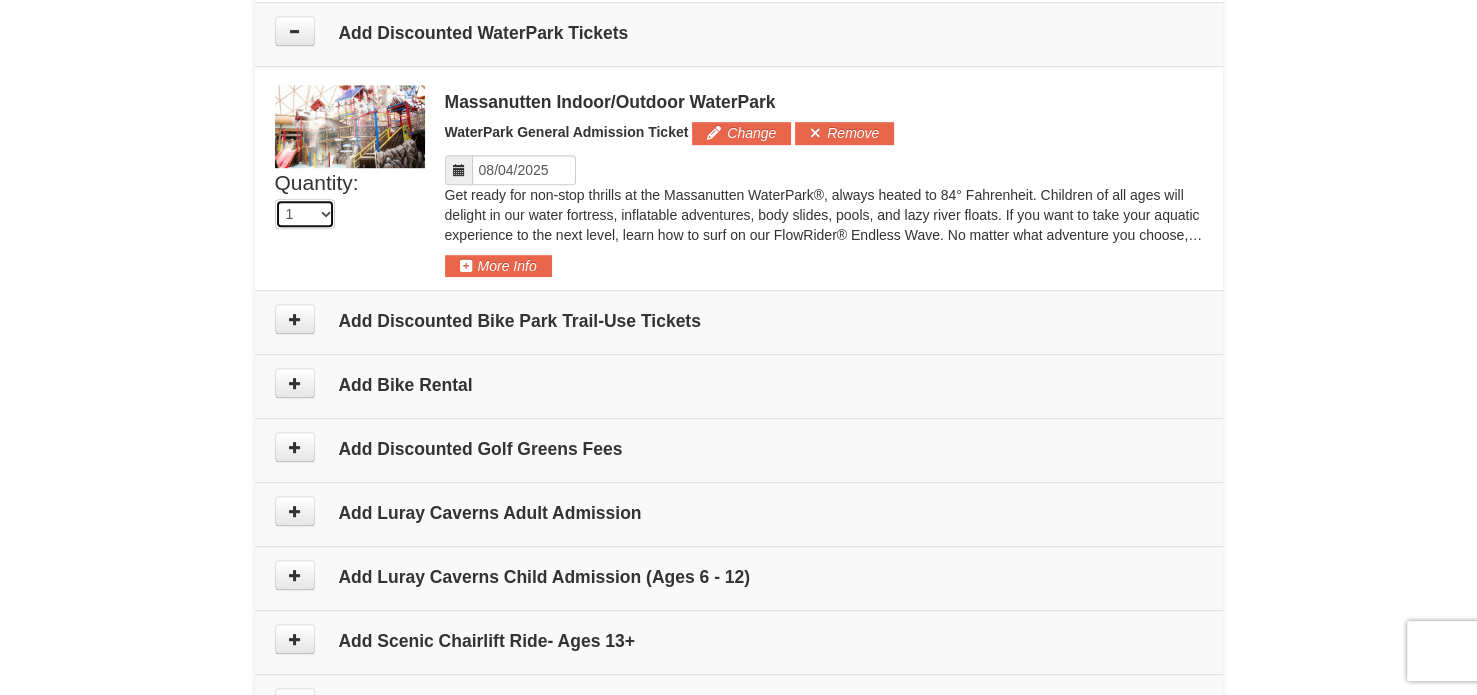 click on "0
1
2
3
4
5
6
7
8
9
10
11 12 13 14 15 16" at bounding box center [305, 214] 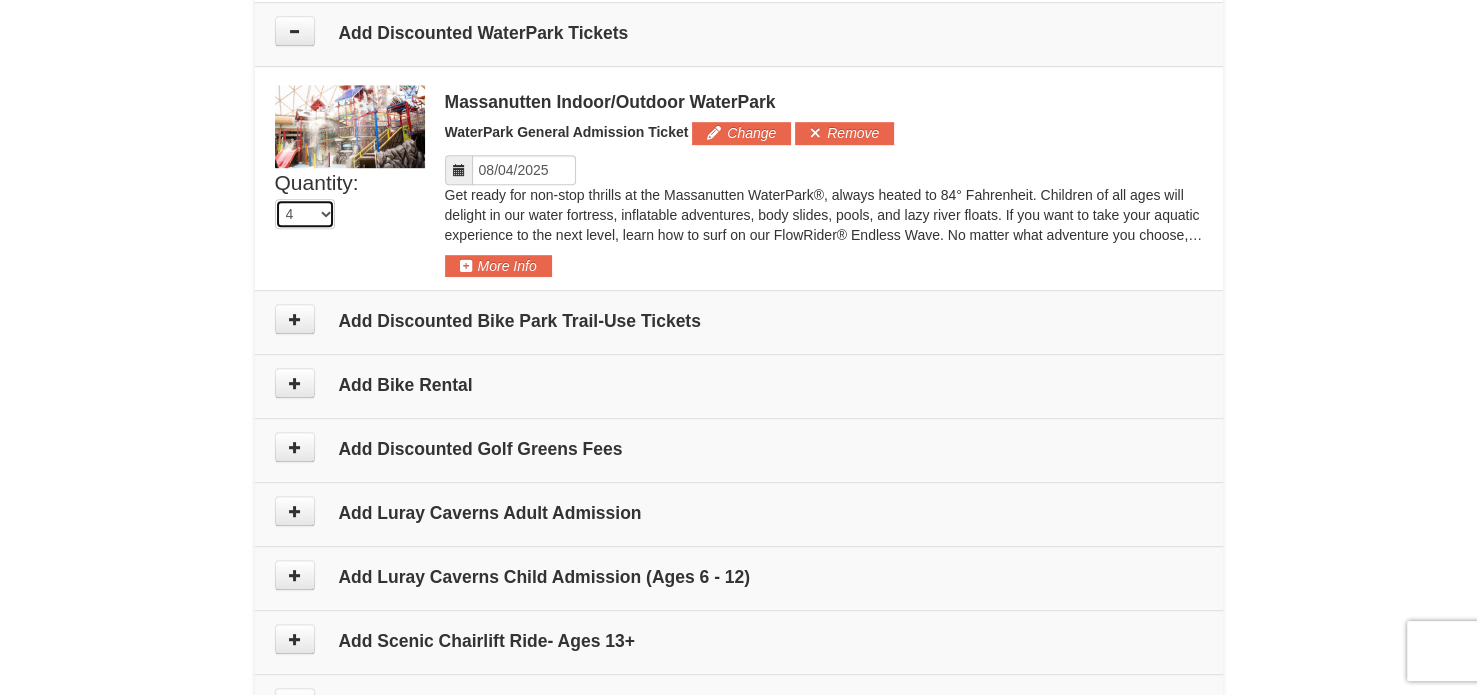 click on "0
1
2
3
4
5
6
7
8
9
10
11 12 13 14 15 16" at bounding box center (305, 214) 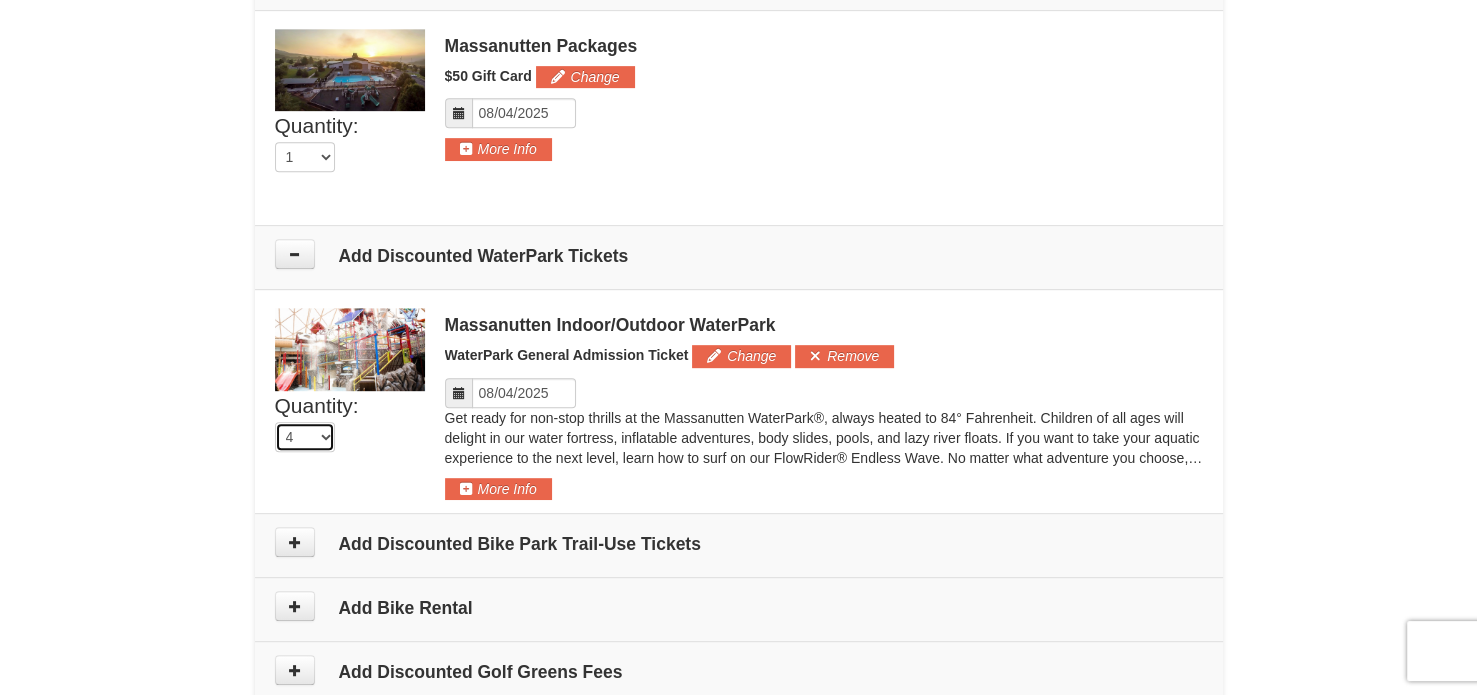 scroll, scrollTop: 828, scrollLeft: 0, axis: vertical 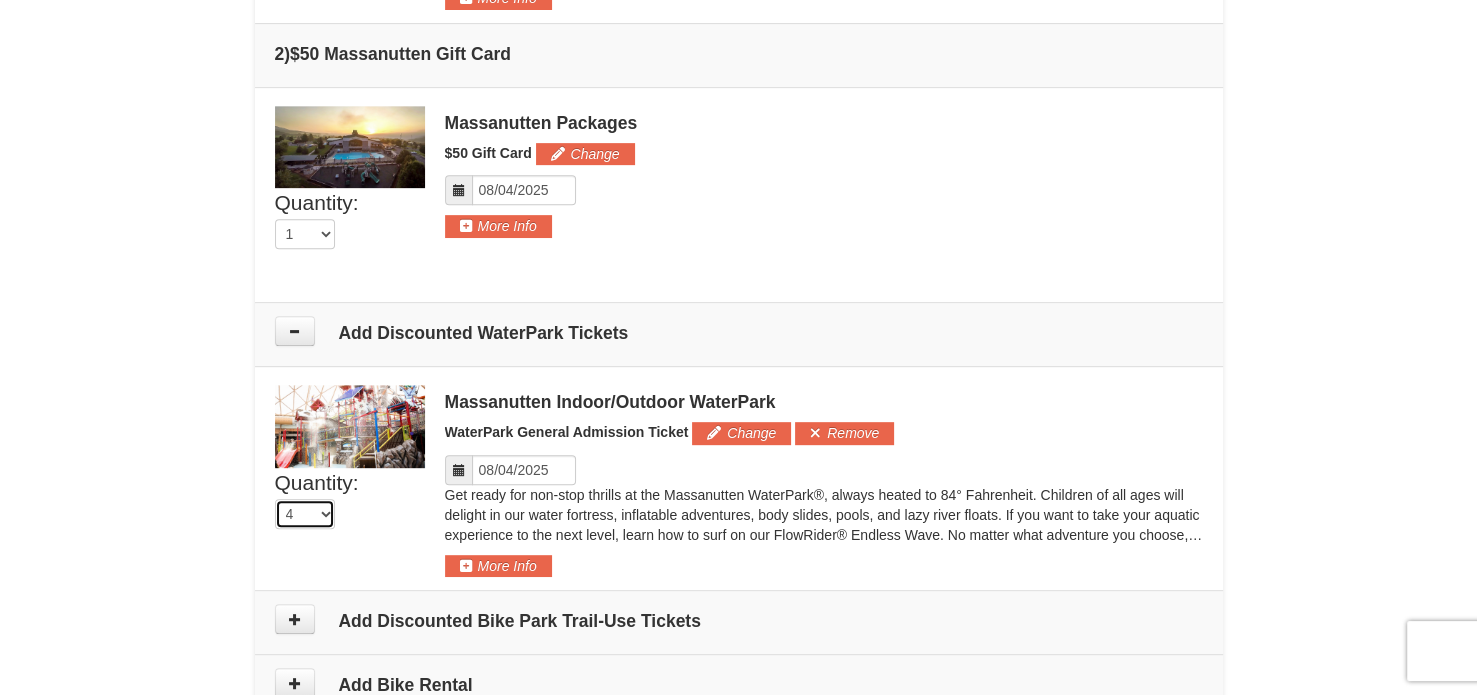 click on "0
1
2
3
4
5
6
7
8
9
10
11 12 13 14 15 16" at bounding box center [305, 514] 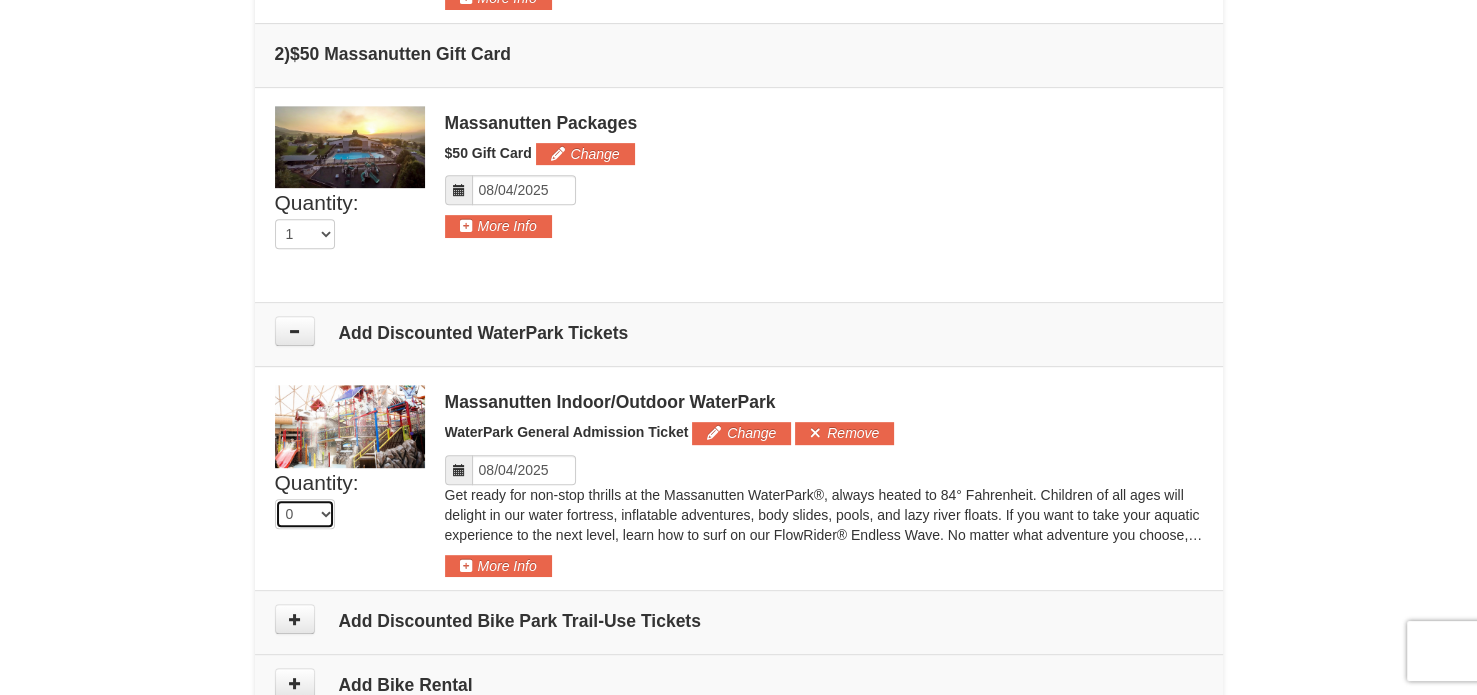 click on "0
1
2
3
4
5
6
7
8
9
10
11 12 13 14 15 16" at bounding box center (305, 514) 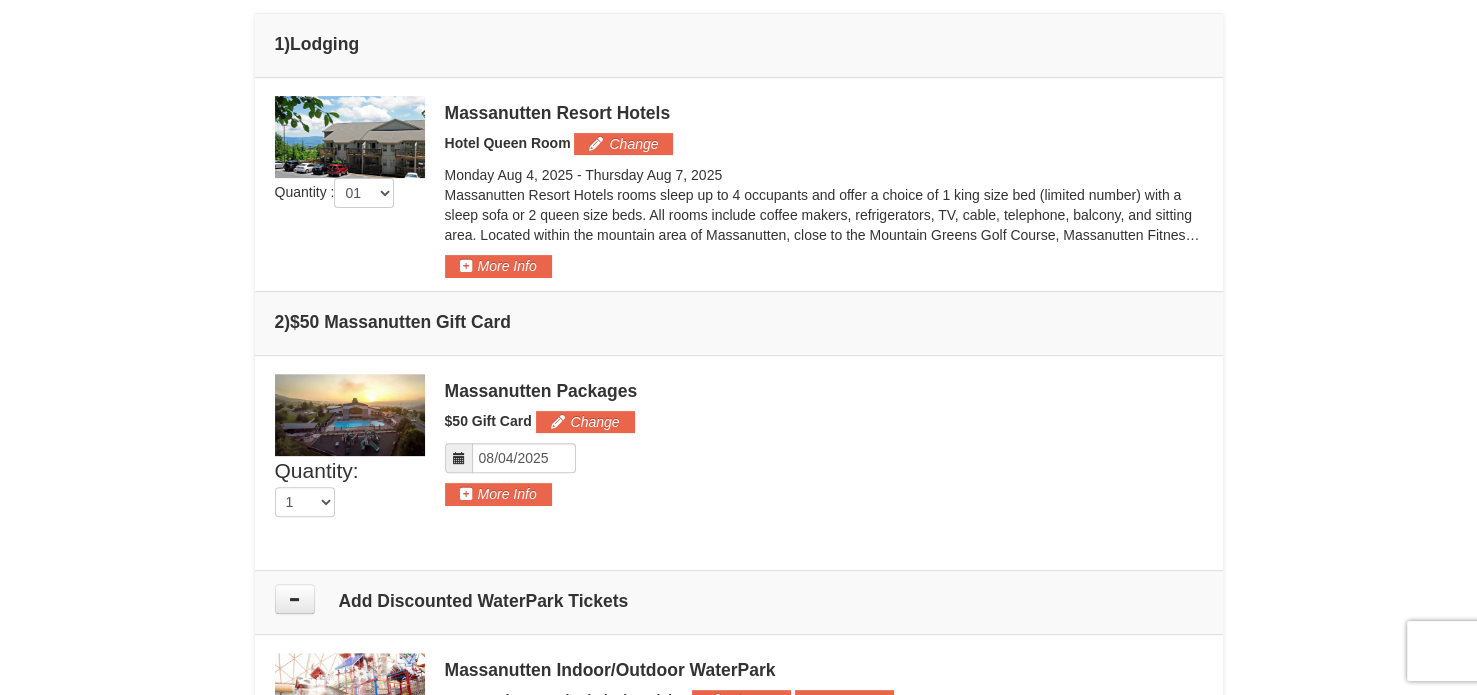 scroll, scrollTop: 528, scrollLeft: 0, axis: vertical 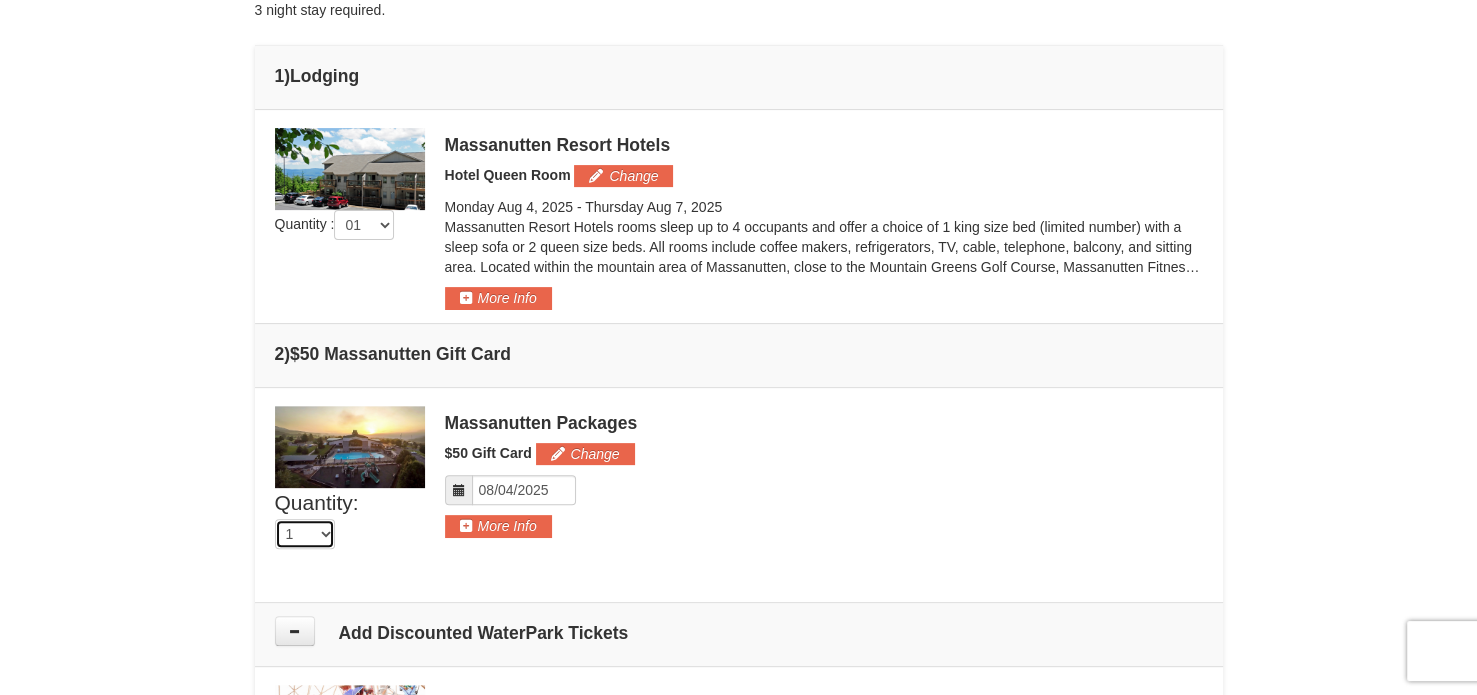 click on "0
1
2
3
4
5
6
7
8
9
10
11 12 13 14 15 16" at bounding box center (305, 534) 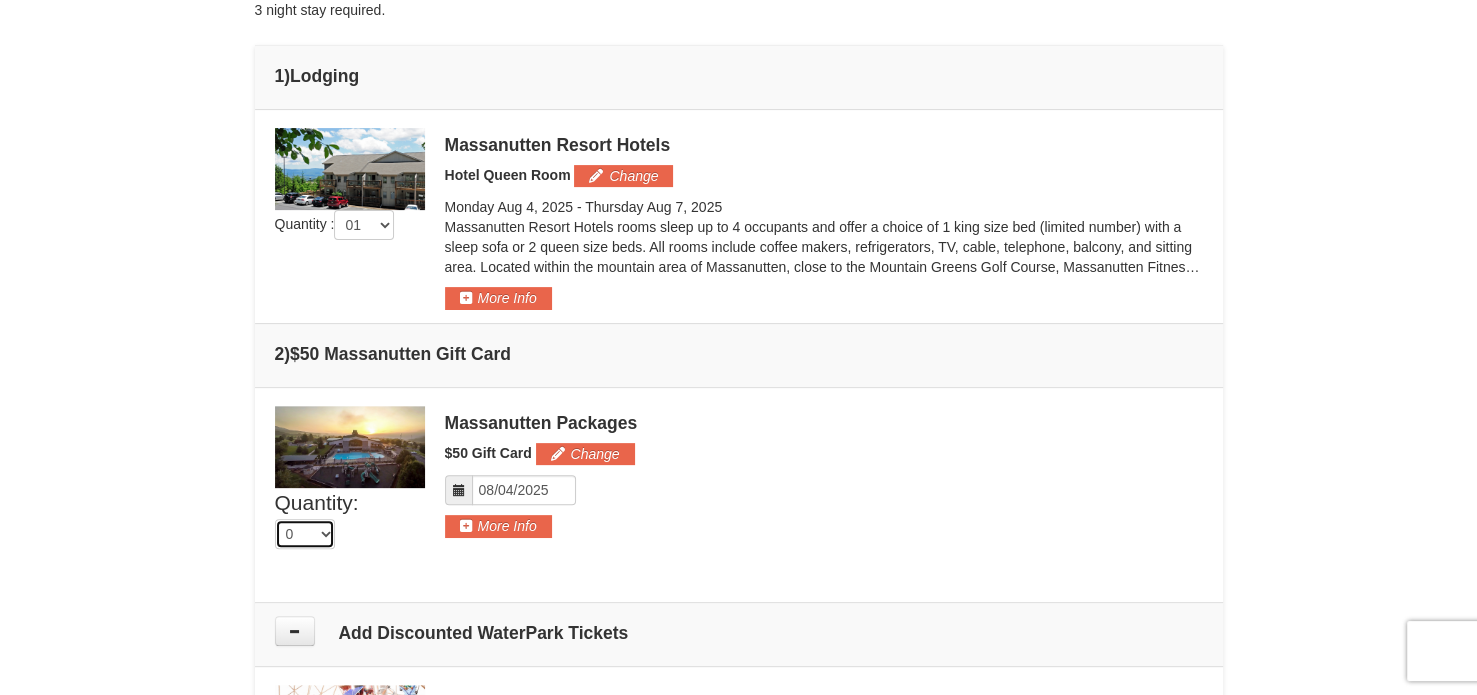 click on "0
1
2
3
4
5
6
7
8
9
10
11 12 13 14 15 16" at bounding box center [305, 534] 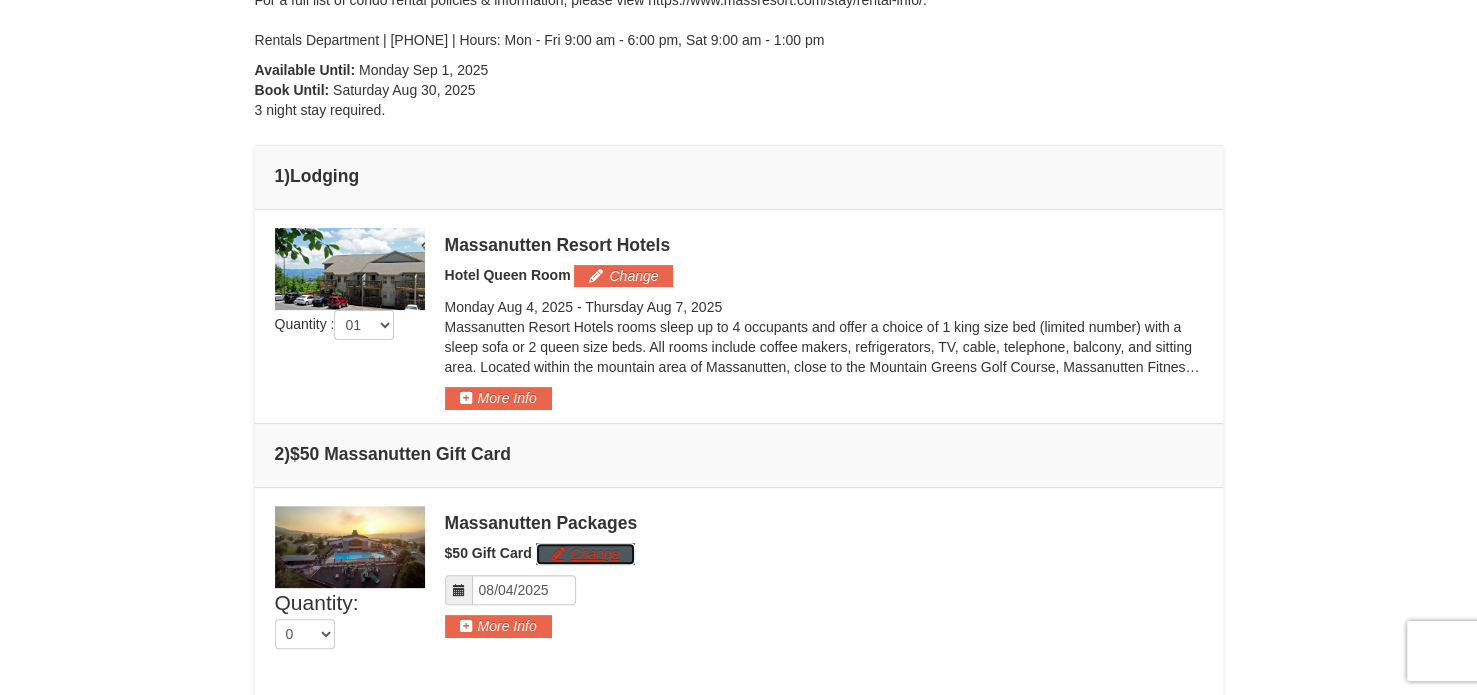 click on "Change" at bounding box center [585, 554] 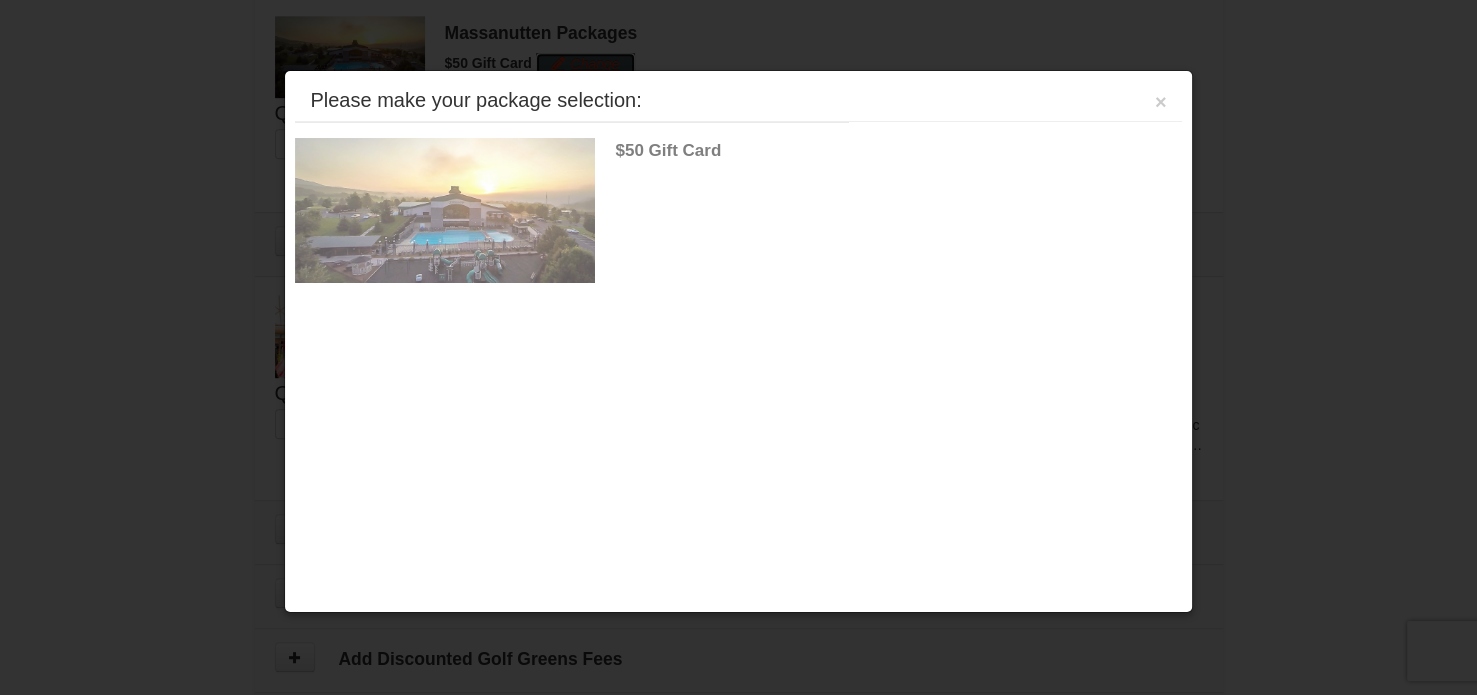scroll, scrollTop: 932, scrollLeft: 0, axis: vertical 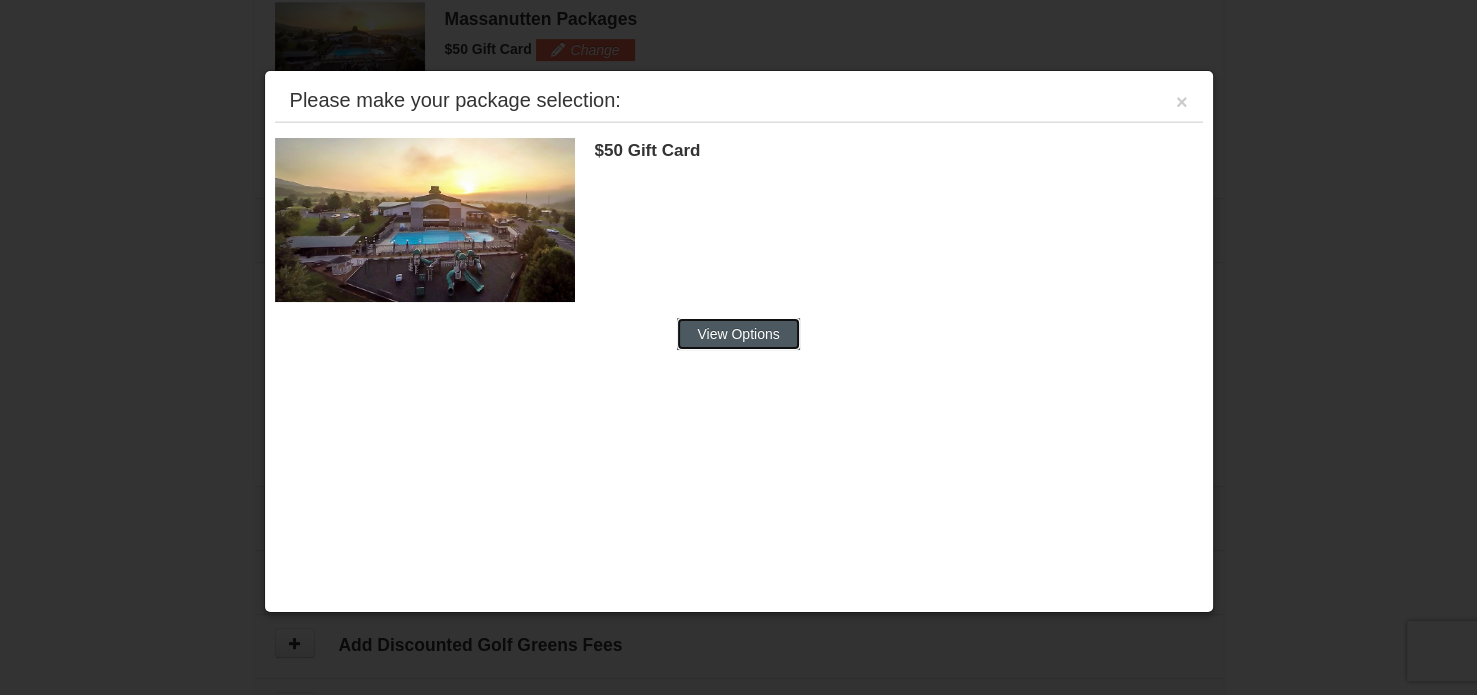 click on "View Options" at bounding box center (738, 334) 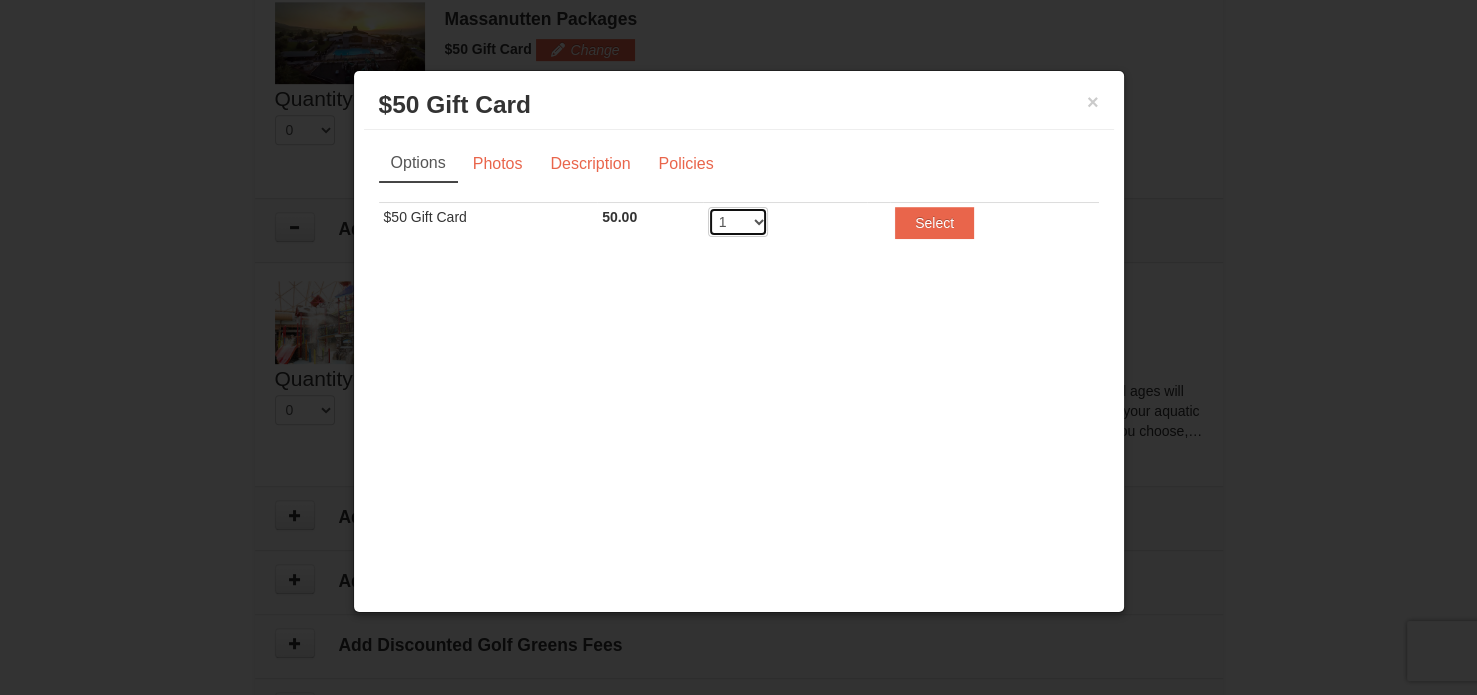 click on "1 2 3 4 5 6 7 8 9 10 11 12 13 14 15 16 17 18 19 20" at bounding box center (738, 222) 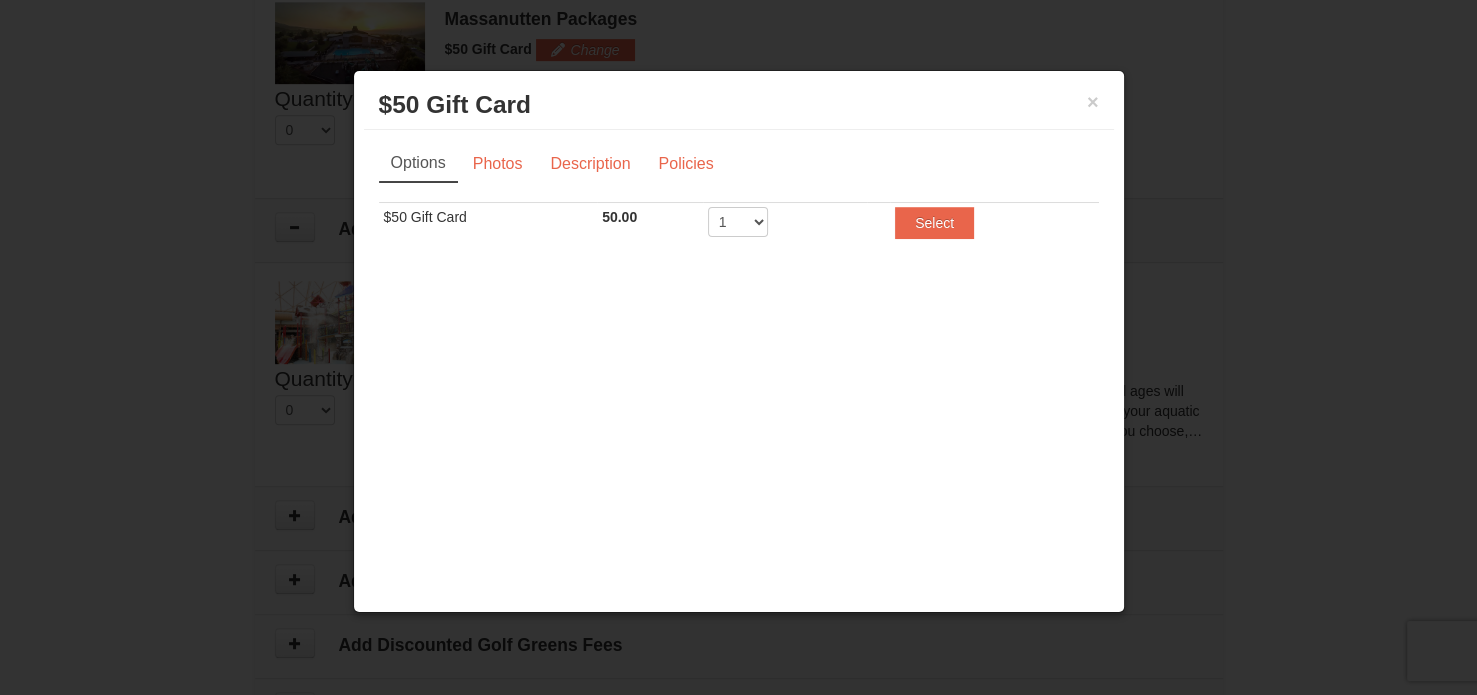 click on "×
$50 Gift Card  Massanutten Packages" at bounding box center (739, 105) 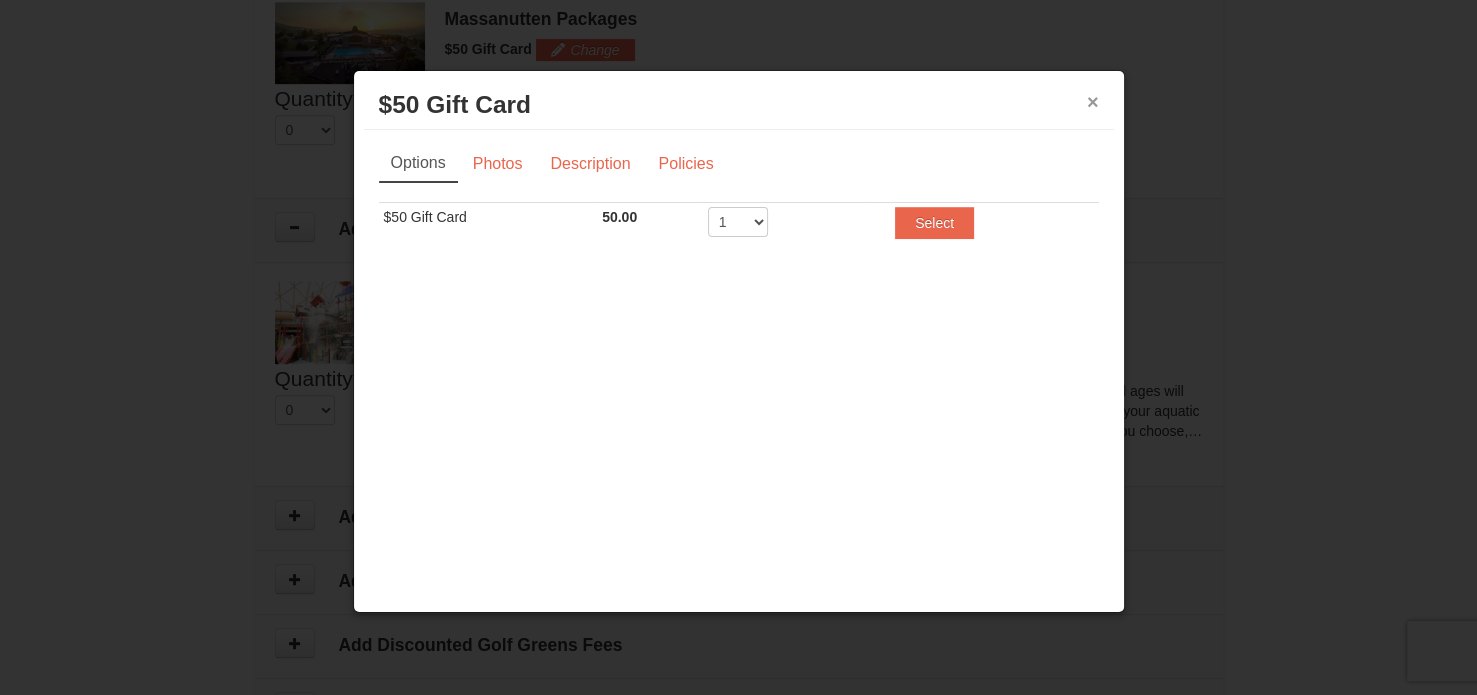 click on "×" at bounding box center (1093, 102) 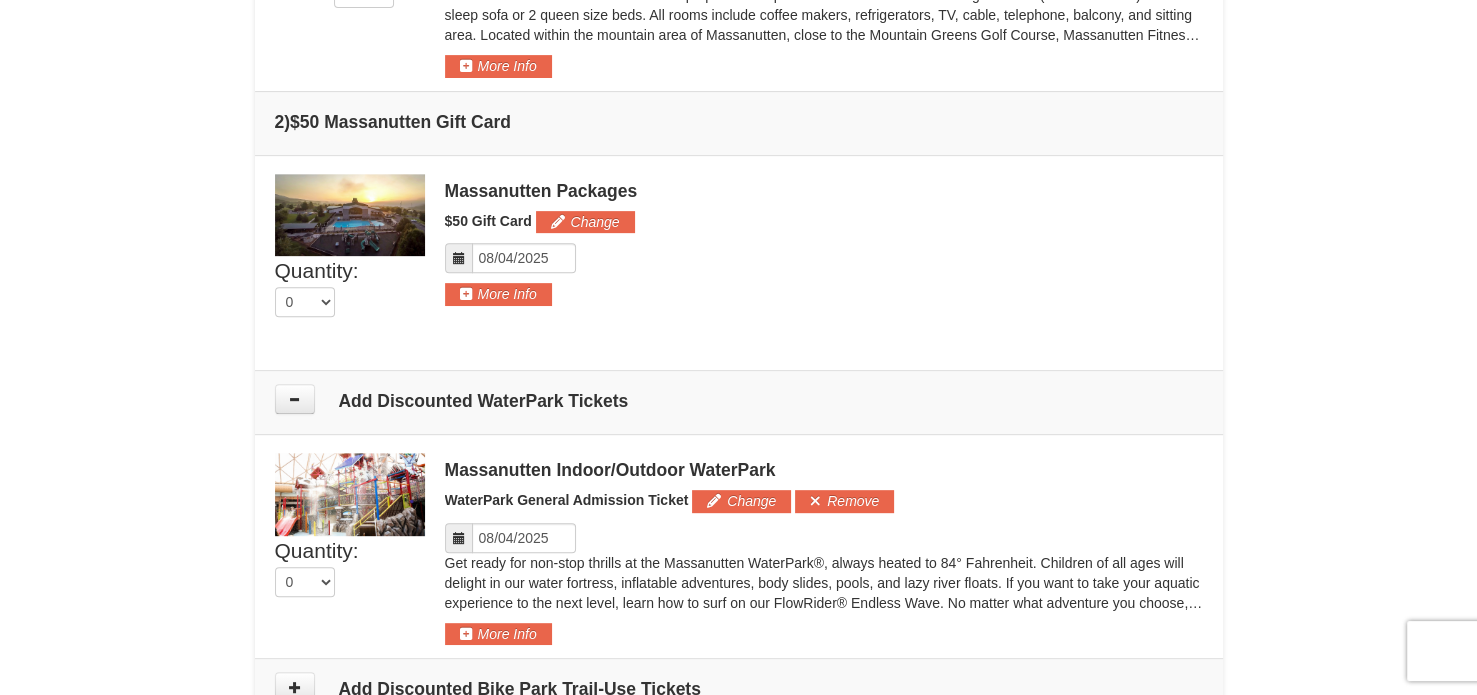 scroll, scrollTop: 732, scrollLeft: 0, axis: vertical 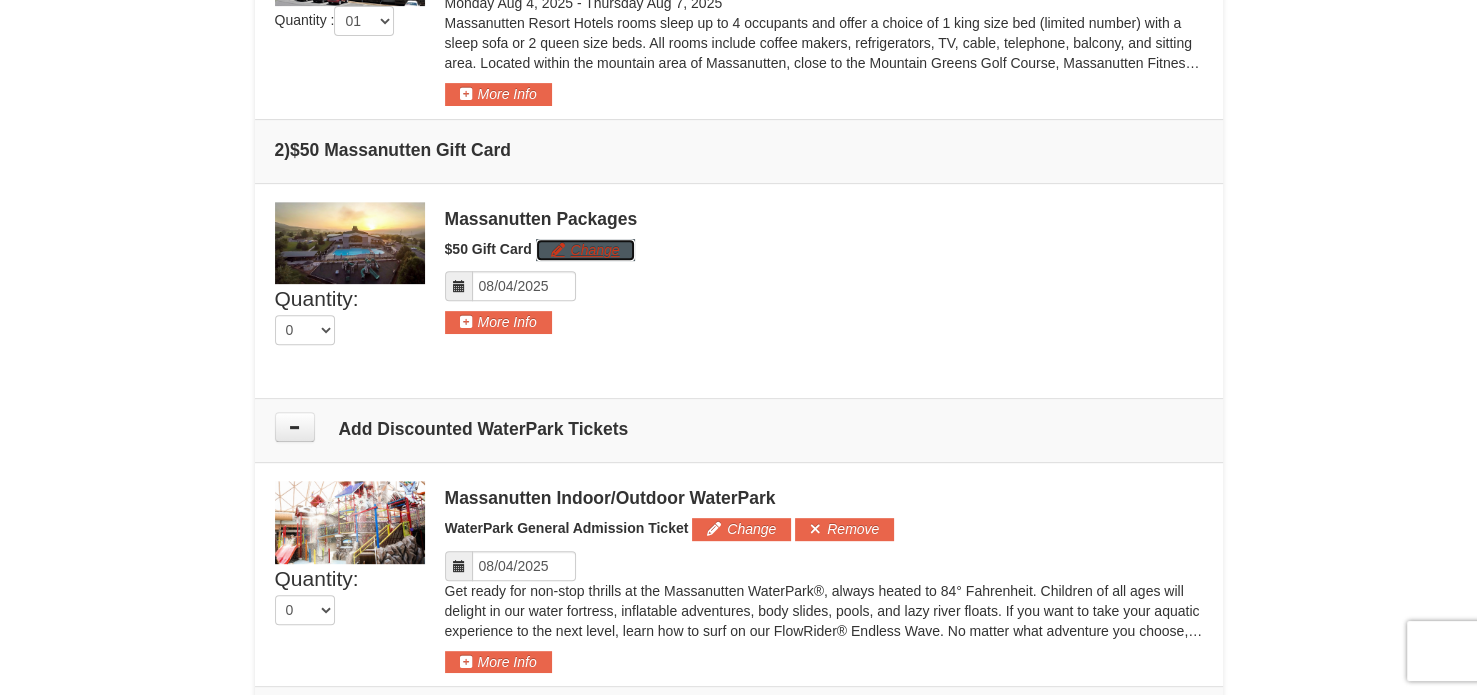 click on "Change" at bounding box center [585, 250] 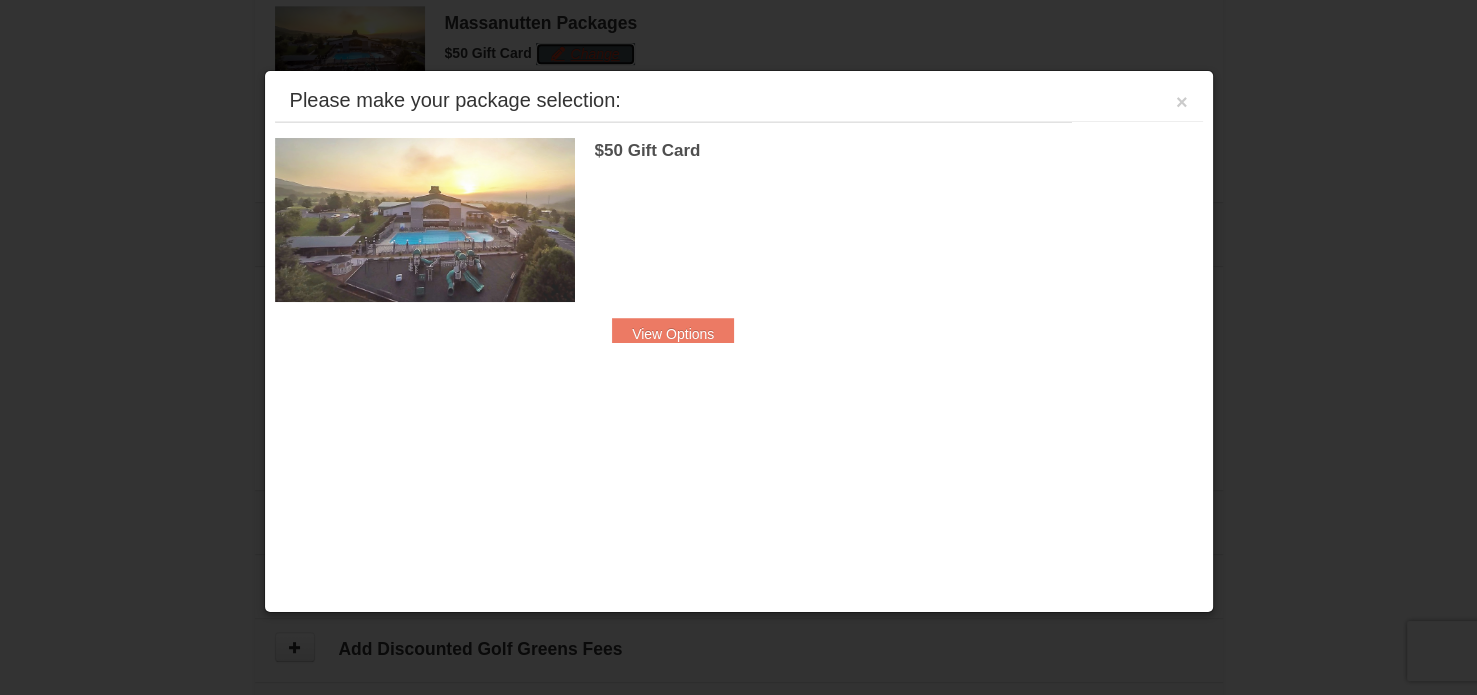 scroll, scrollTop: 932, scrollLeft: 0, axis: vertical 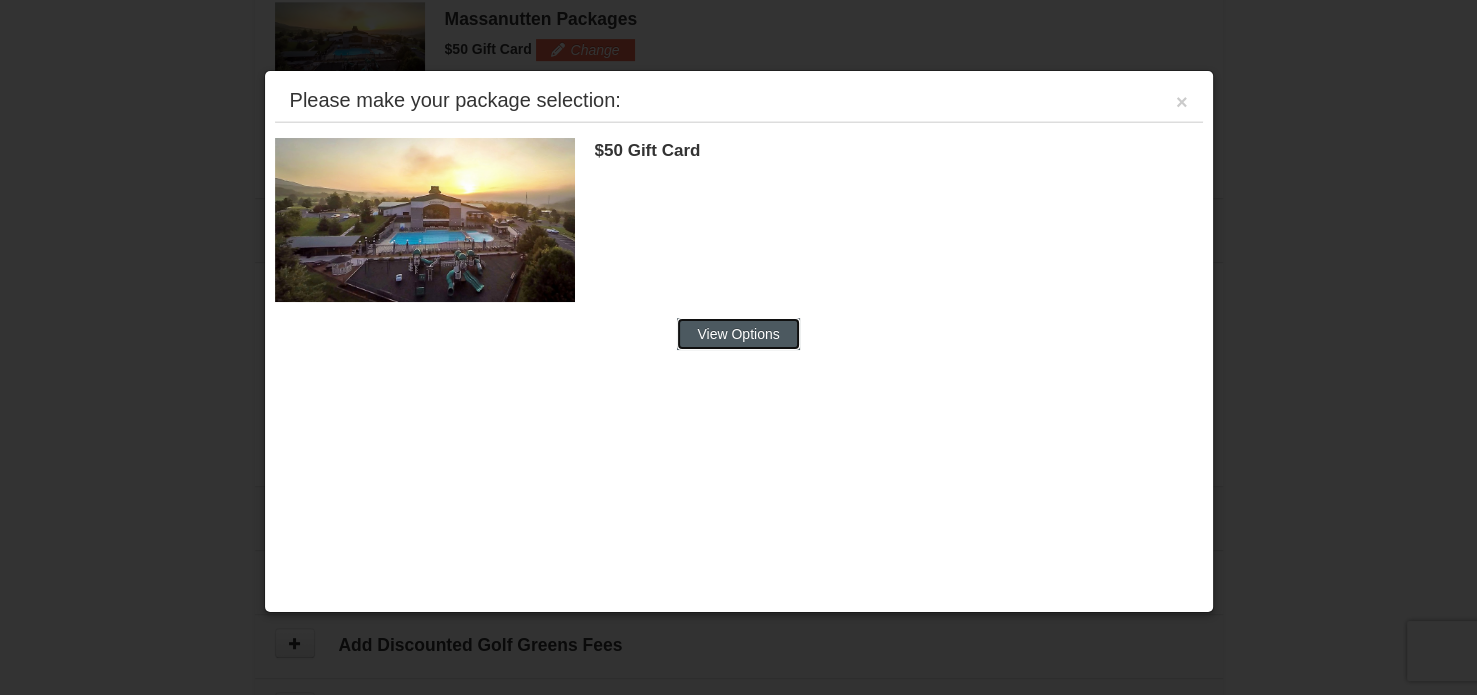 click on "View Options" at bounding box center (738, 334) 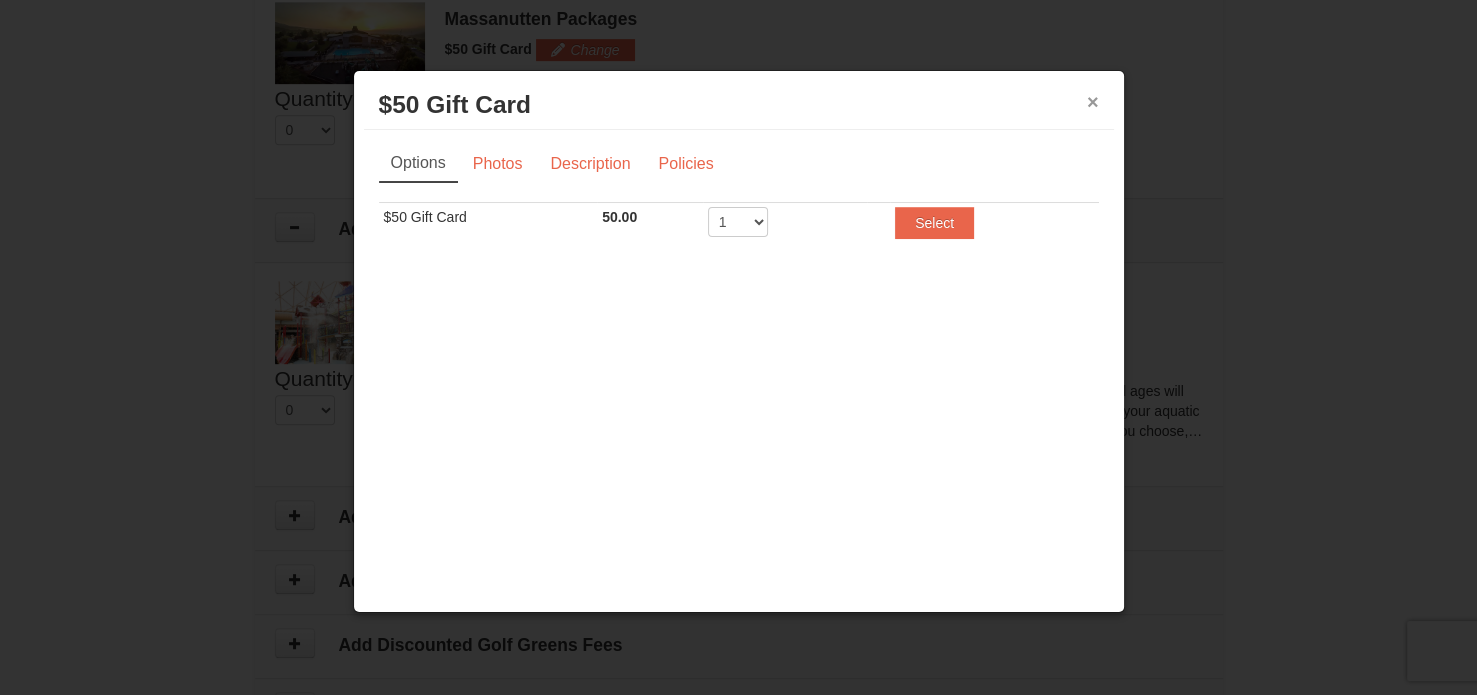 click on "×" at bounding box center (1093, 102) 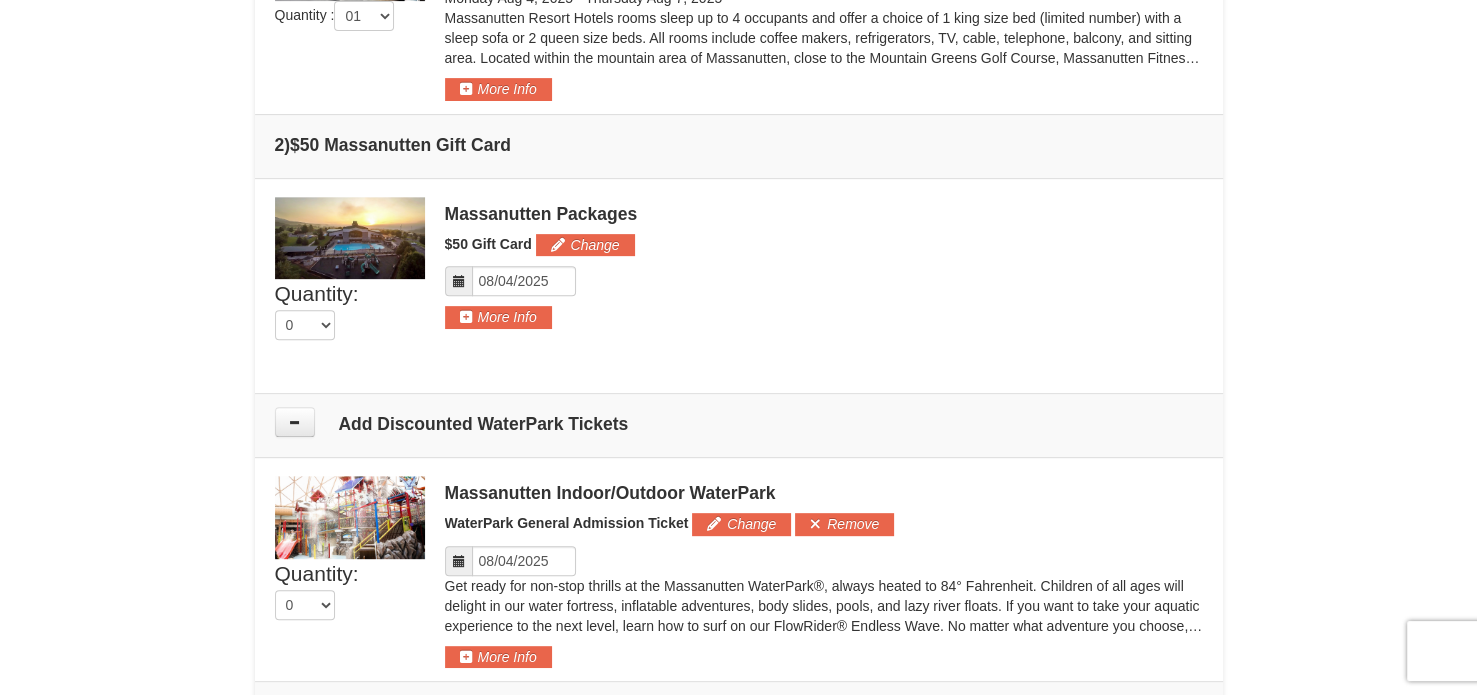 scroll, scrollTop: 732, scrollLeft: 0, axis: vertical 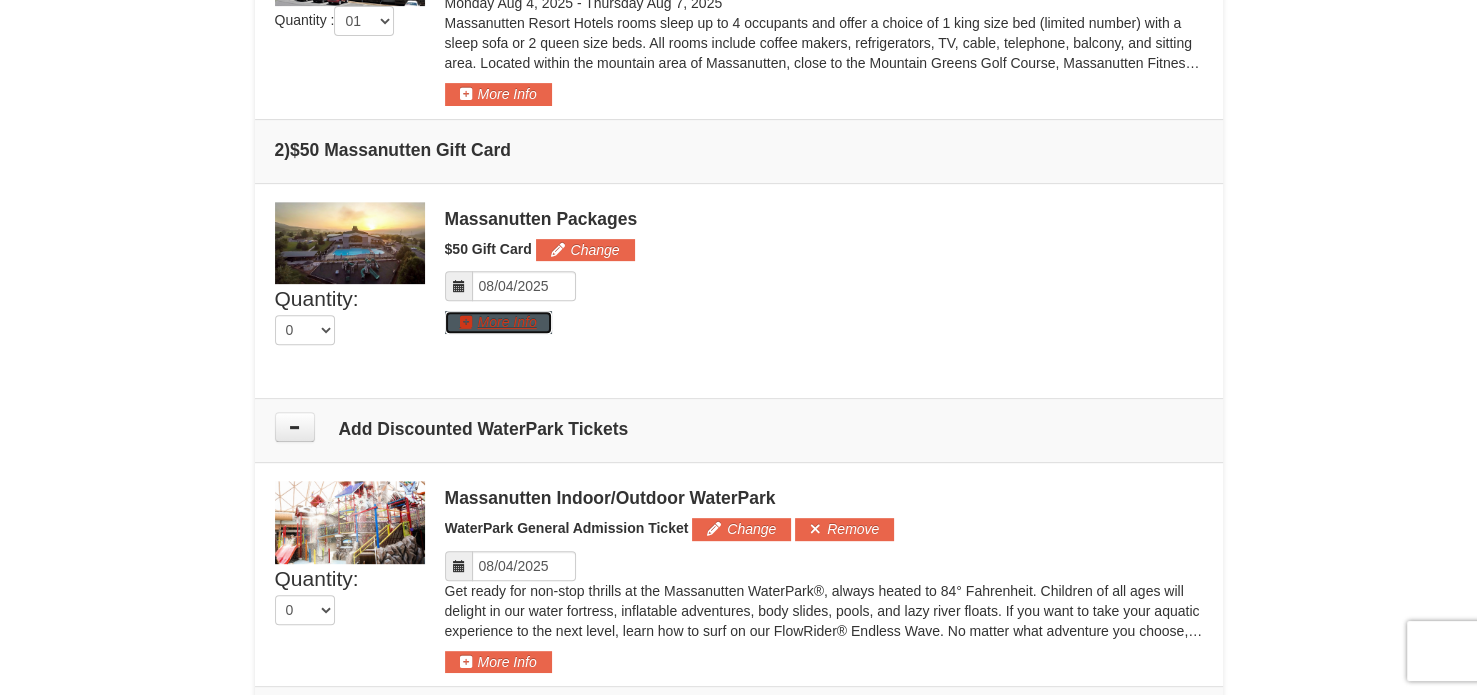 click on "More Info" at bounding box center [498, 322] 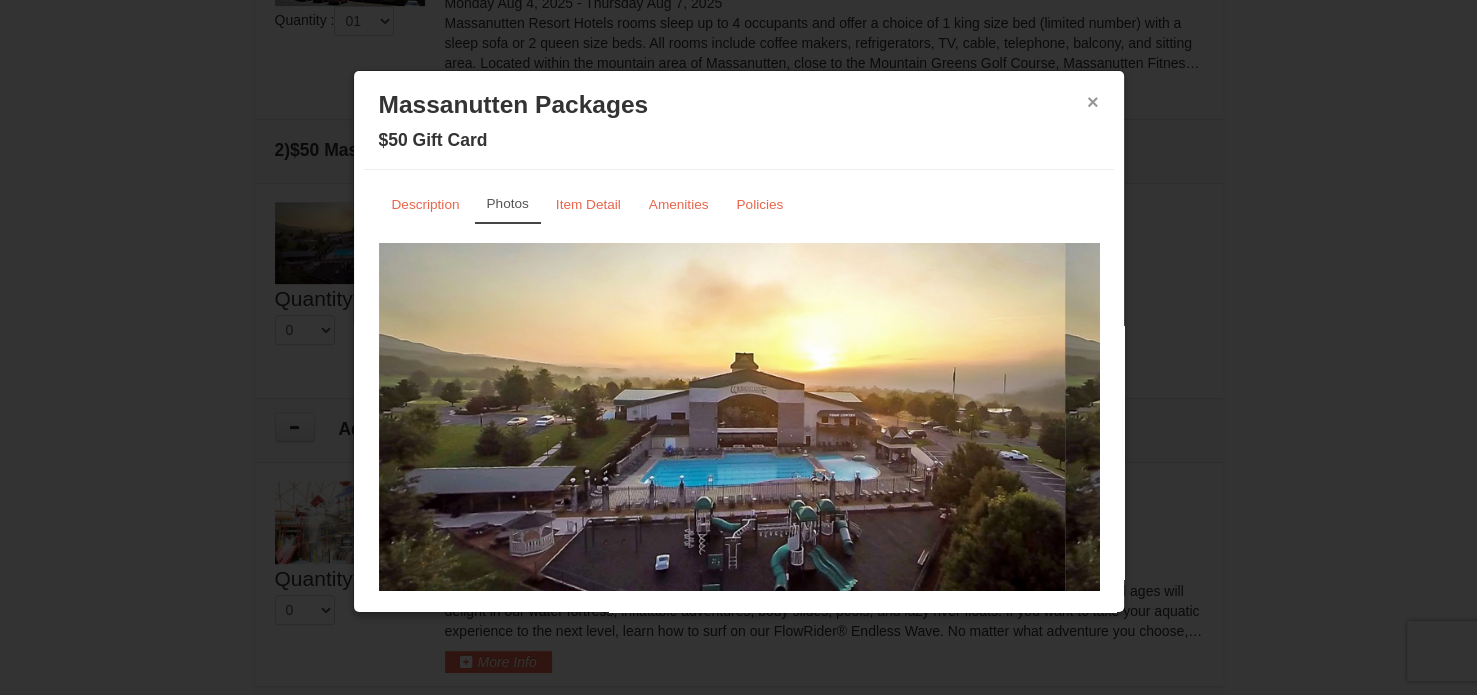 click on "×" at bounding box center [1093, 102] 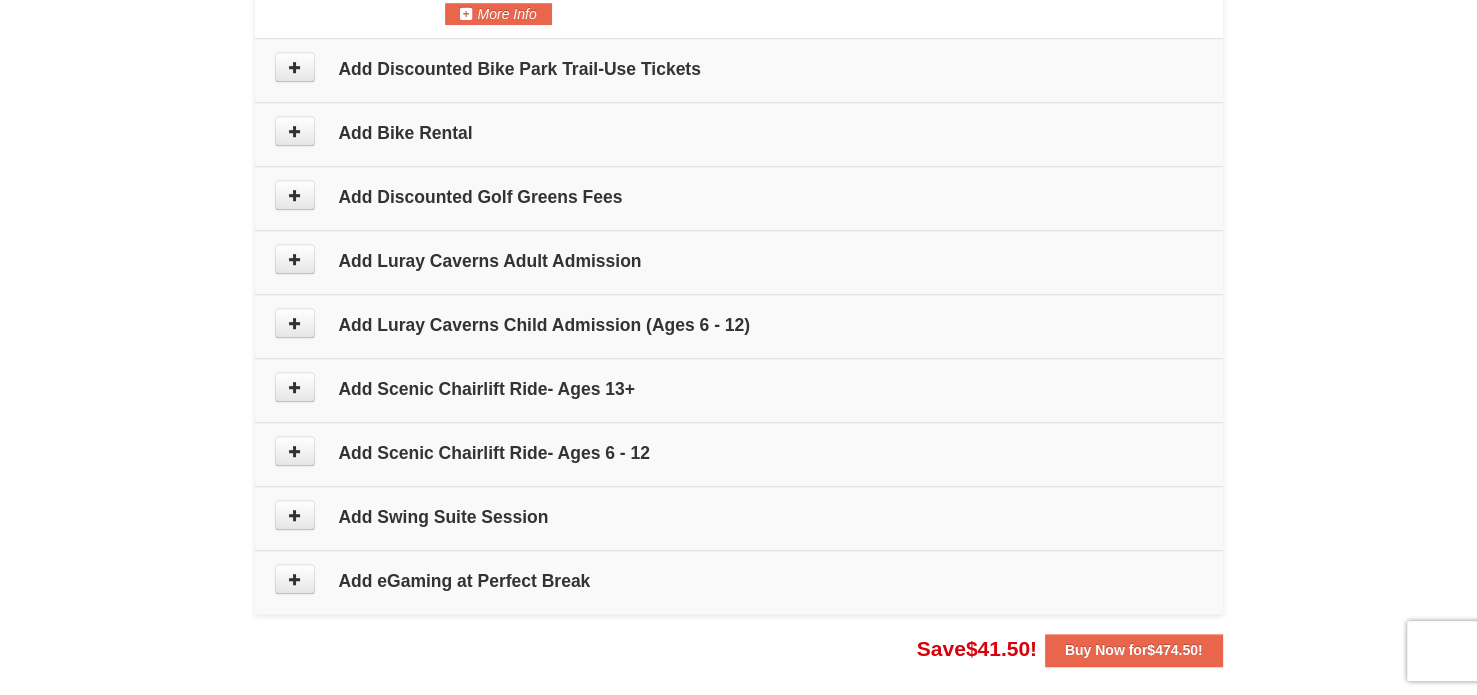 scroll, scrollTop: 1532, scrollLeft: 0, axis: vertical 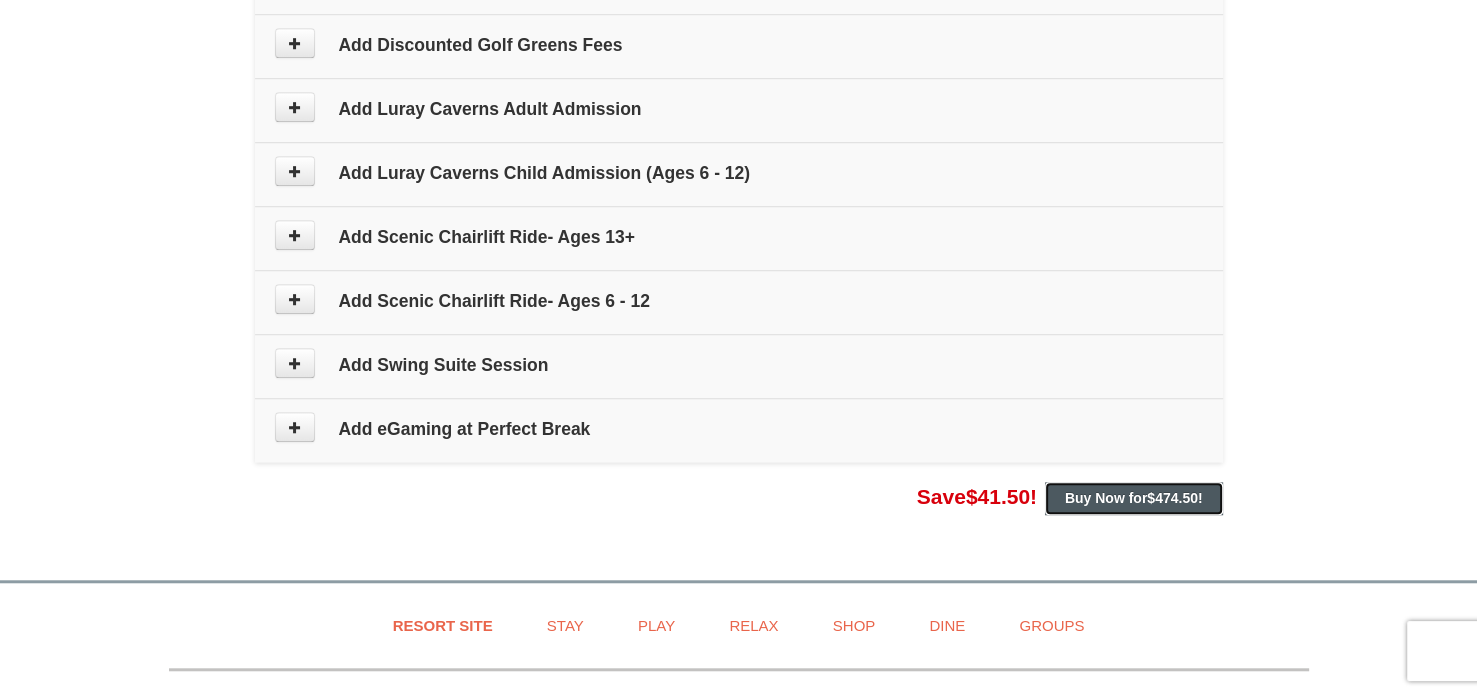 click on "Buy Now for
$474.50 !" at bounding box center [1134, 498] 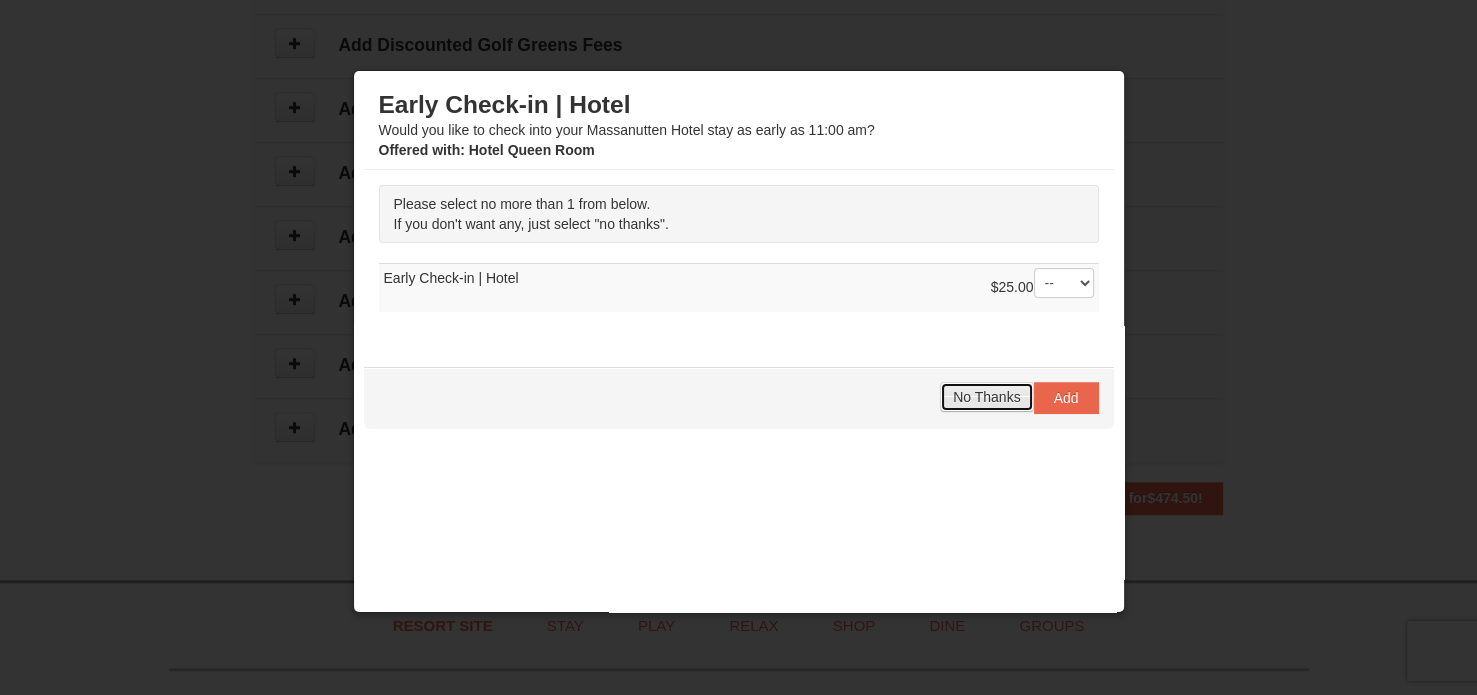 click on "No Thanks" at bounding box center [986, 397] 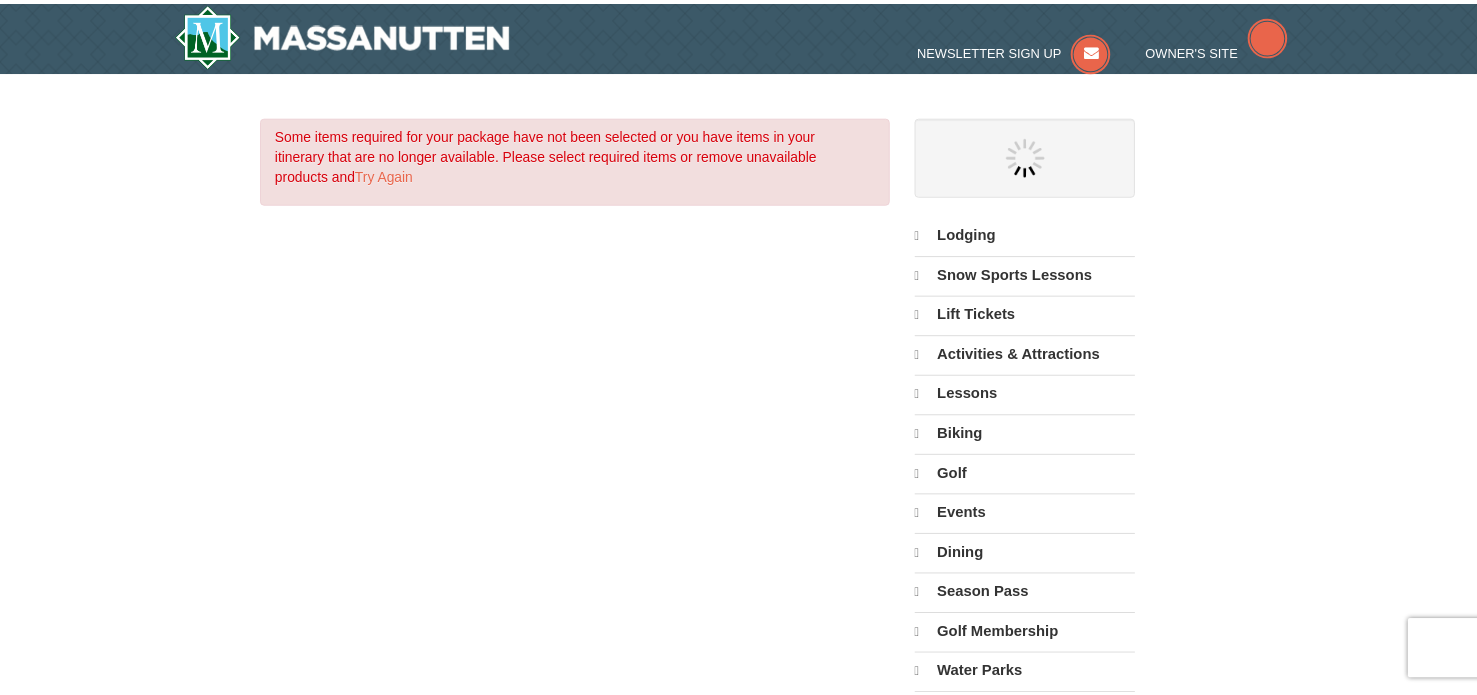 scroll, scrollTop: 0, scrollLeft: 0, axis: both 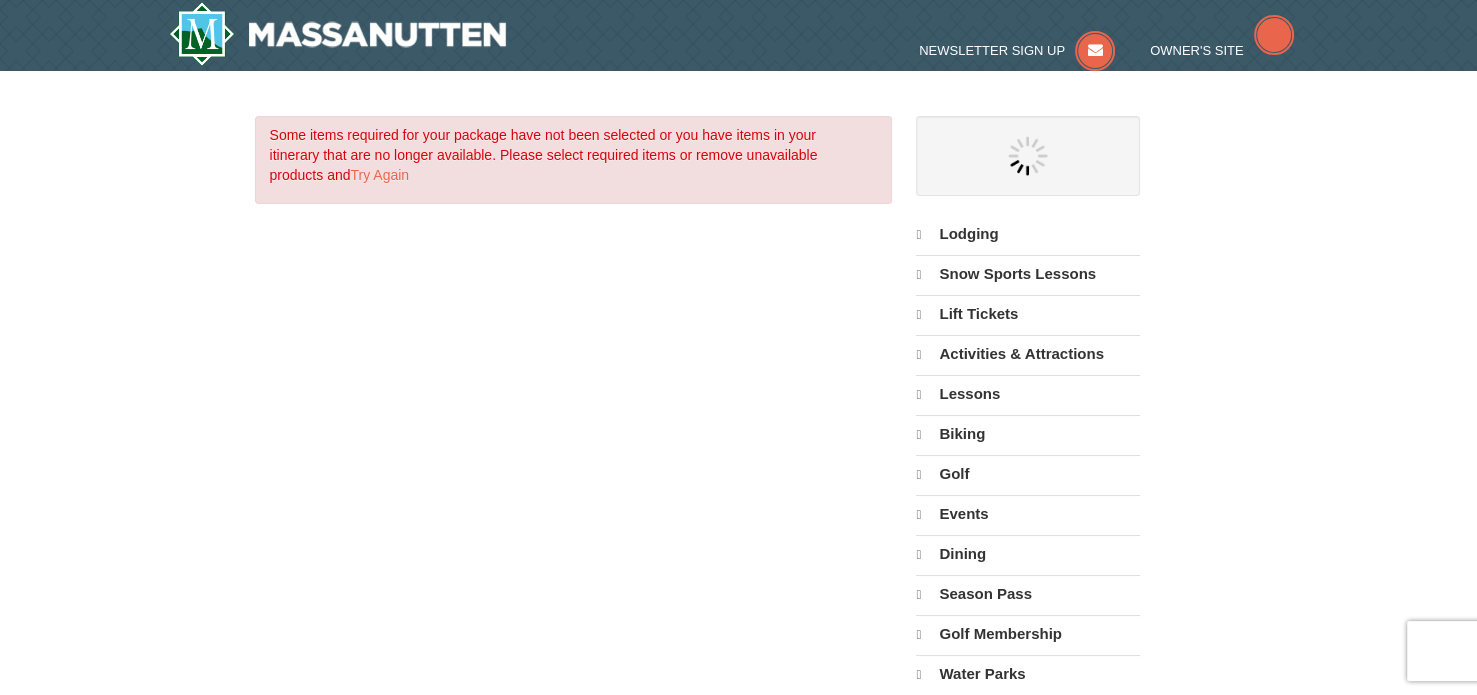 select on "8" 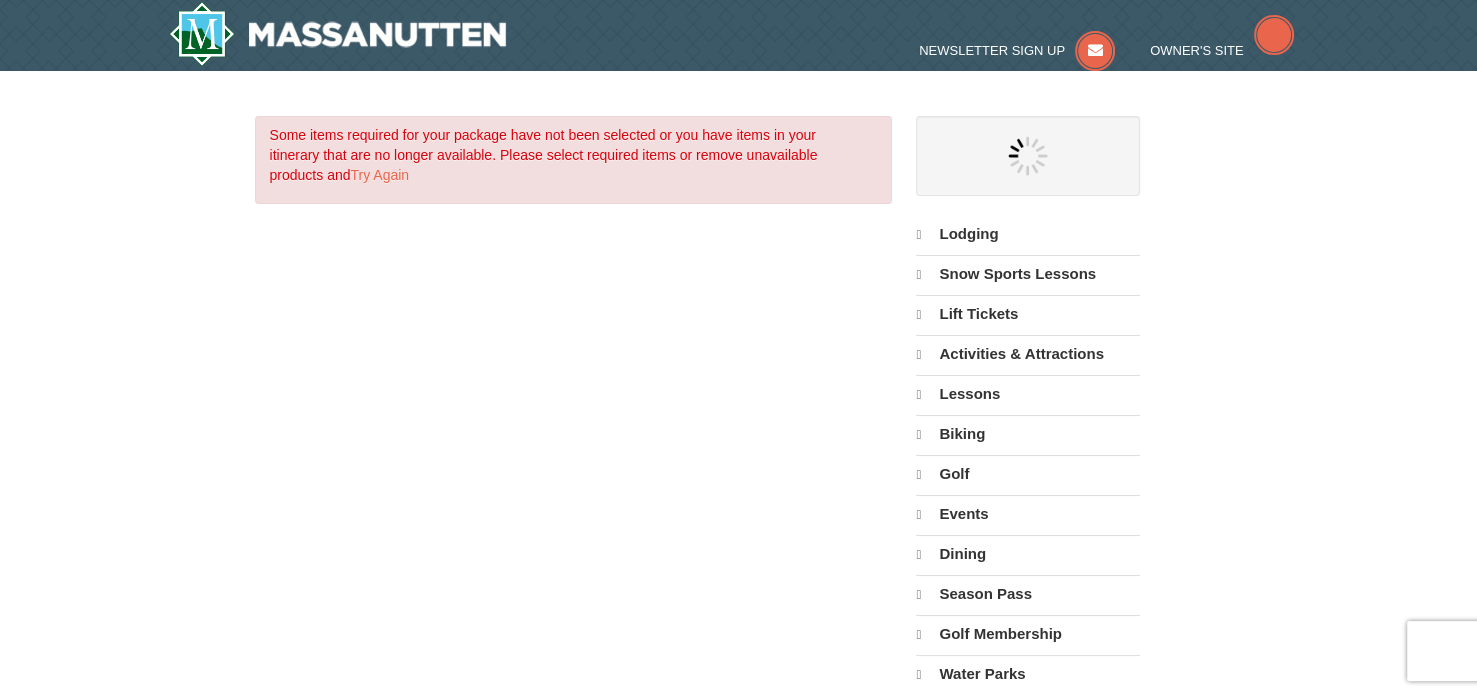 select on "8" 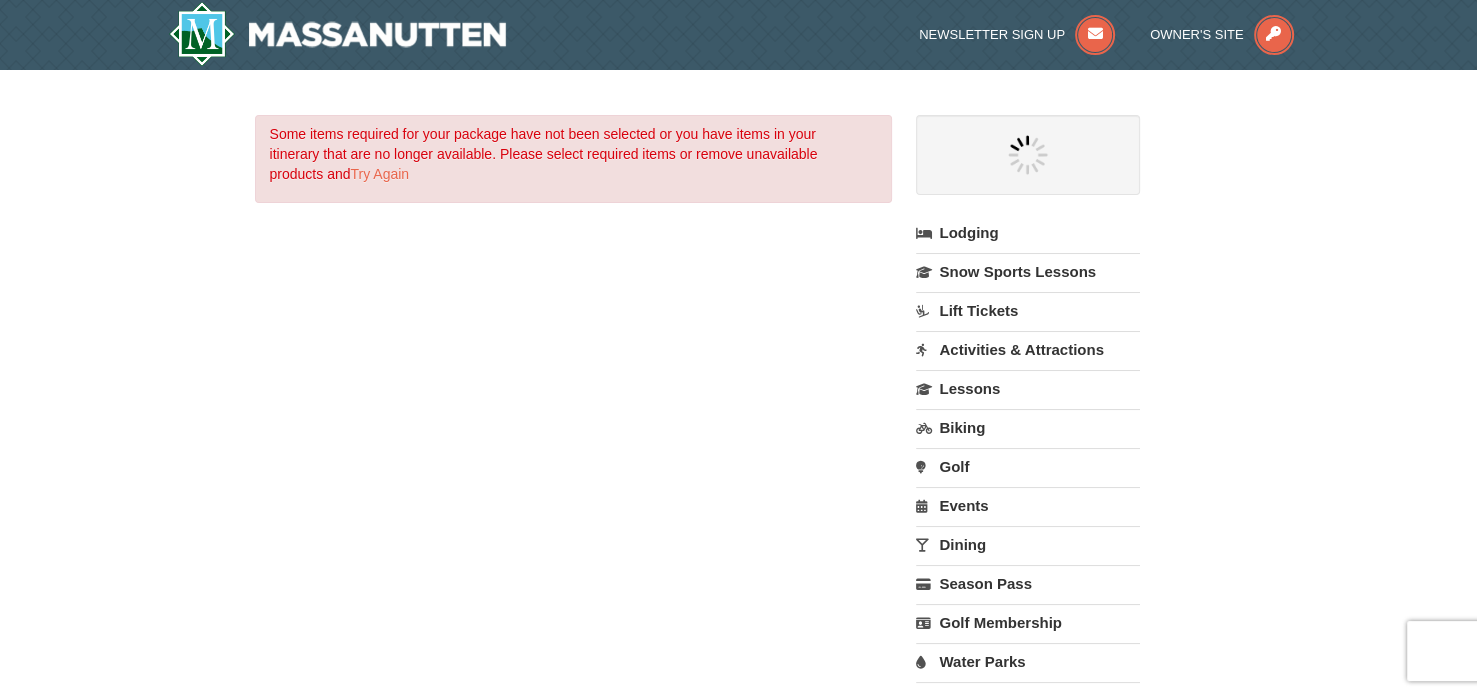 scroll, scrollTop: 0, scrollLeft: 0, axis: both 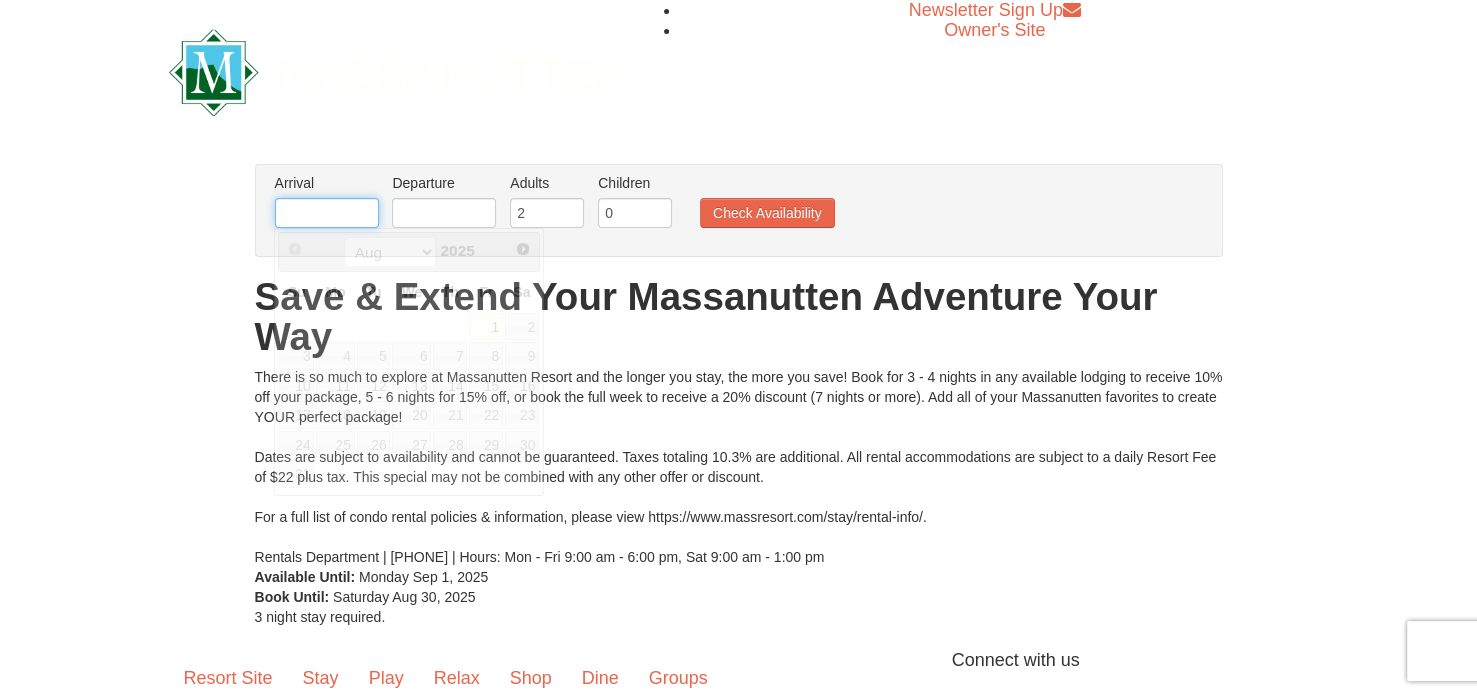 click at bounding box center (327, 213) 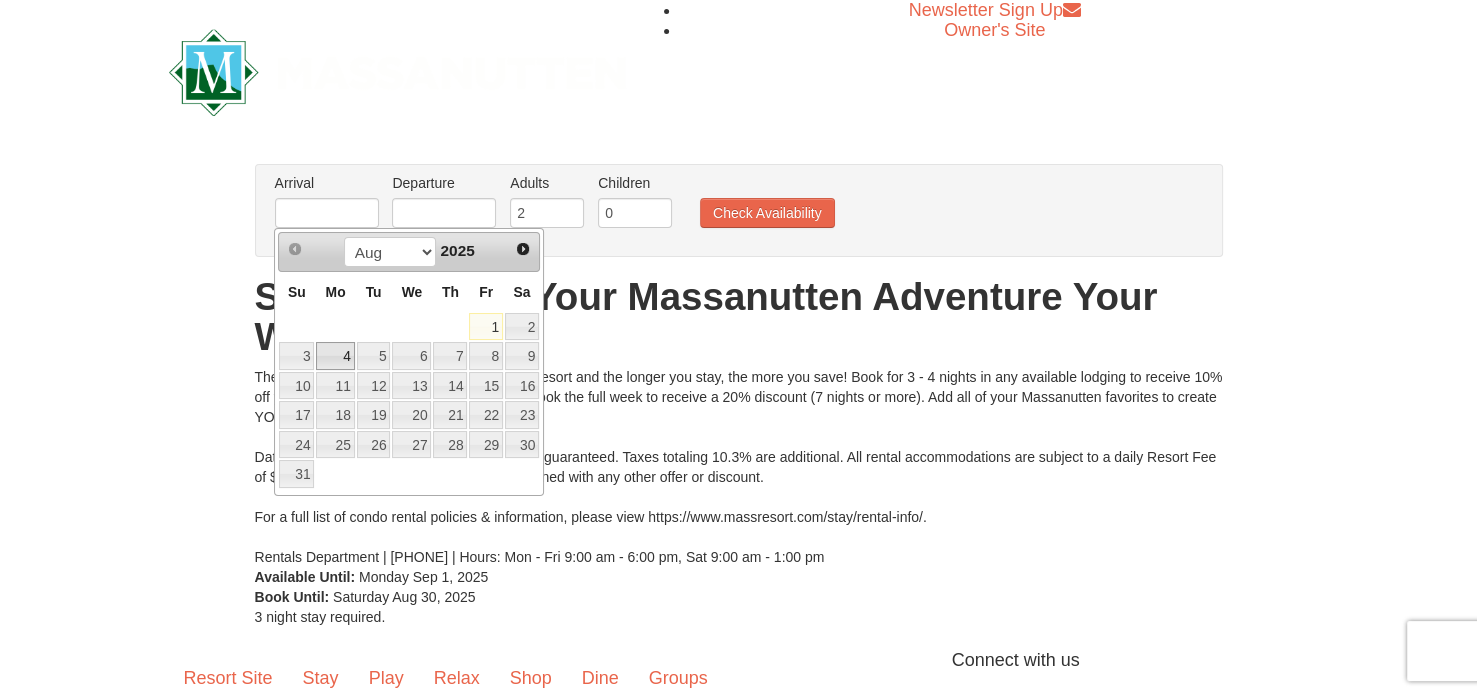 click on "4" at bounding box center [335, 356] 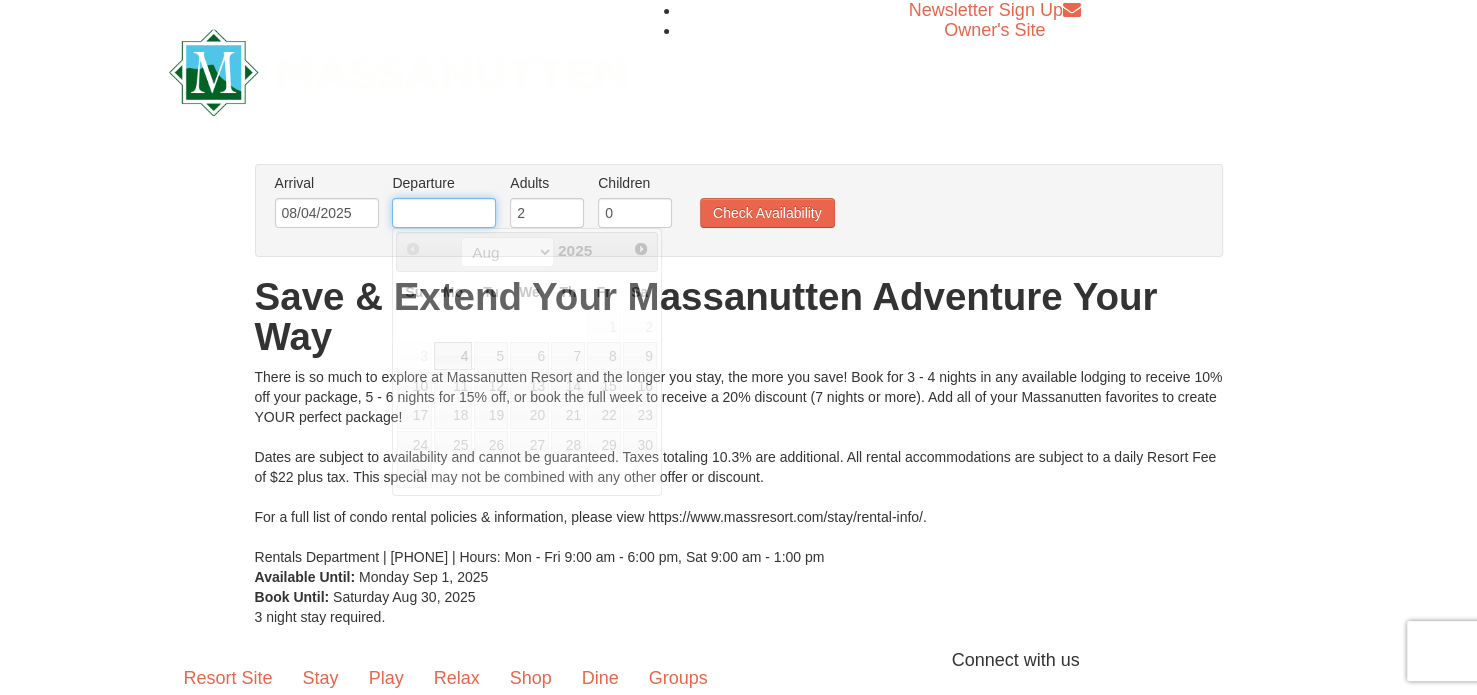 click at bounding box center [444, 213] 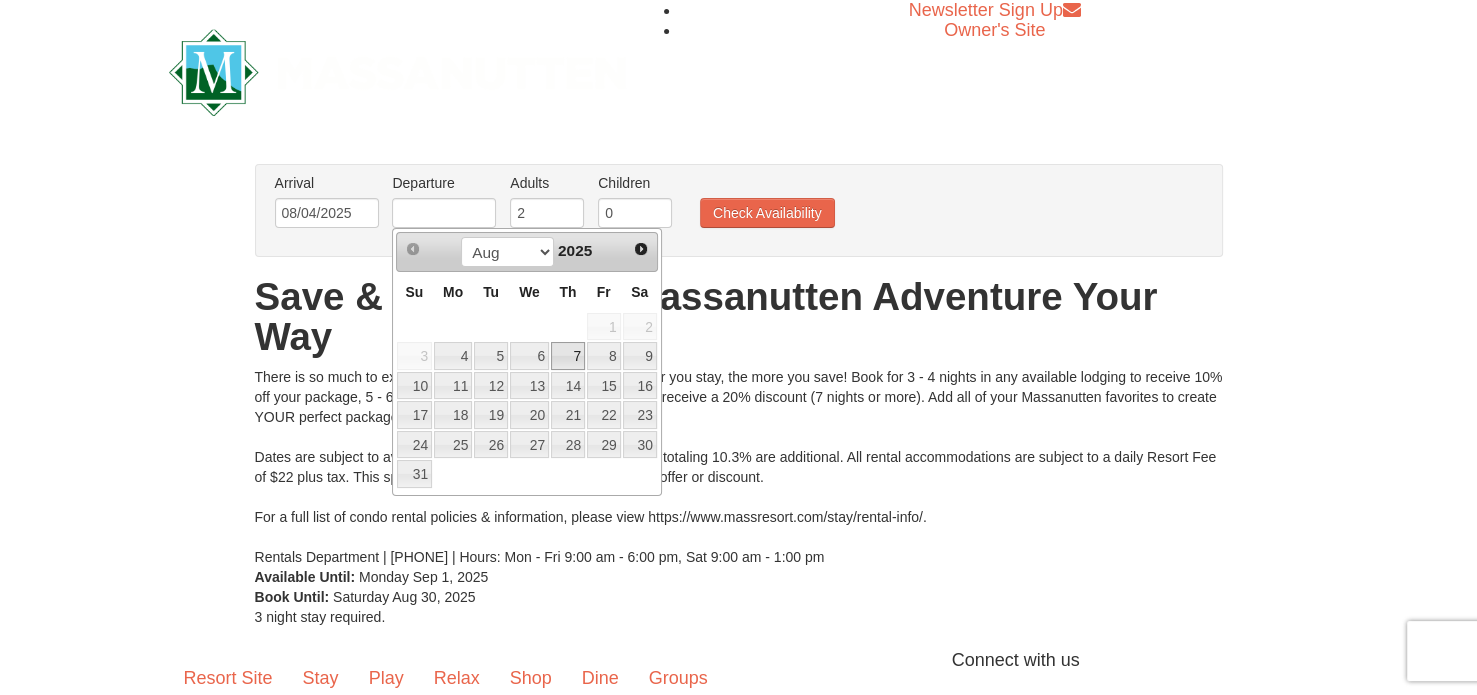 click on "7" at bounding box center (568, 356) 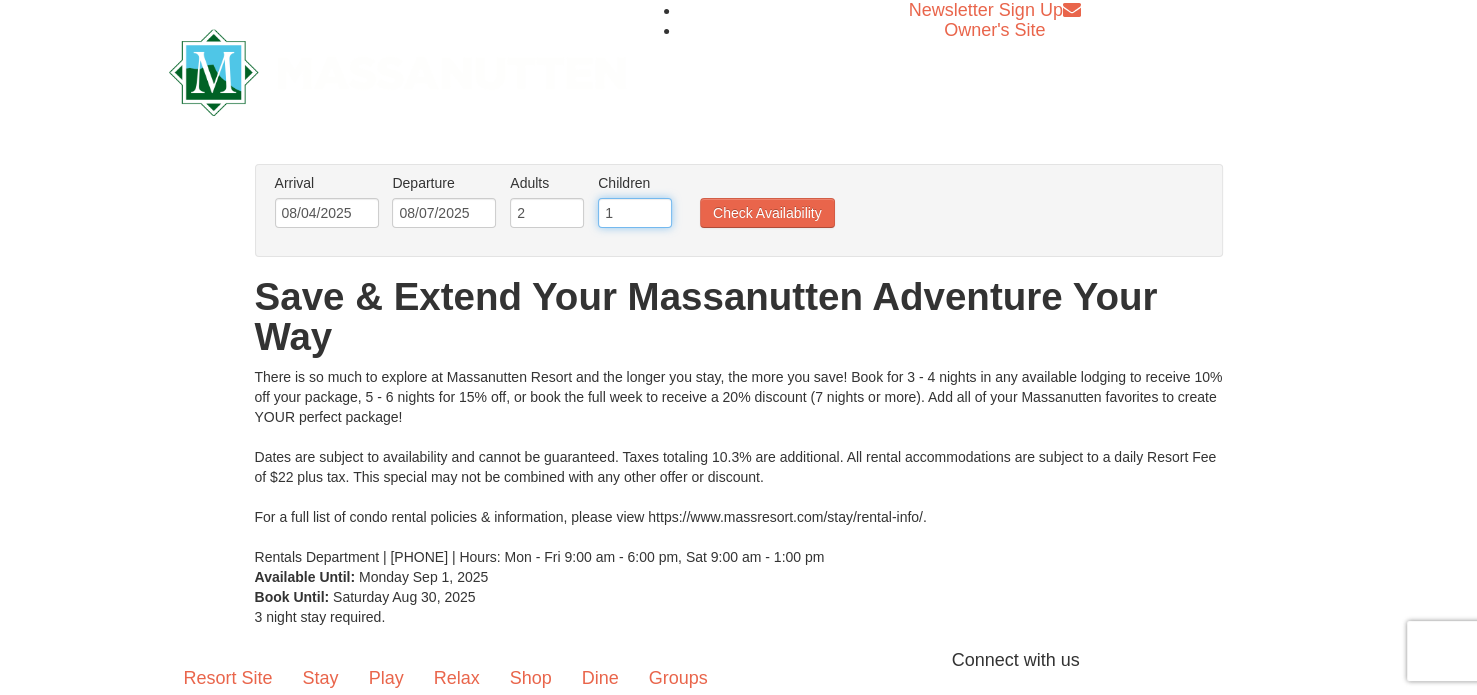 click on "1" at bounding box center [635, 213] 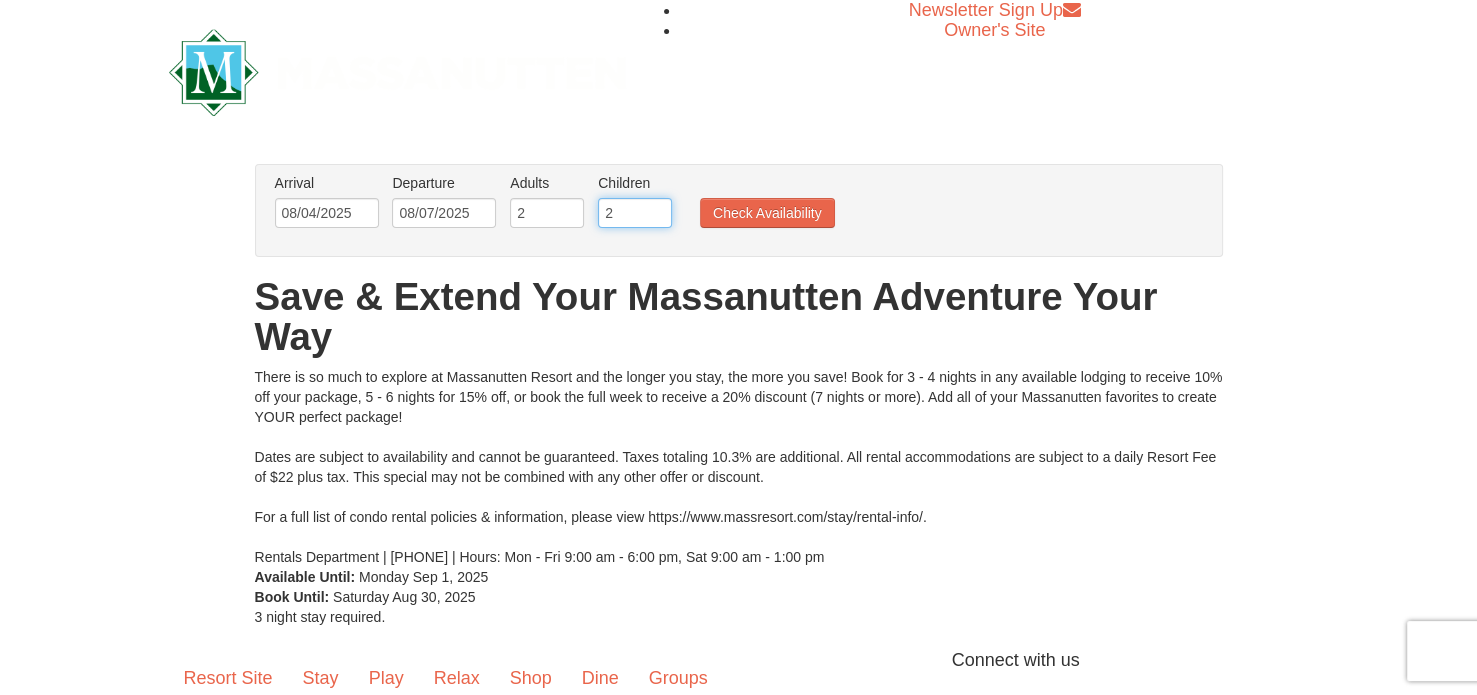 type on "2" 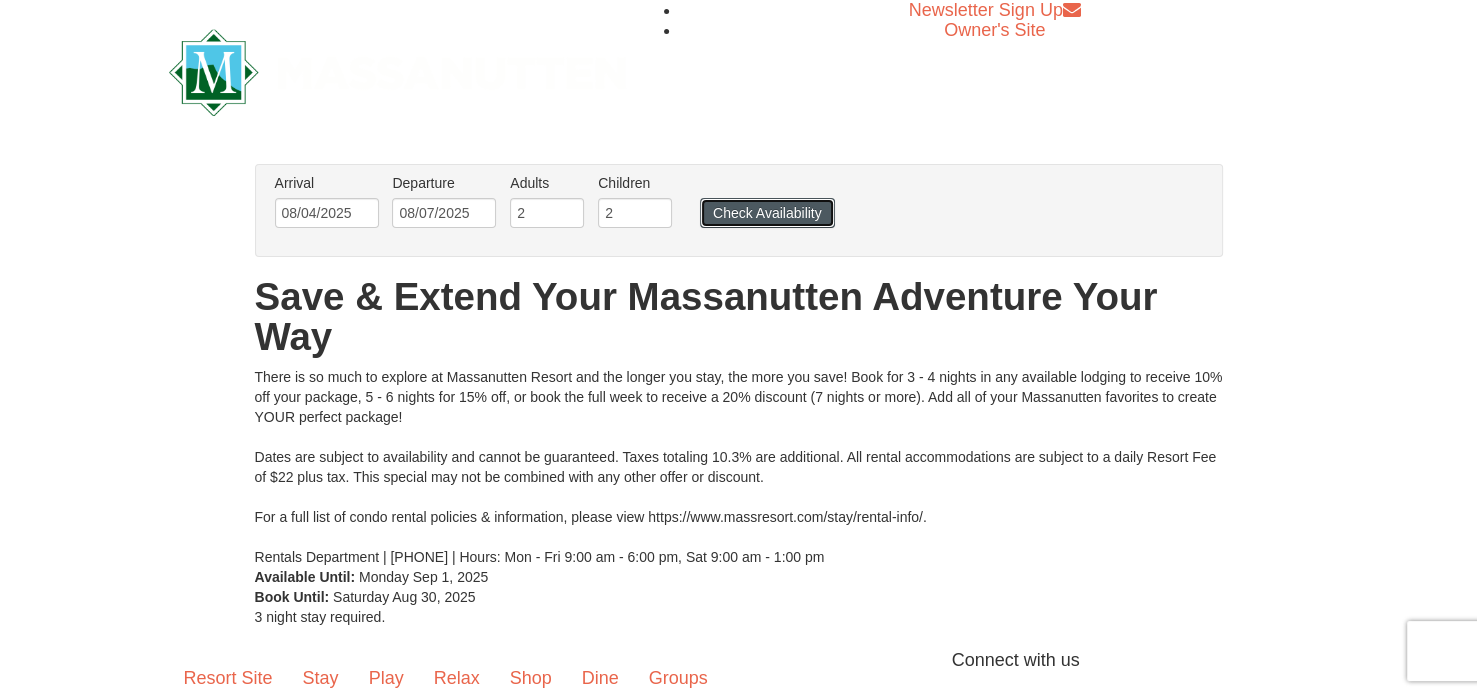 click on "Check Availability" at bounding box center (767, 213) 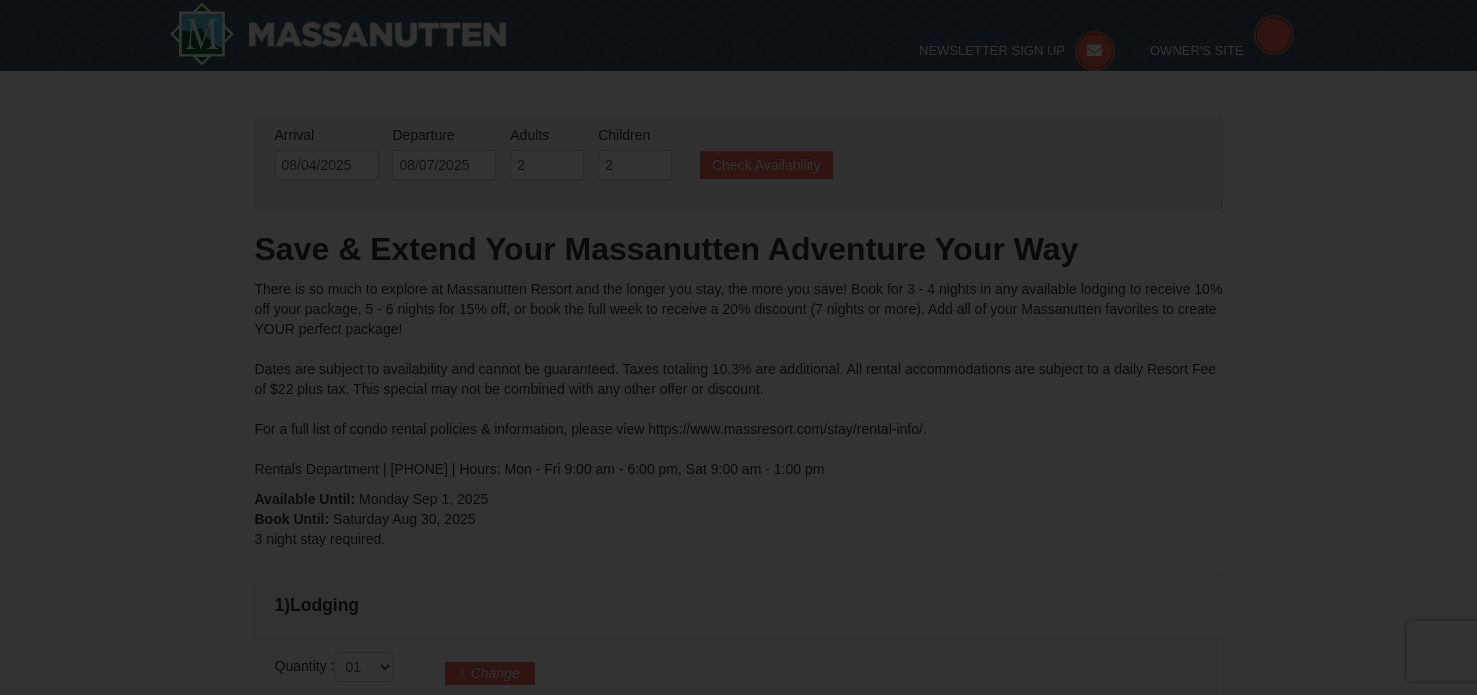 scroll, scrollTop: 298, scrollLeft: 0, axis: vertical 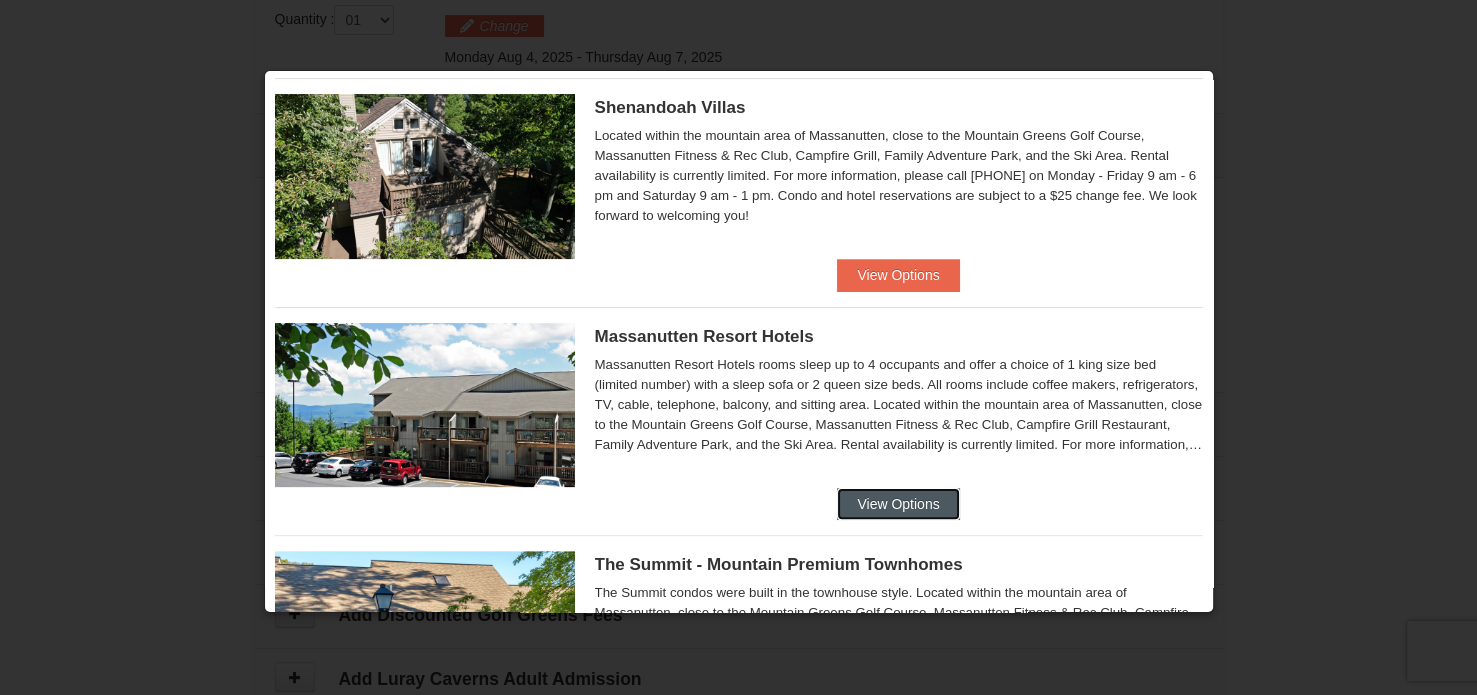 click on "View Options" at bounding box center (898, 504) 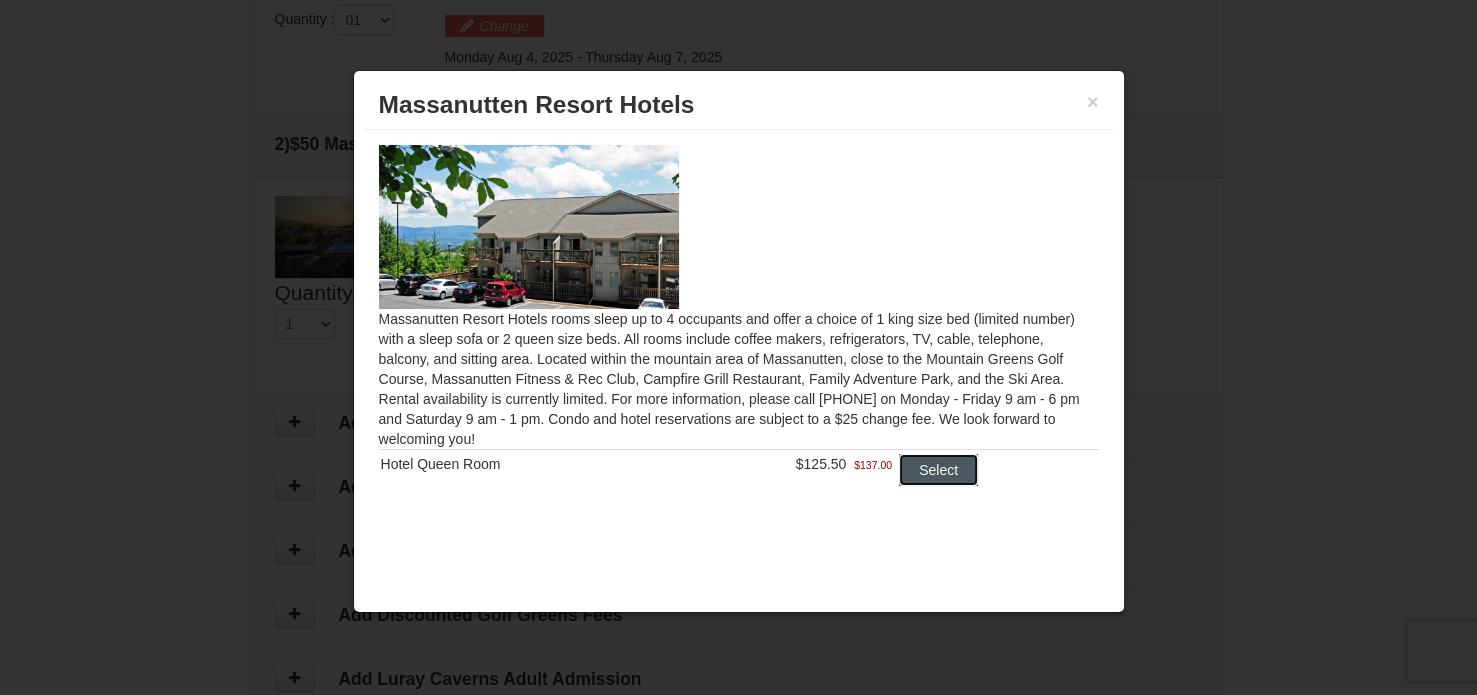 click on "Select" at bounding box center (938, 470) 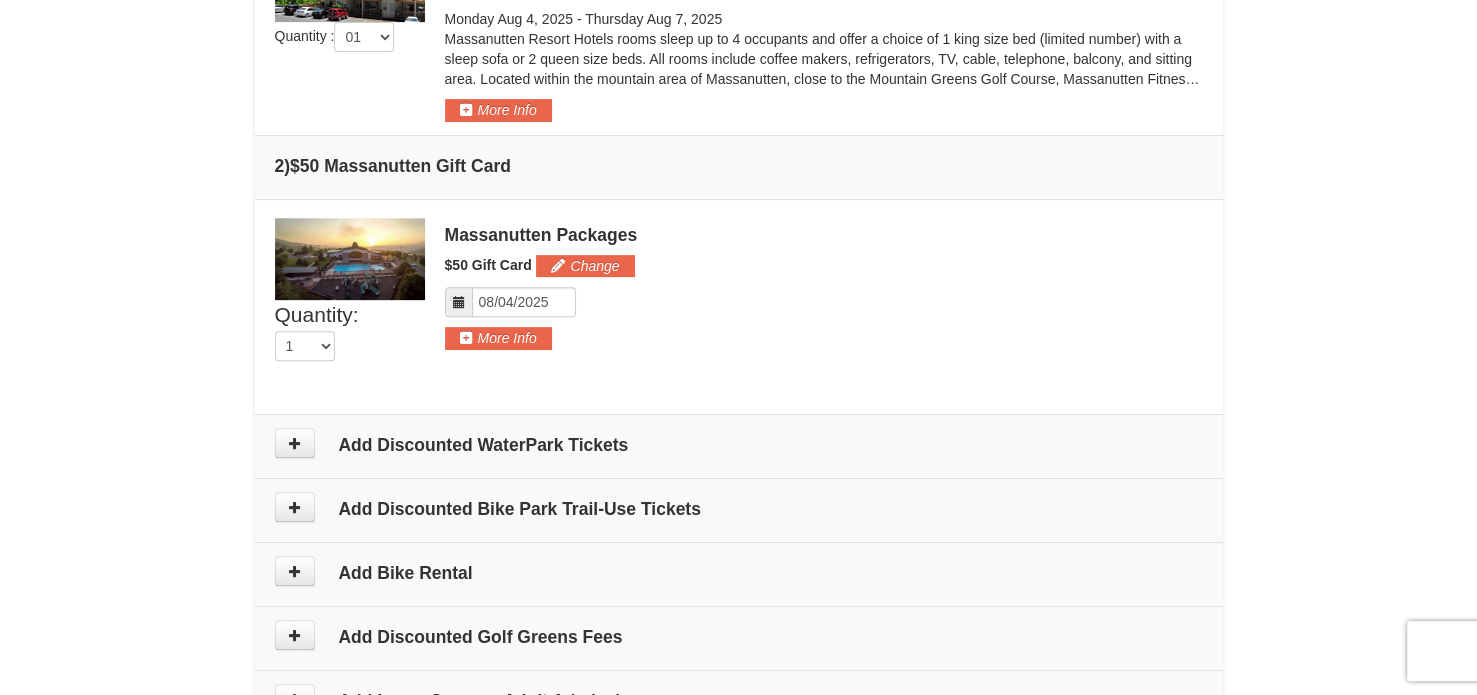 scroll, scrollTop: 751, scrollLeft: 0, axis: vertical 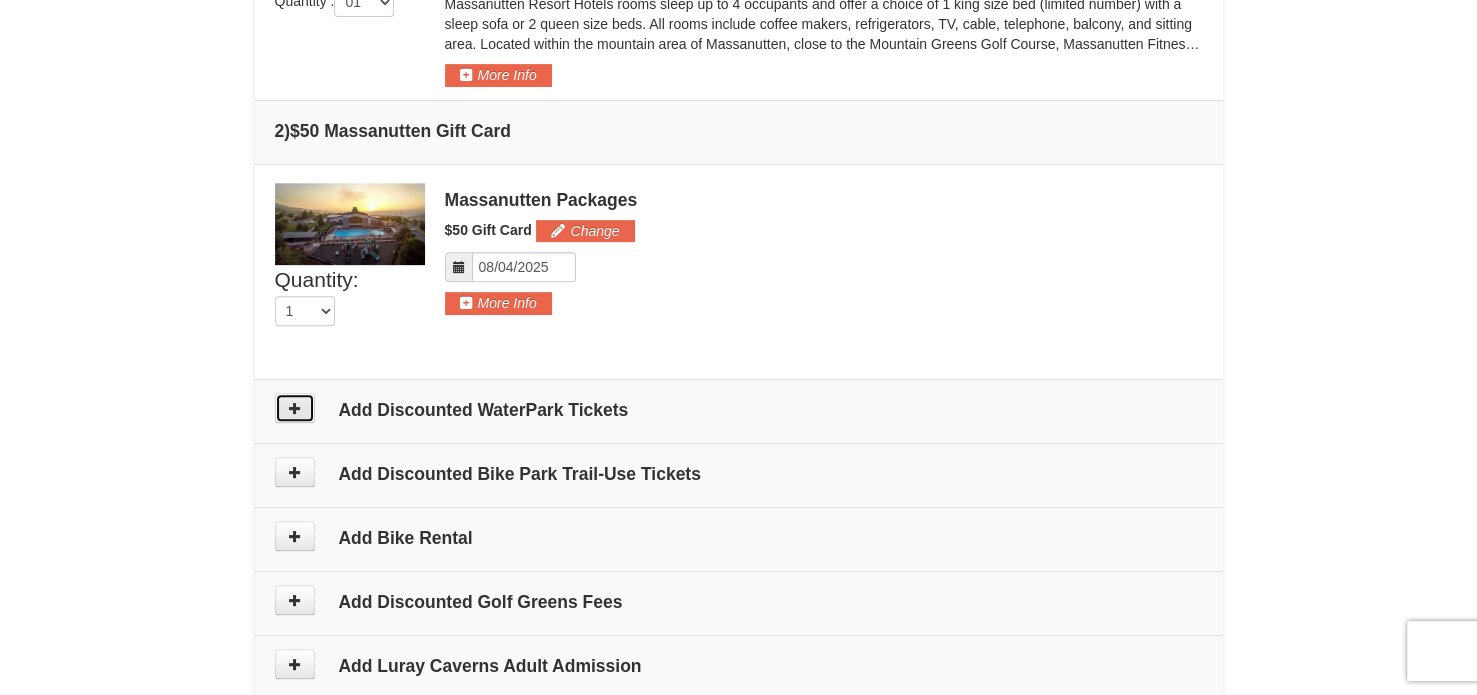 click at bounding box center [295, 408] 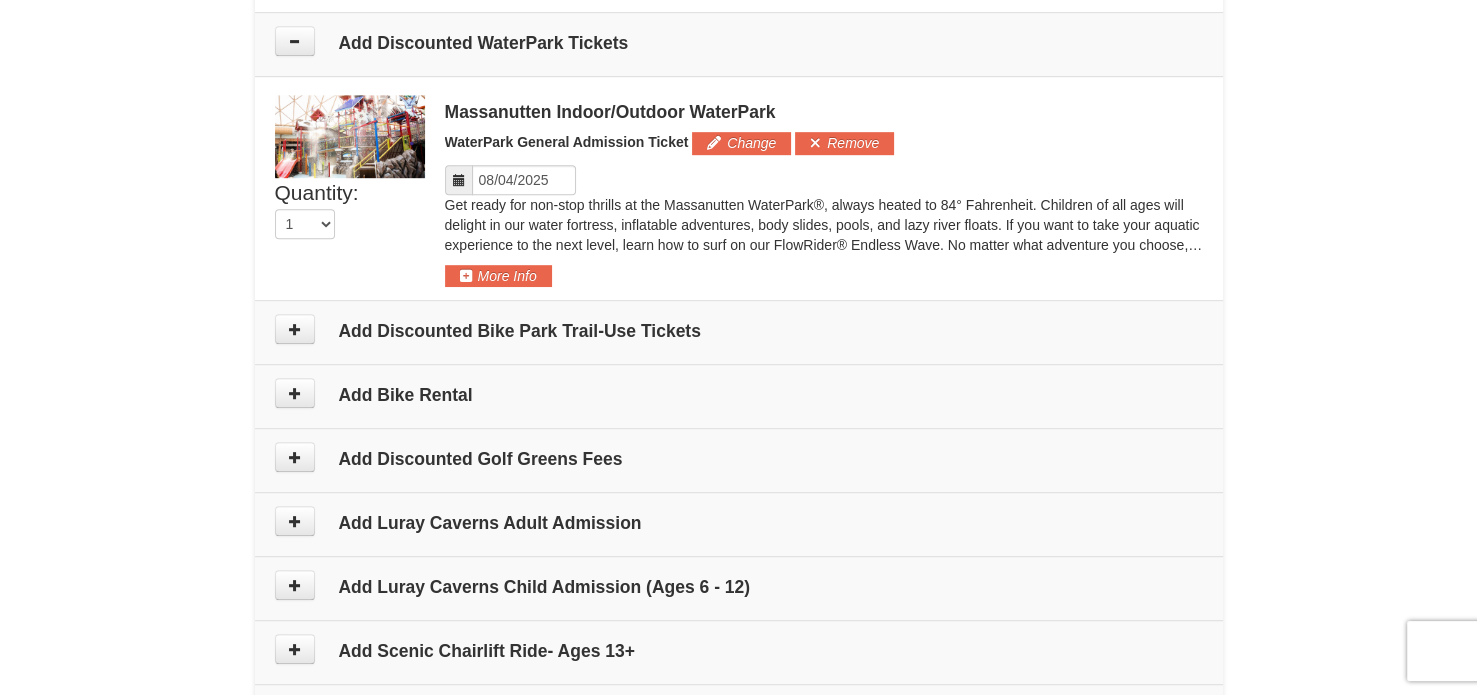 scroll, scrollTop: 1128, scrollLeft: 0, axis: vertical 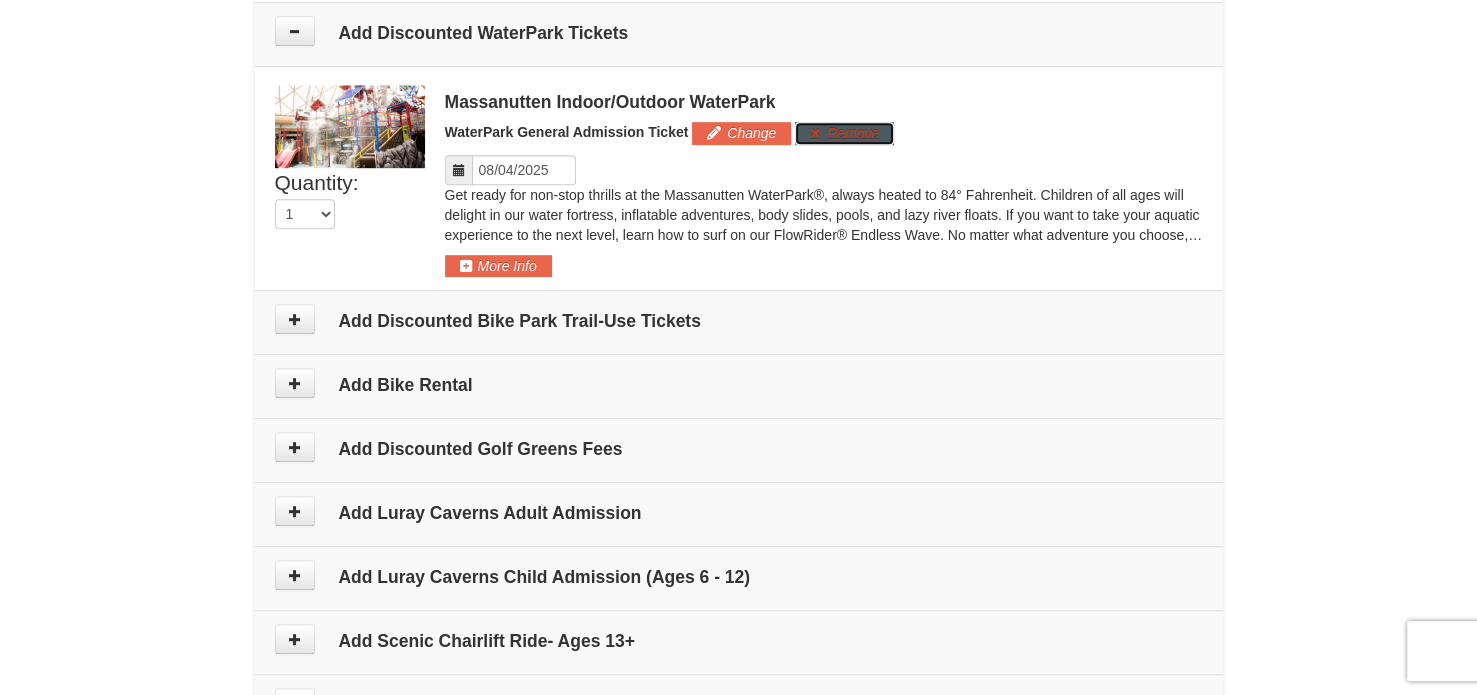 click on "Remove" at bounding box center [844, 133] 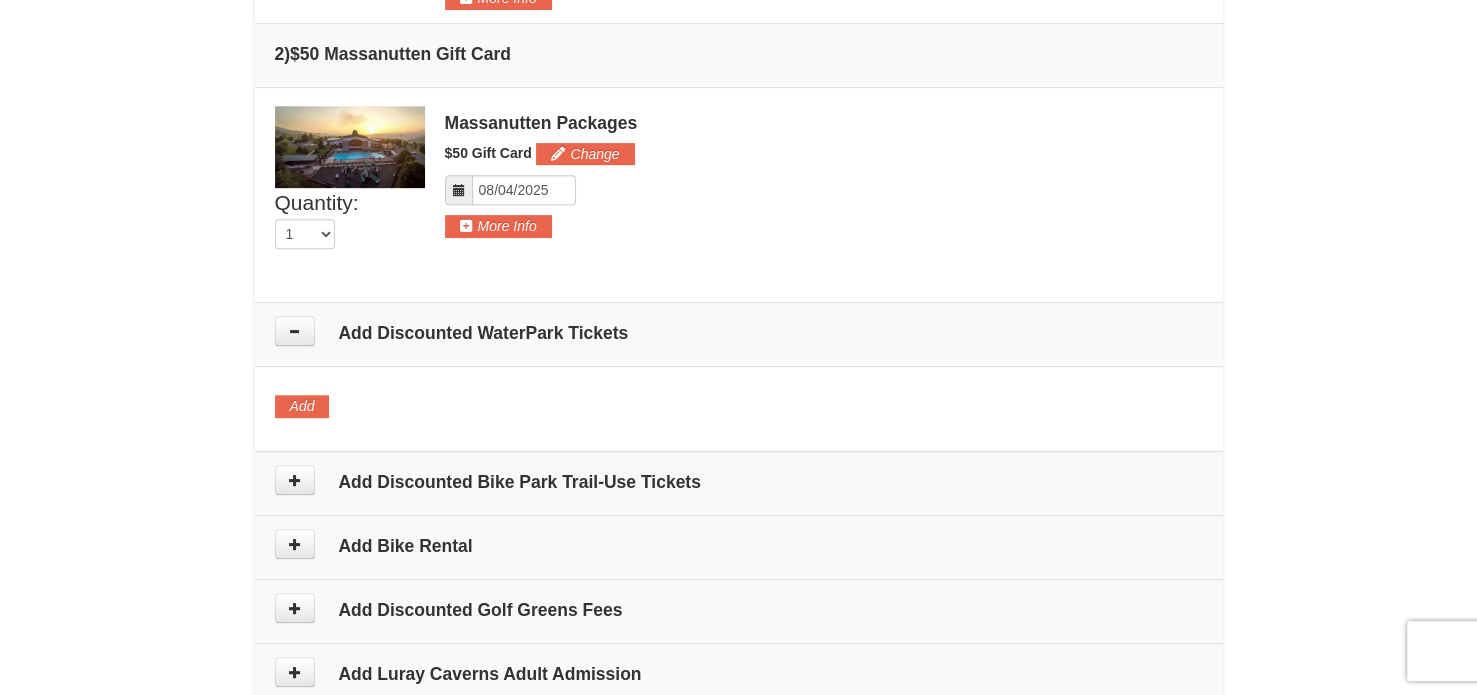 scroll, scrollTop: 728, scrollLeft: 0, axis: vertical 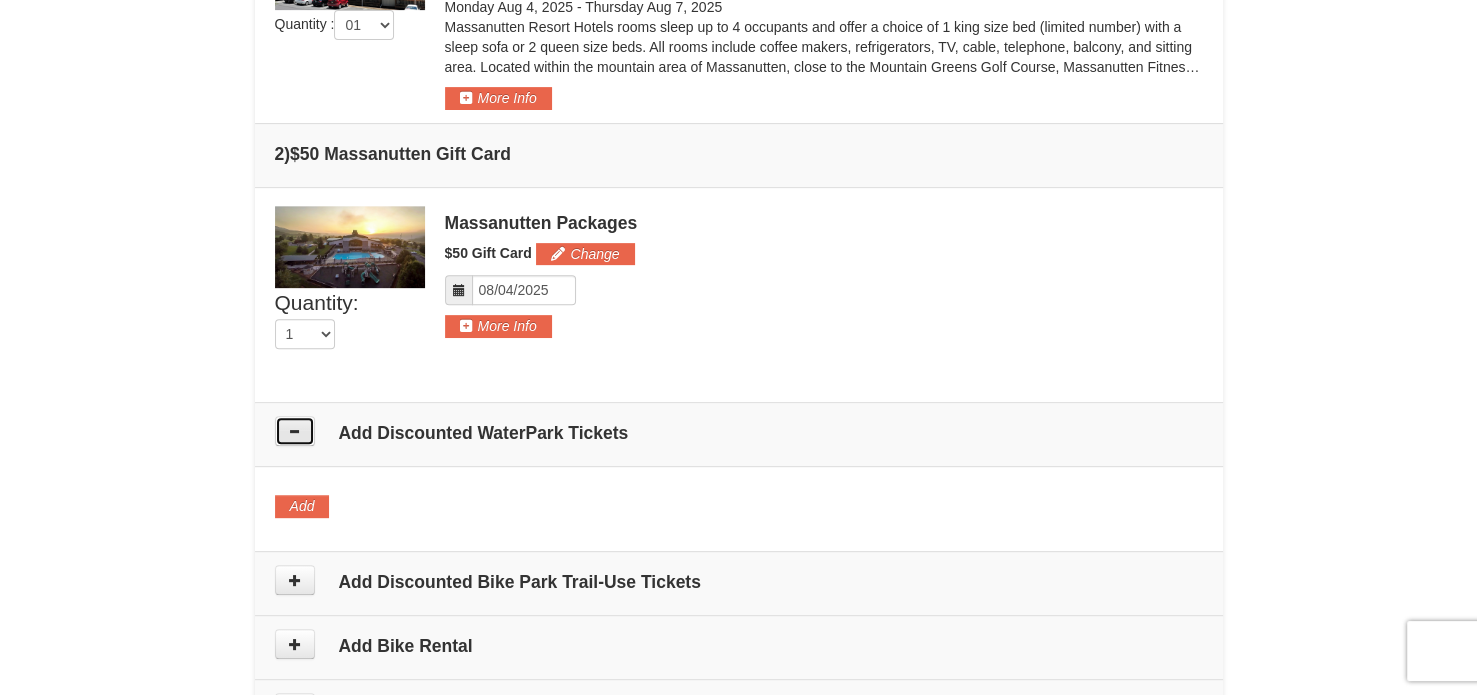 click at bounding box center [295, 431] 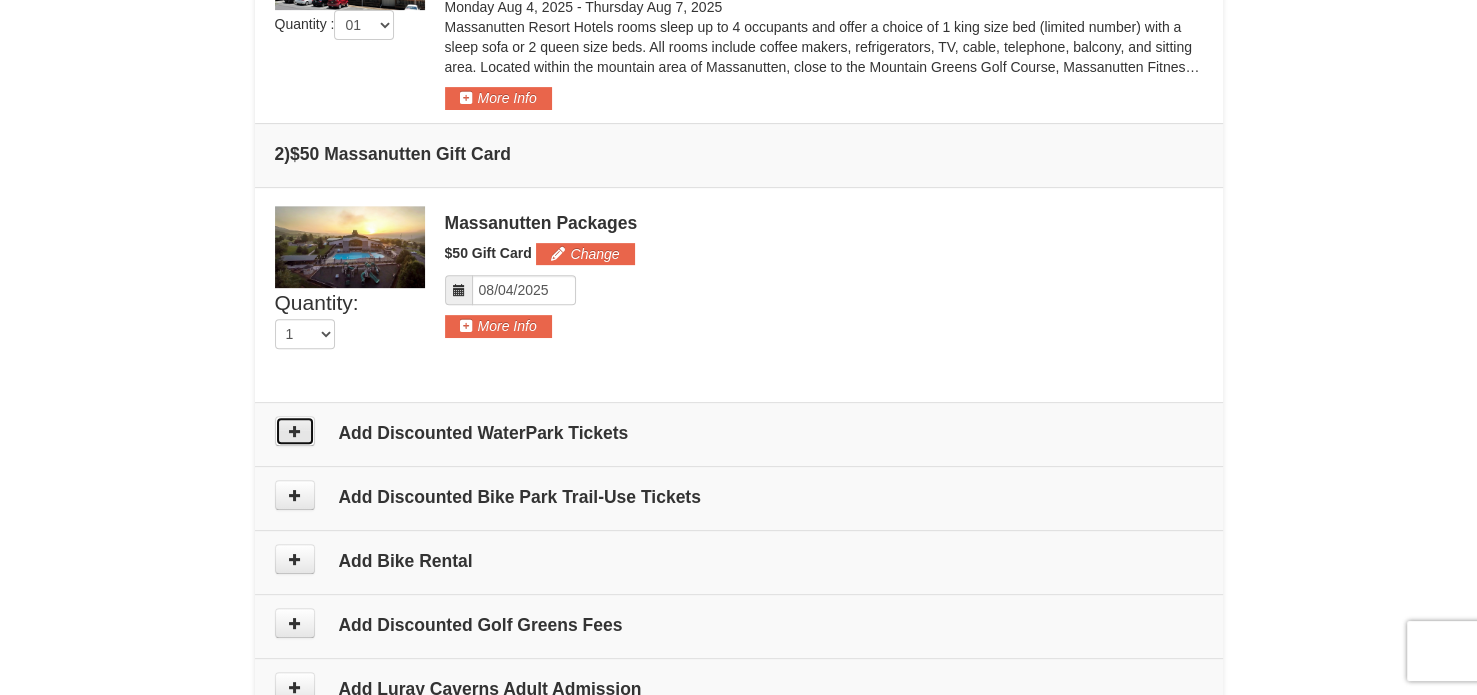 click at bounding box center (295, 431) 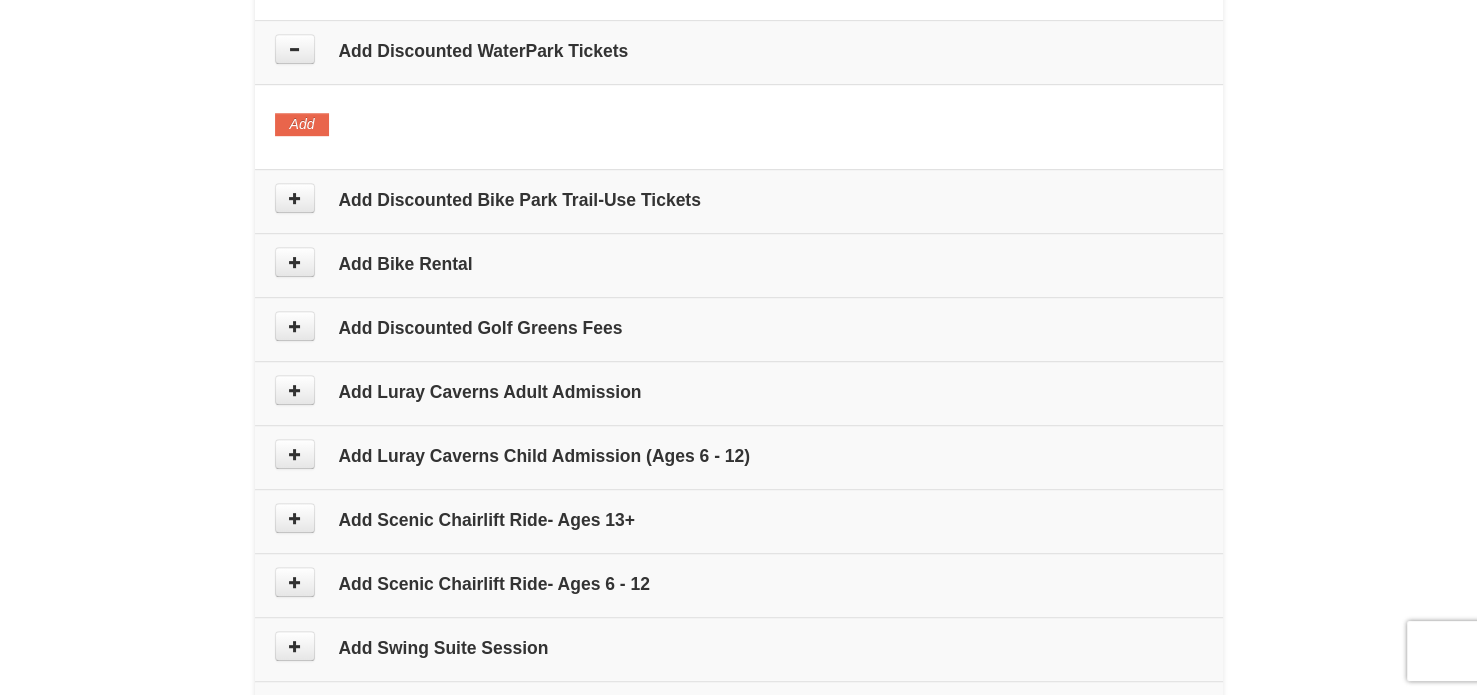 scroll, scrollTop: 1128, scrollLeft: 0, axis: vertical 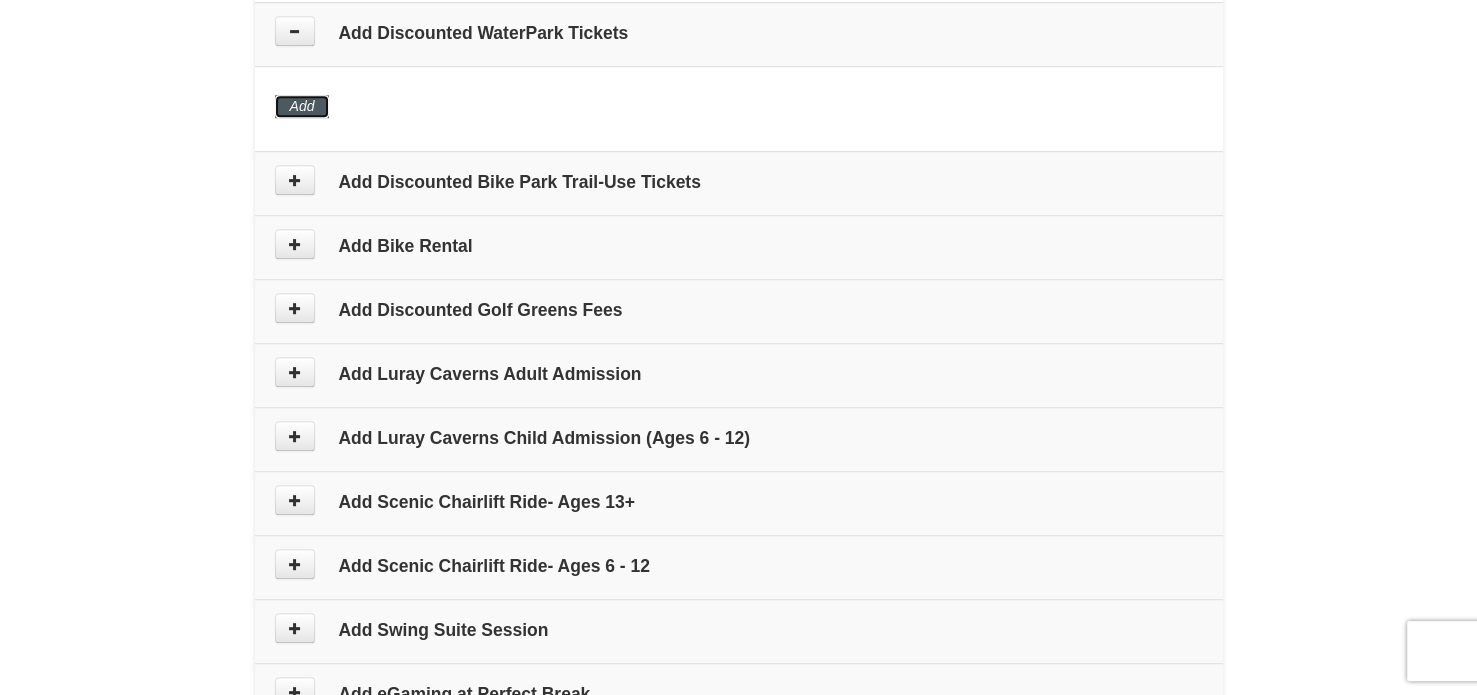 click on "Add" at bounding box center [302, 106] 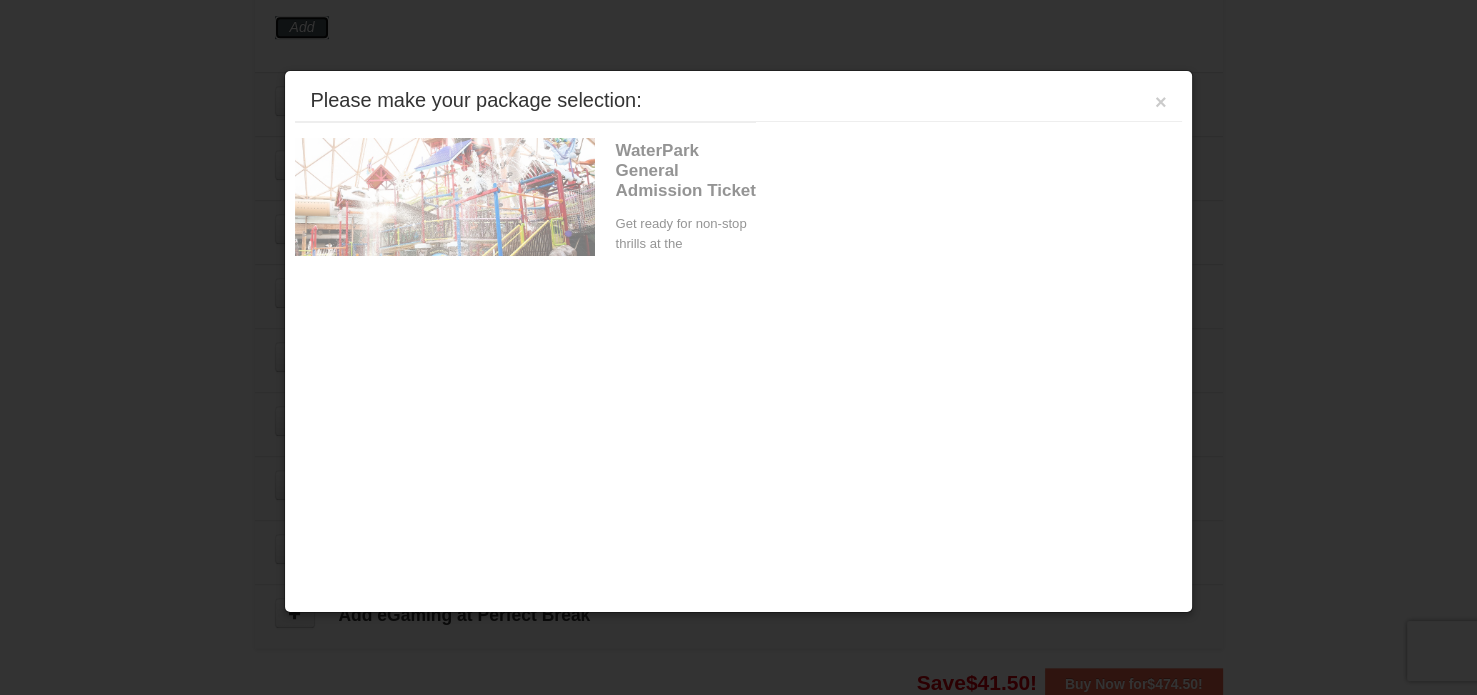 scroll, scrollTop: 1210, scrollLeft: 0, axis: vertical 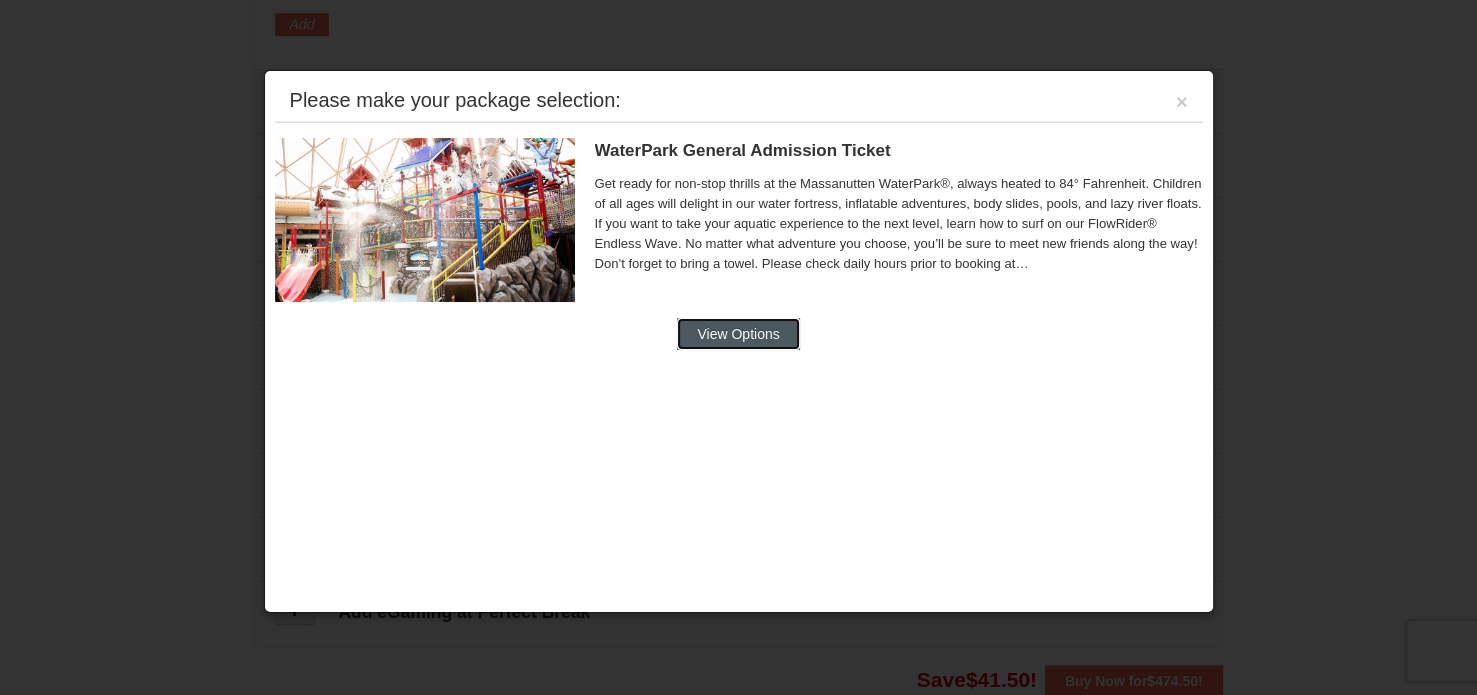 click on "View Options" at bounding box center [738, 334] 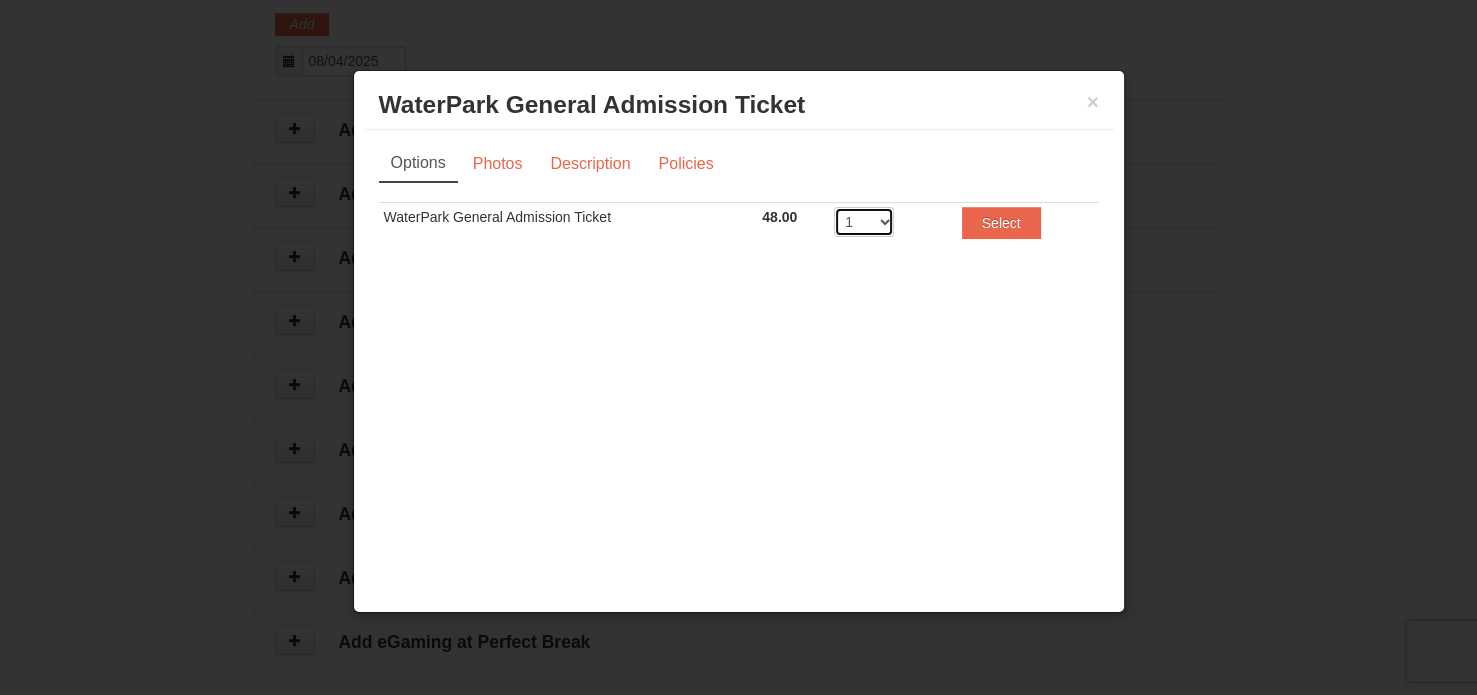 click on "1 2 3 4 5 6 7 8 9 10 11 12 13 14 15 16 17 18 19 20" at bounding box center (864, 222) 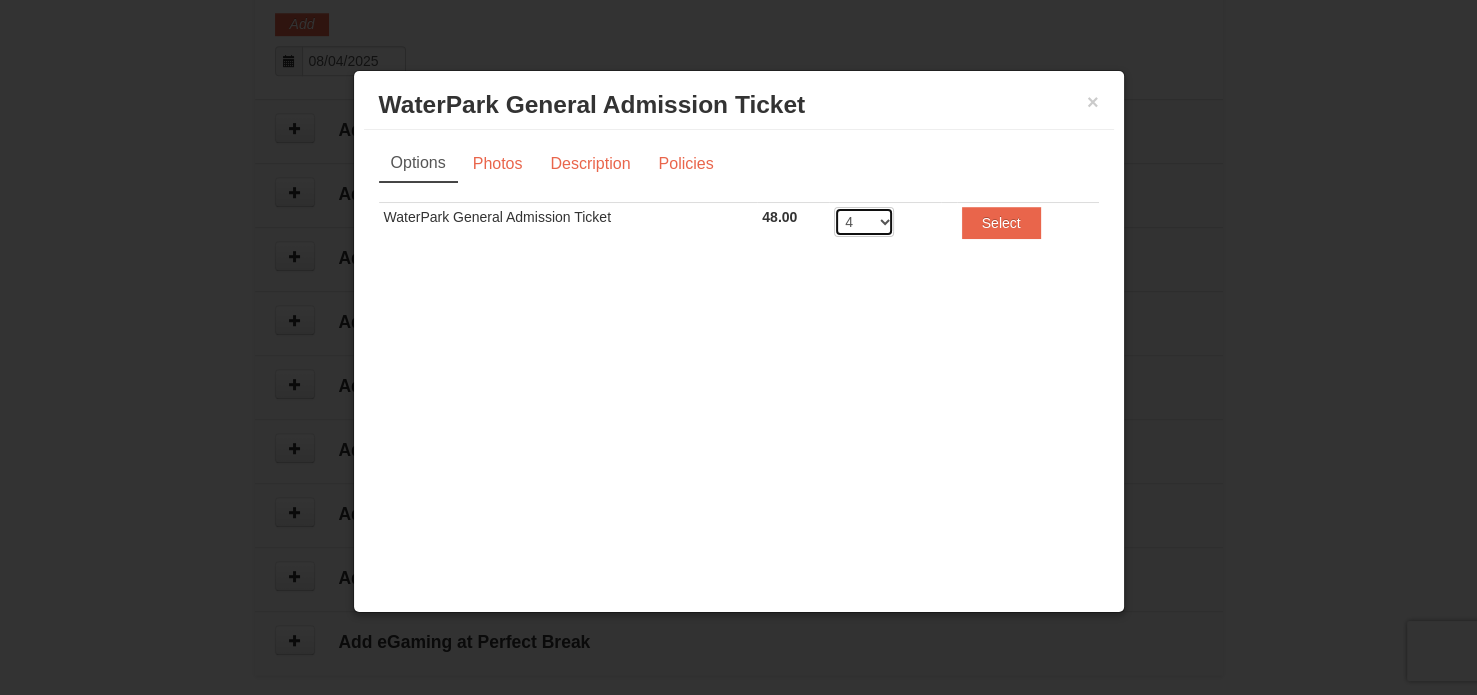 click on "1 2 3 4 5 6 7 8 9 10 11 12 13 14 15 16 17 18 19 20" at bounding box center [864, 222] 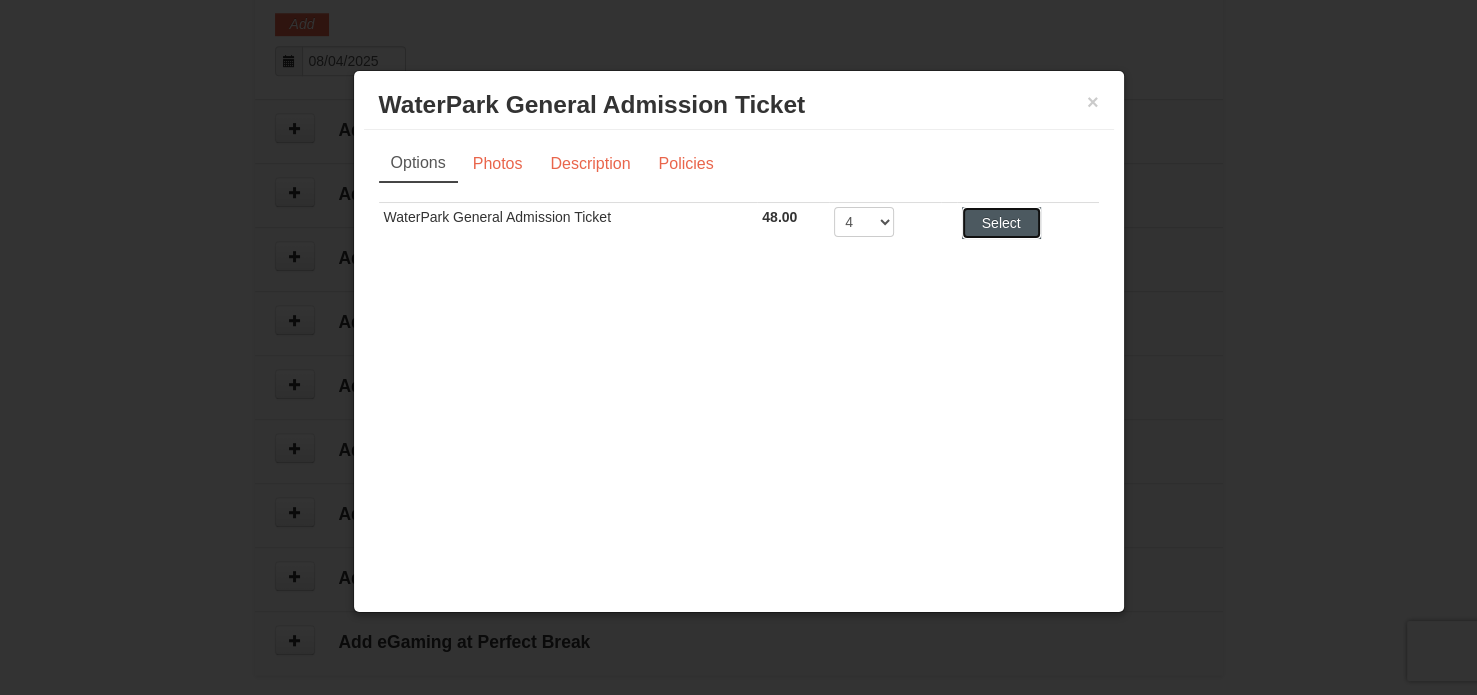 click on "Select" at bounding box center (1001, 223) 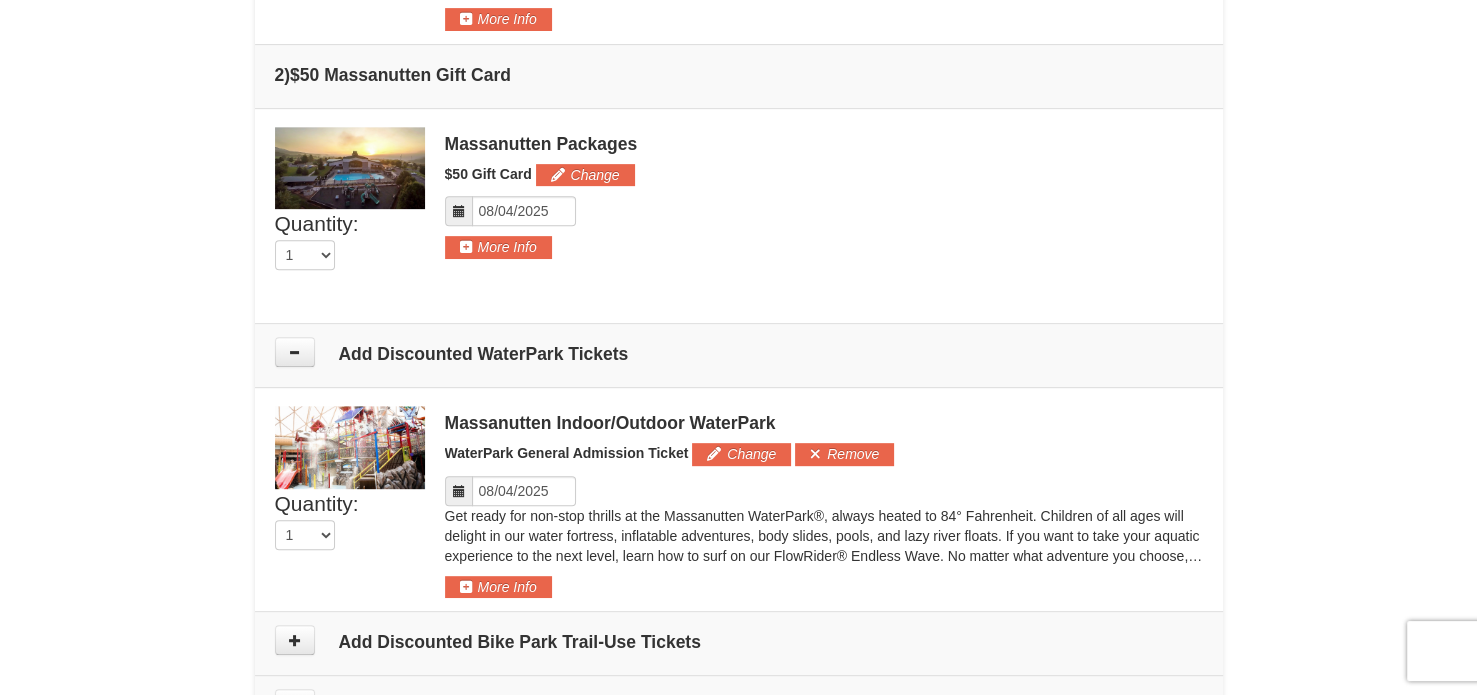 scroll, scrollTop: 810, scrollLeft: 0, axis: vertical 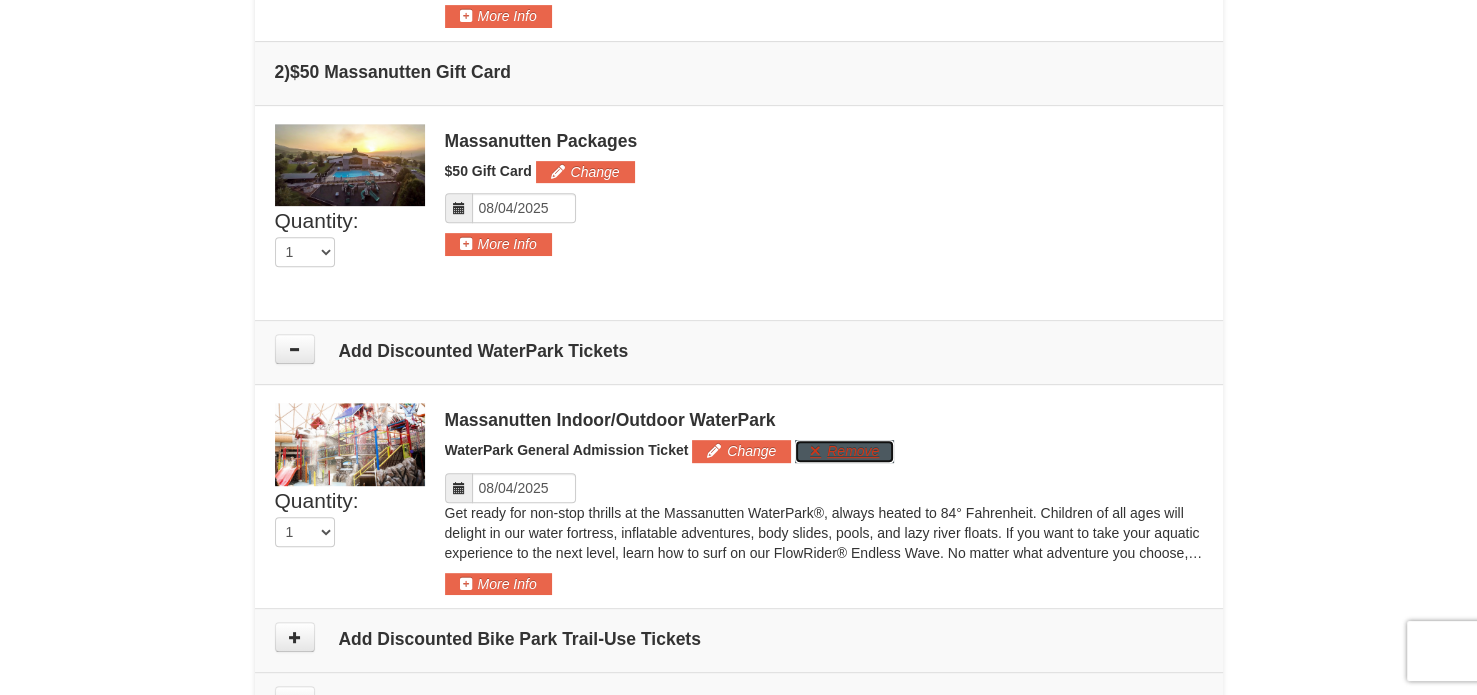 click on "Remove" at bounding box center [844, 451] 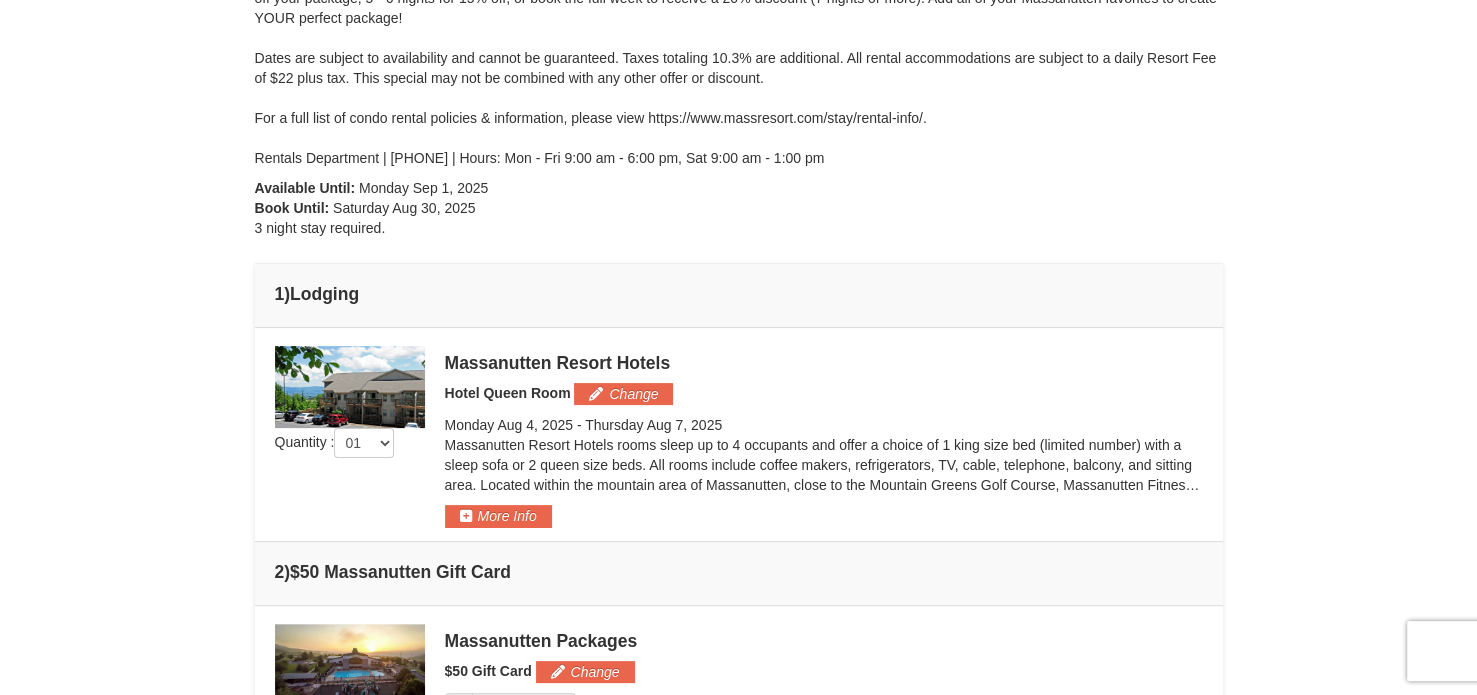 scroll, scrollTop: 0, scrollLeft: 0, axis: both 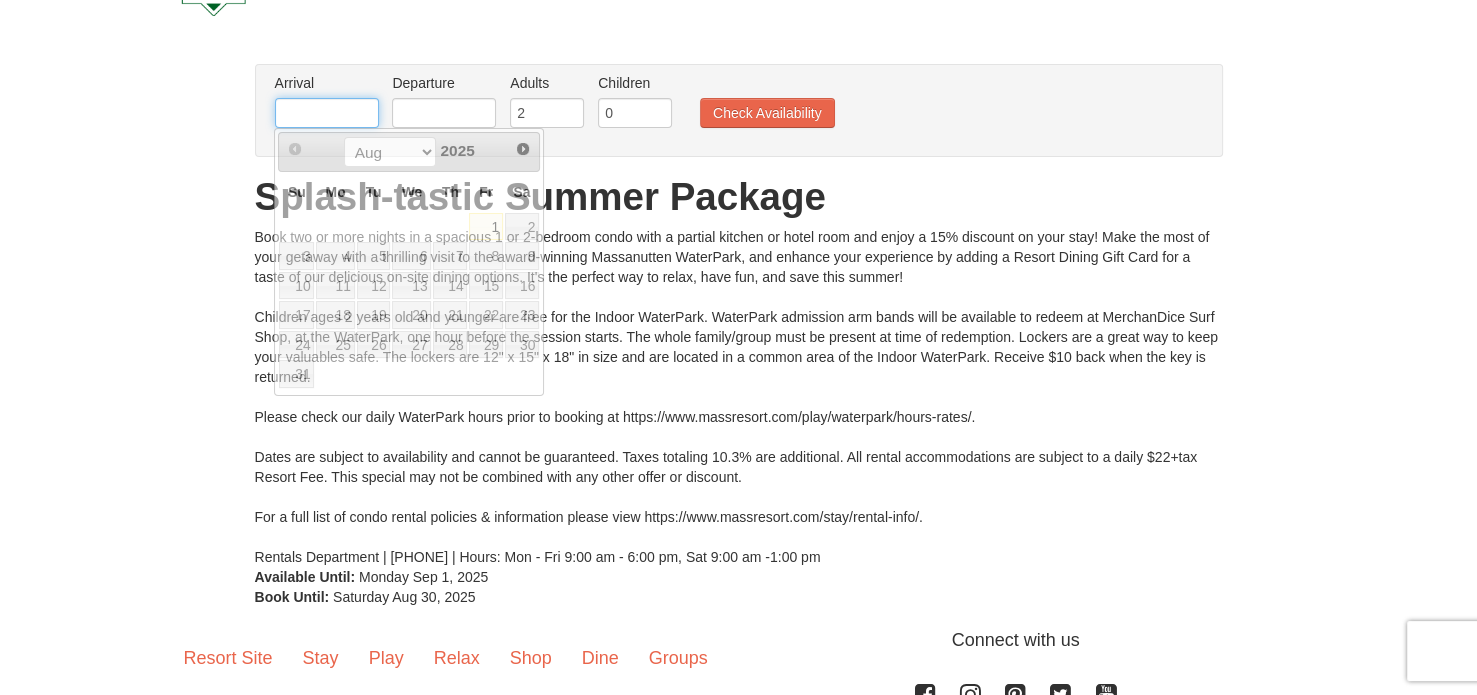 click at bounding box center (327, 113) 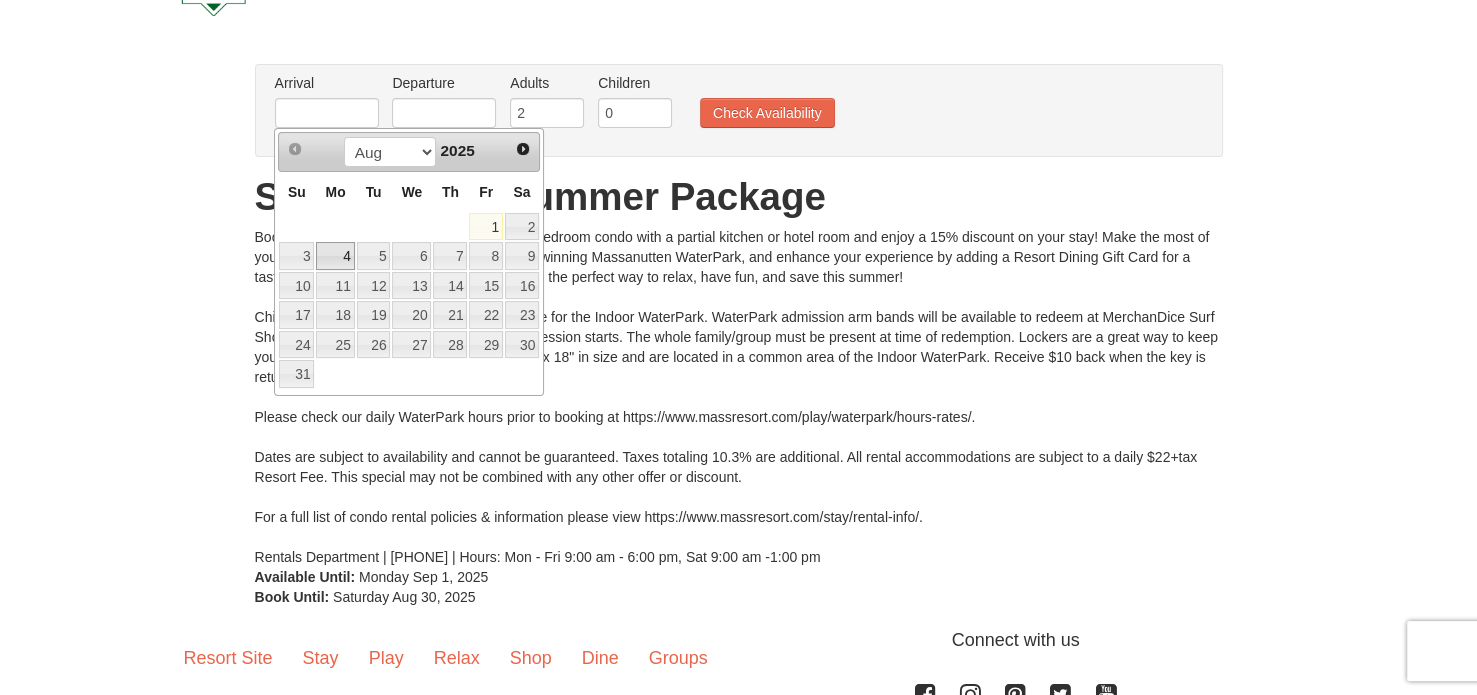 click on "4" at bounding box center (335, 256) 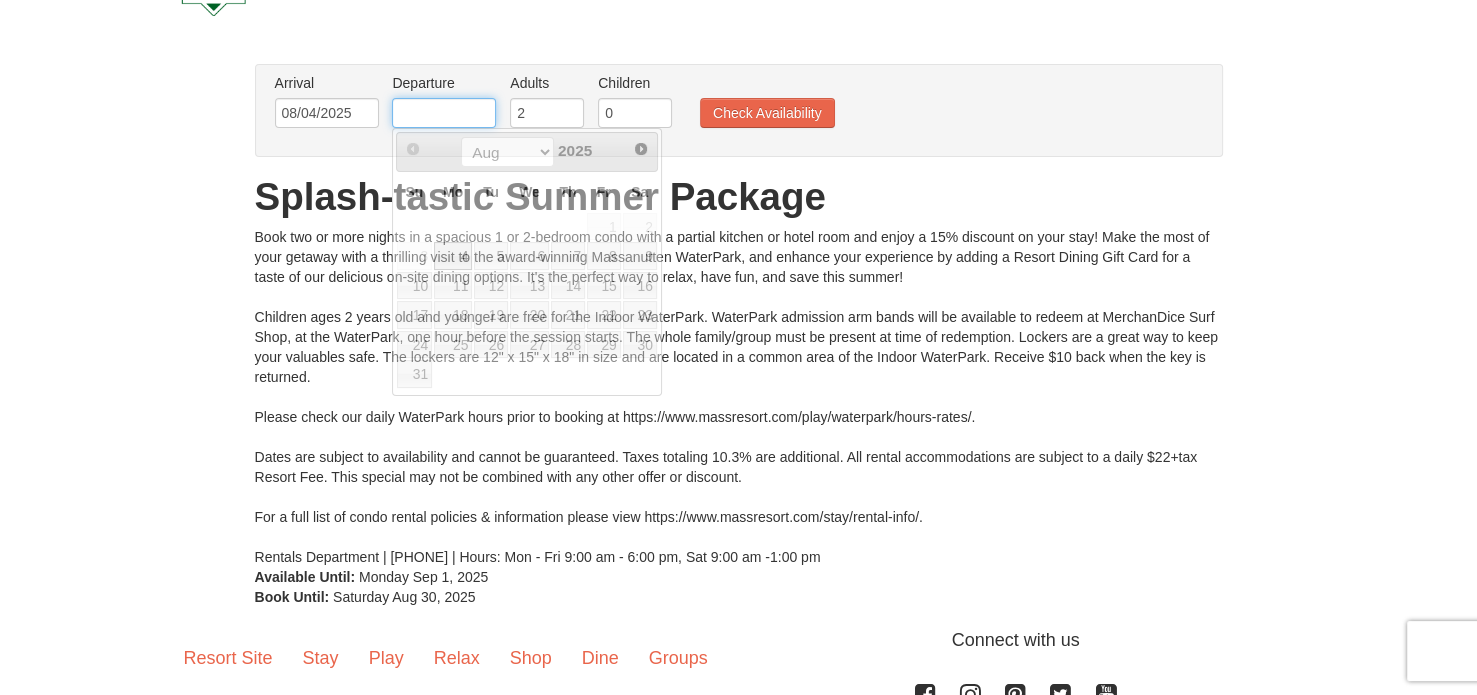 click at bounding box center [444, 113] 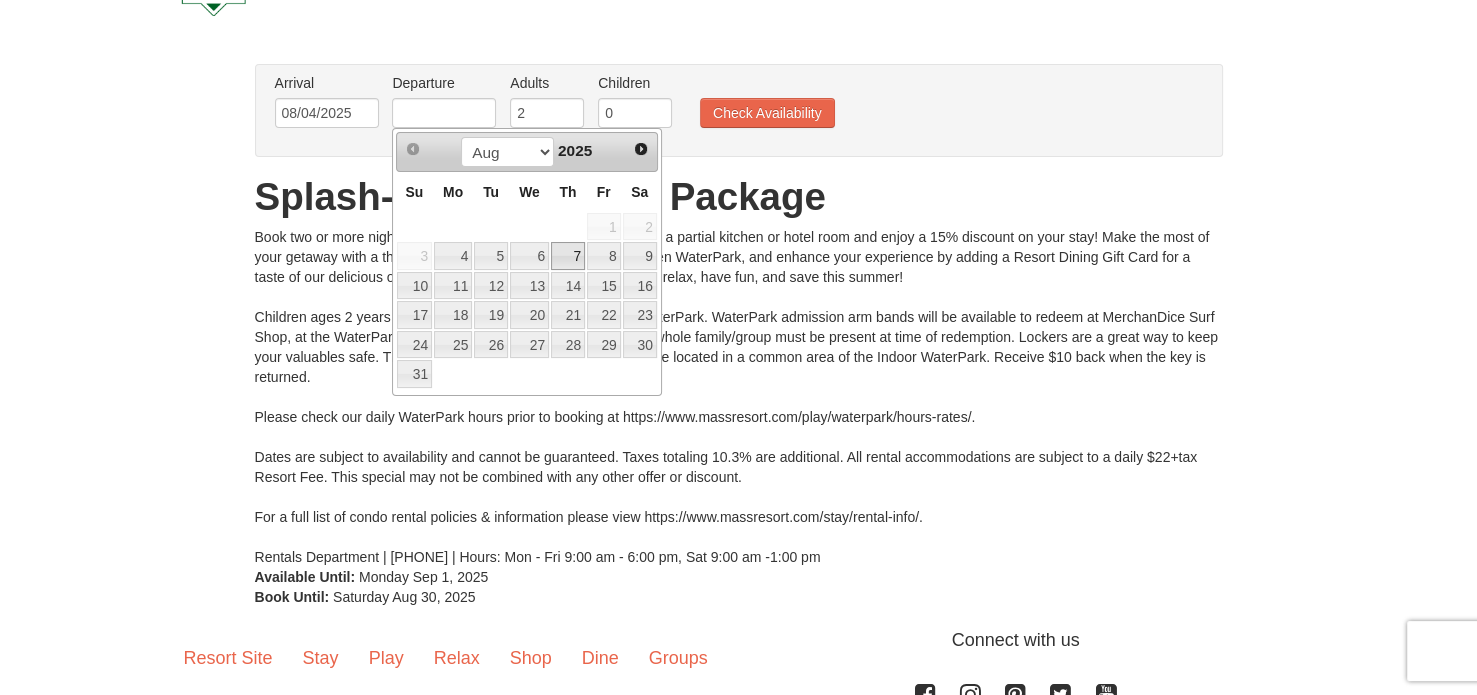click on "7" at bounding box center [568, 256] 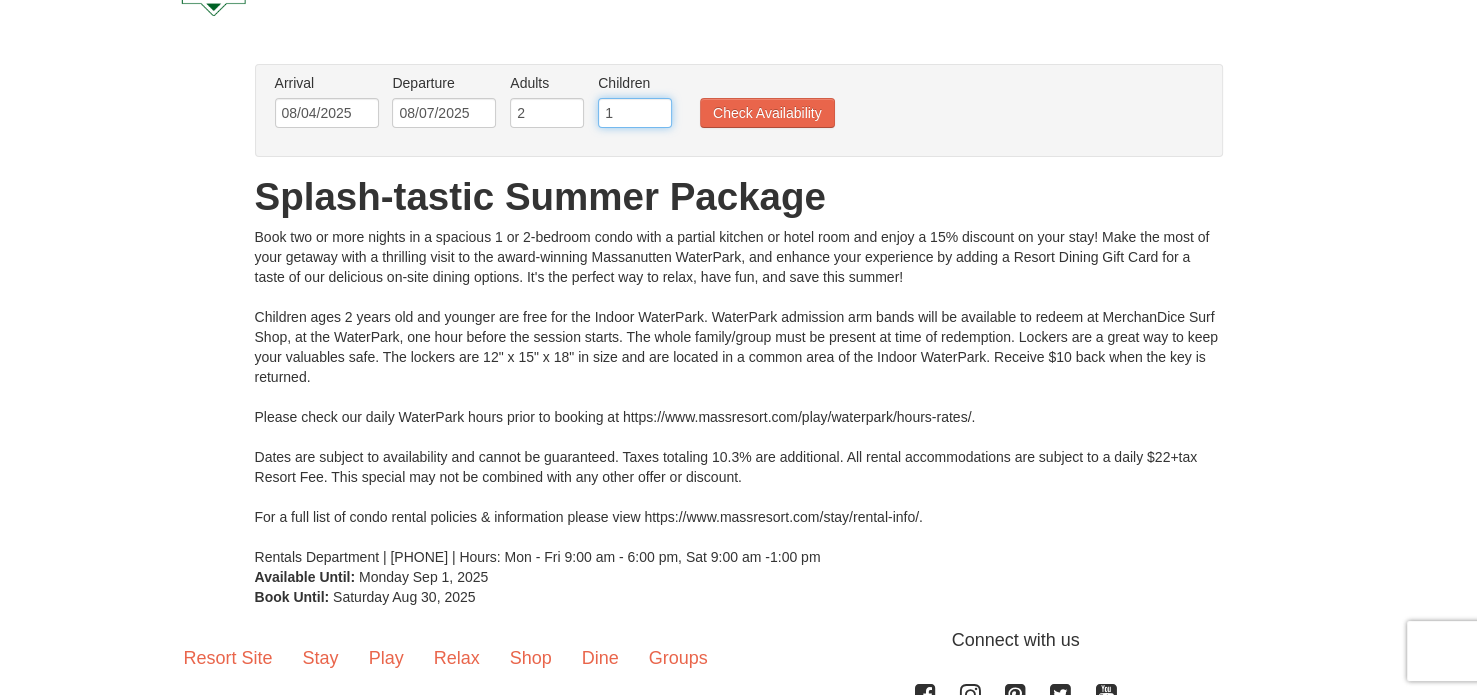 click on "1" at bounding box center (635, 113) 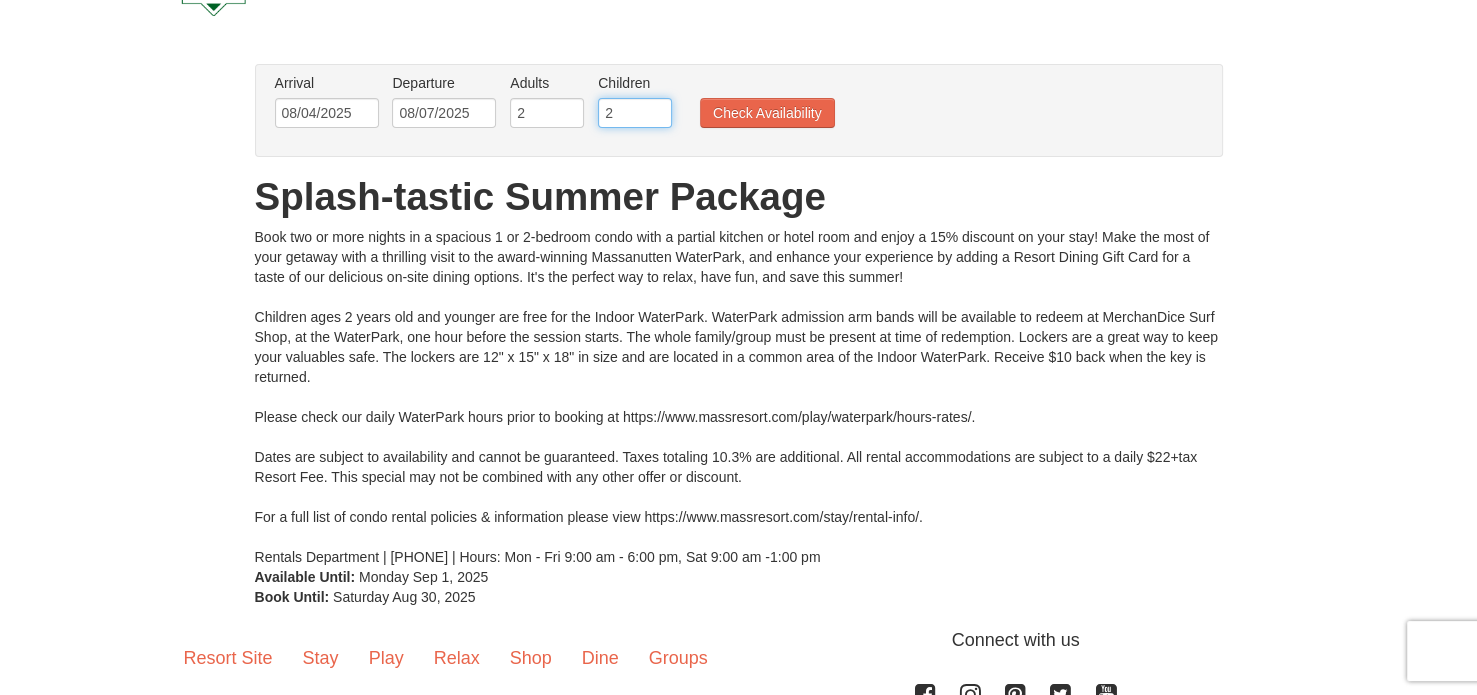 type on "2" 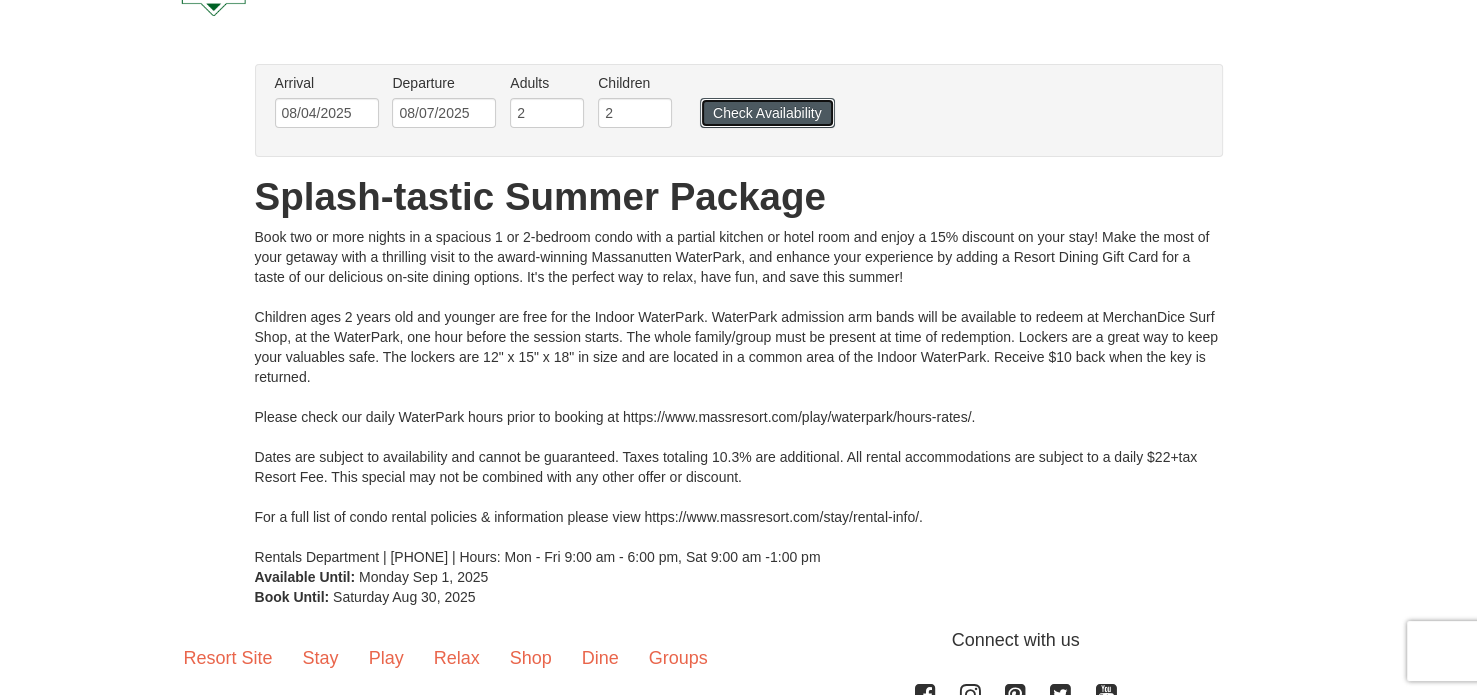 click on "Check Availability" at bounding box center [767, 113] 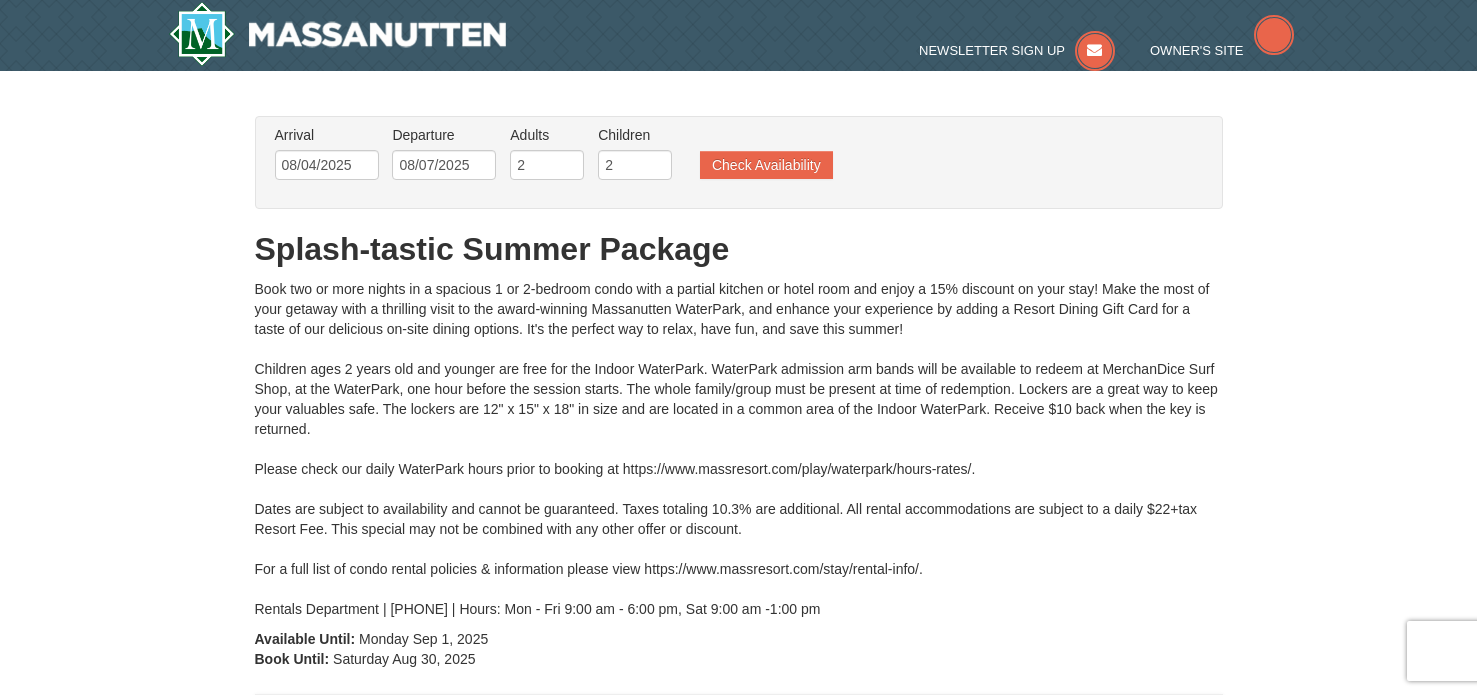 scroll, scrollTop: 0, scrollLeft: 0, axis: both 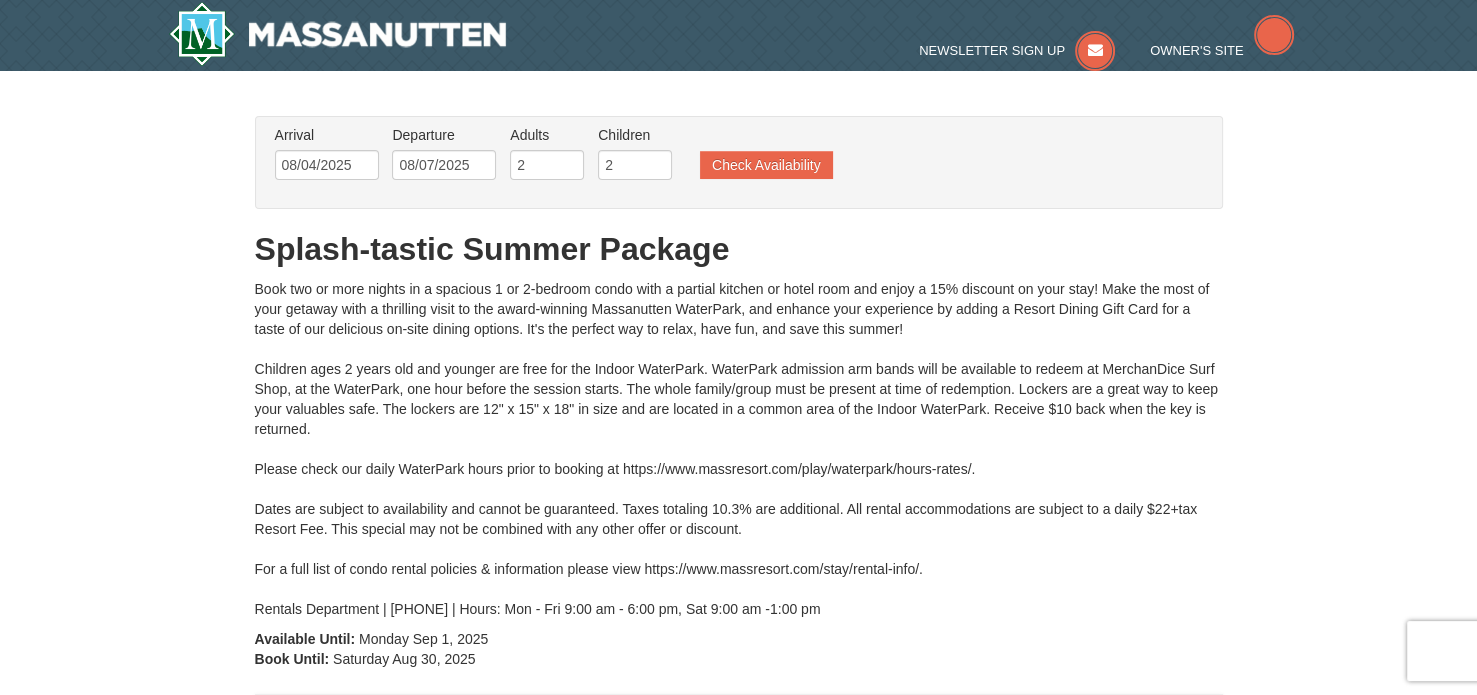 type on "08/04/2025" 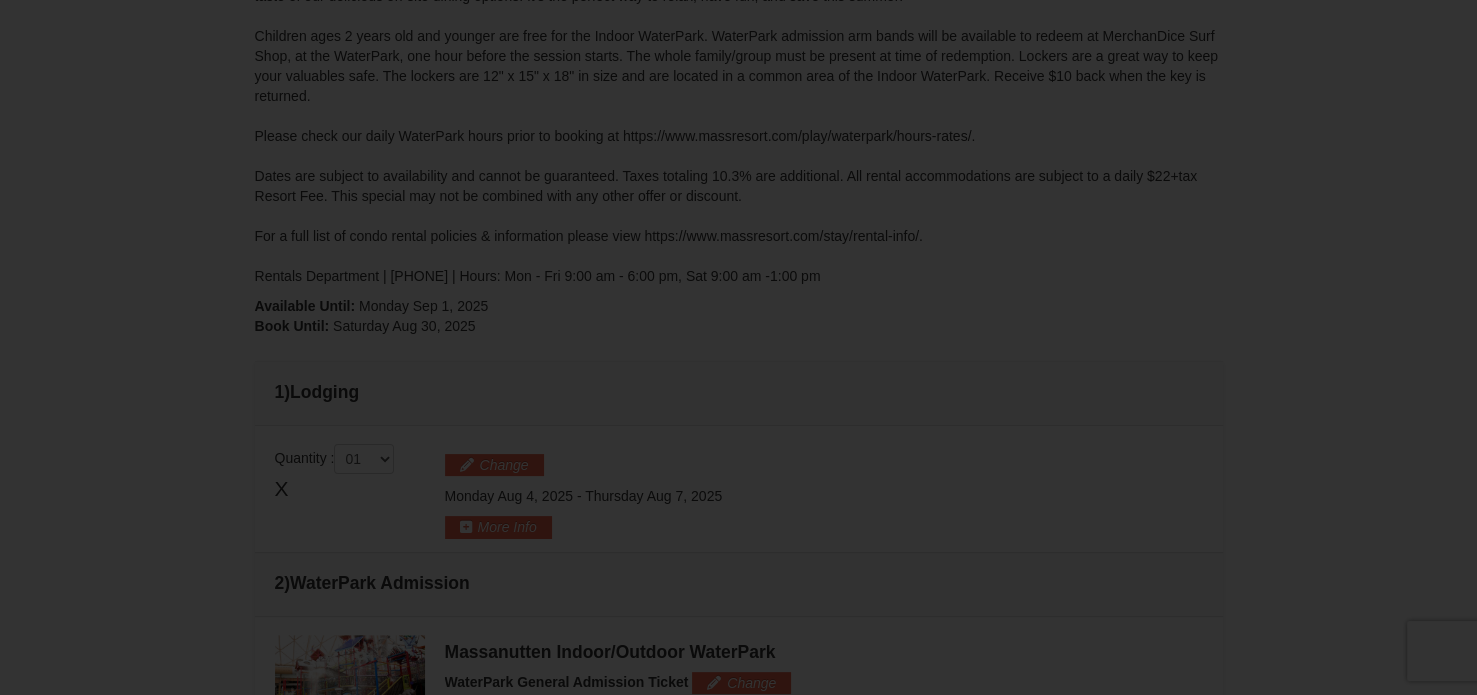 scroll, scrollTop: 0, scrollLeft: 0, axis: both 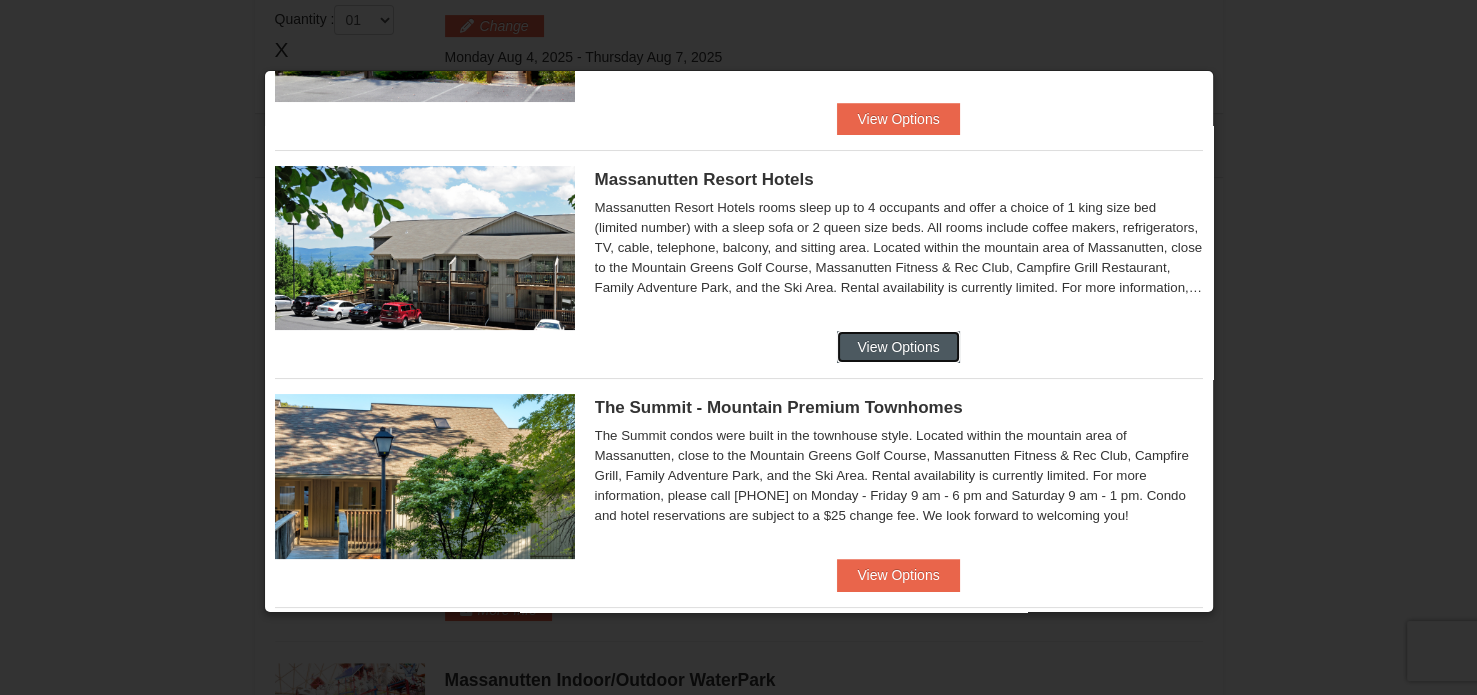 click on "View Options" at bounding box center [898, 347] 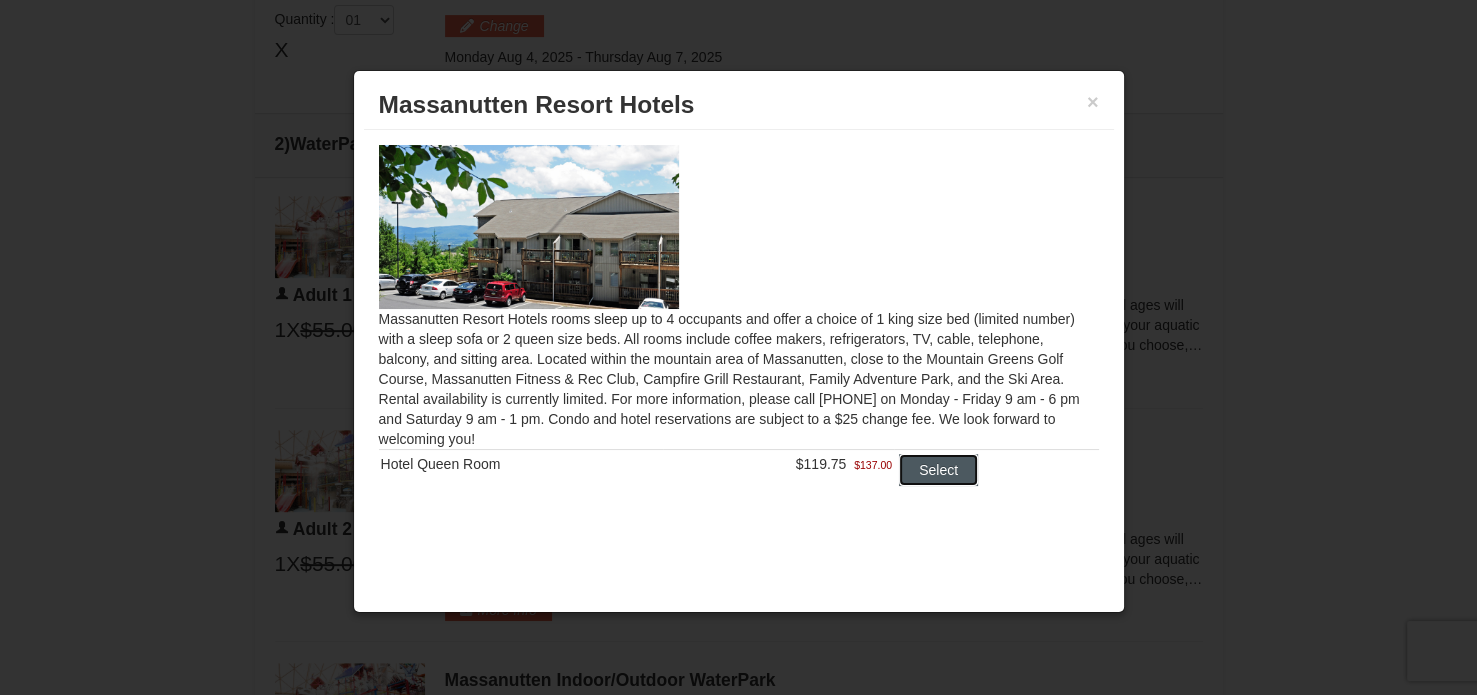 click on "Select" at bounding box center [938, 470] 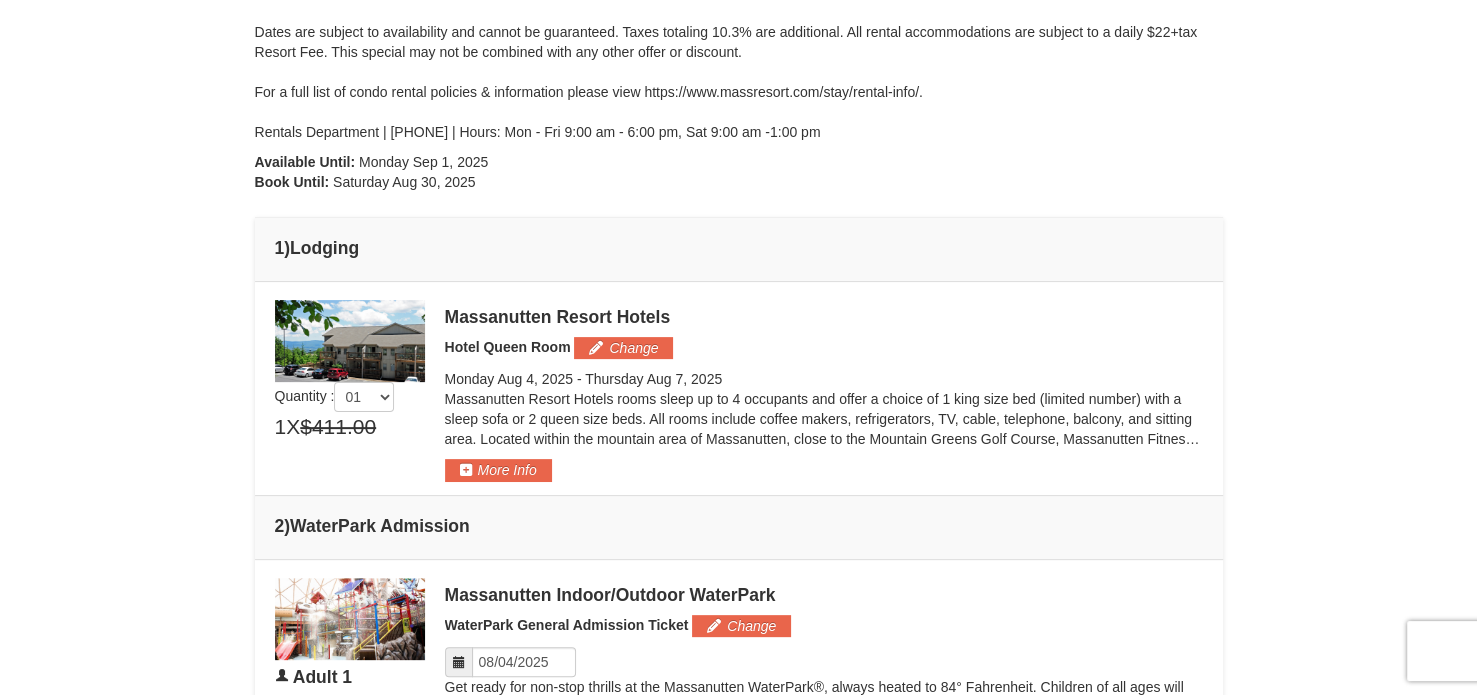 scroll, scrollTop: 671, scrollLeft: 0, axis: vertical 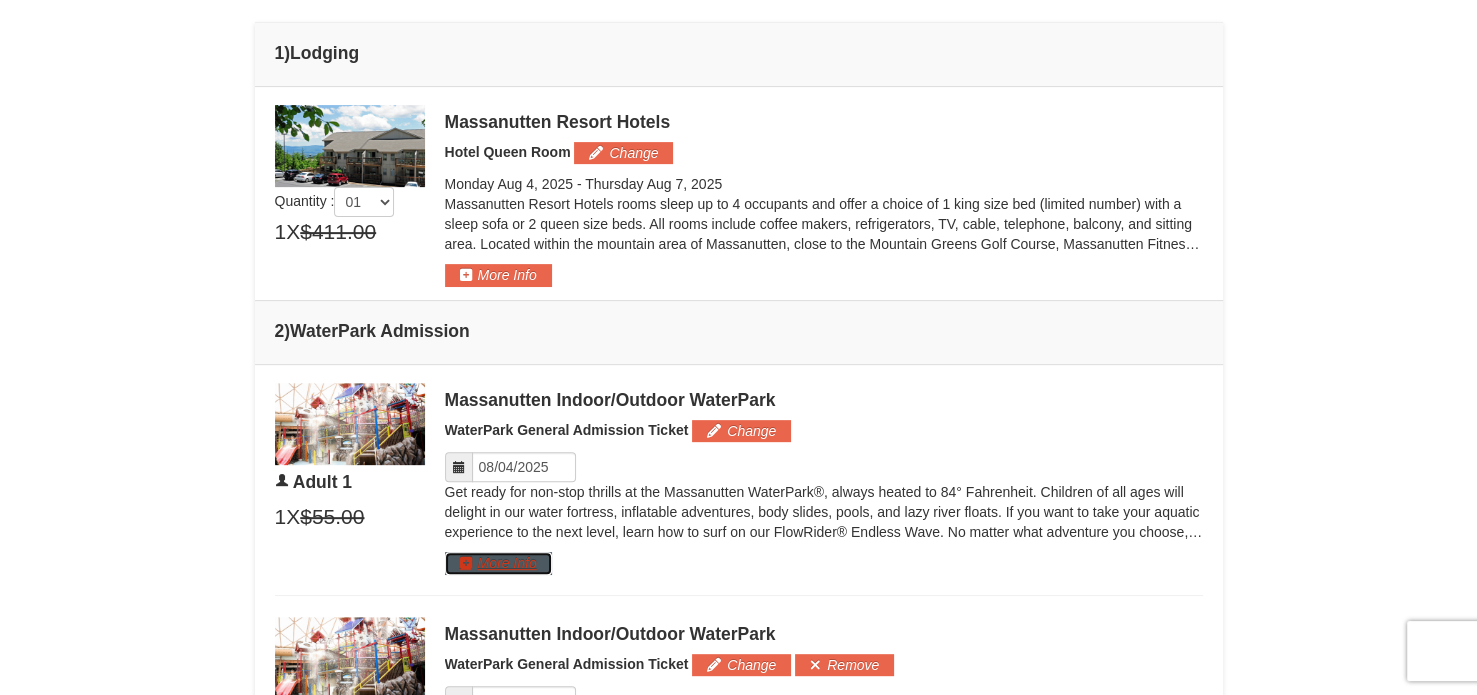 click on "More Info" at bounding box center (498, 563) 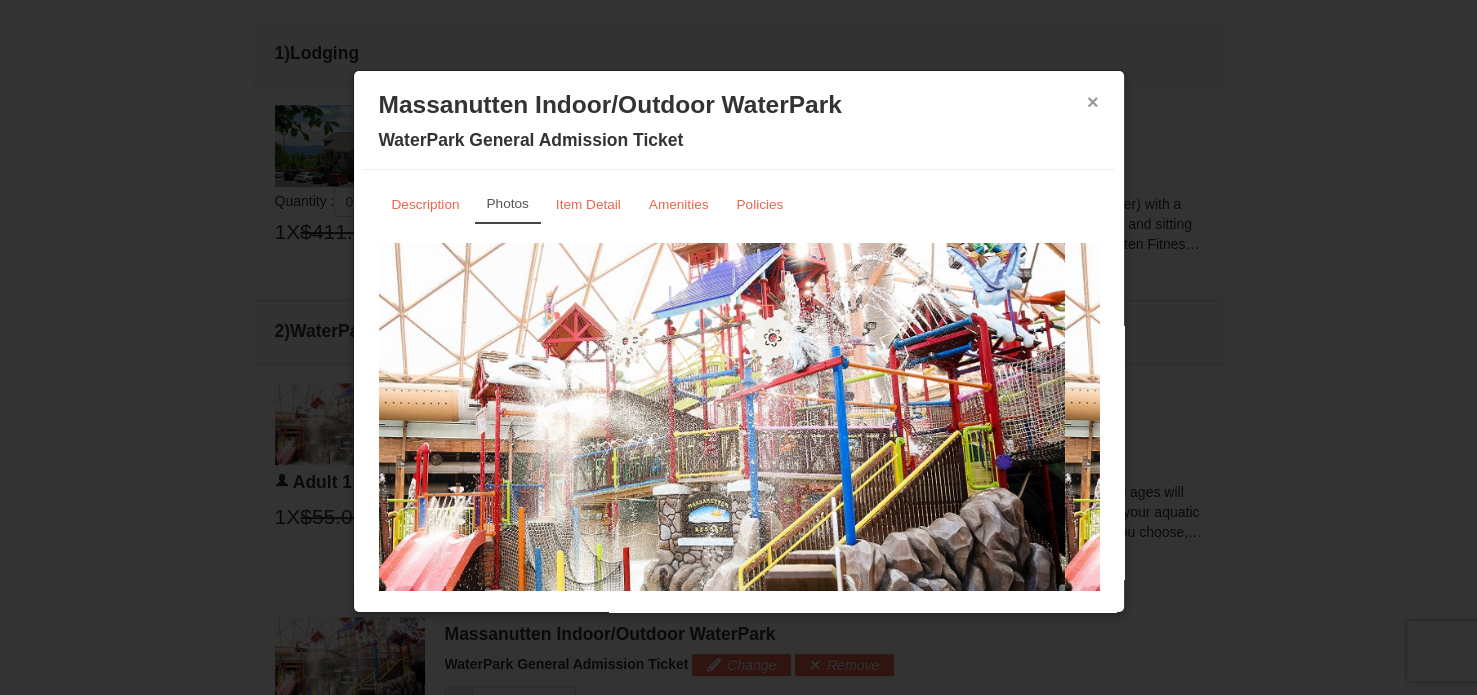 click on "×" at bounding box center (1093, 102) 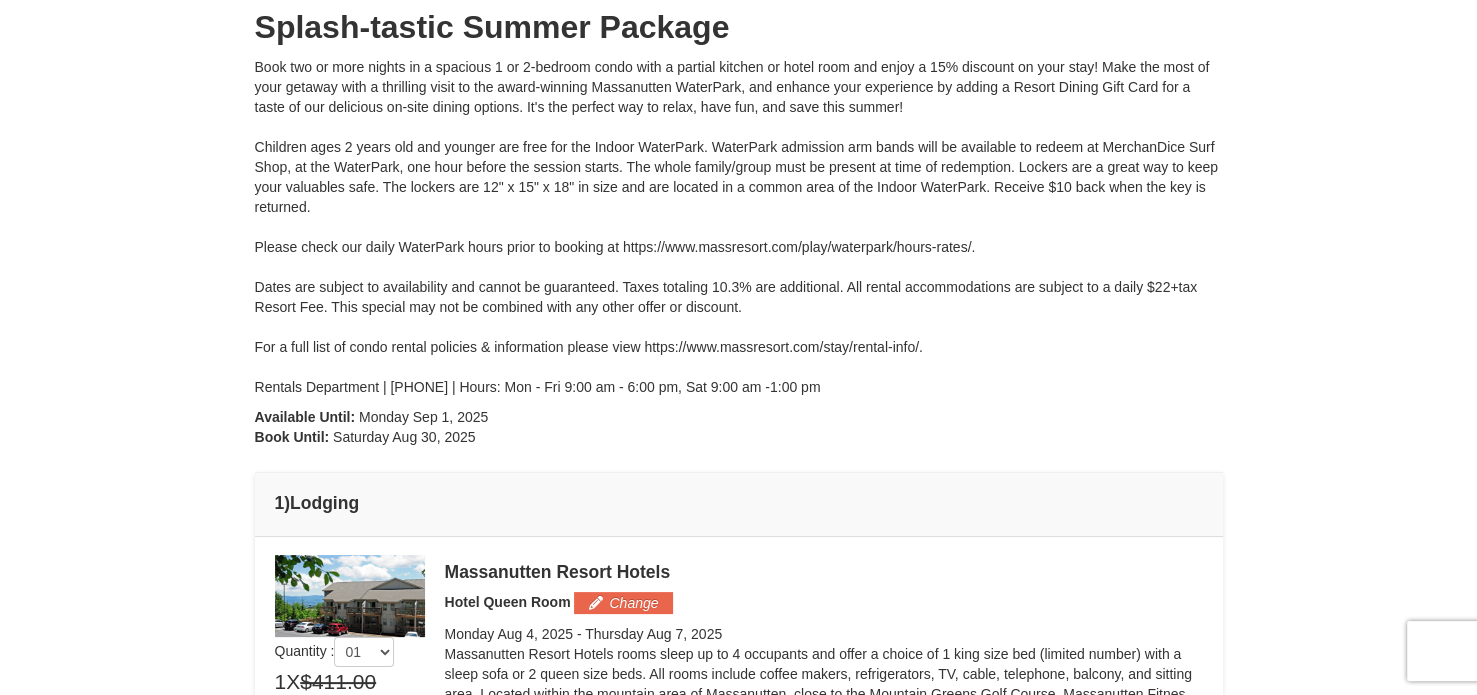 scroll, scrollTop: 0, scrollLeft: 0, axis: both 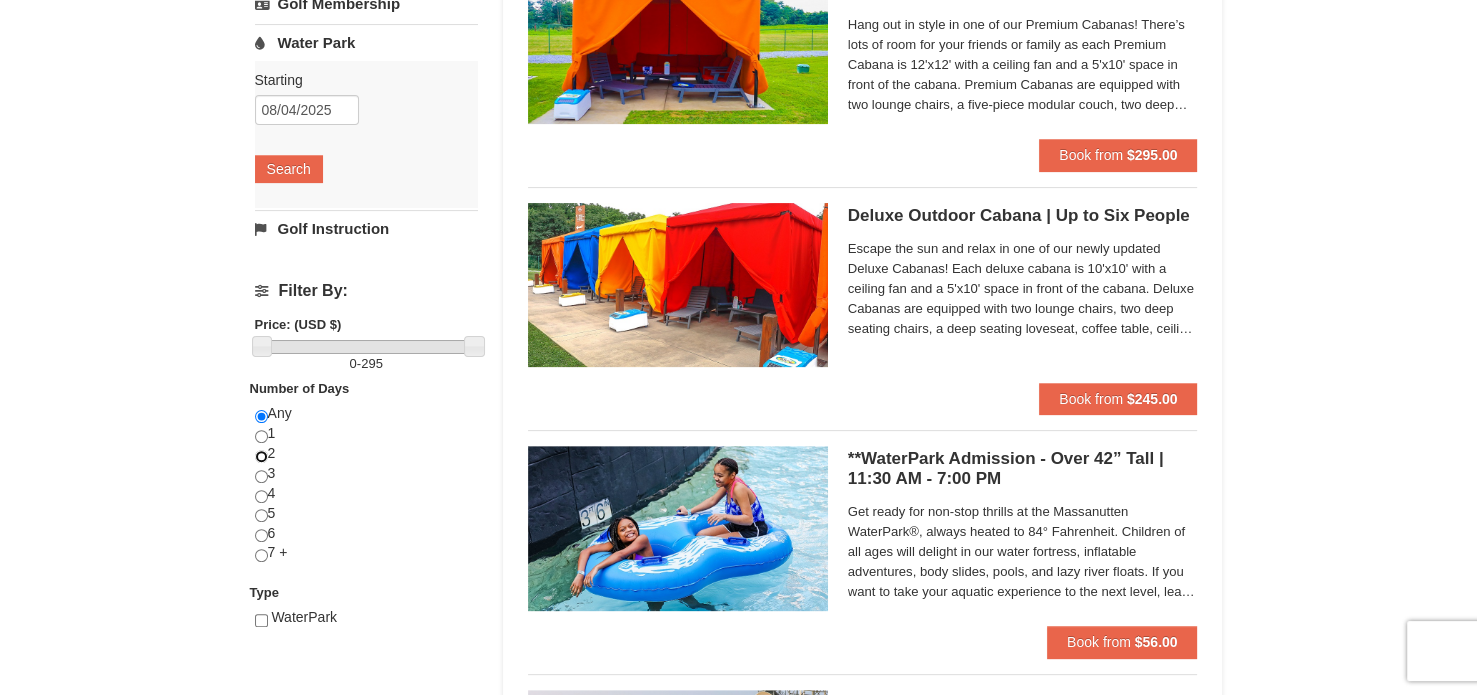 click at bounding box center [261, 456] 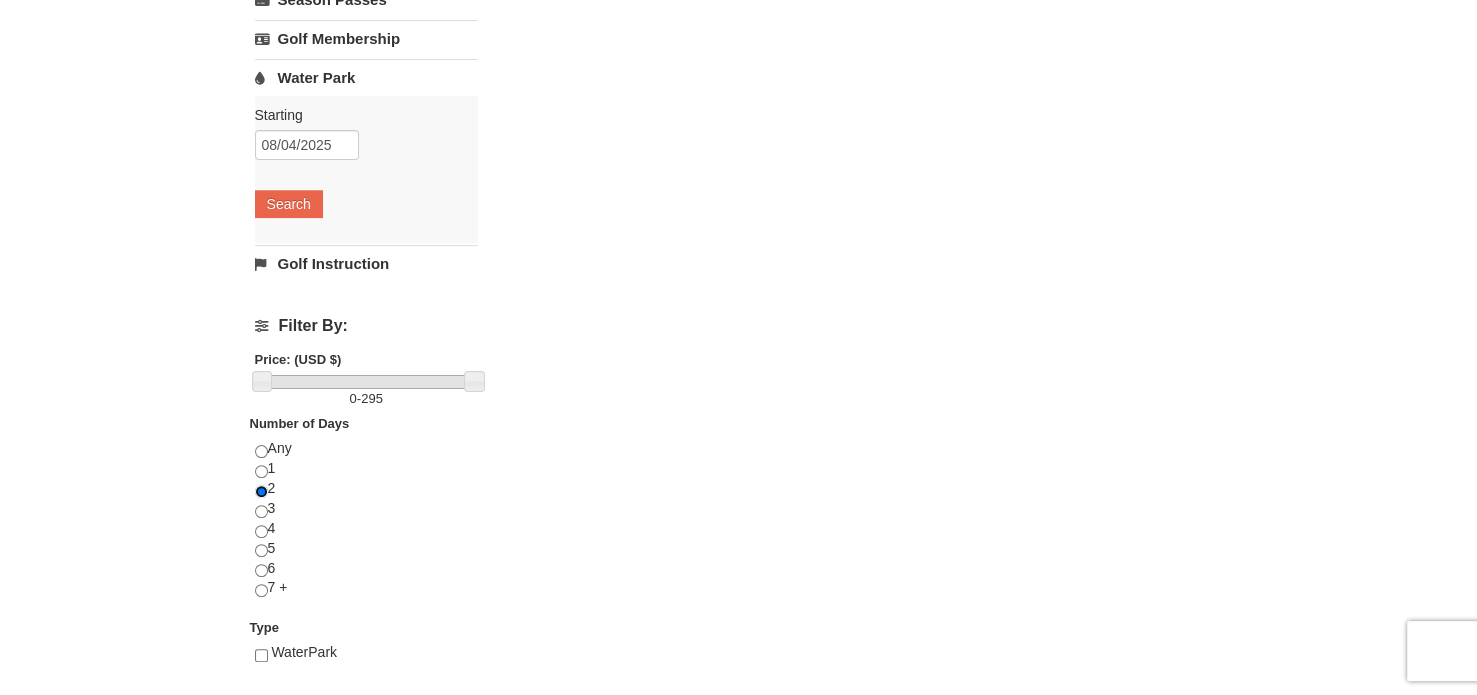 scroll, scrollTop: 500, scrollLeft: 0, axis: vertical 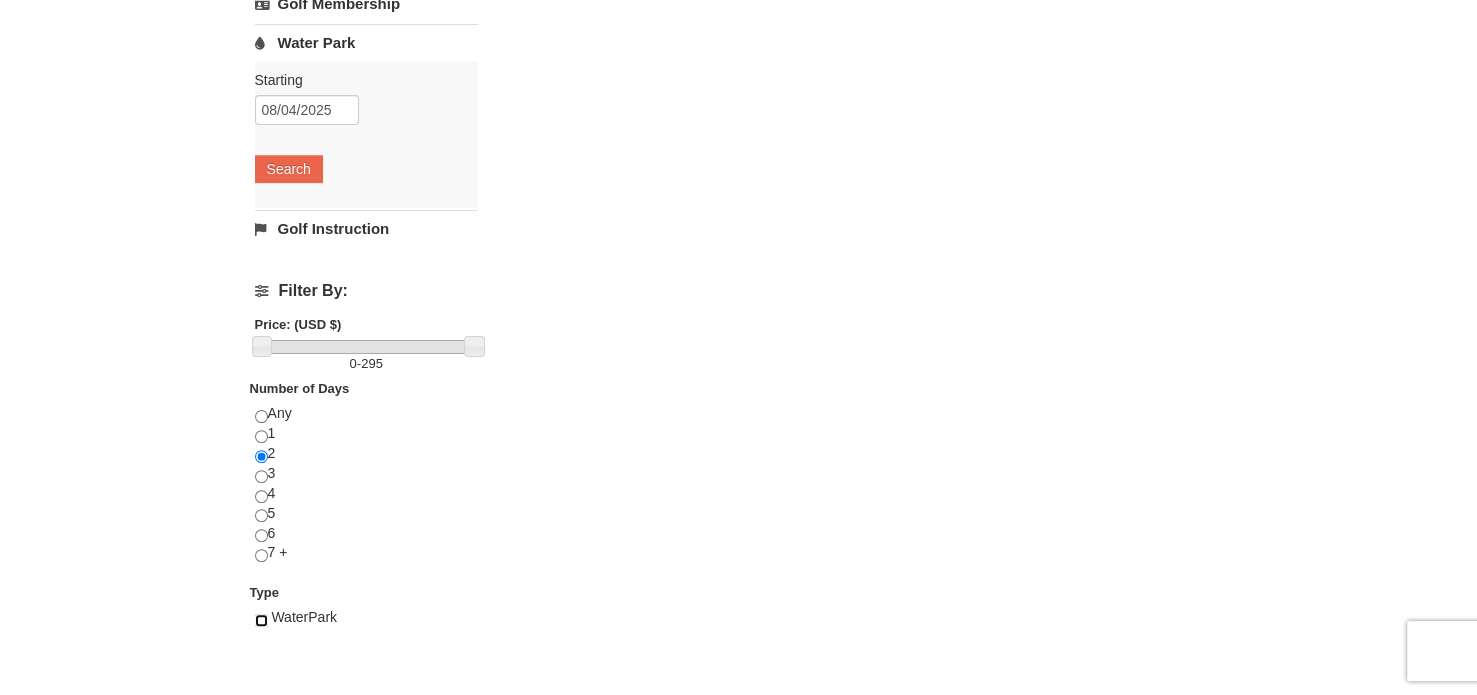 click at bounding box center [261, 620] 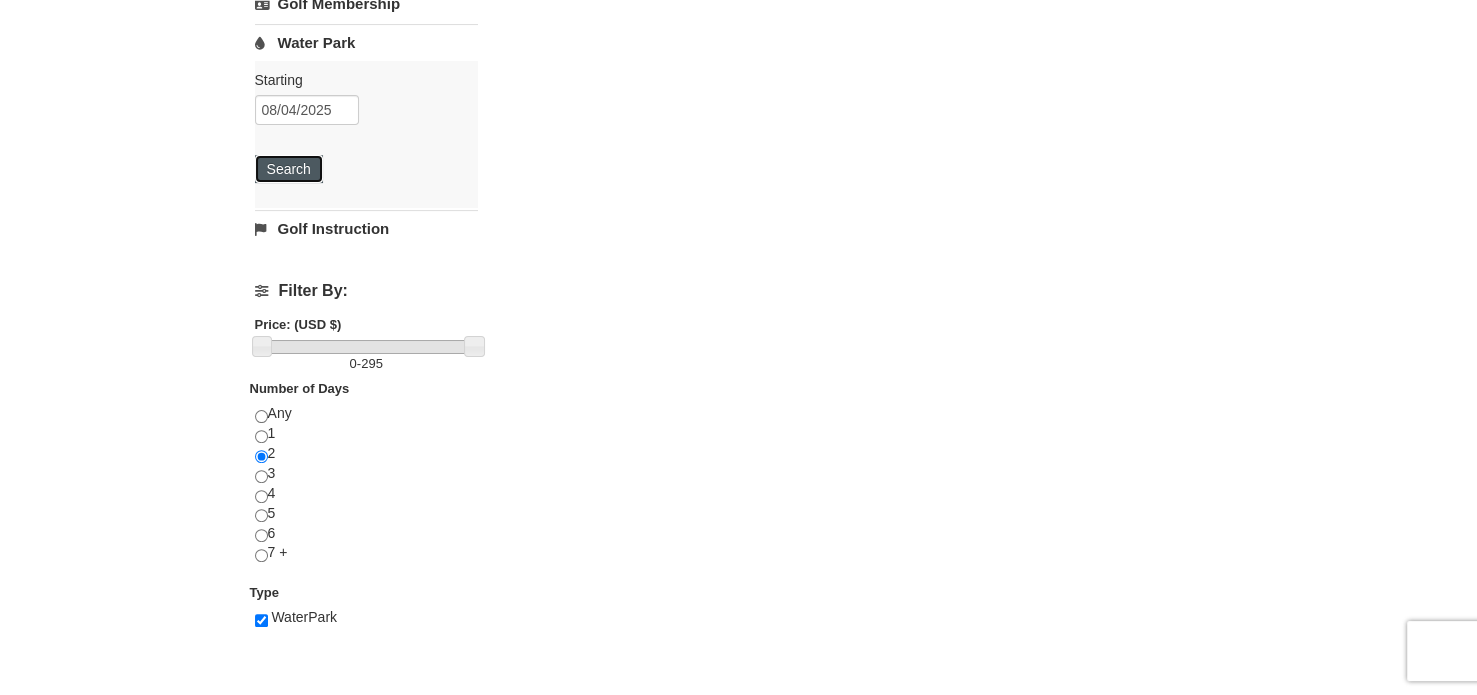 click on "Search" at bounding box center (289, 169) 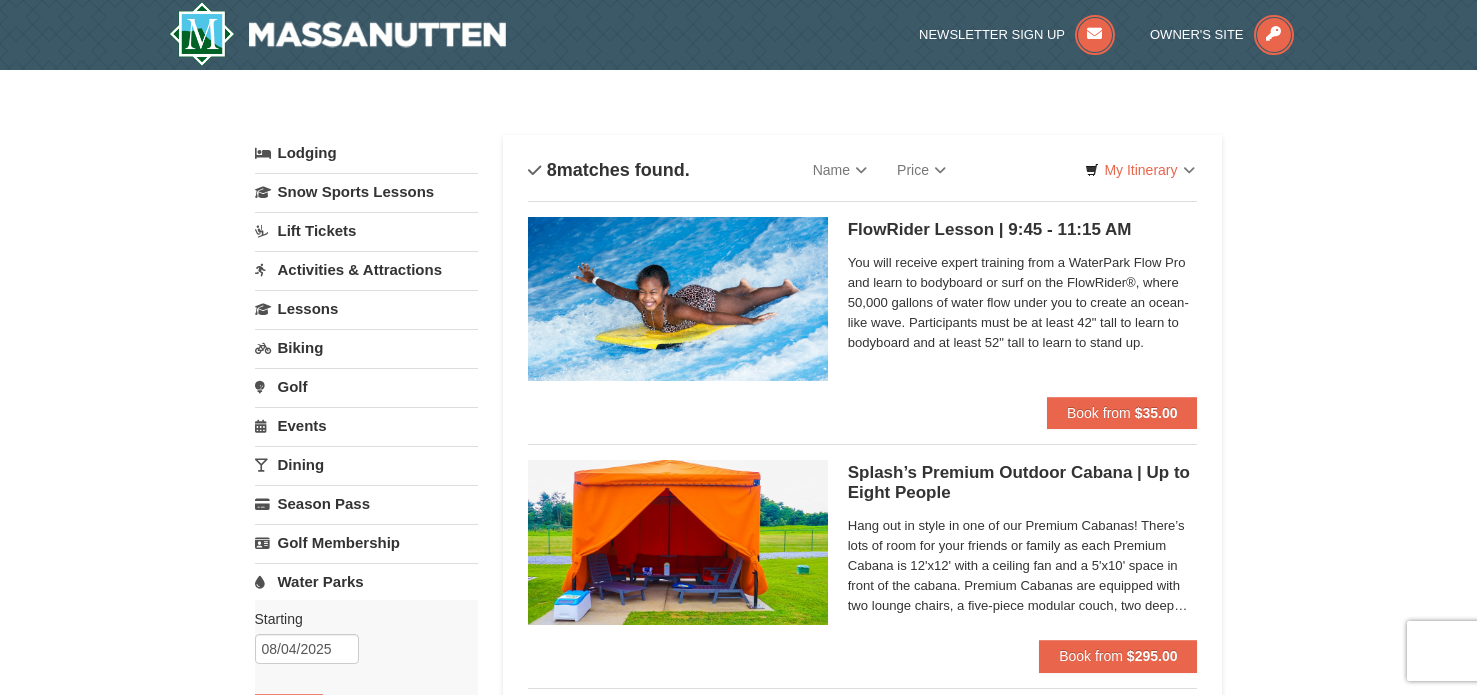 scroll, scrollTop: 0, scrollLeft: 0, axis: both 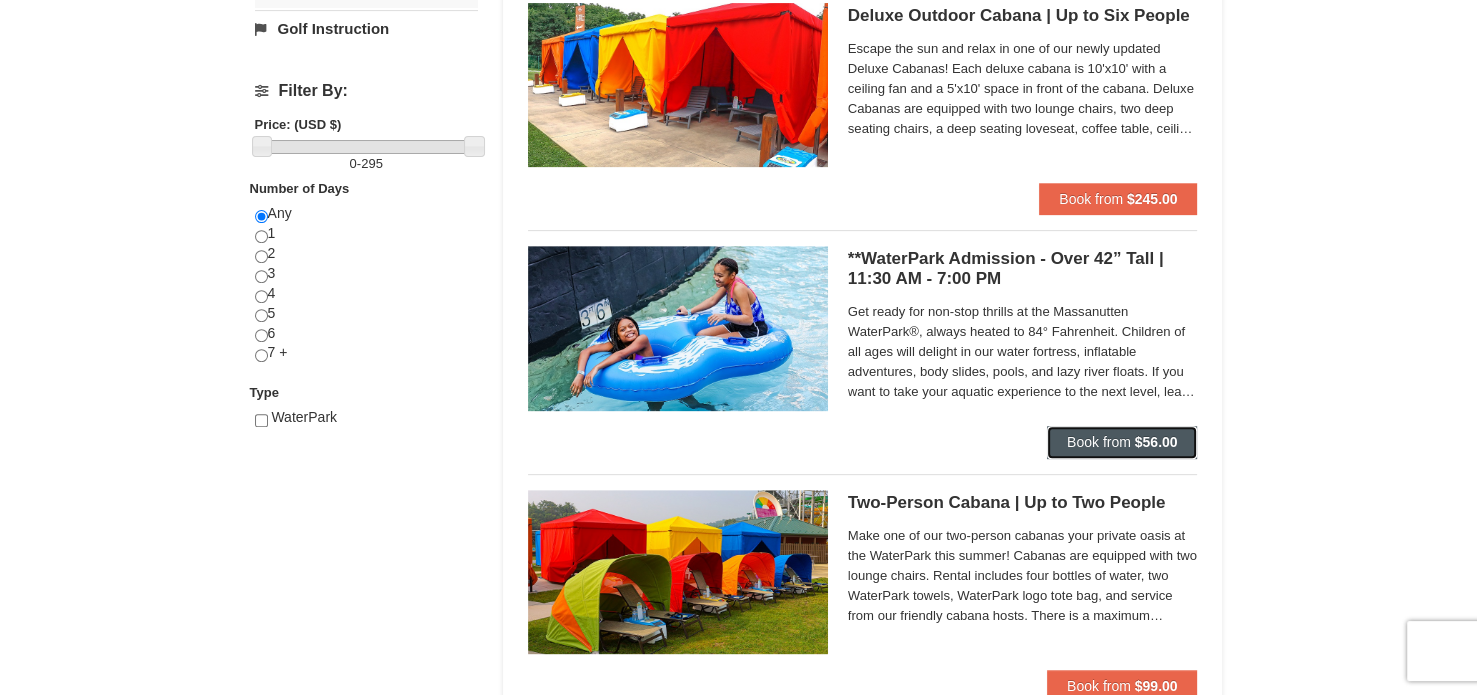 click on "Book from" at bounding box center [1099, 442] 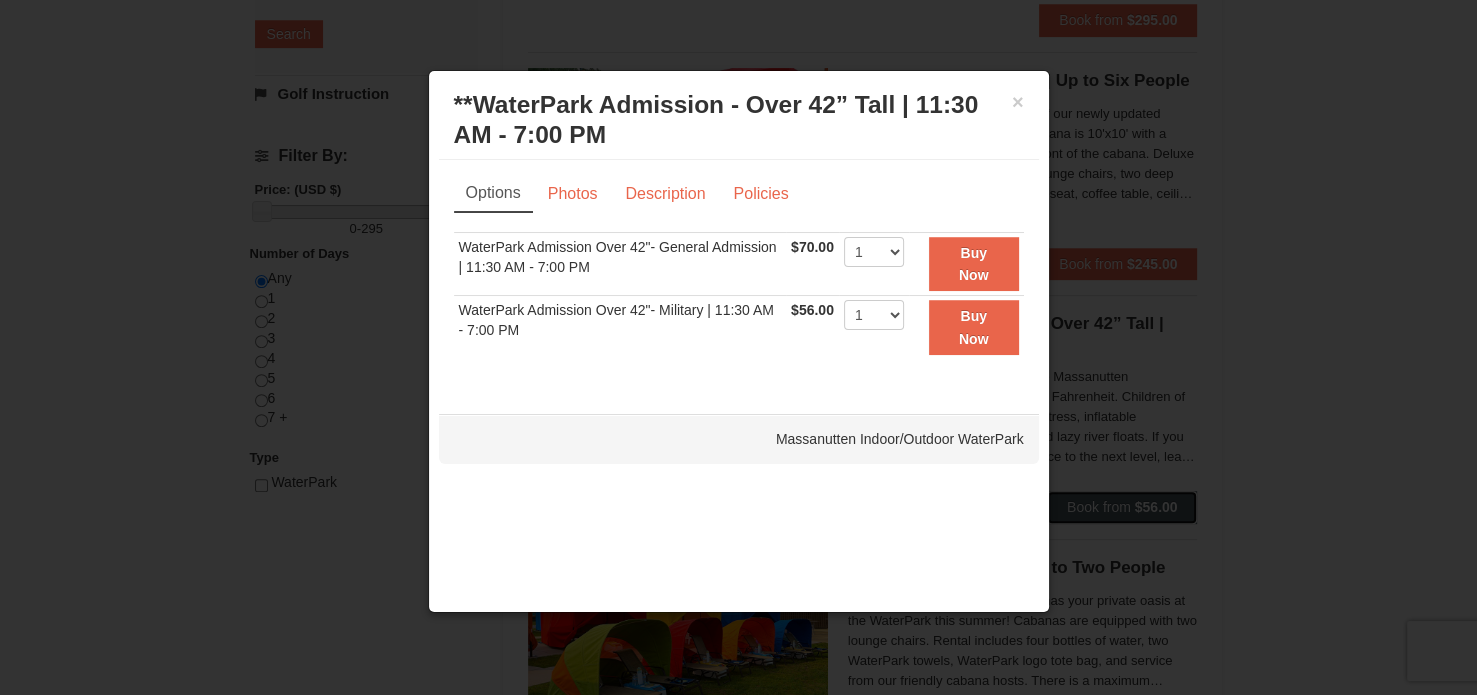 scroll, scrollTop: 600, scrollLeft: 0, axis: vertical 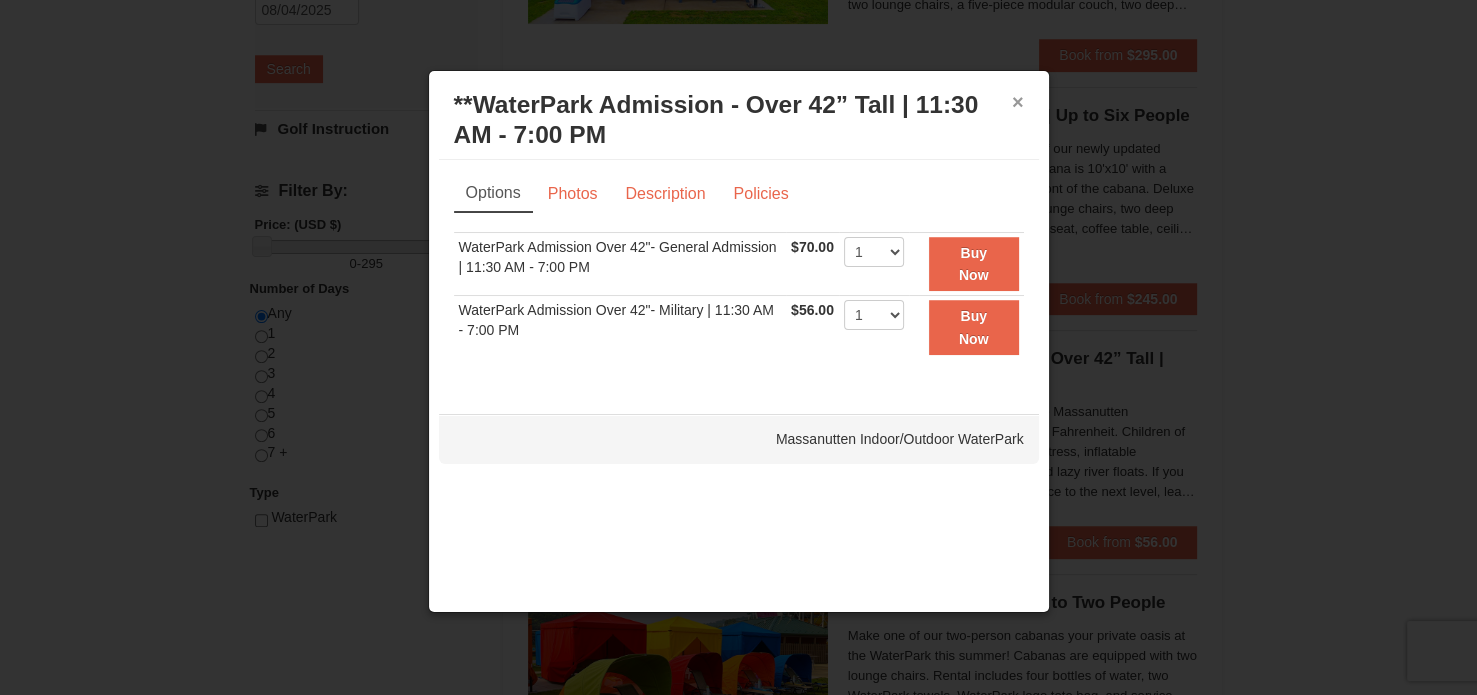 click on "×" at bounding box center [1018, 102] 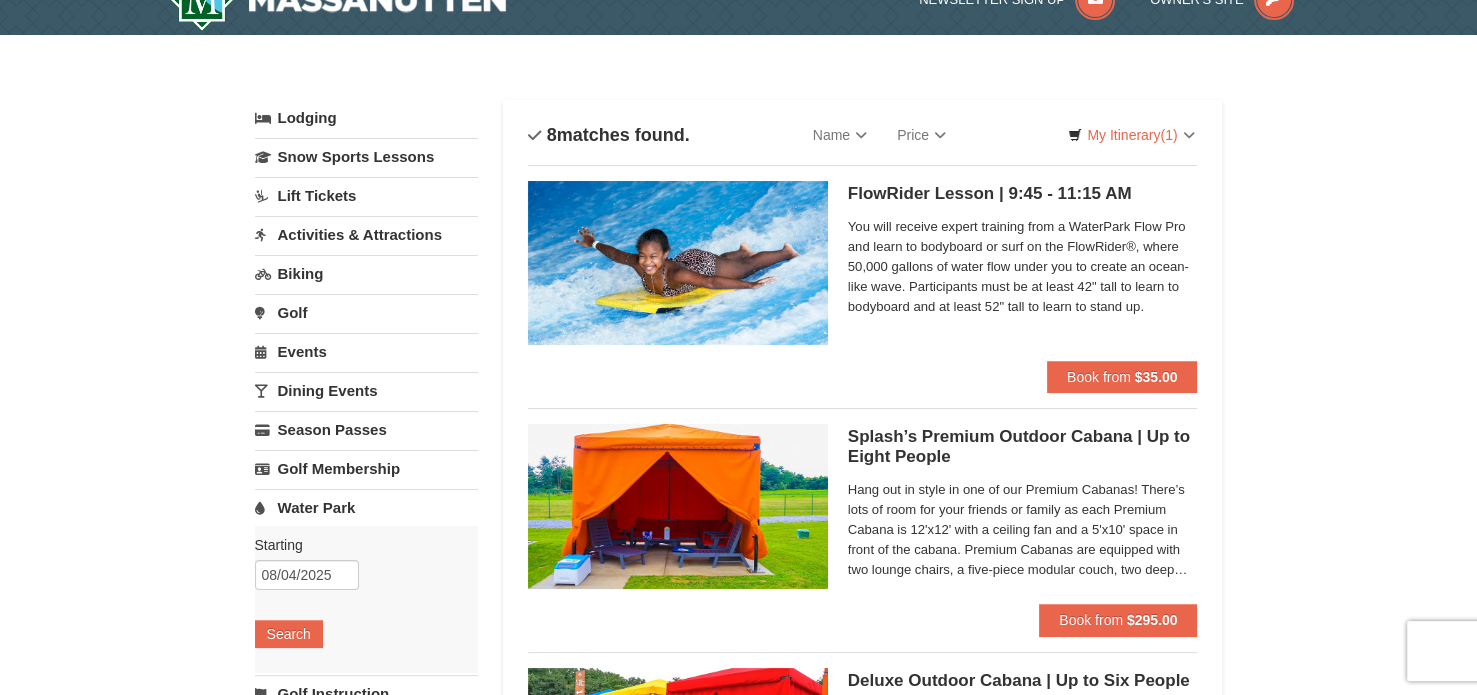 scroll, scrollTop: 0, scrollLeft: 0, axis: both 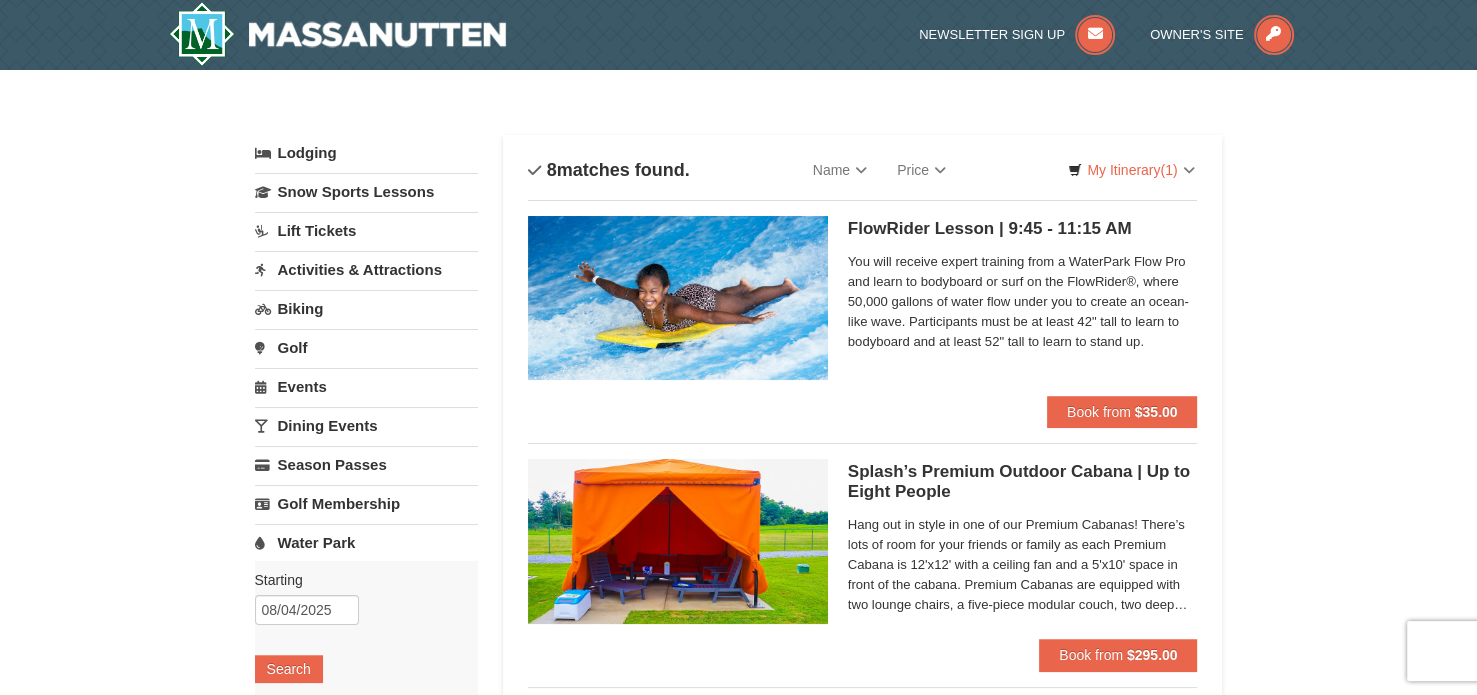click on "Lift Tickets" at bounding box center (366, 230) 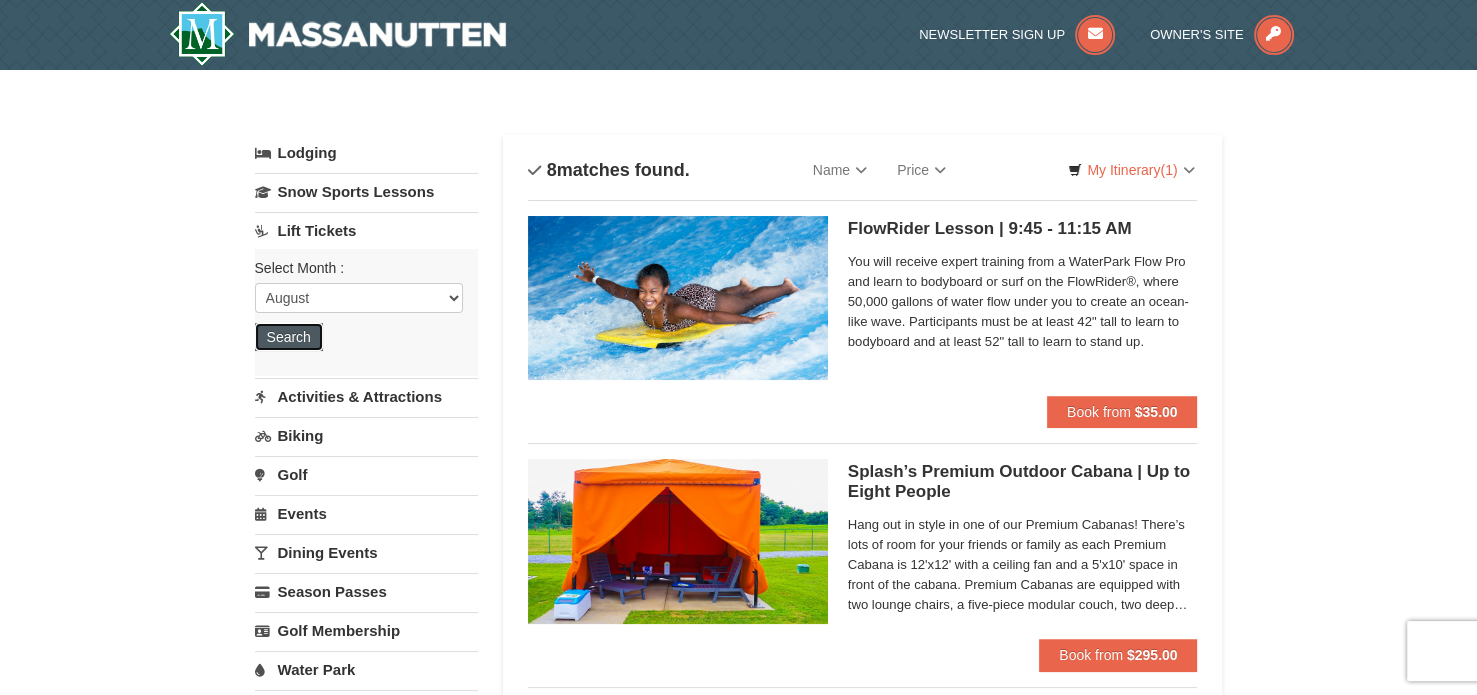 click on "Search" at bounding box center (289, 337) 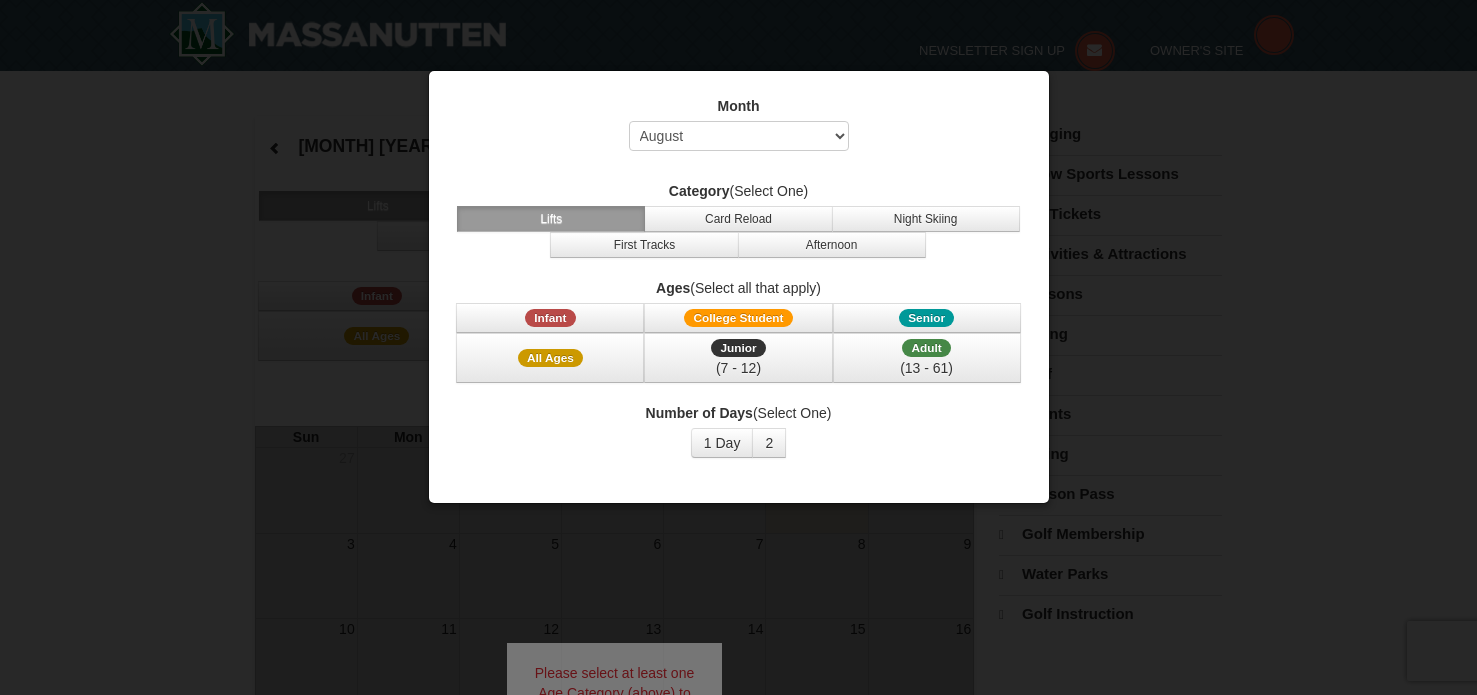 select on "8" 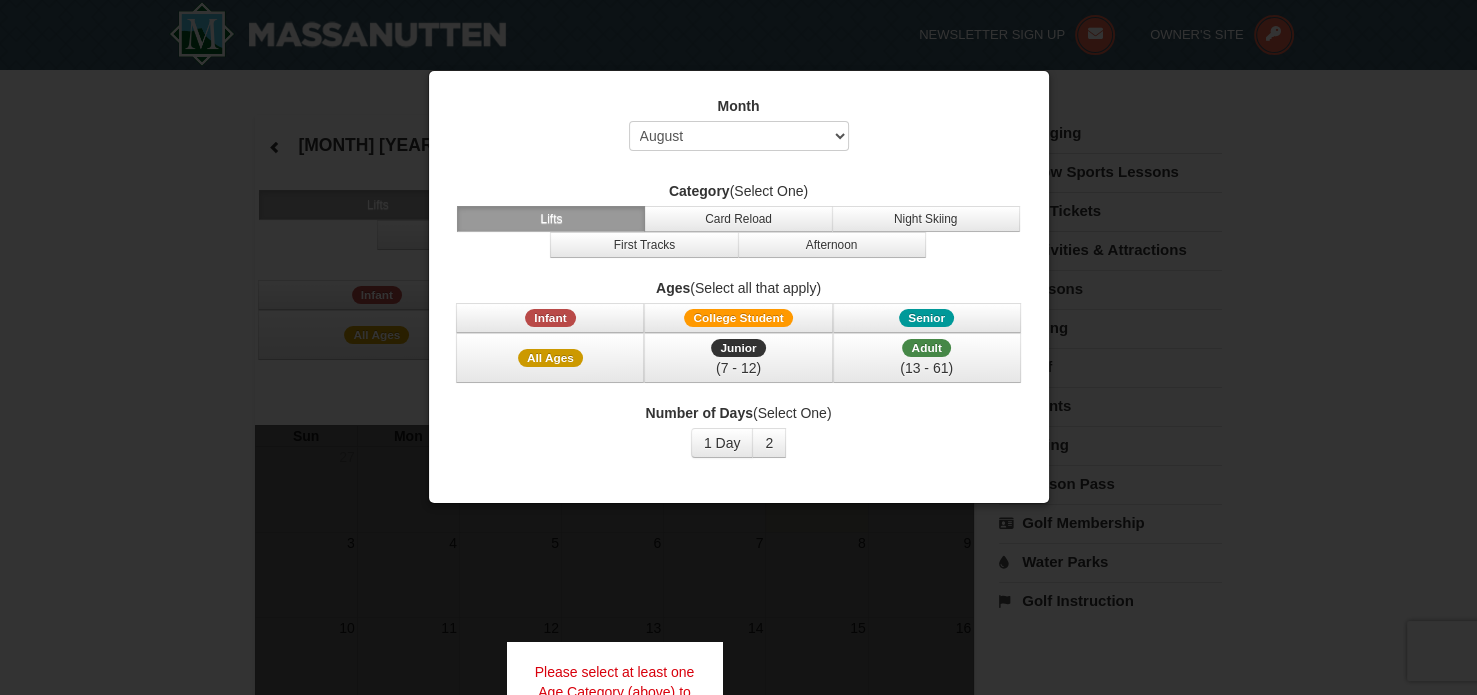 scroll, scrollTop: 0, scrollLeft: 0, axis: both 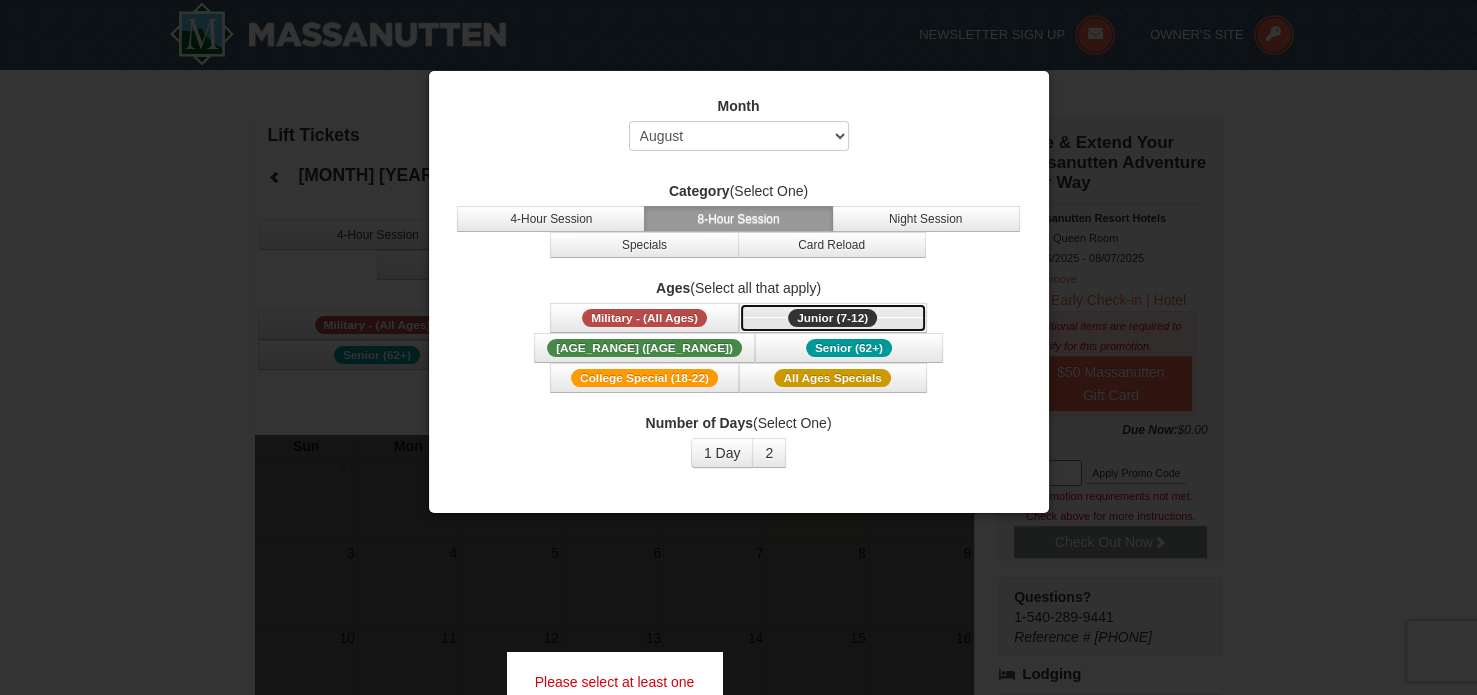 click on "Junior (7-12)" at bounding box center [832, 318] 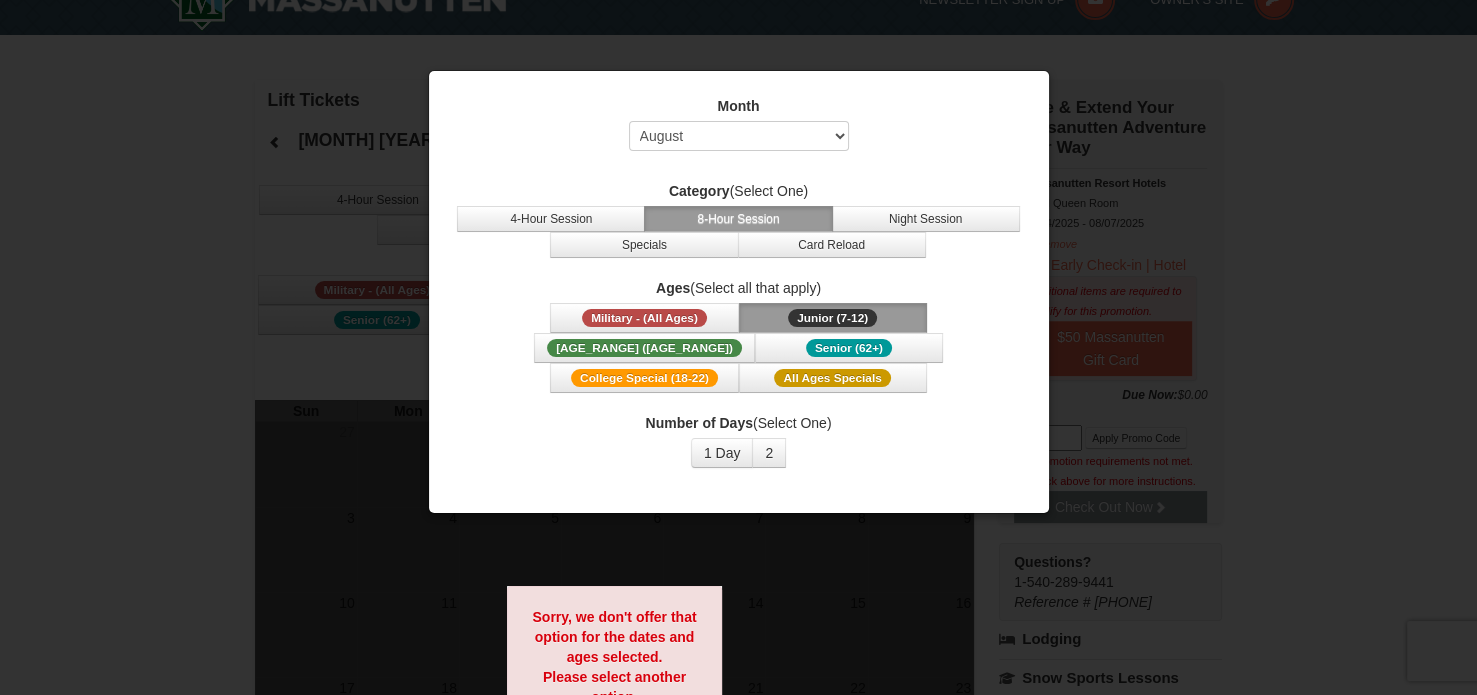 scroll, scrollTop: 0, scrollLeft: 0, axis: both 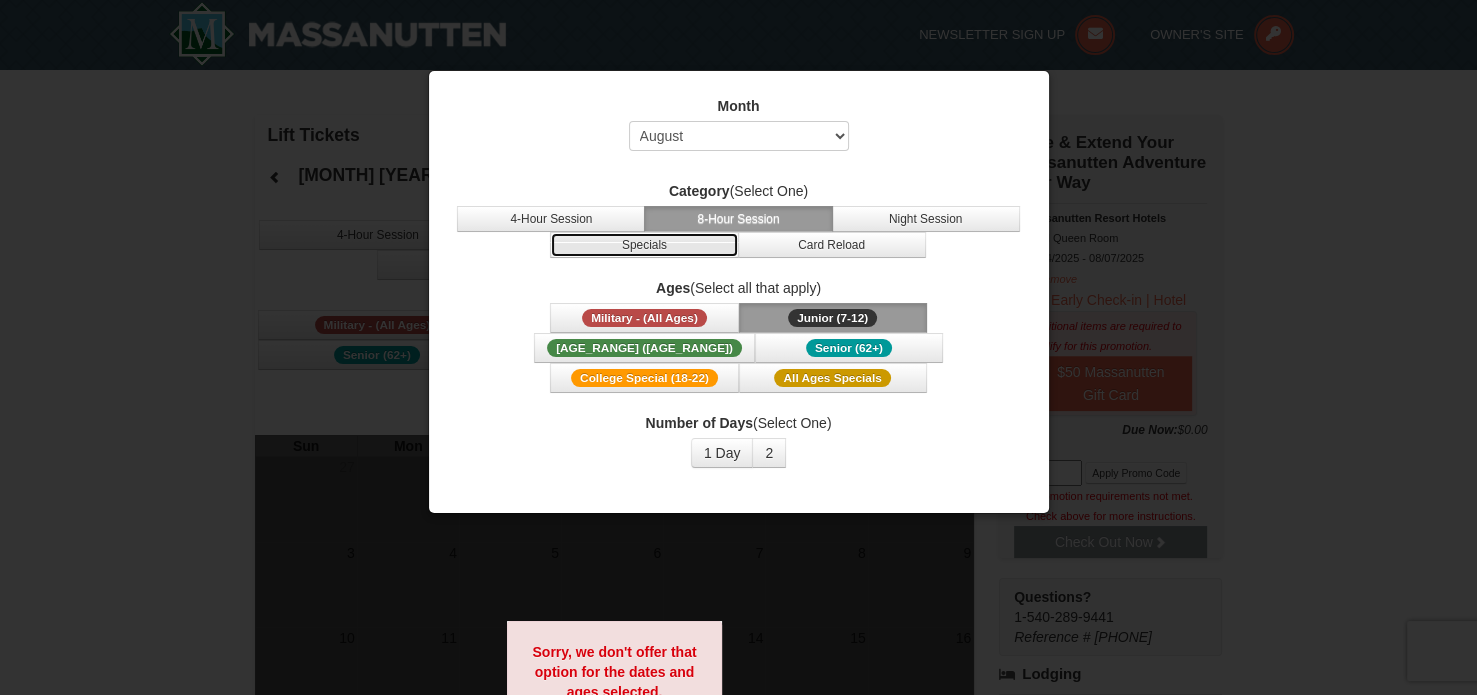 click on "Specials" at bounding box center (644, 245) 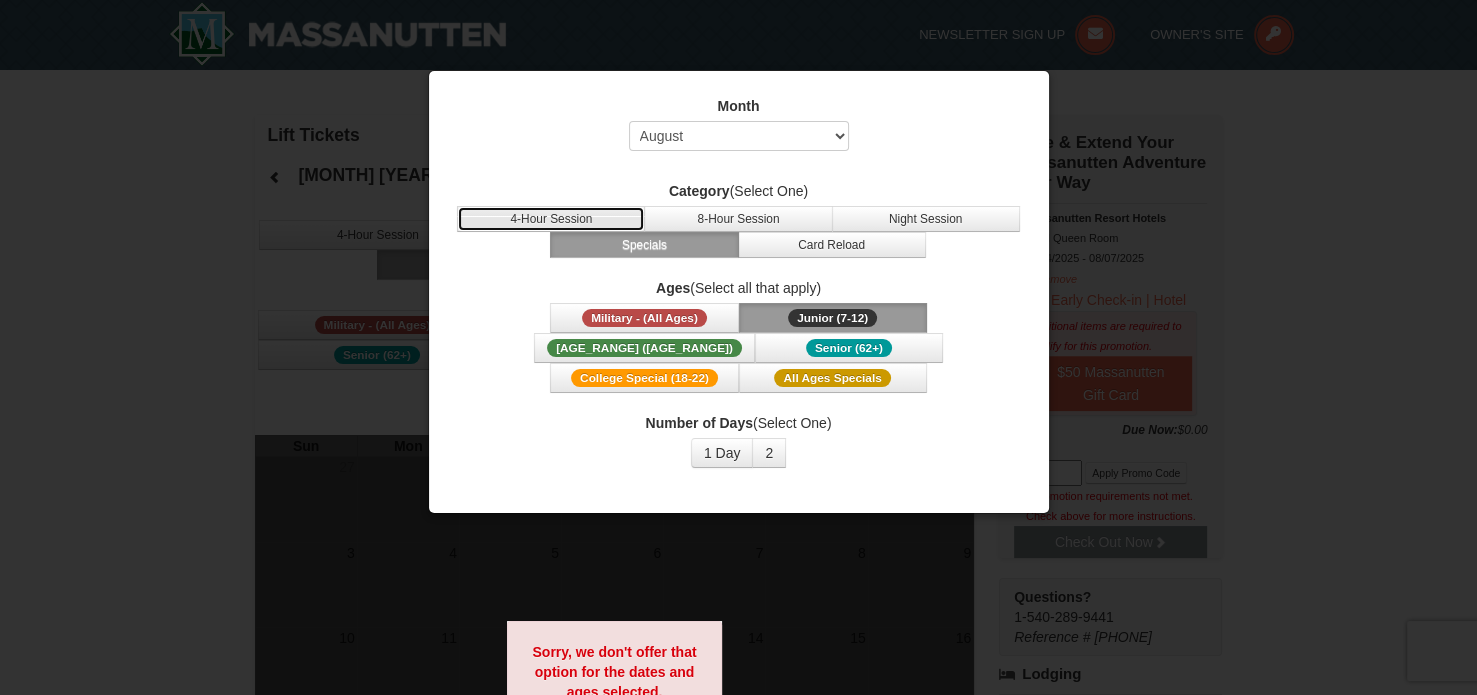 click on "4-Hour Session" at bounding box center [551, 219] 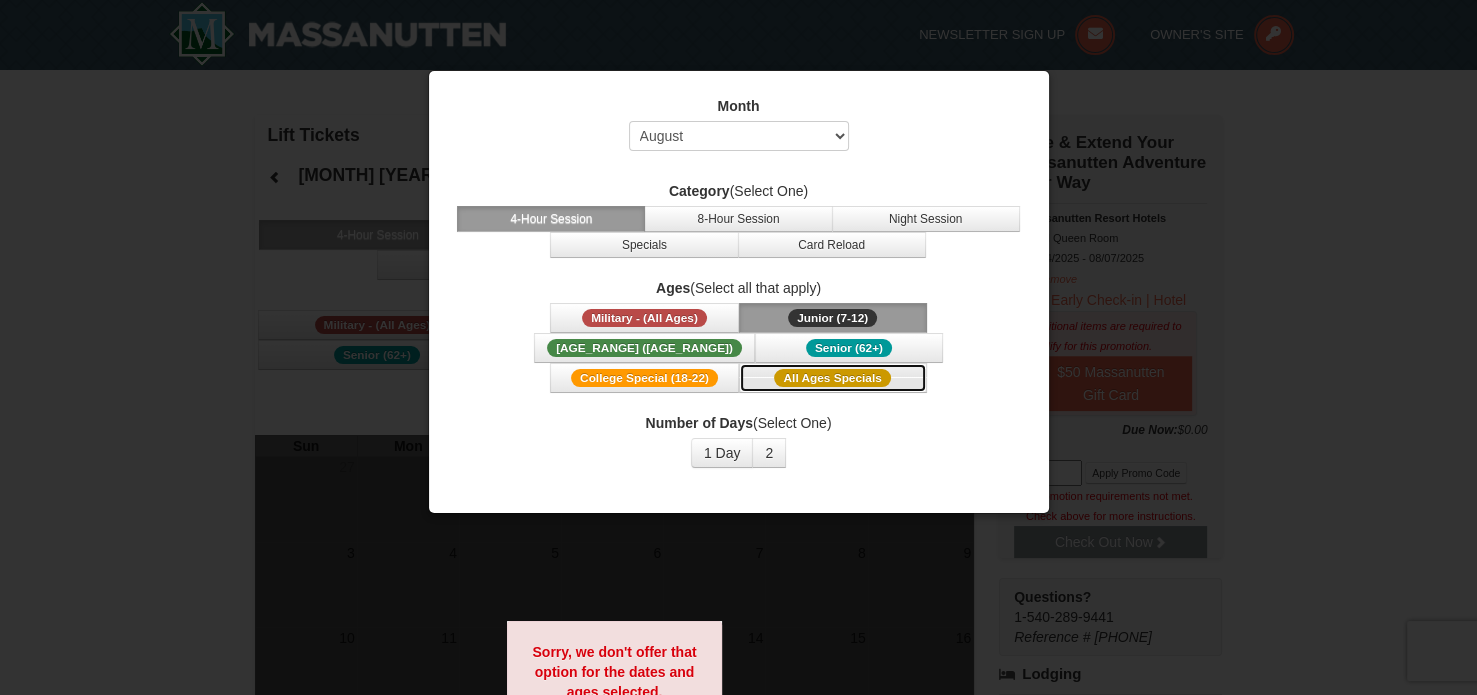 click on "All Ages Specials" at bounding box center [832, 378] 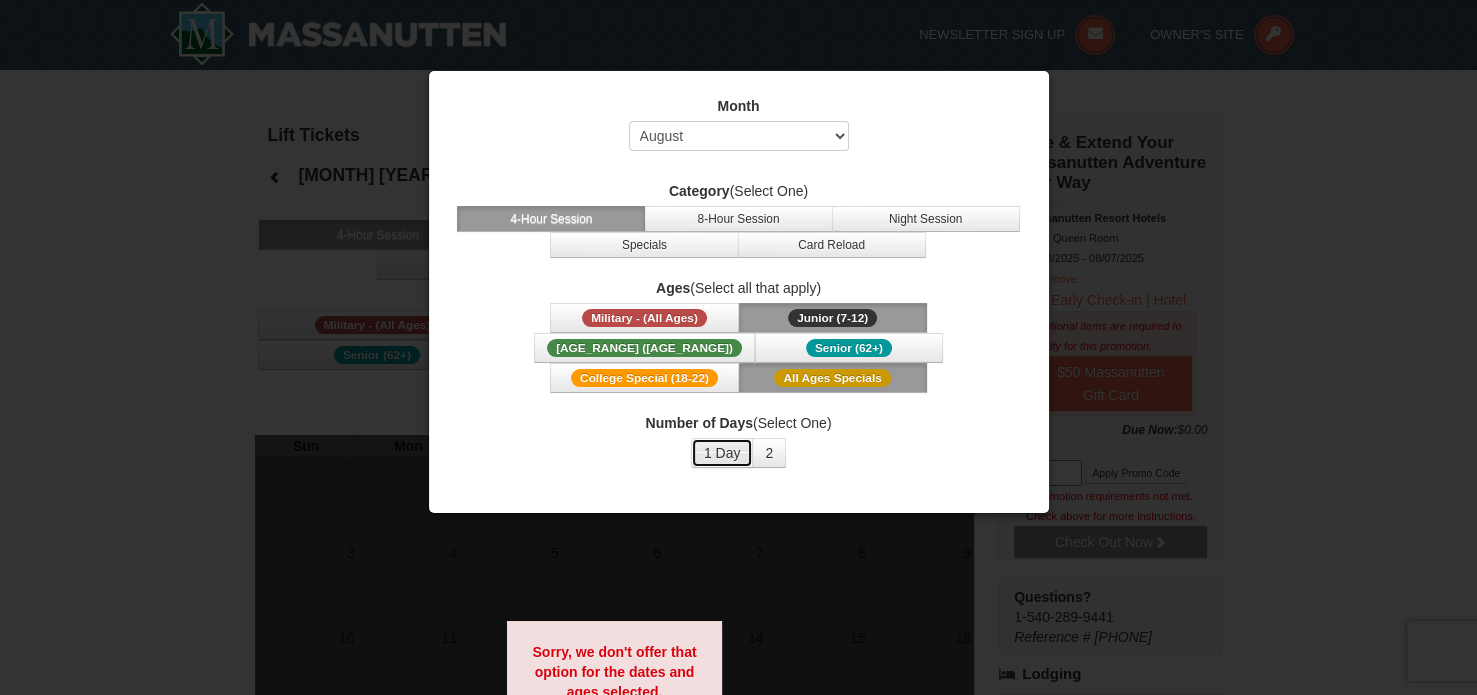 click on "1 Day" at bounding box center [722, 453] 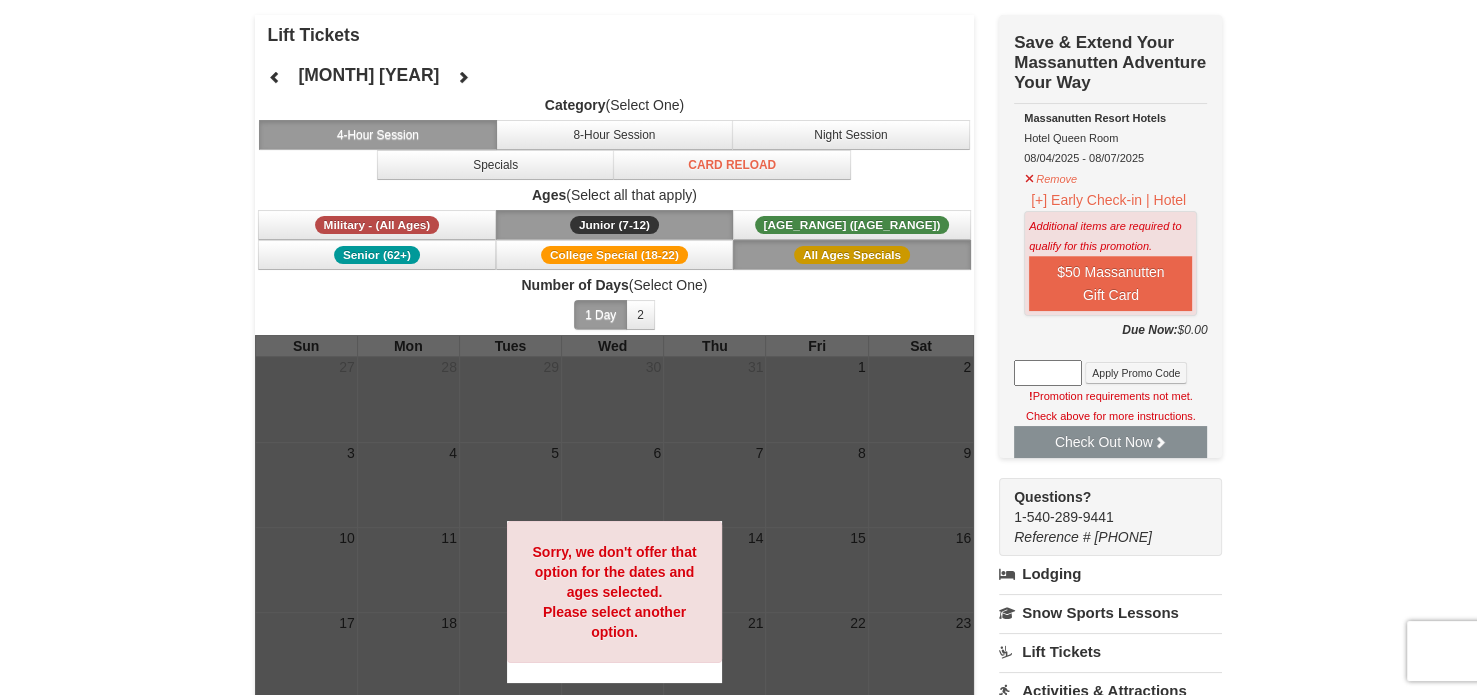 scroll, scrollTop: 0, scrollLeft: 0, axis: both 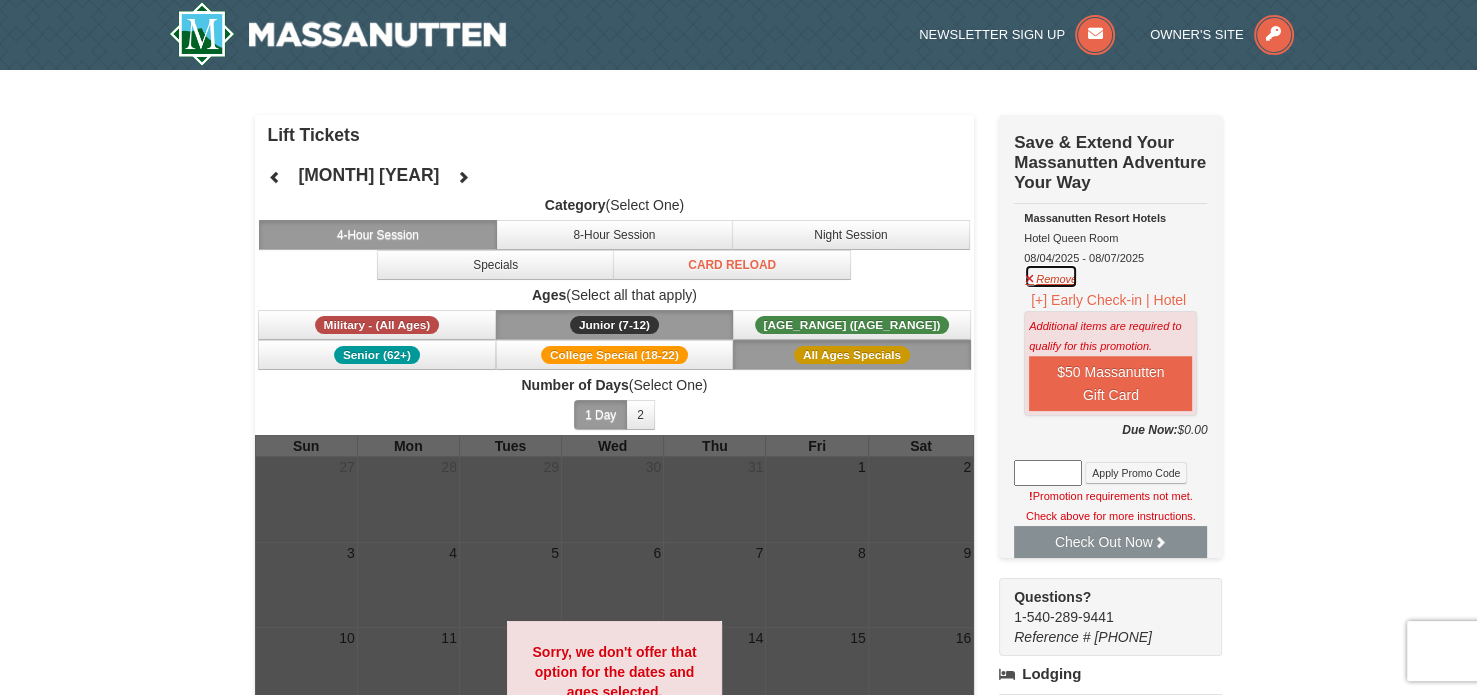click on "Remove" at bounding box center (1051, 276) 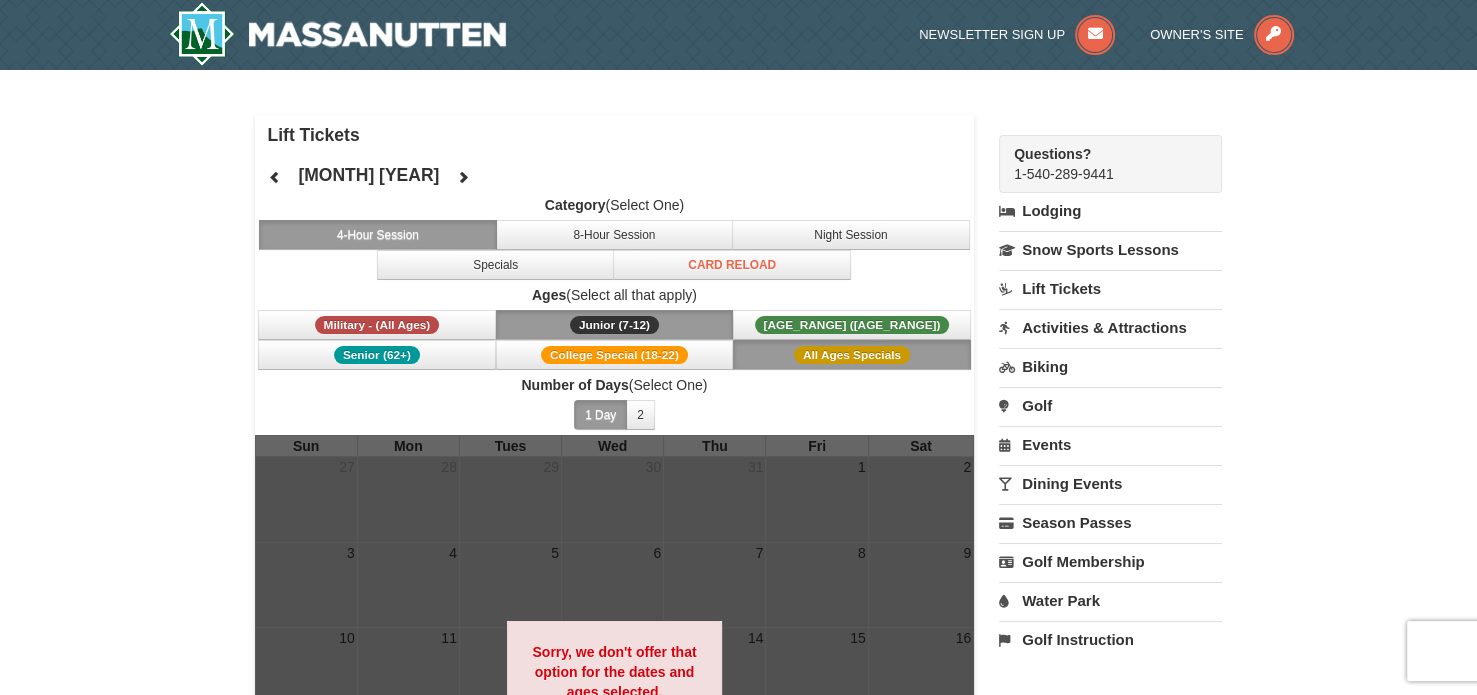 click on "Dining Events" at bounding box center [1110, 483] 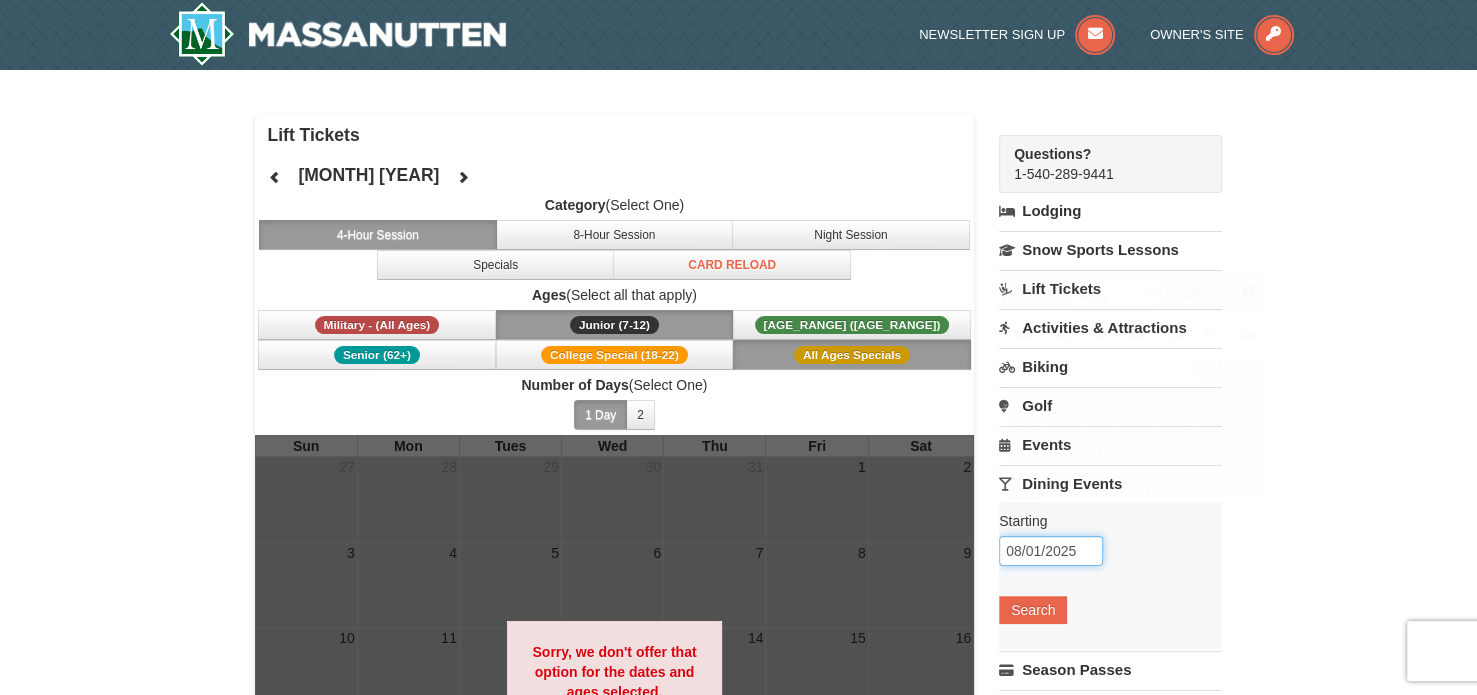 click on "08/01/2025" at bounding box center (1051, 551) 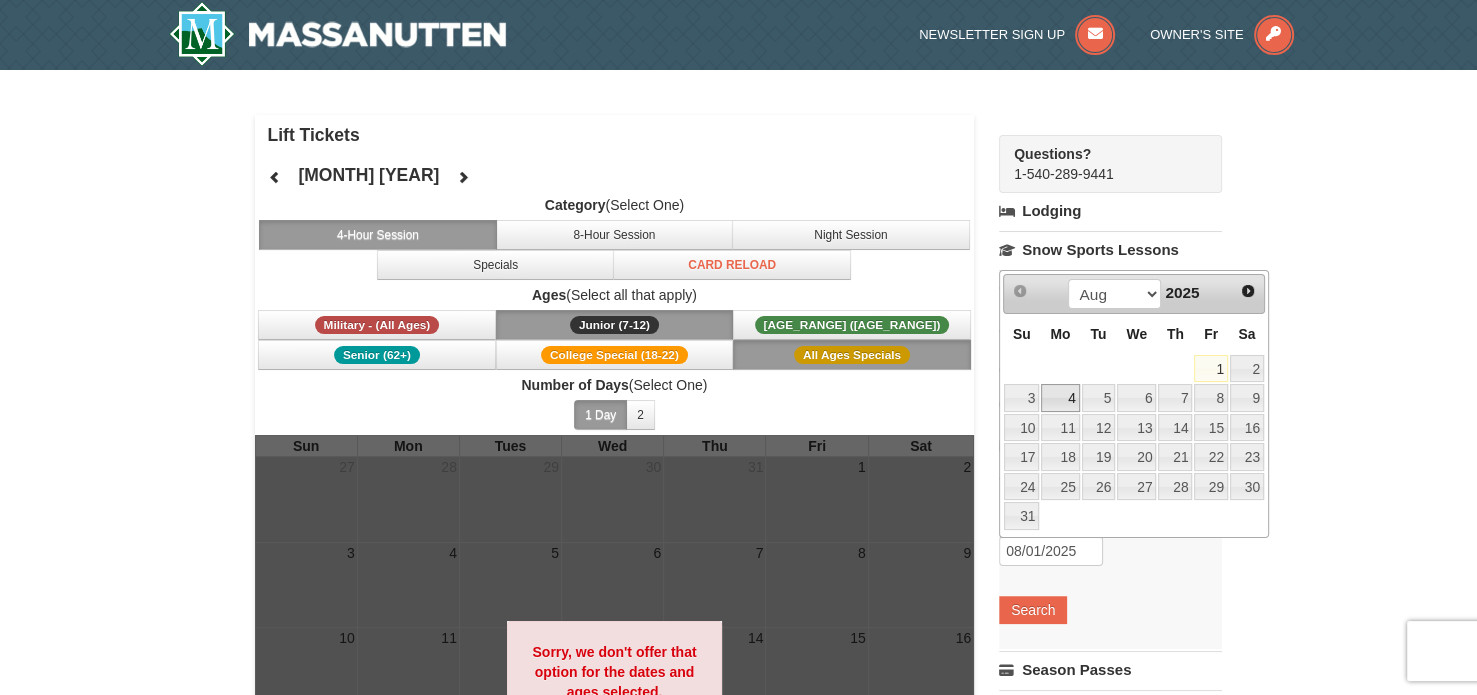 click on "4" at bounding box center [1060, 398] 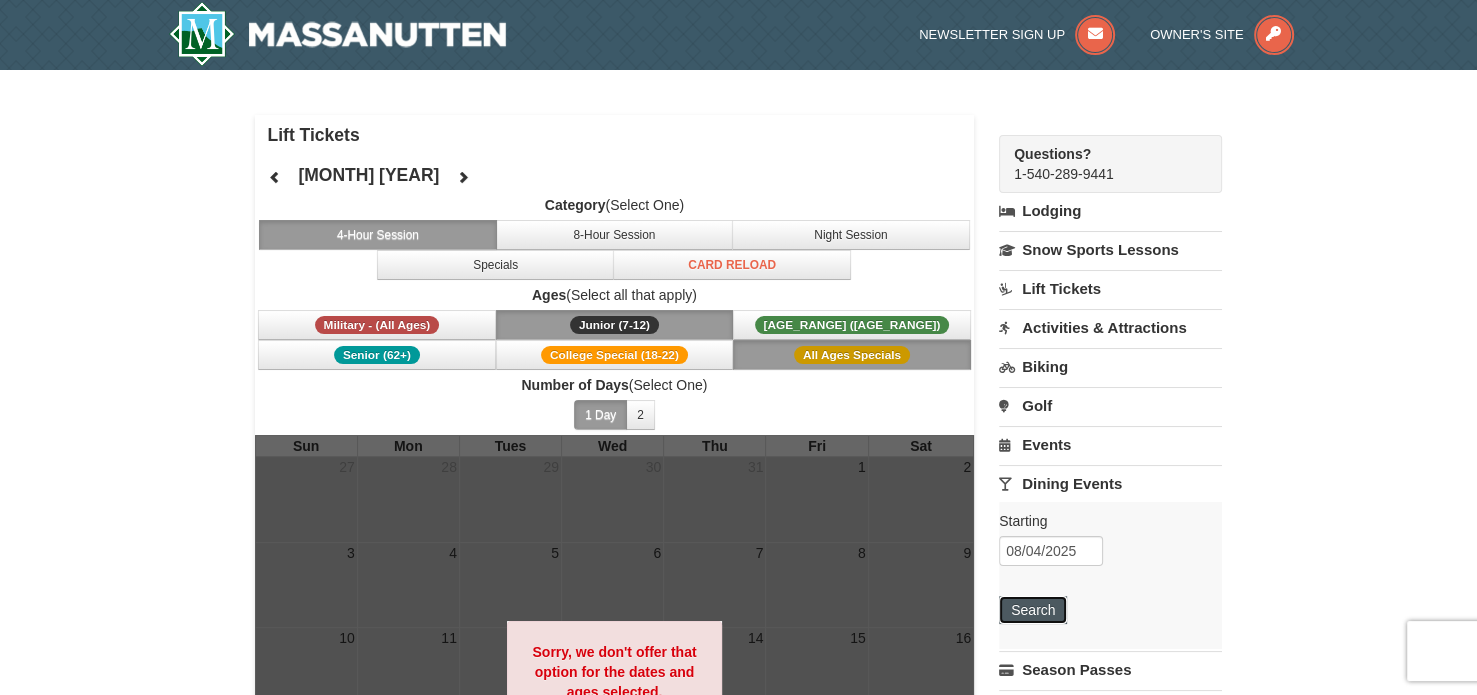 click on "Search" at bounding box center [1033, 610] 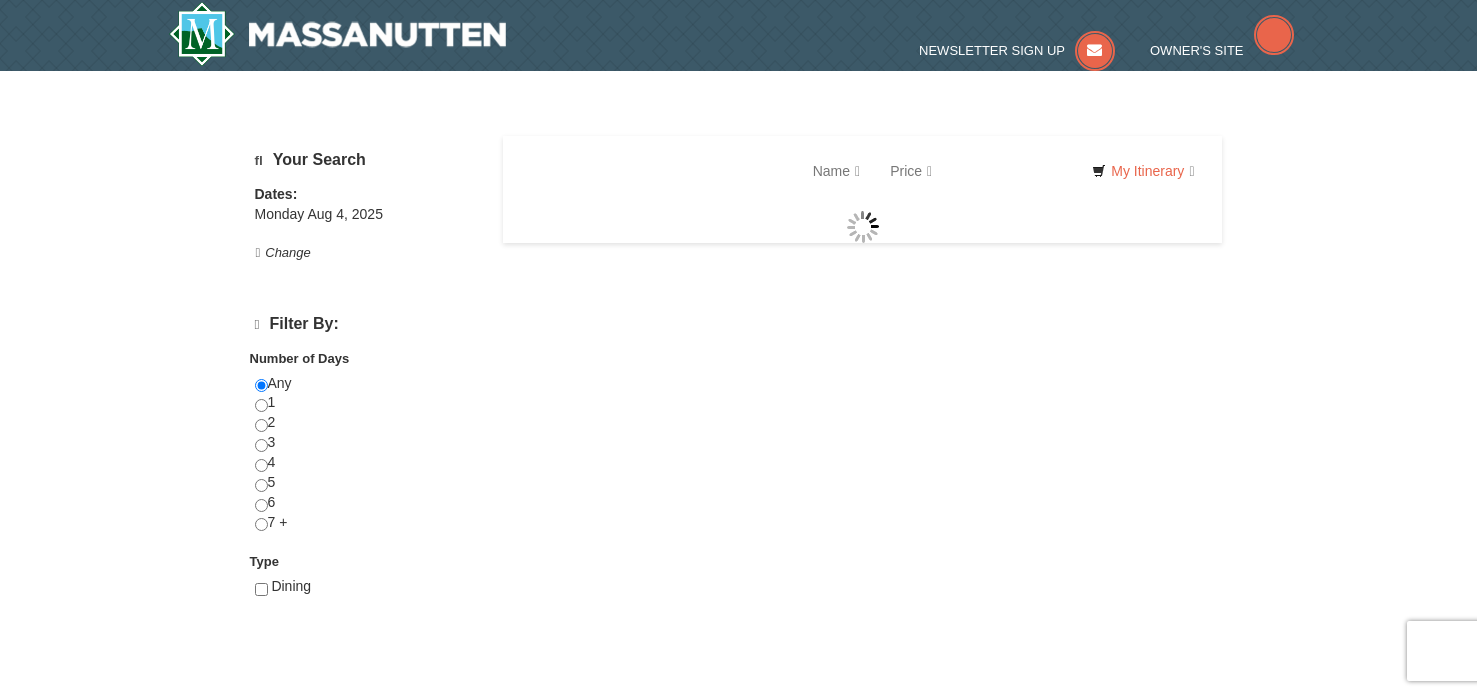 scroll, scrollTop: 0, scrollLeft: 0, axis: both 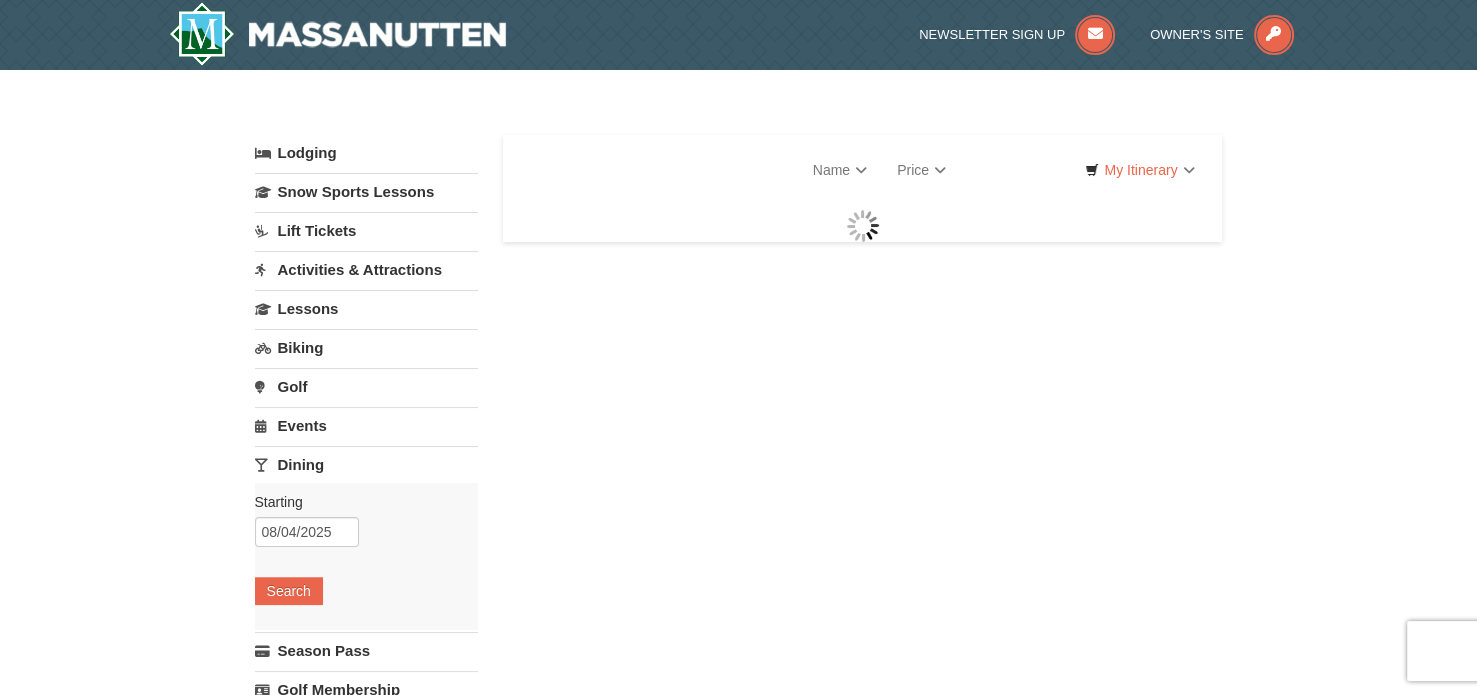 select on "8" 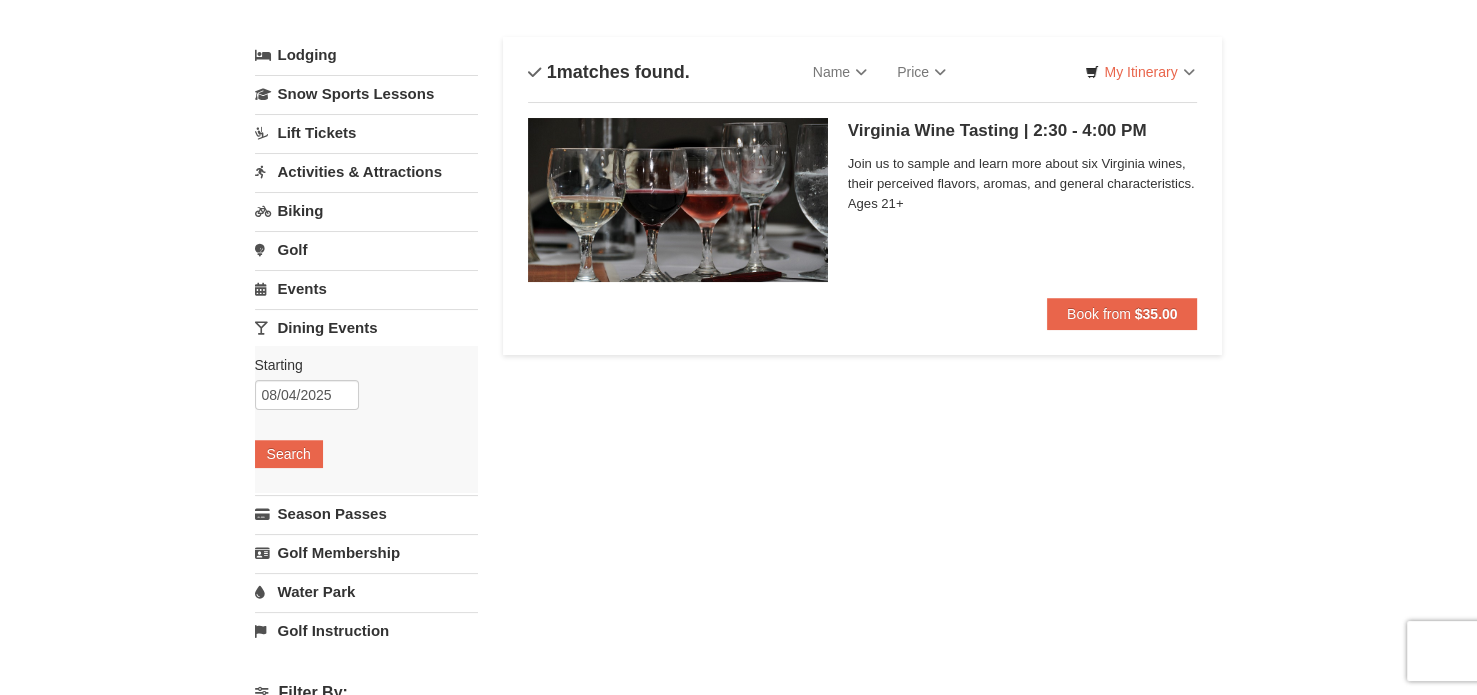 scroll, scrollTop: 0, scrollLeft: 0, axis: both 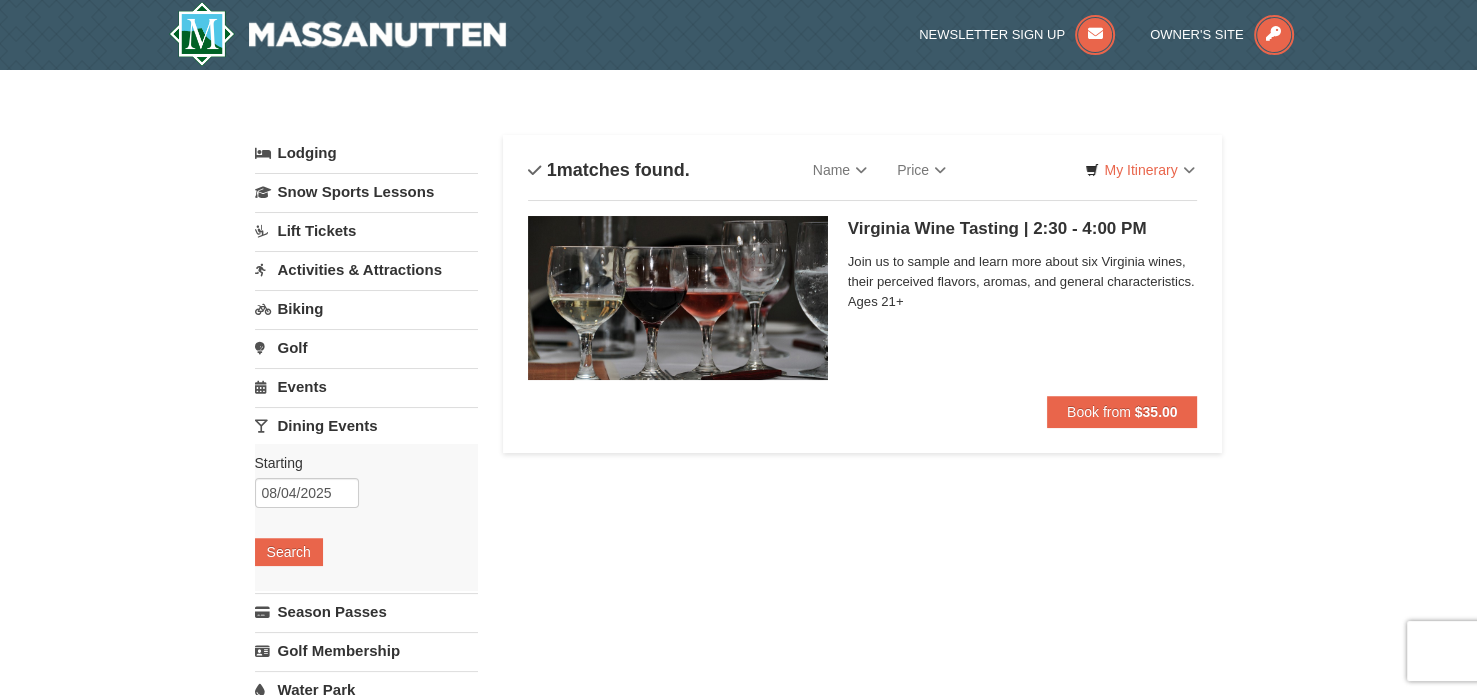 click on "Lodging" at bounding box center (366, 153) 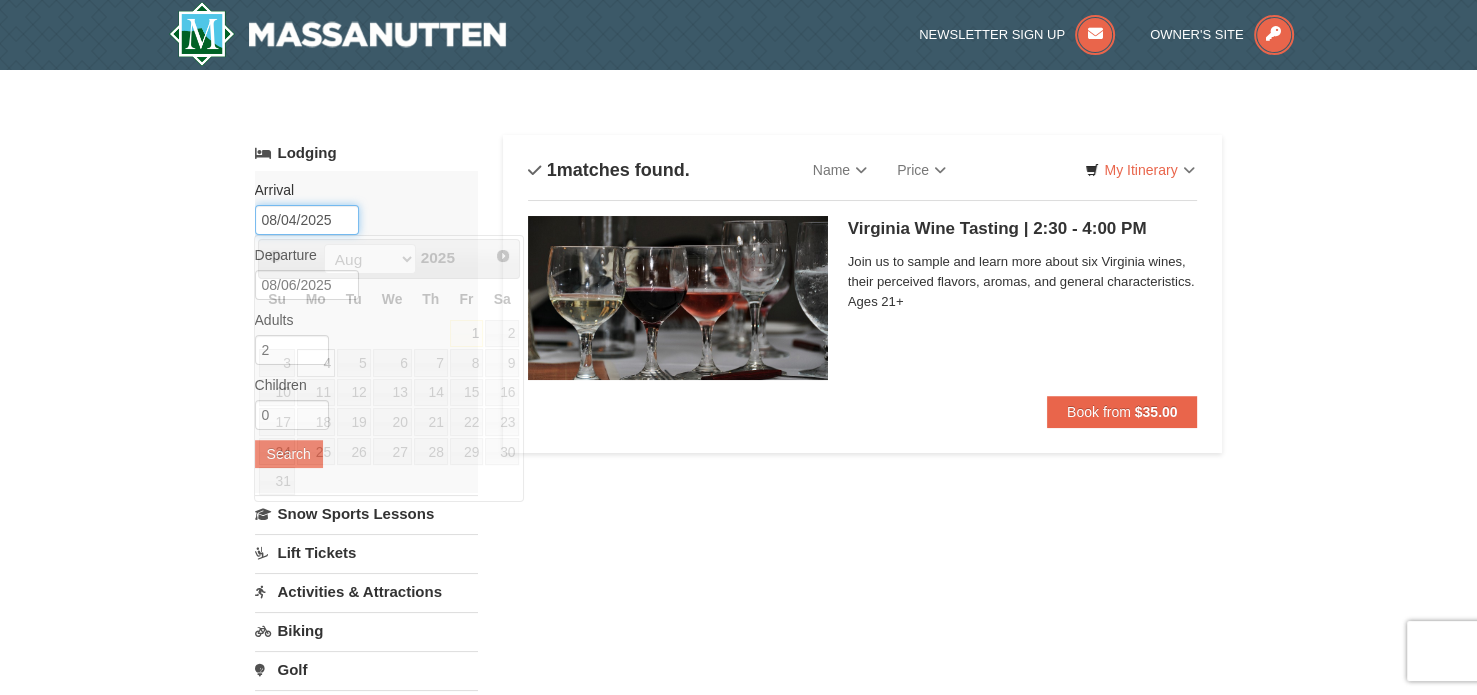 click on "08/04/2025" at bounding box center [307, 220] 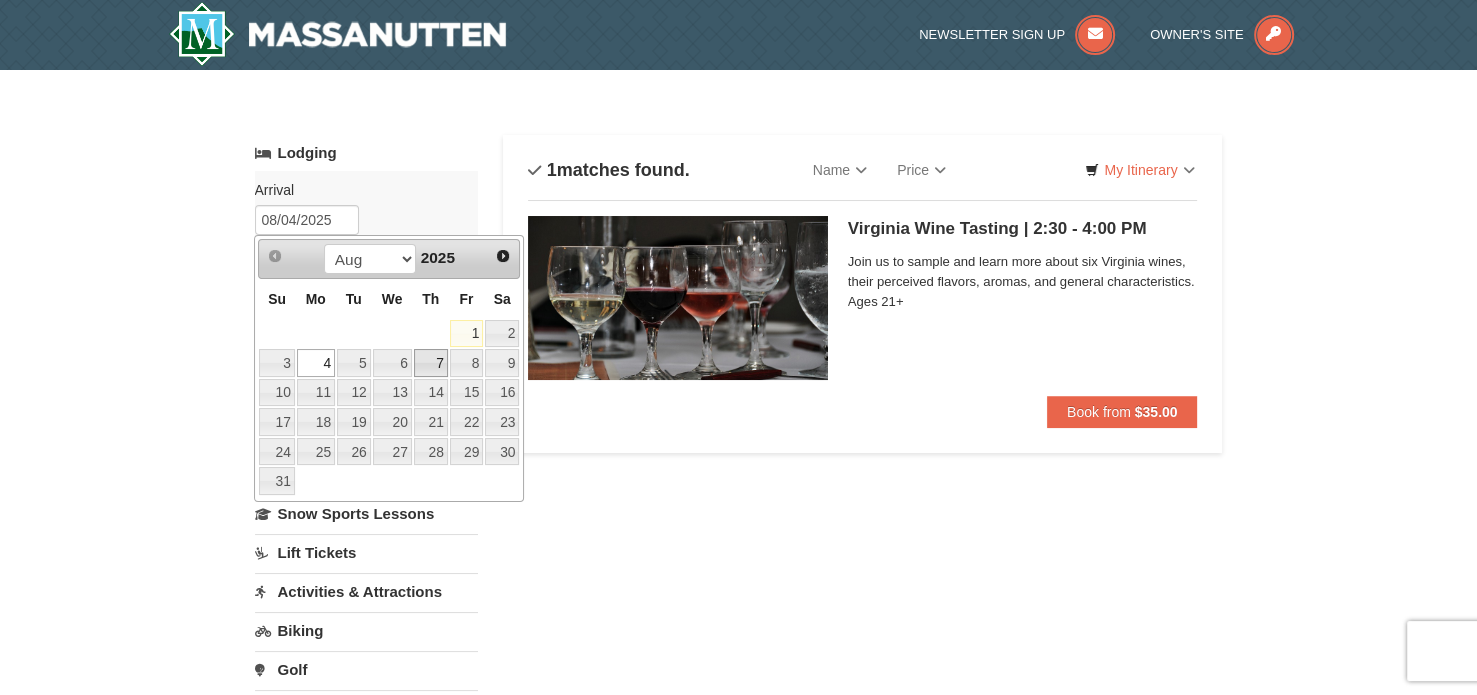 click on "7" at bounding box center (431, 363) 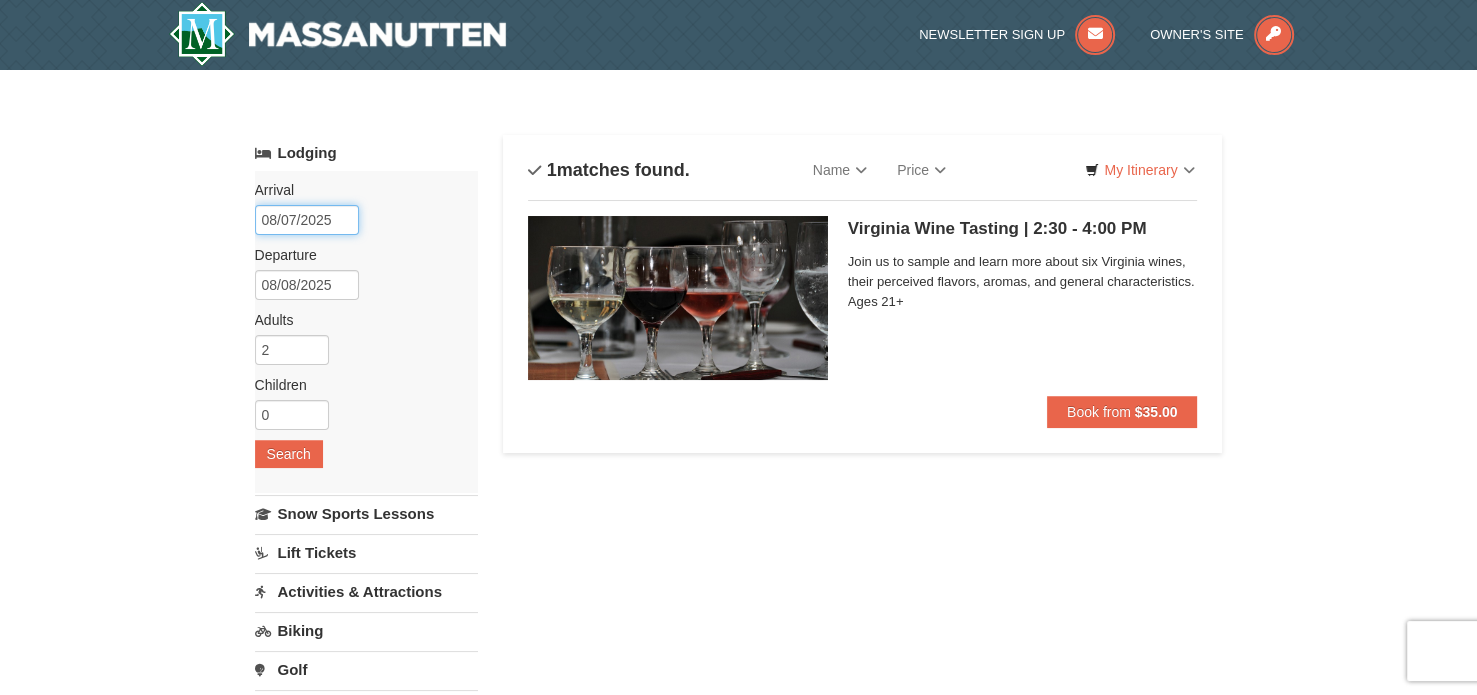 click on "08/07/2025" at bounding box center (307, 220) 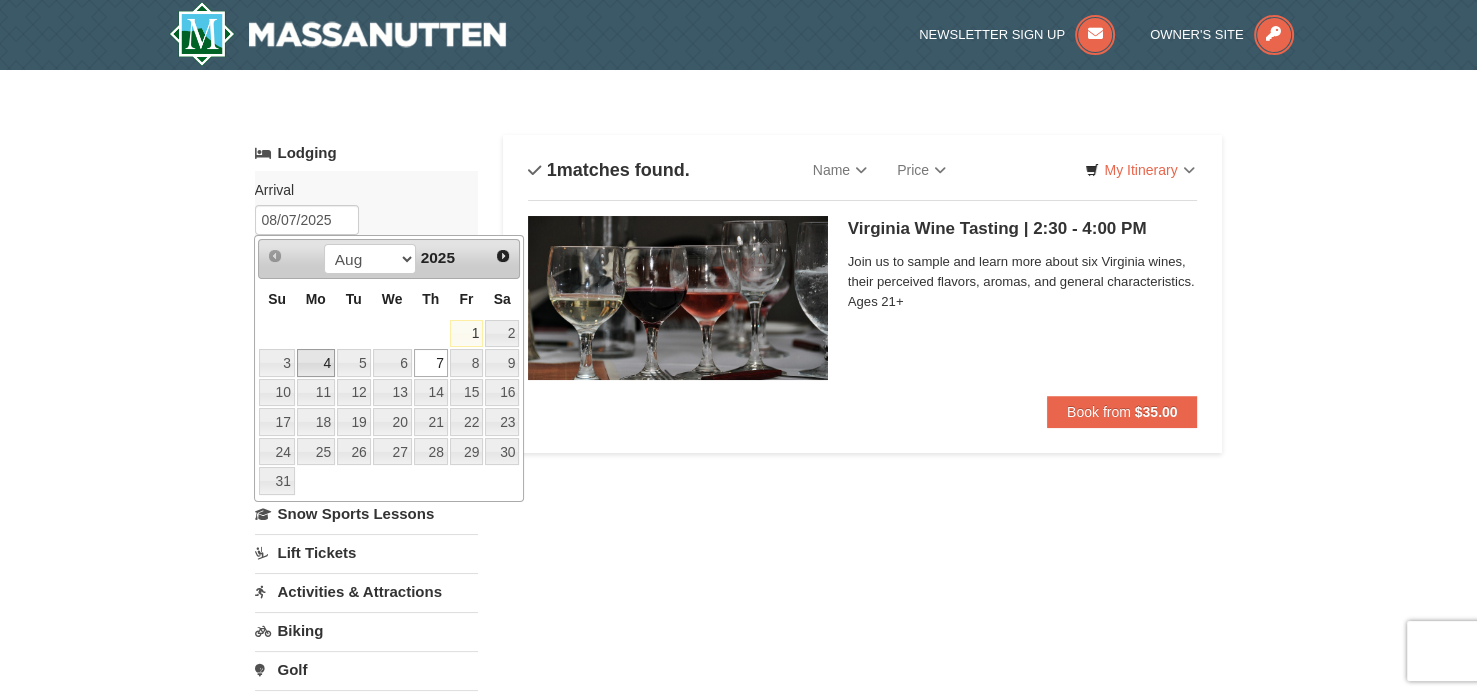 click on "4" at bounding box center (316, 363) 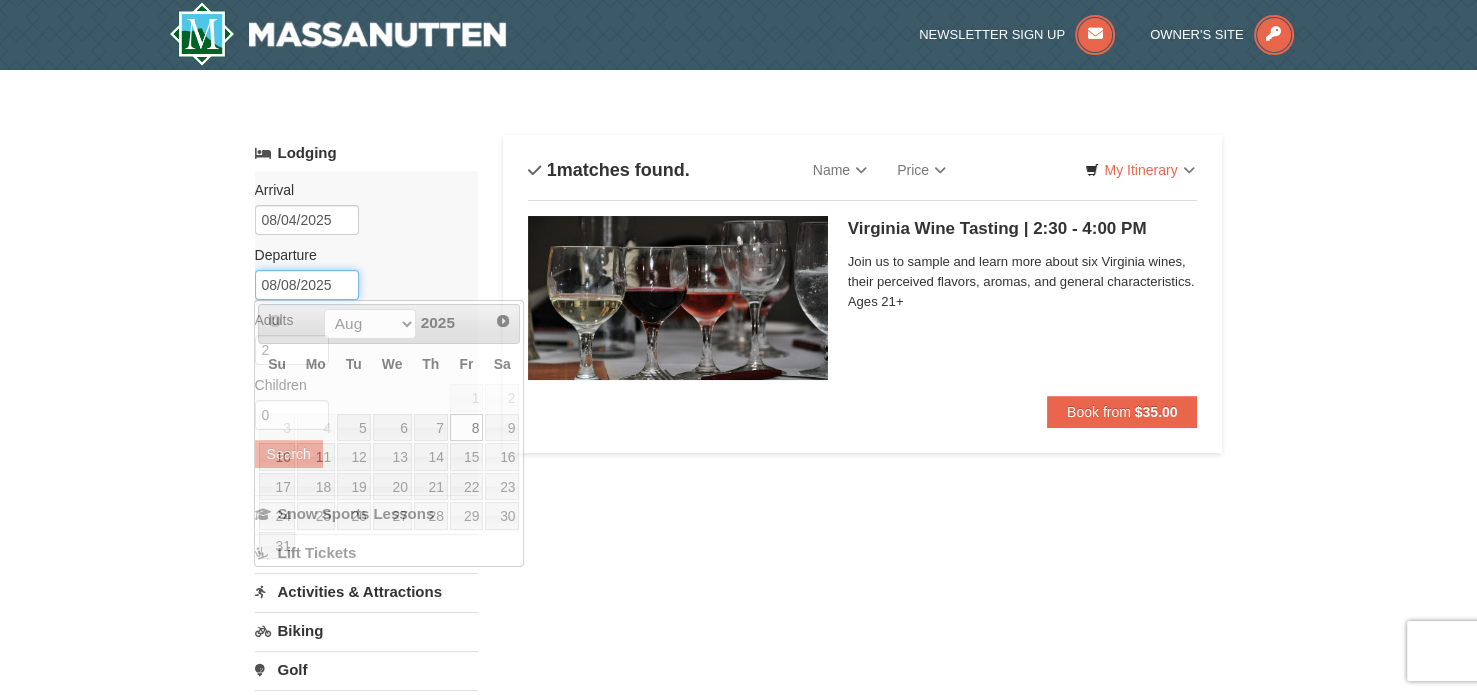 click on "08/08/2025" at bounding box center [307, 285] 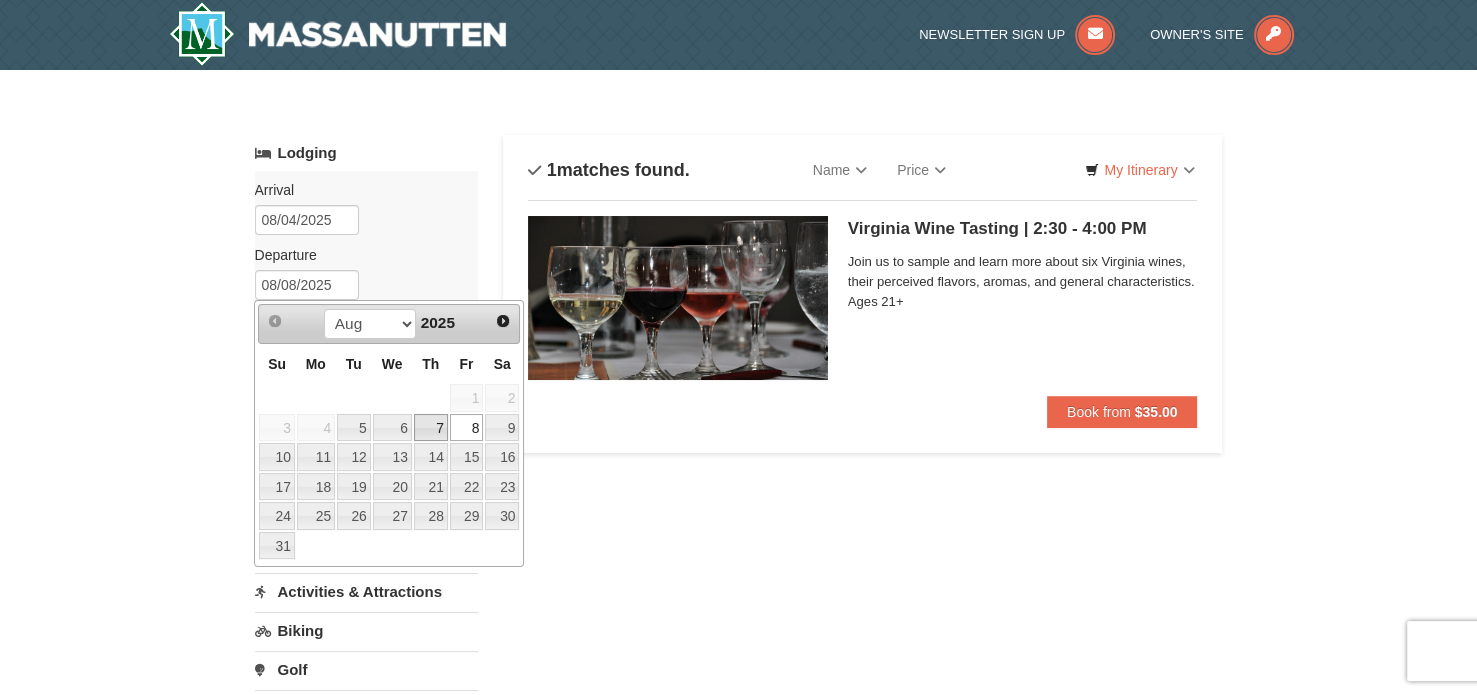 click on "7" at bounding box center (431, 428) 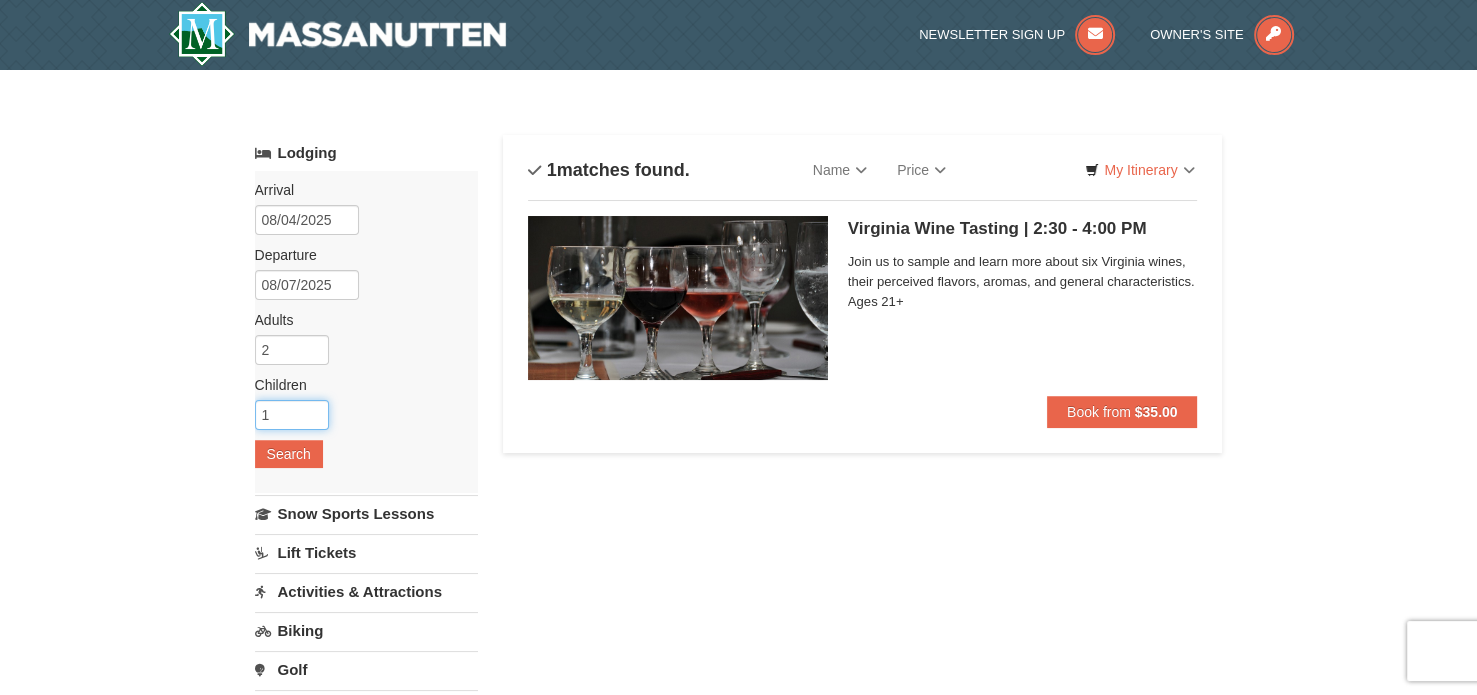 click on "1" at bounding box center (292, 415) 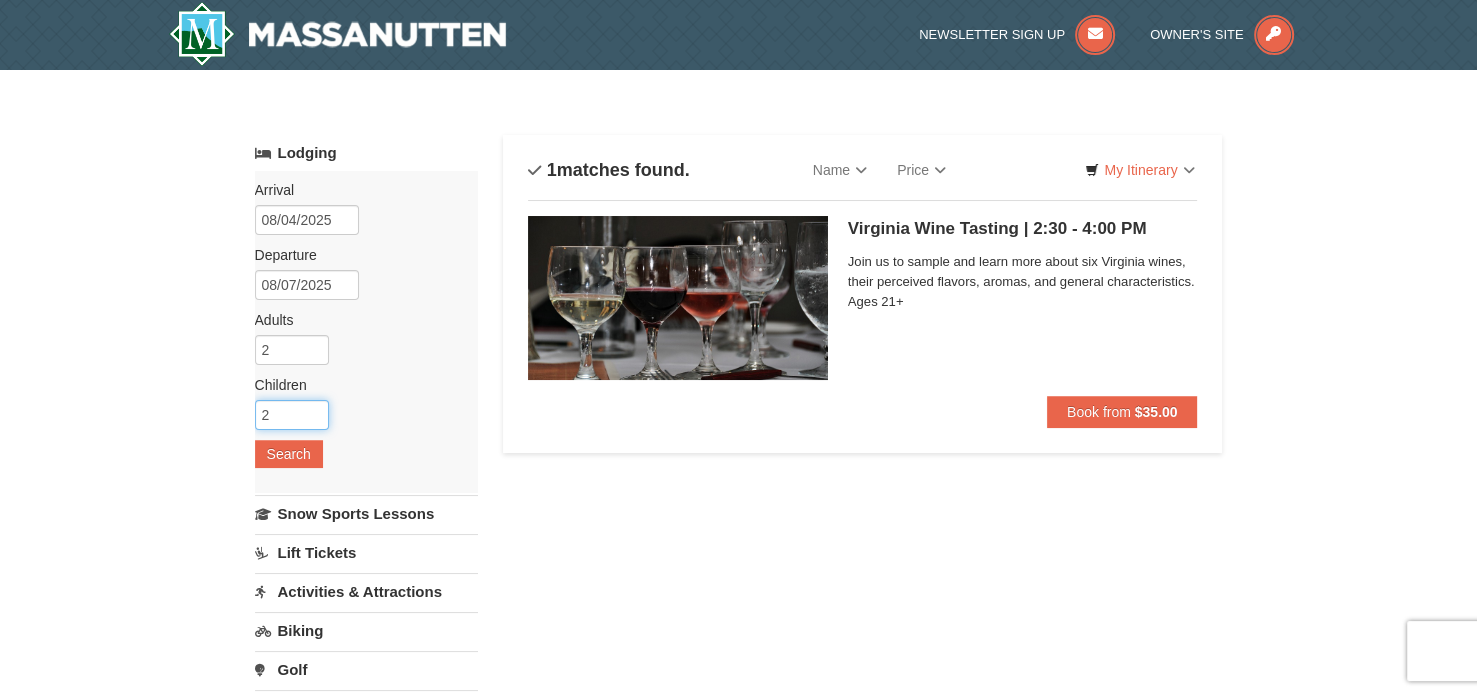 type on "2" 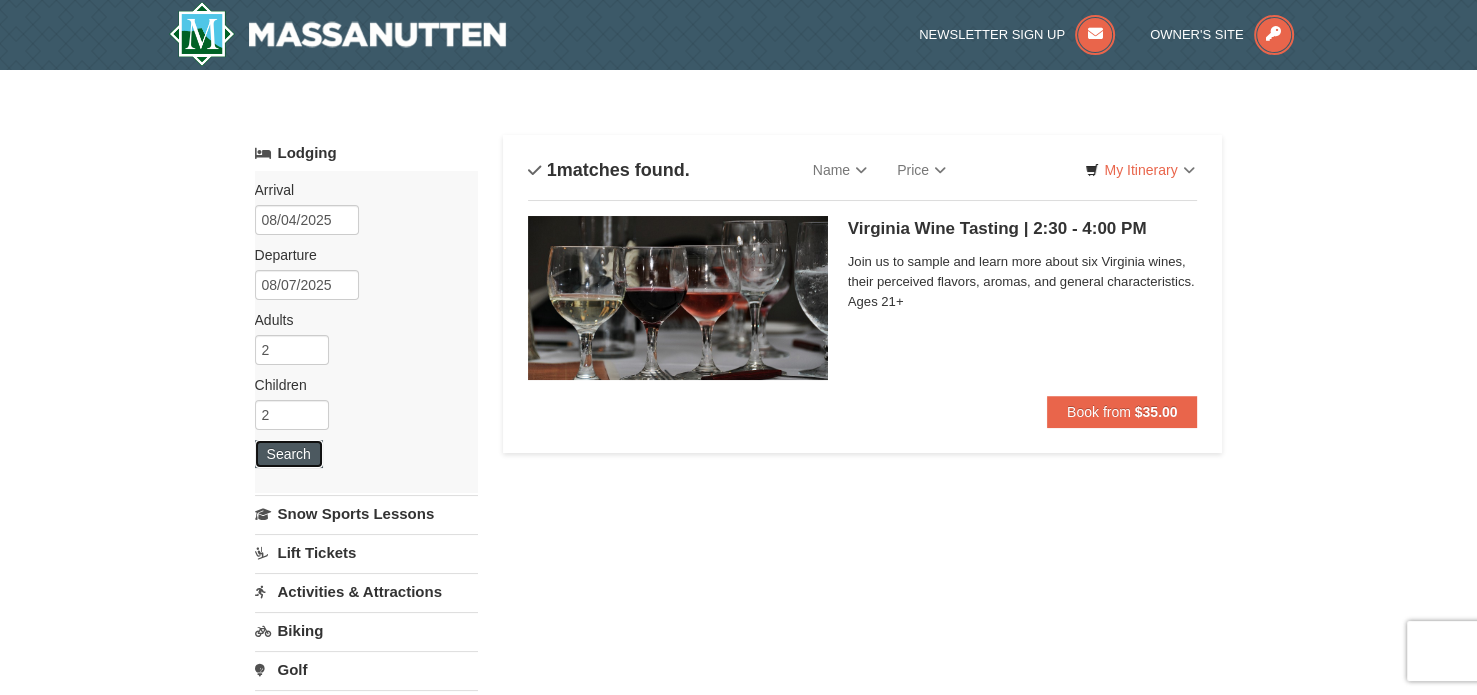 click on "Search" at bounding box center [289, 454] 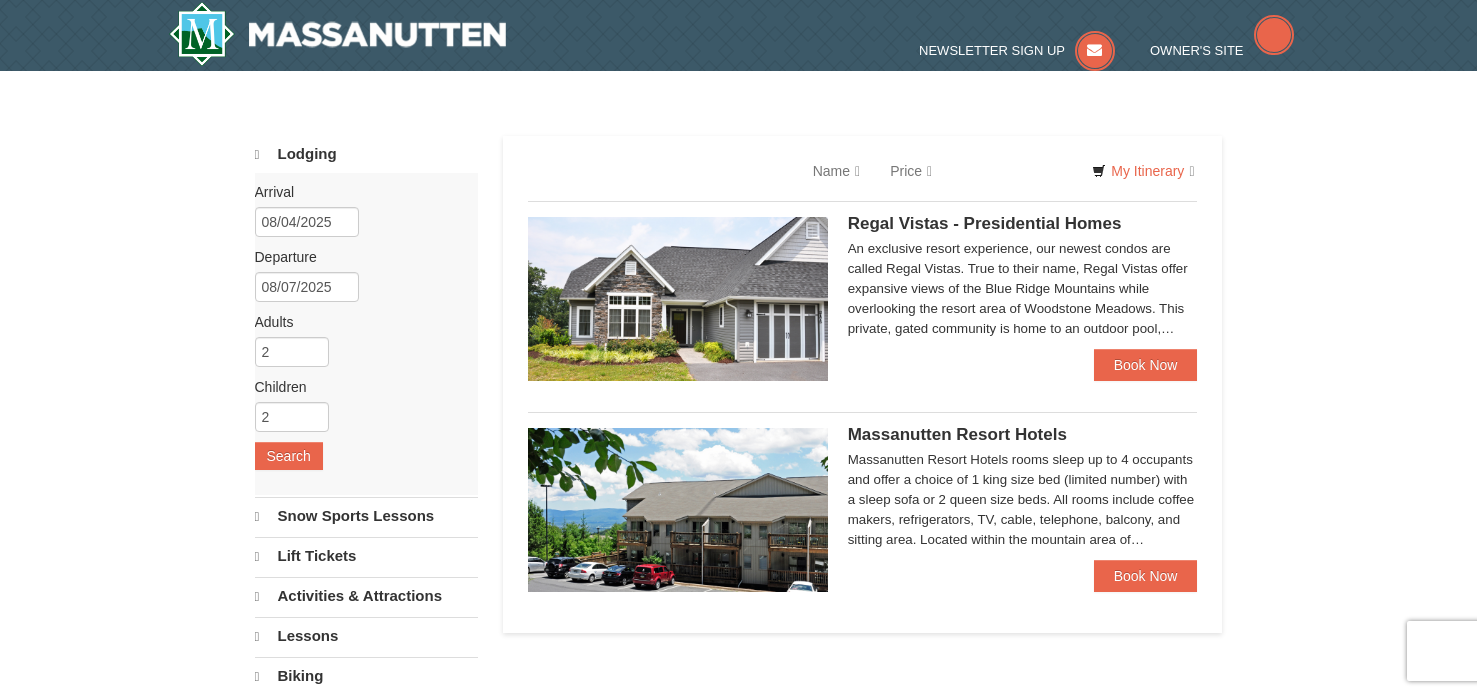 scroll, scrollTop: 0, scrollLeft: 0, axis: both 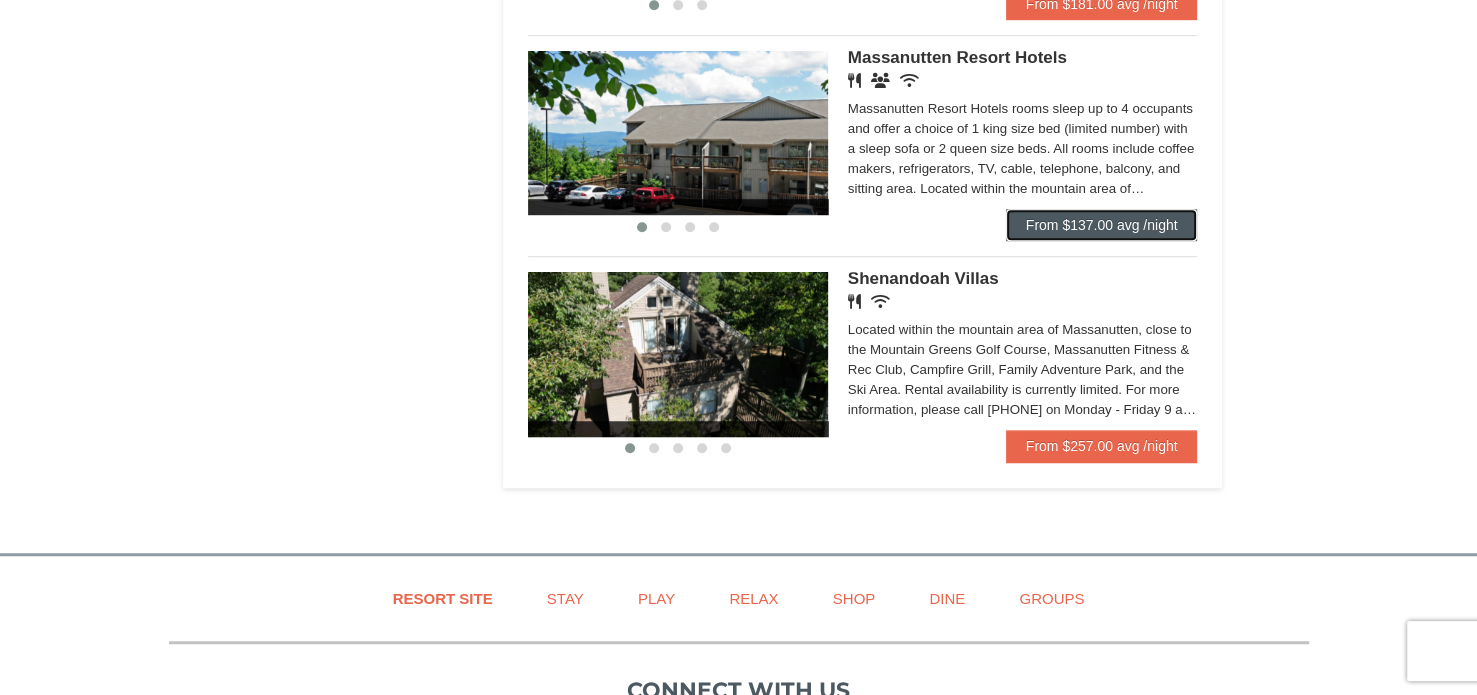 click on "From $137.00 avg /night" at bounding box center (1102, 225) 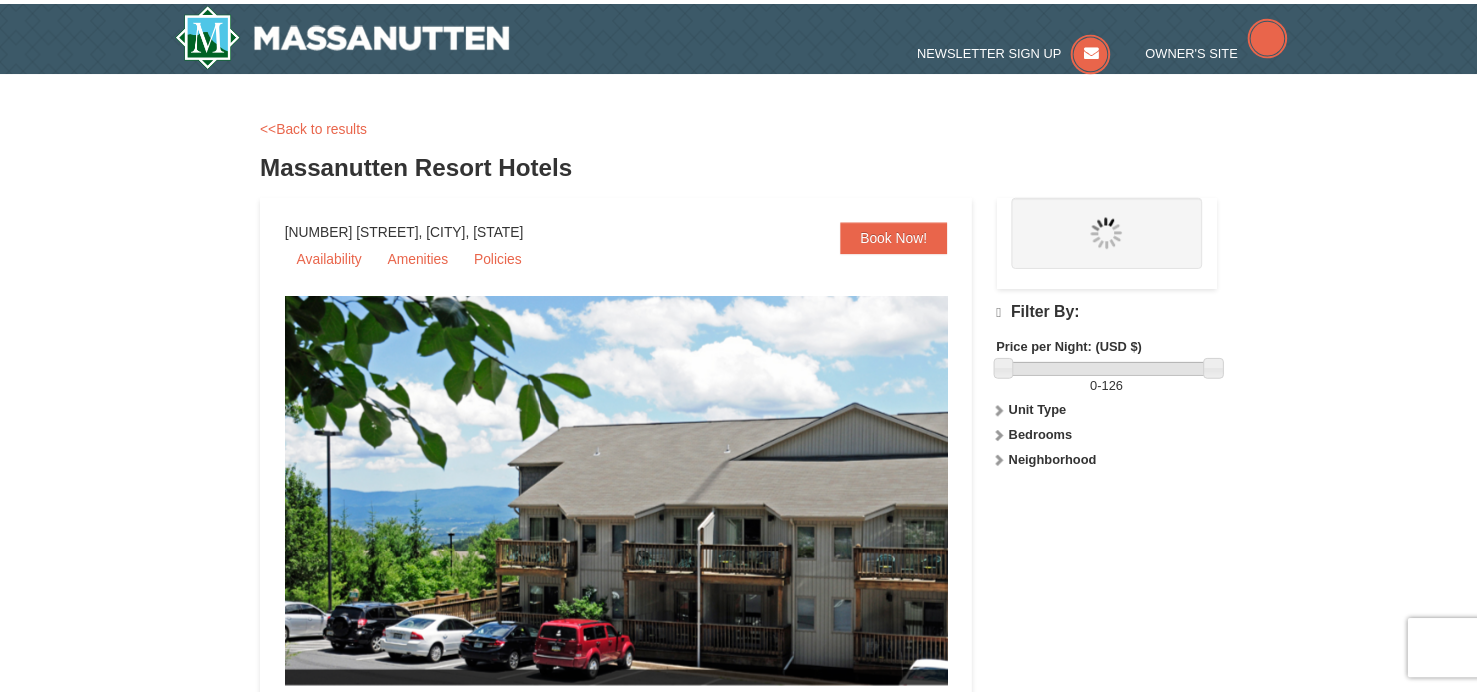 scroll, scrollTop: 0, scrollLeft: 0, axis: both 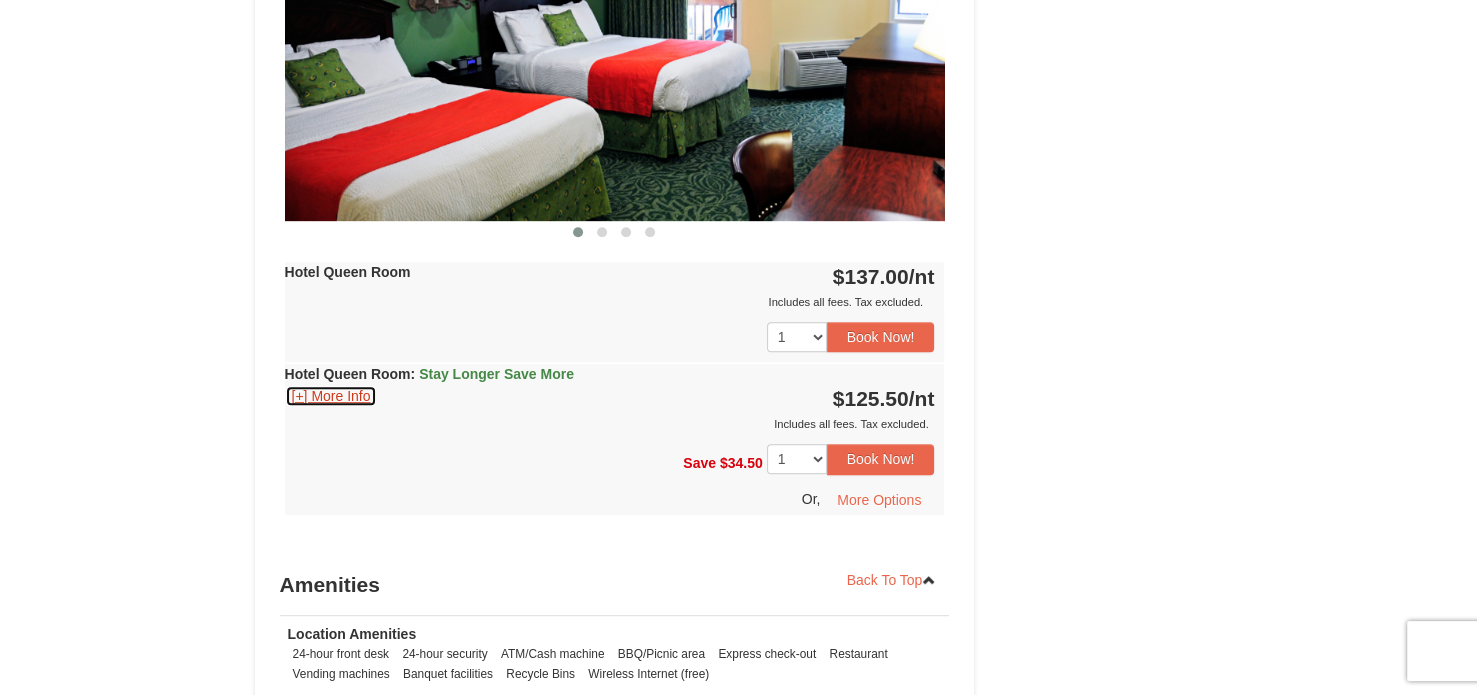 click on "[+] More Info" at bounding box center [331, 396] 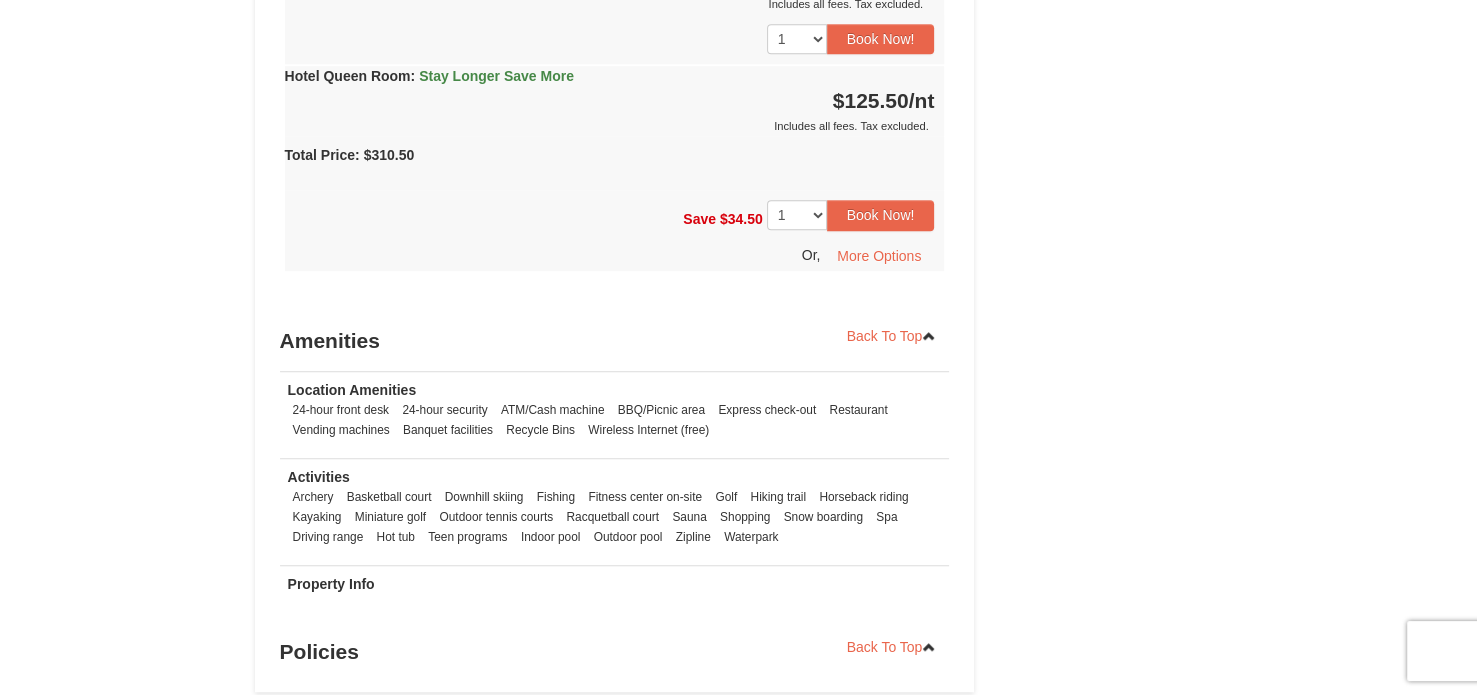 scroll, scrollTop: 1300, scrollLeft: 0, axis: vertical 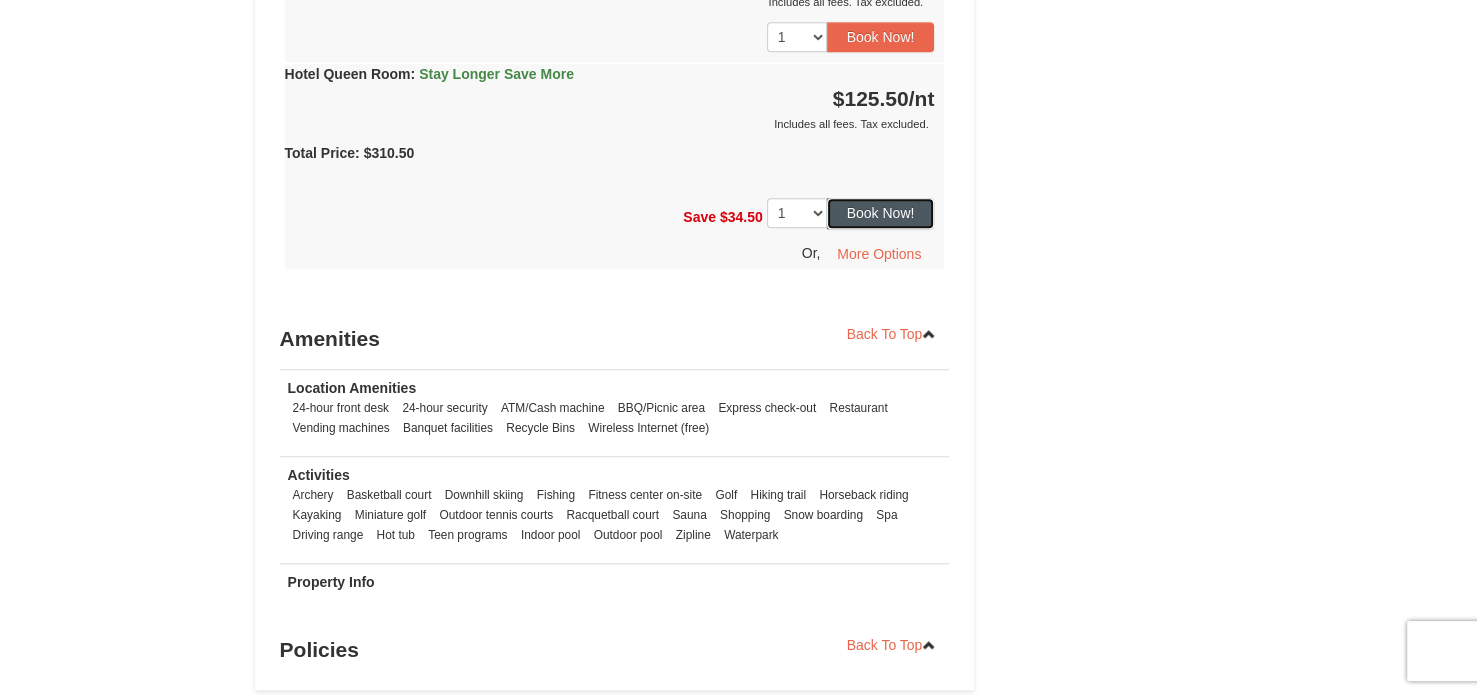 click on "Book Now!" at bounding box center [881, 213] 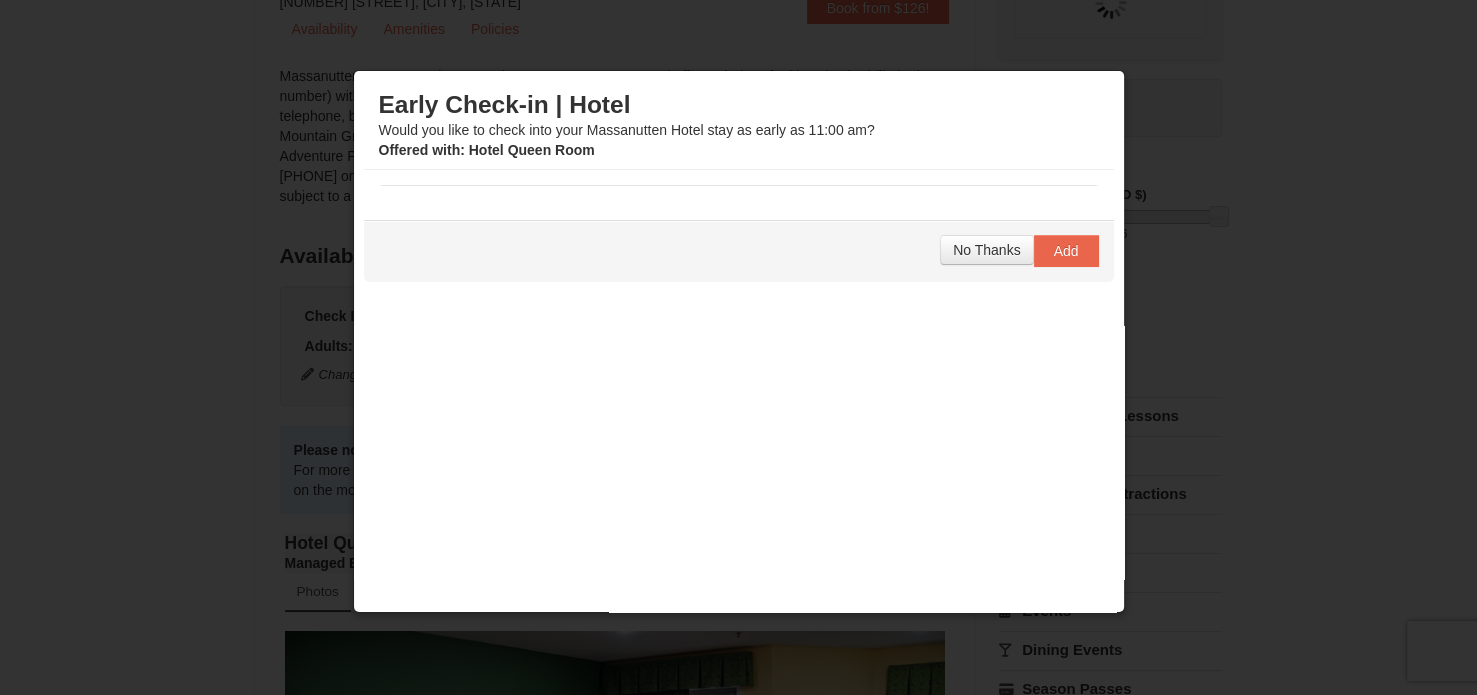 scroll, scrollTop: 194, scrollLeft: 0, axis: vertical 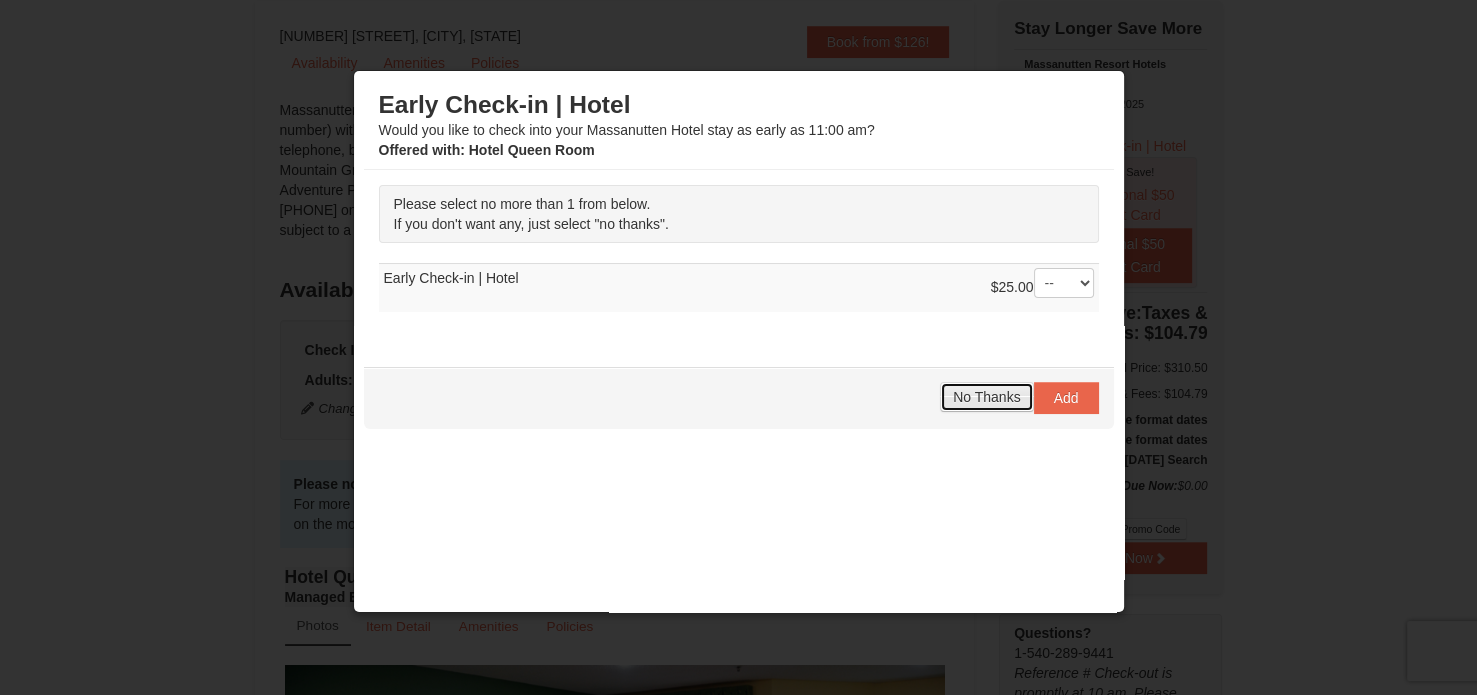click on "No Thanks" at bounding box center (986, 397) 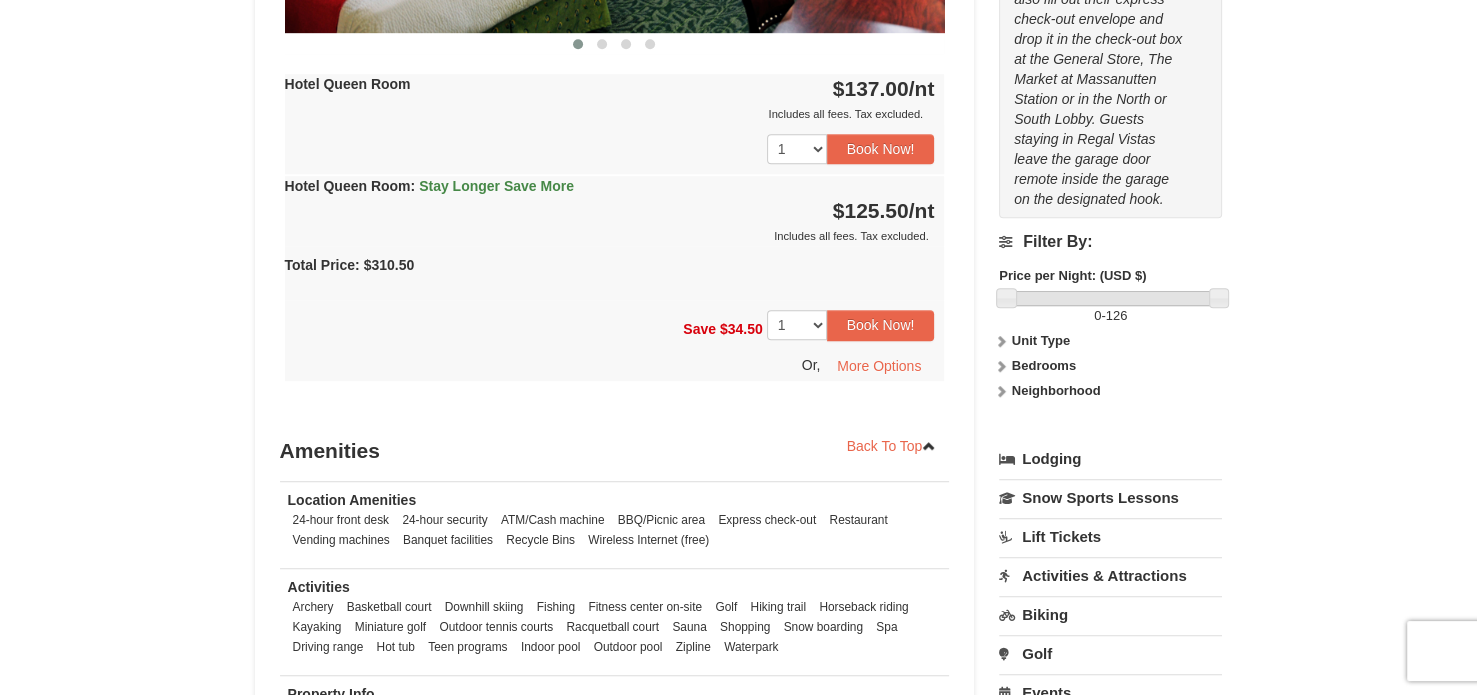 scroll, scrollTop: 1194, scrollLeft: 0, axis: vertical 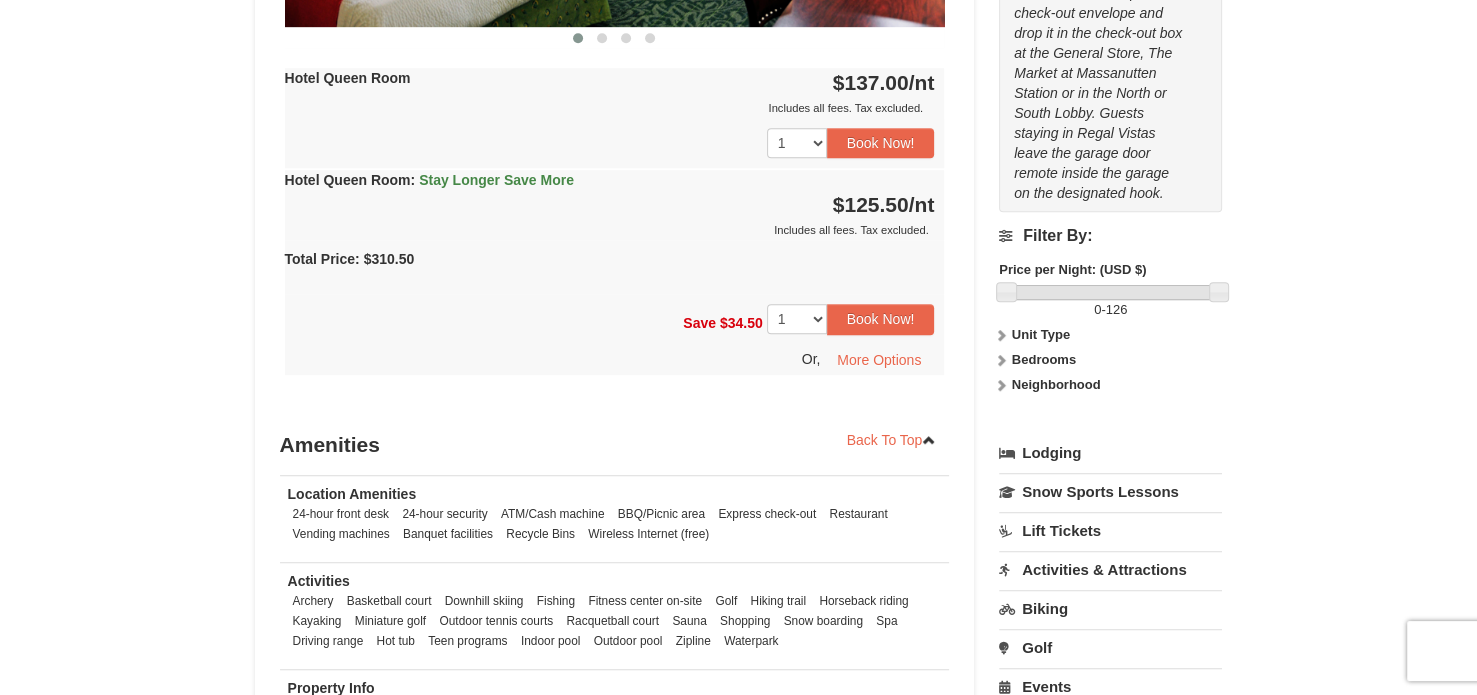 click on "Water Park" at bounding box center [1110, 842] 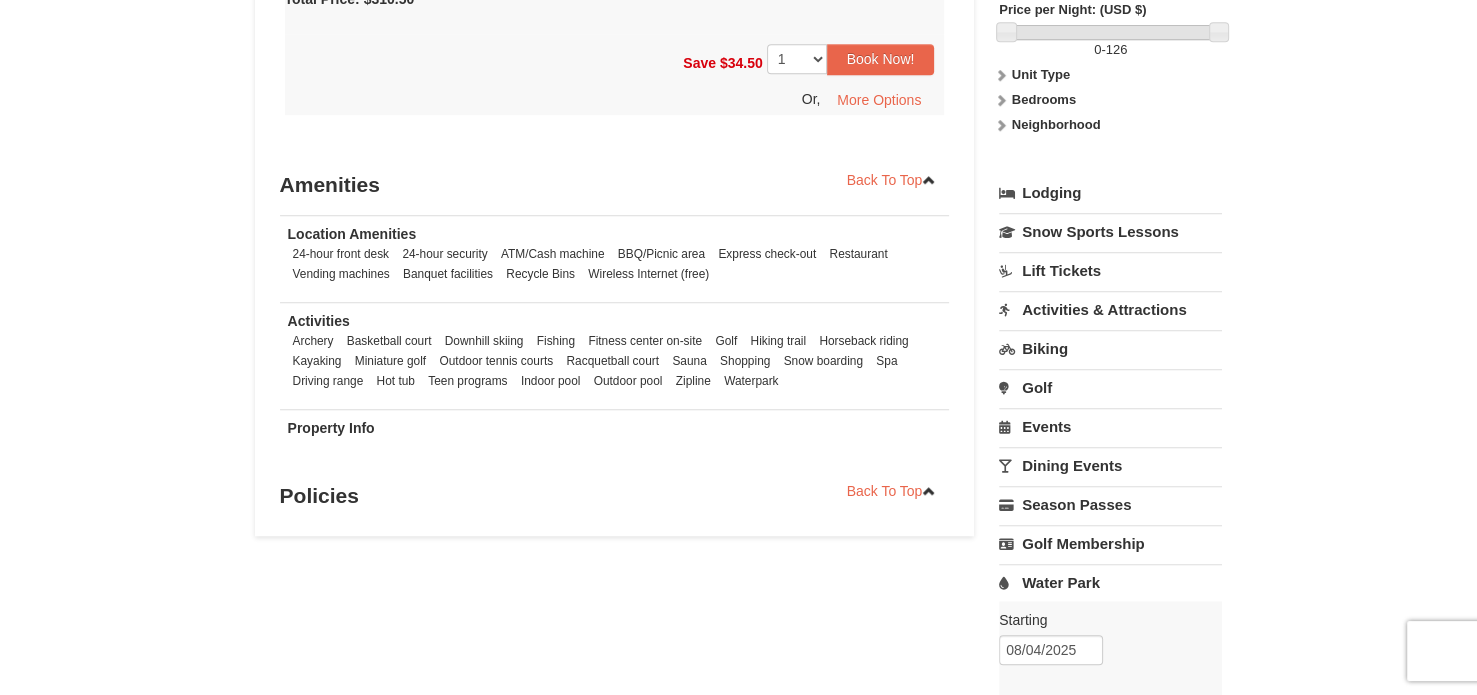 scroll, scrollTop: 1394, scrollLeft: 0, axis: vertical 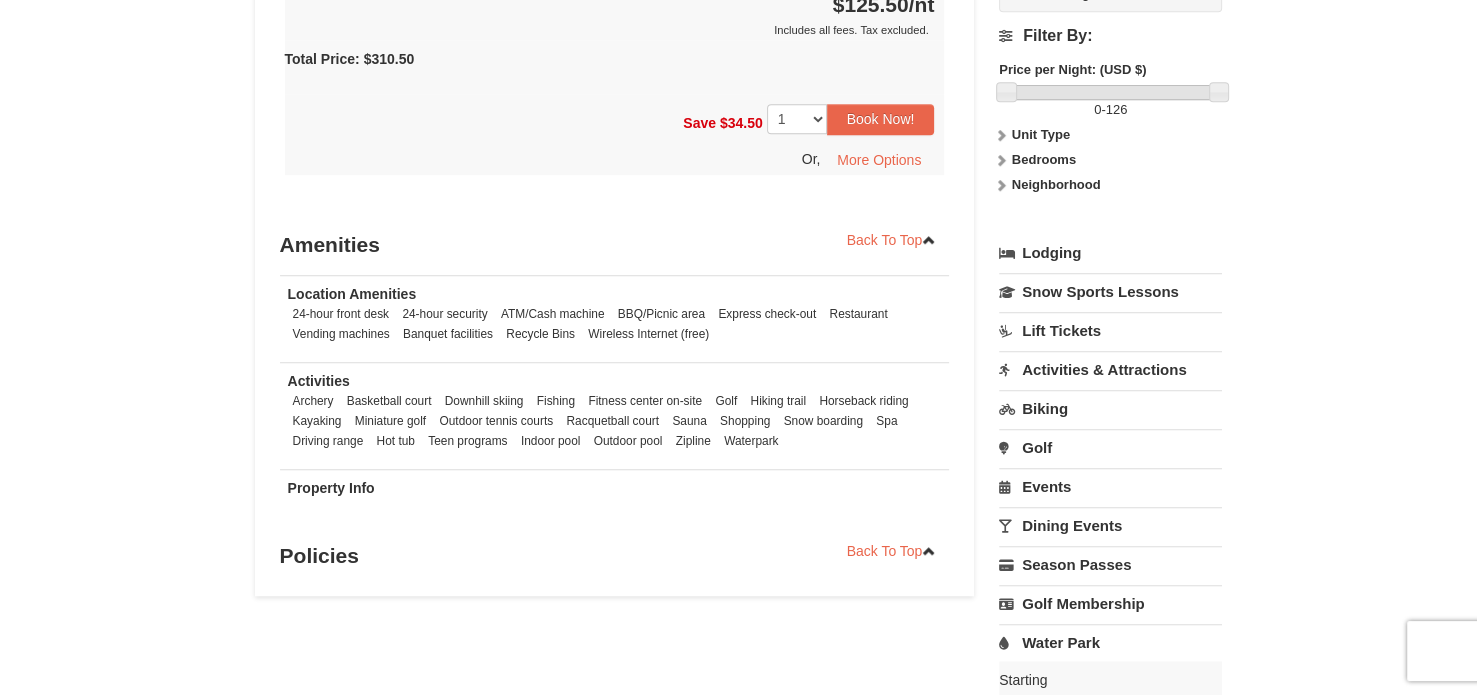 click on "Starting Please format dates MM/DD/YYYY Please format dates MM/DD/YYYY
08/04/2025
Search" at bounding box center [1110, 734] 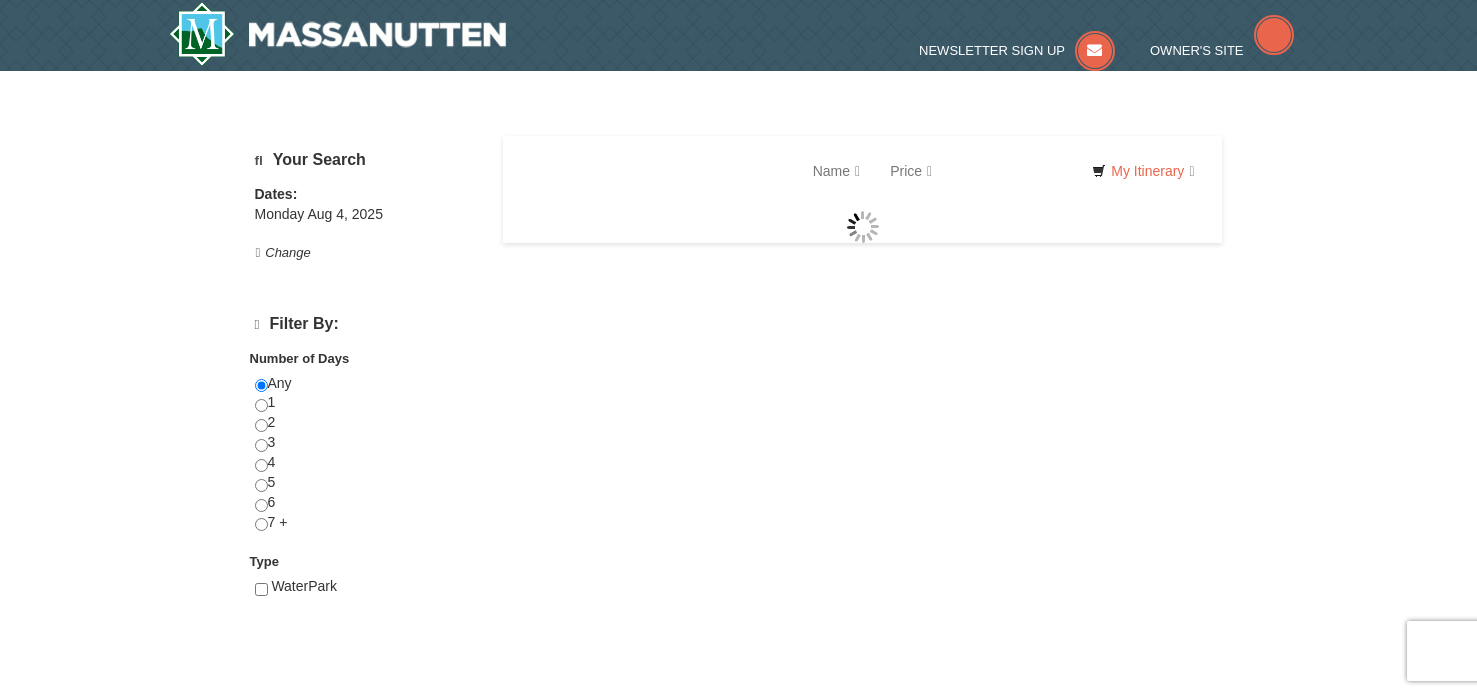 scroll, scrollTop: 0, scrollLeft: 0, axis: both 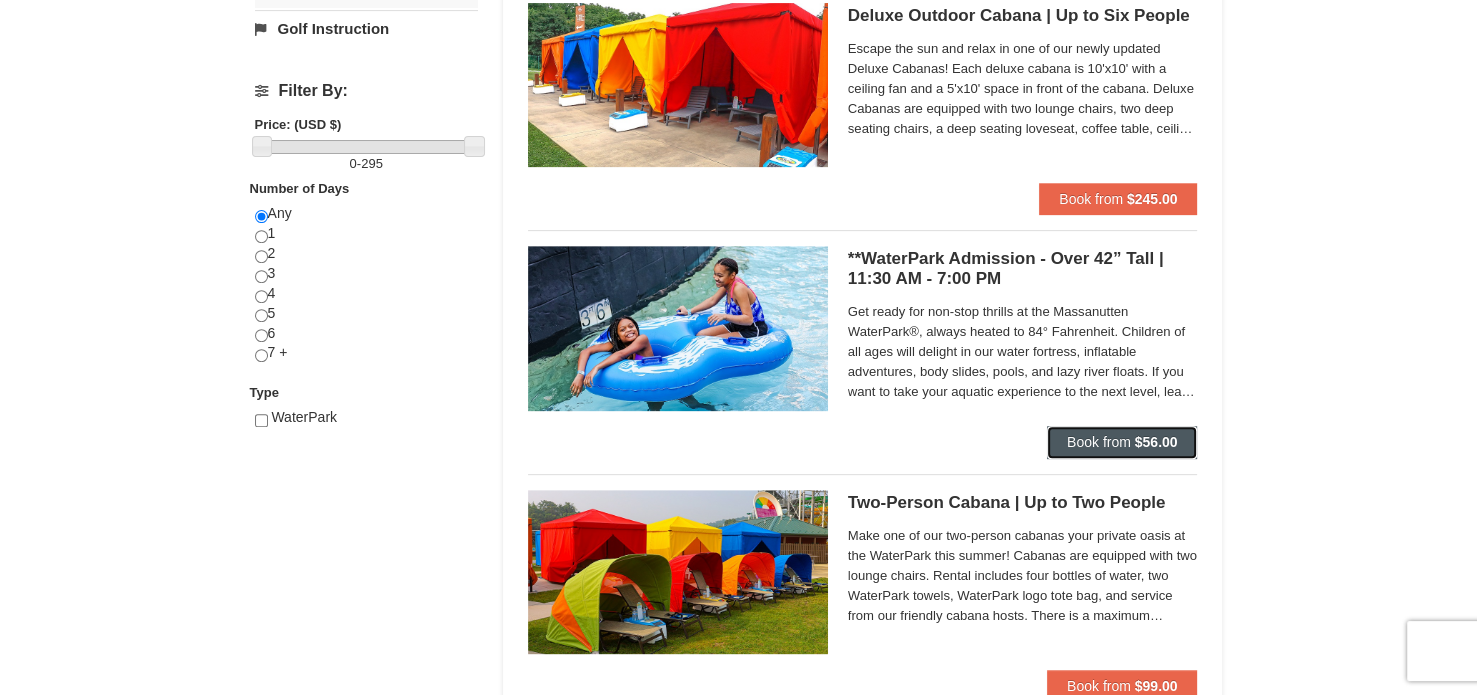 click on "Book from" at bounding box center (1099, 442) 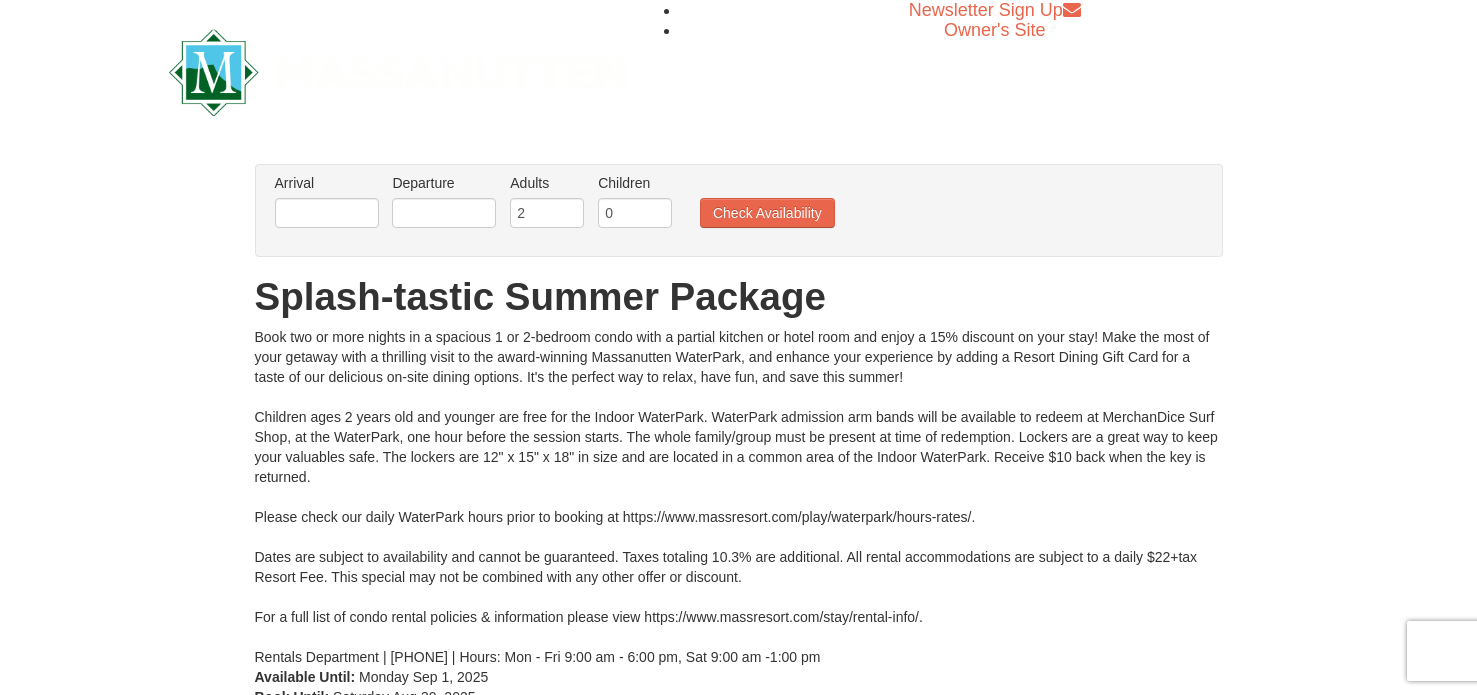 scroll, scrollTop: 0, scrollLeft: 0, axis: both 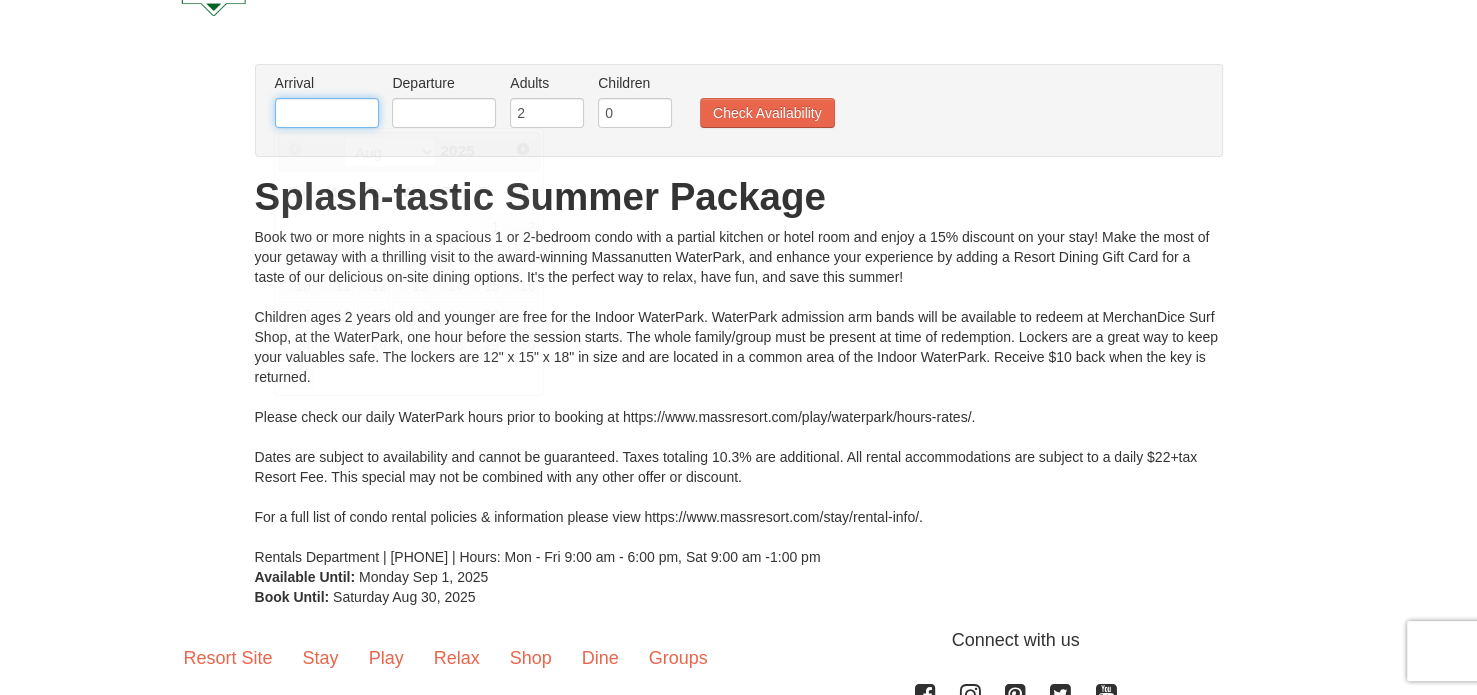 click at bounding box center (327, 113) 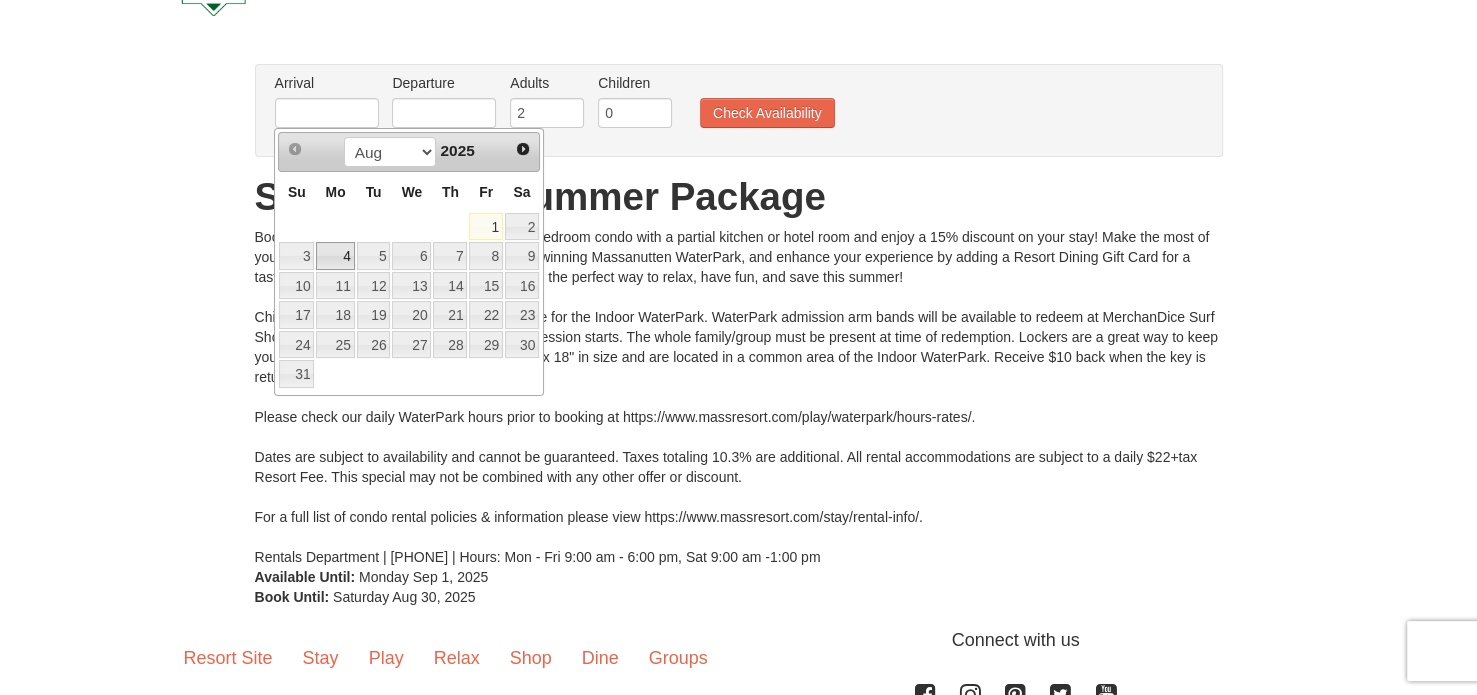 click on "4" at bounding box center [335, 256] 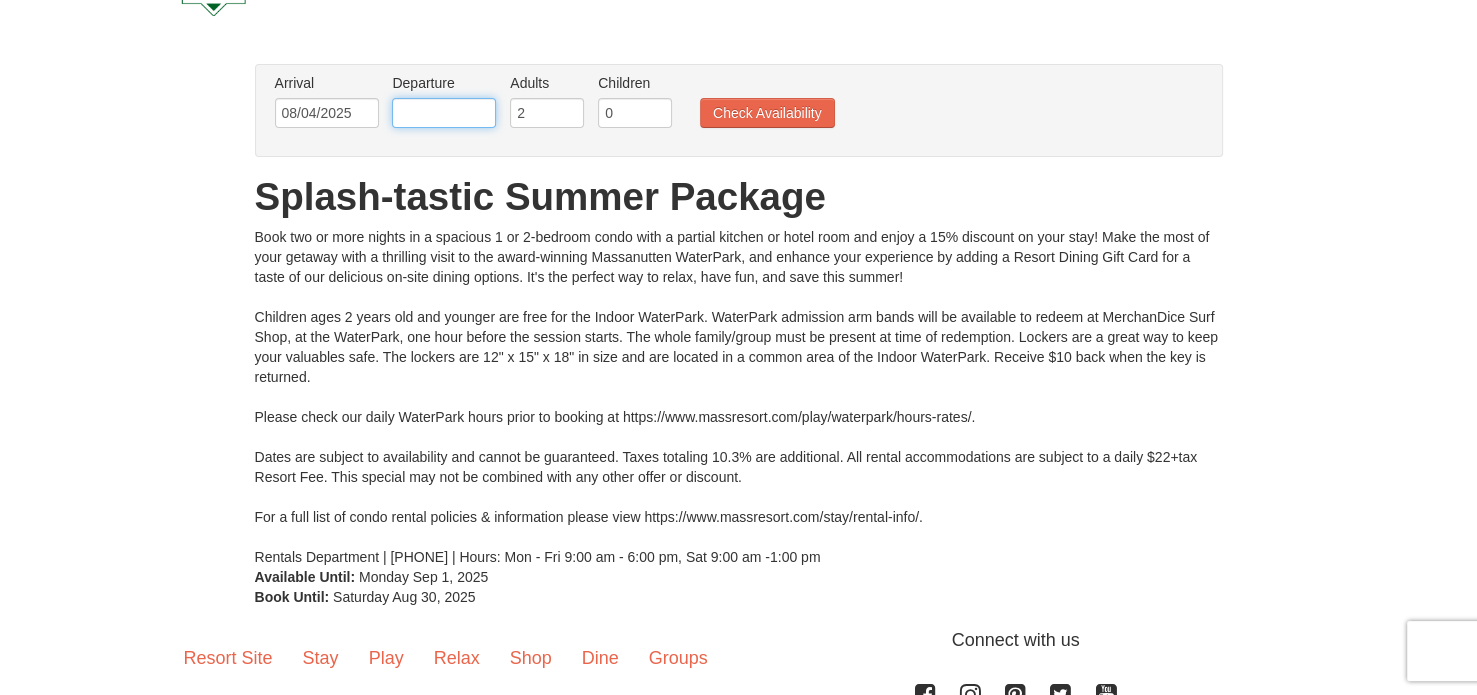 click at bounding box center [444, 113] 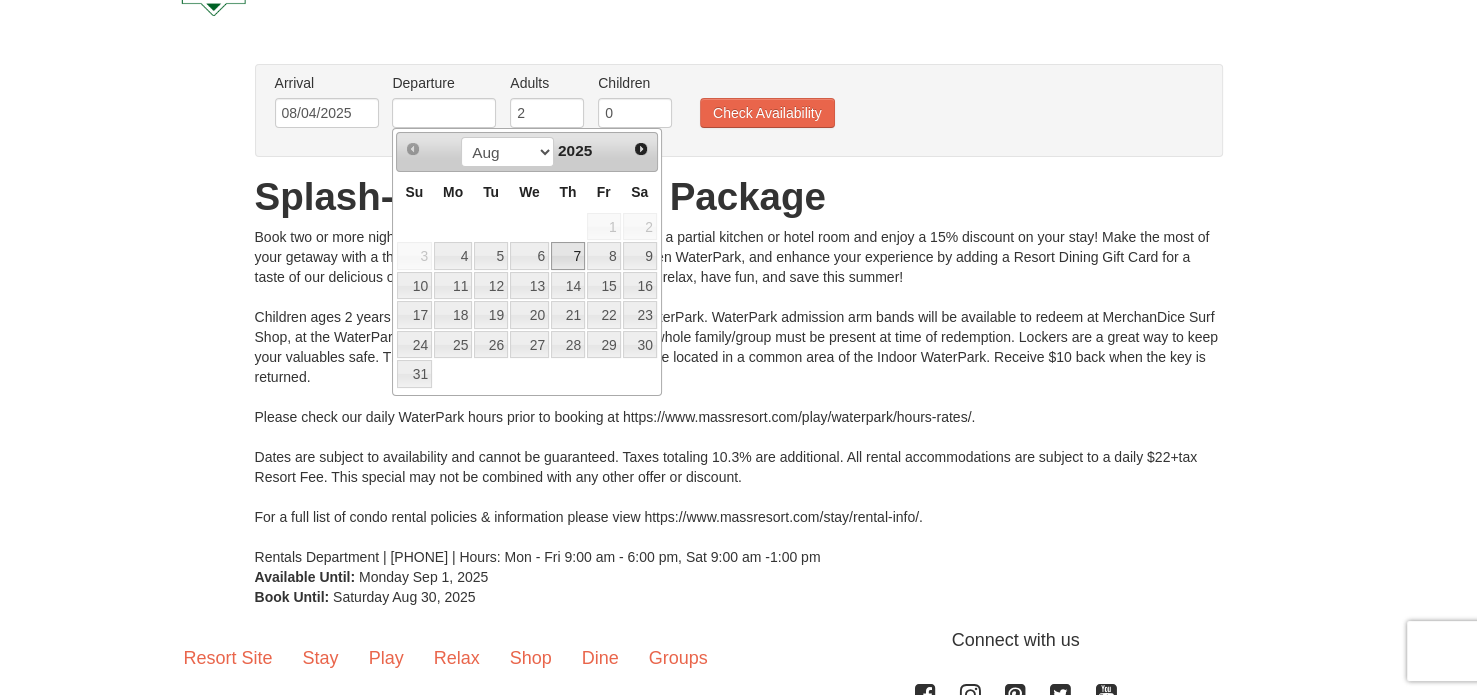 click on "7" at bounding box center (568, 256) 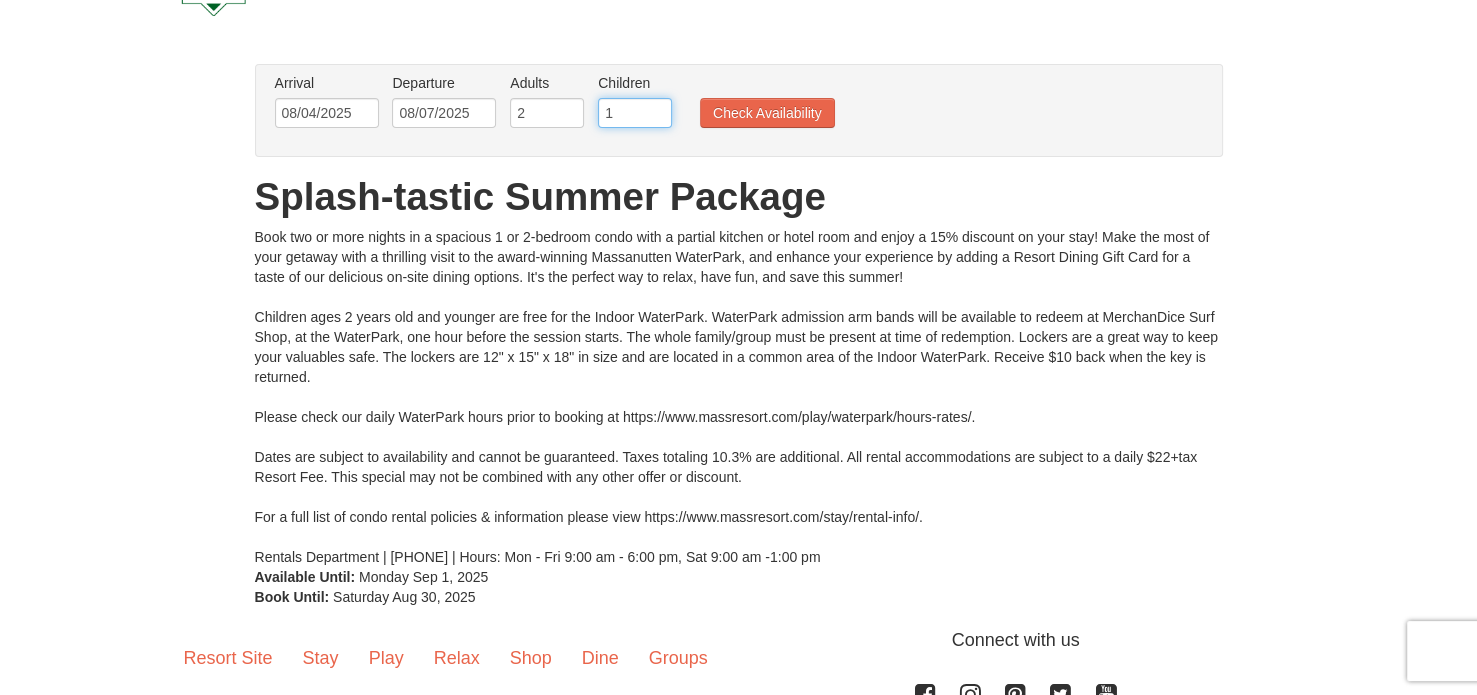 click on "1" at bounding box center (635, 113) 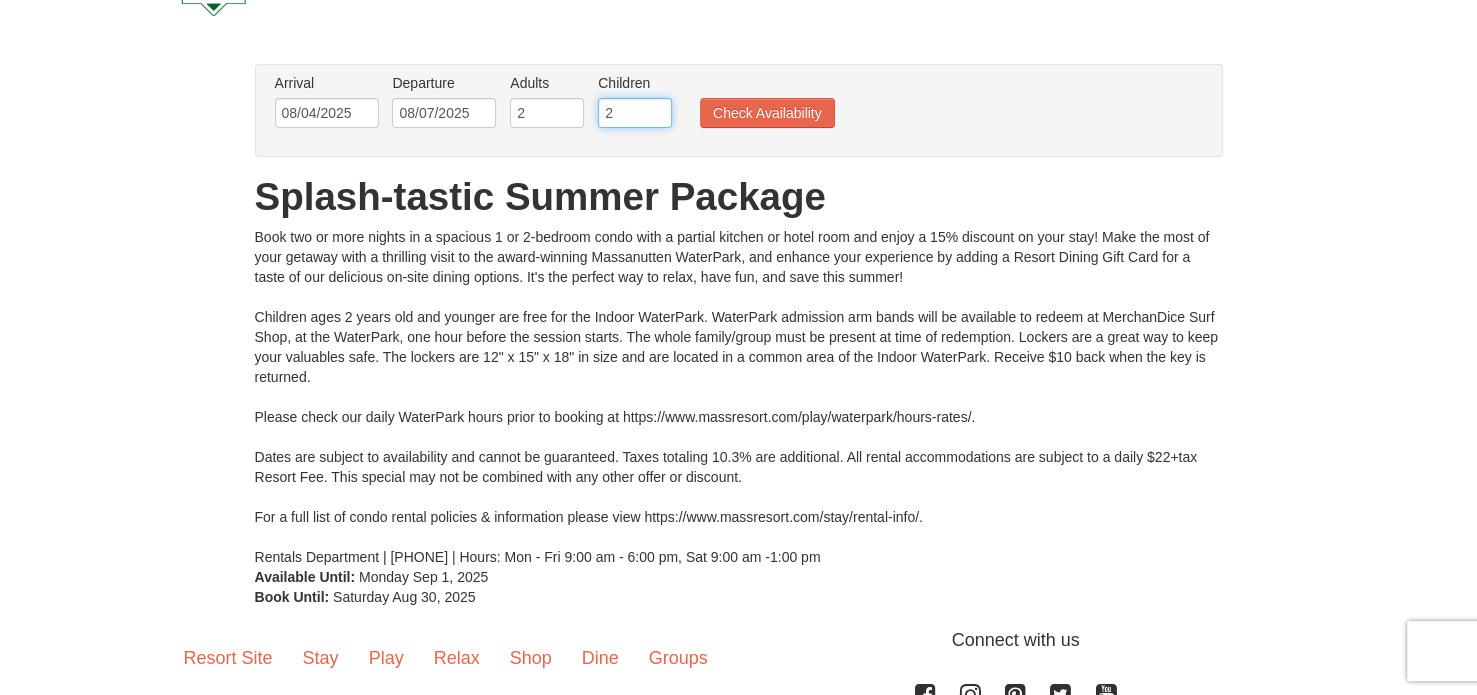 type on "2" 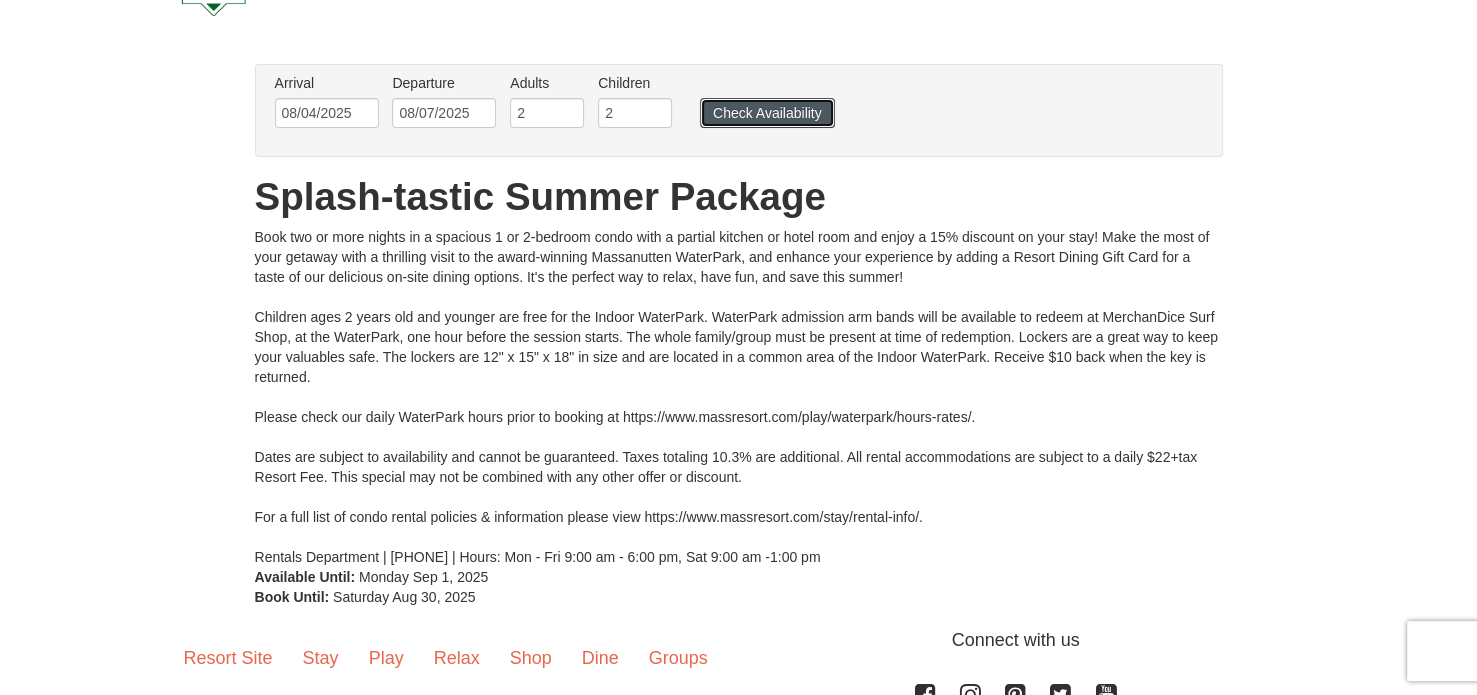 click on "Check Availability" at bounding box center (767, 113) 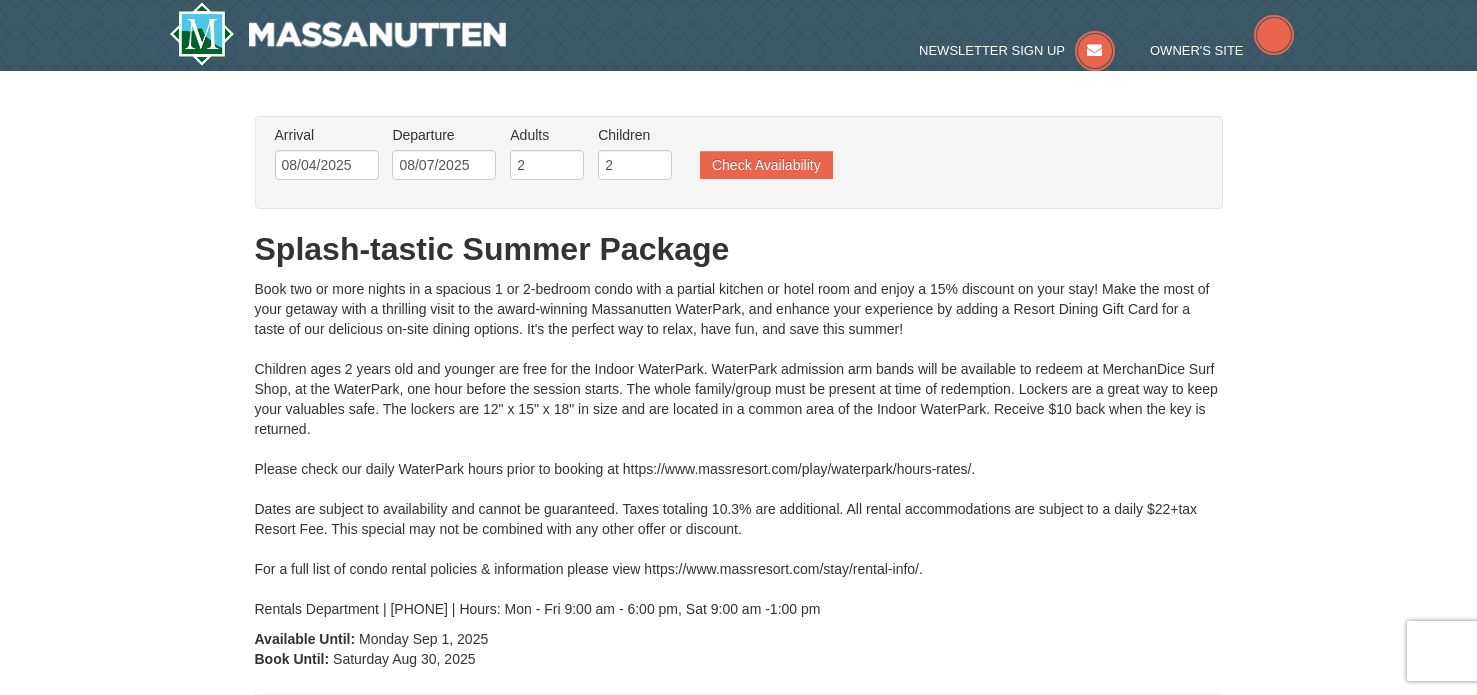 scroll, scrollTop: 0, scrollLeft: 0, axis: both 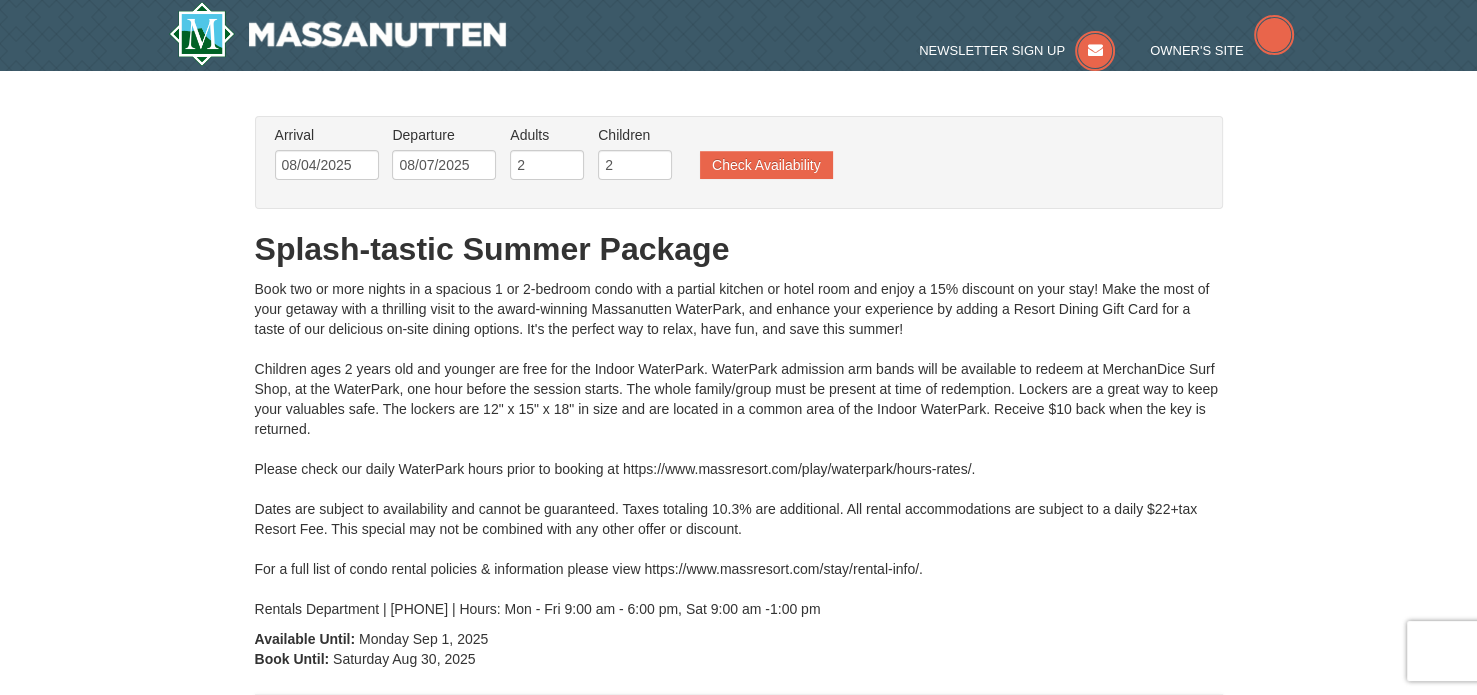 type on "08/04/2025" 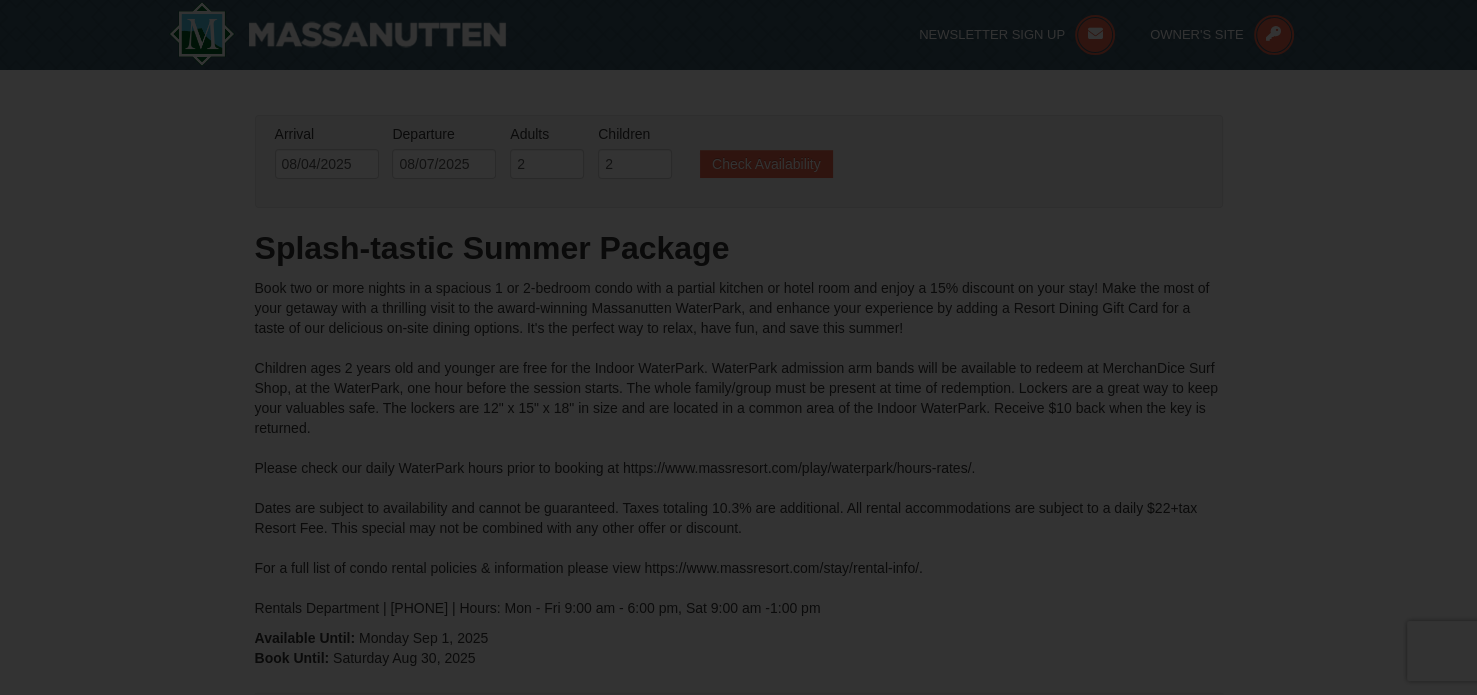 scroll, scrollTop: 227, scrollLeft: 0, axis: vertical 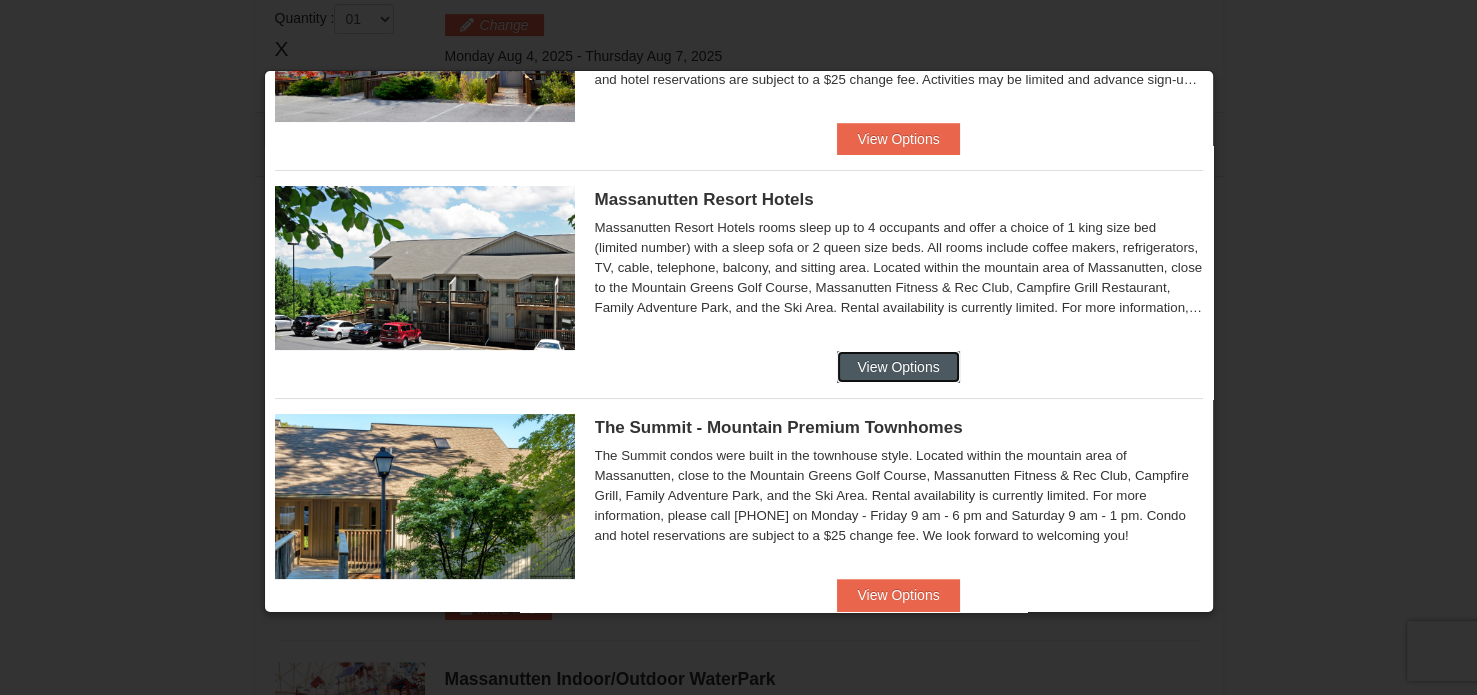 click on "View Options" at bounding box center (898, 367) 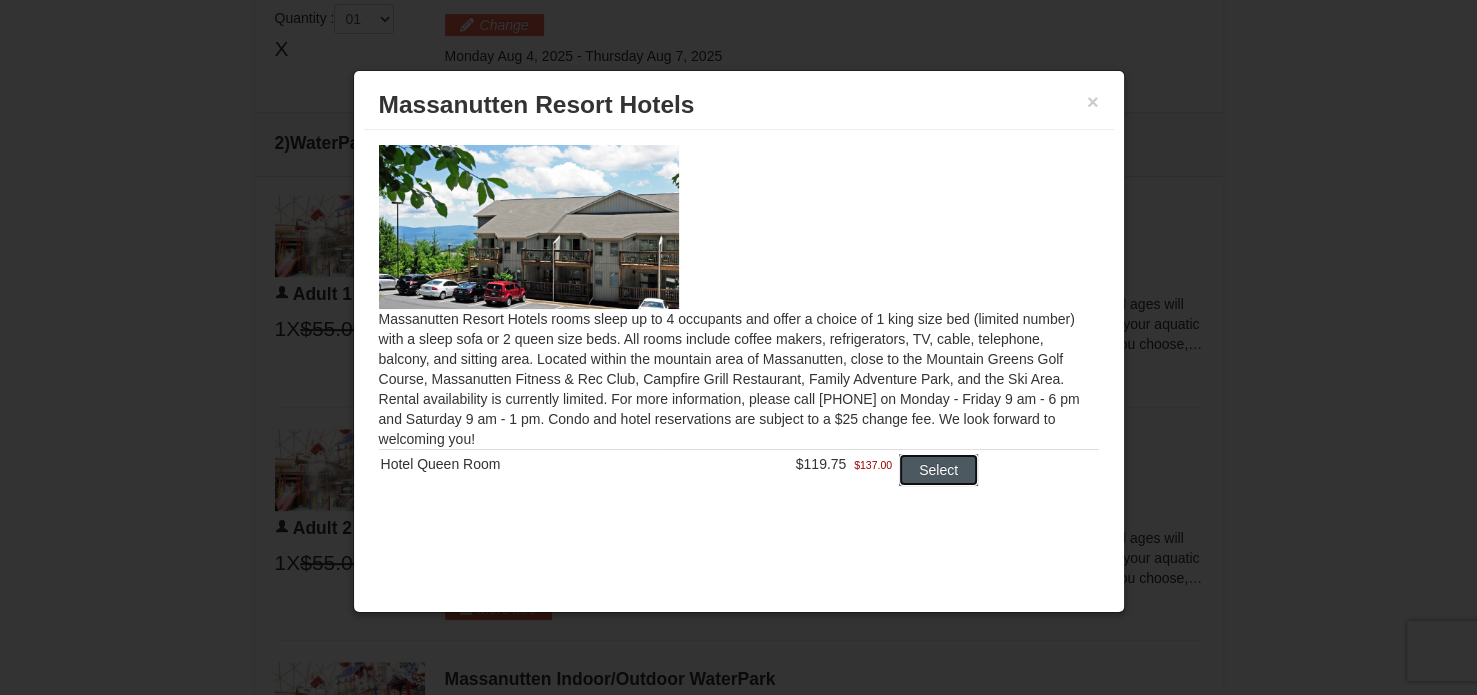click on "Select" at bounding box center (938, 470) 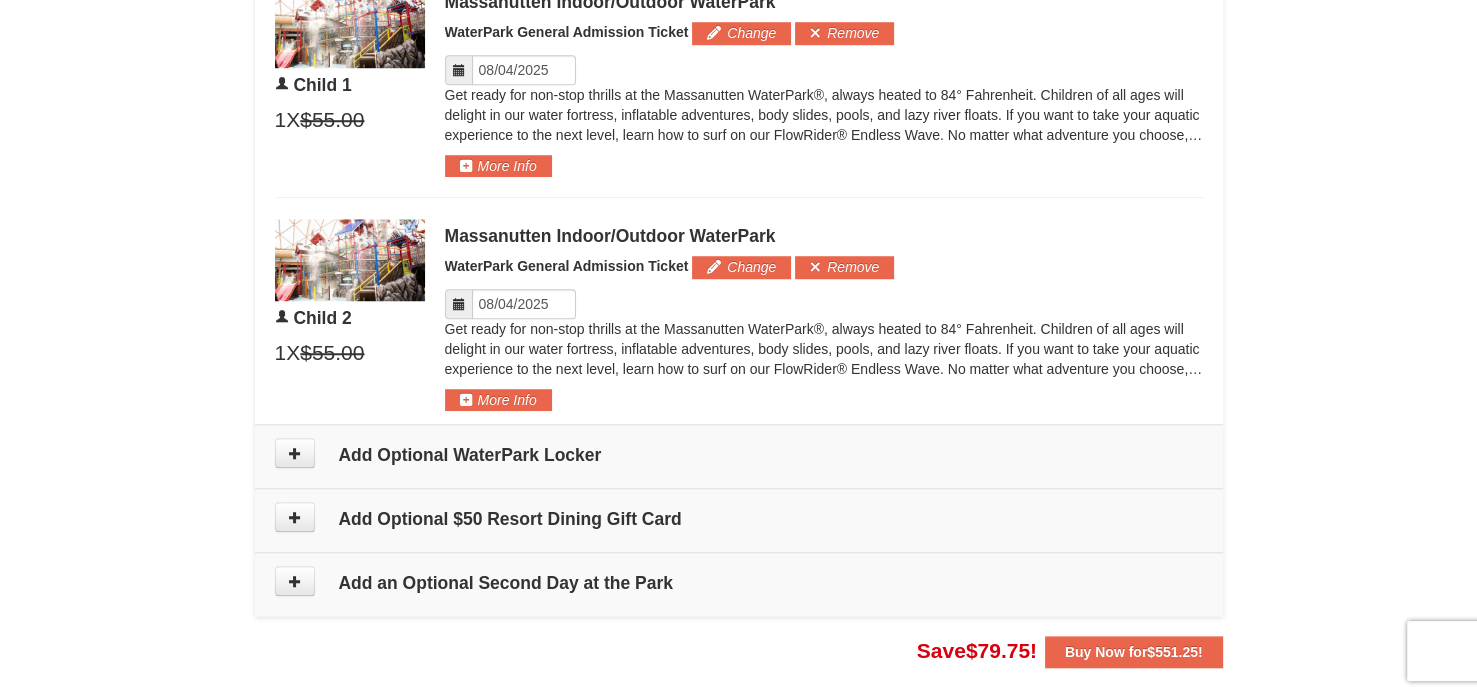 scroll, scrollTop: 1572, scrollLeft: 0, axis: vertical 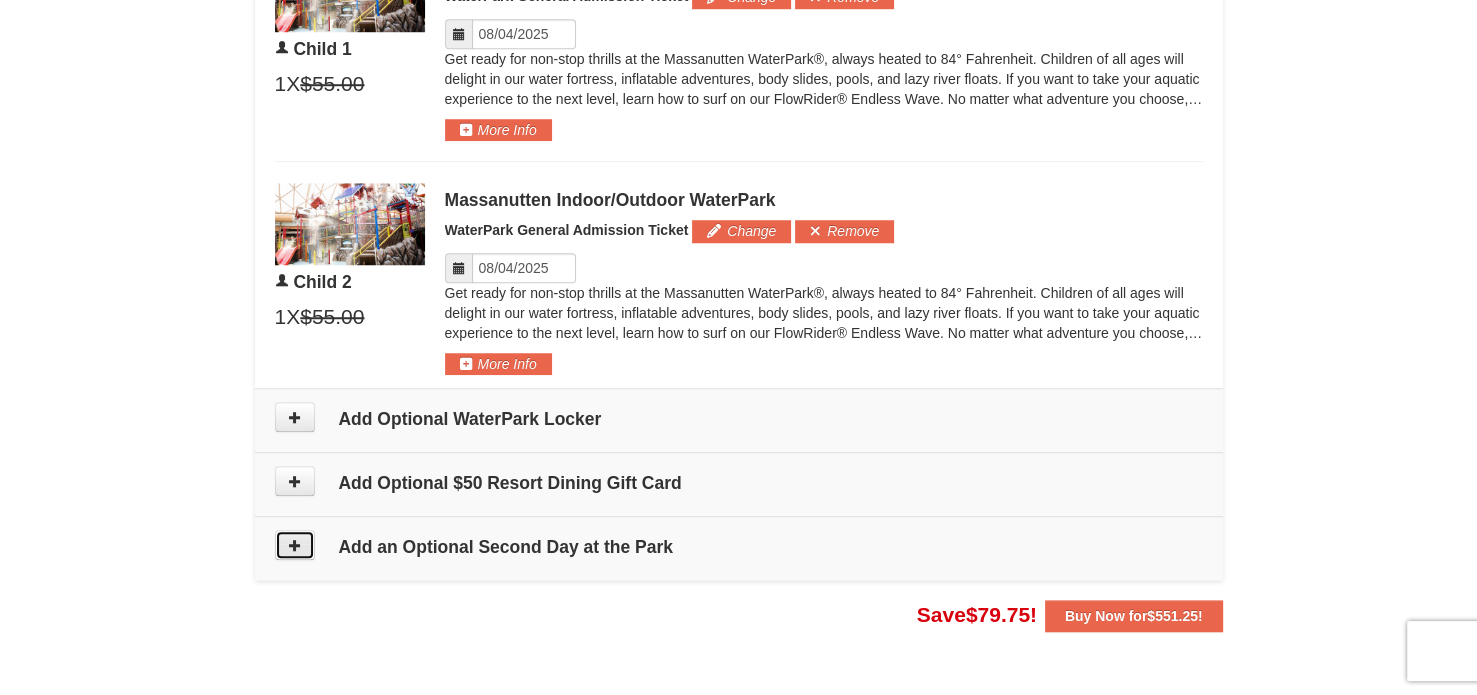 click at bounding box center [295, 545] 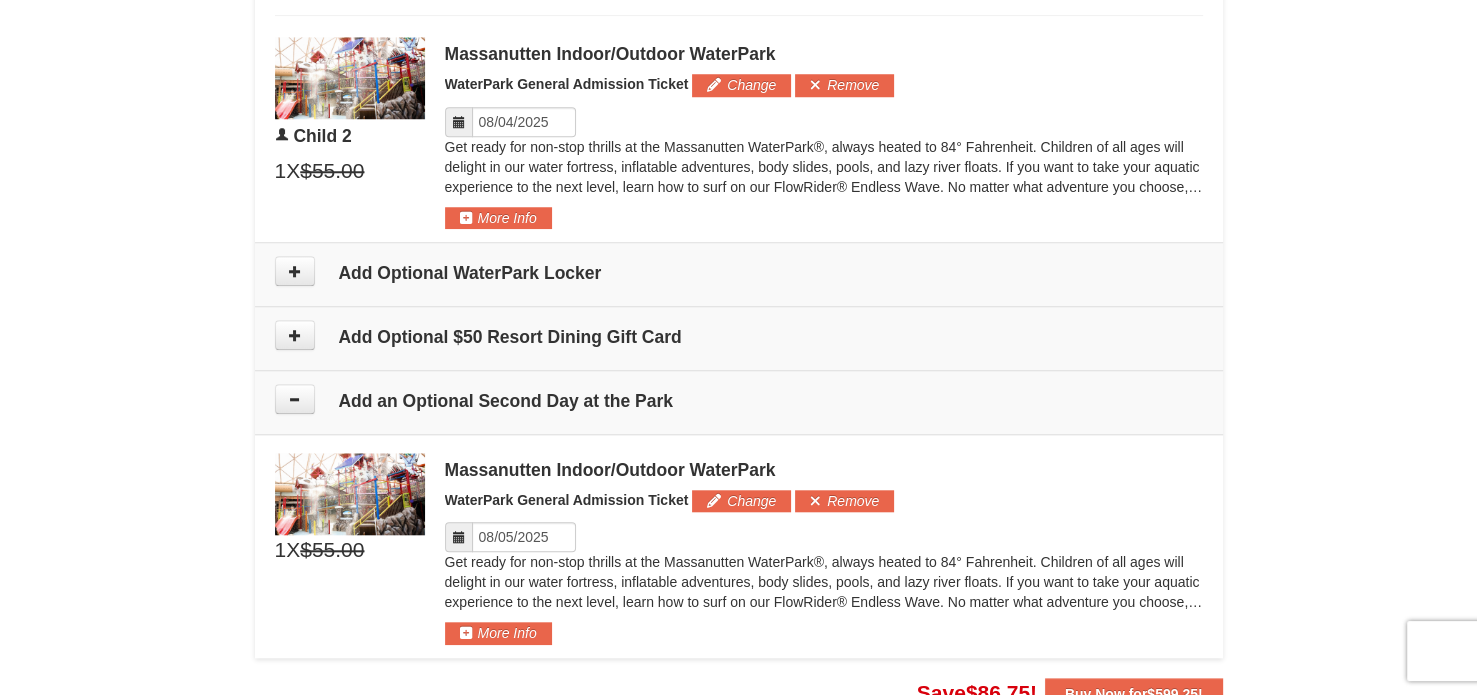scroll, scrollTop: 1683, scrollLeft: 0, axis: vertical 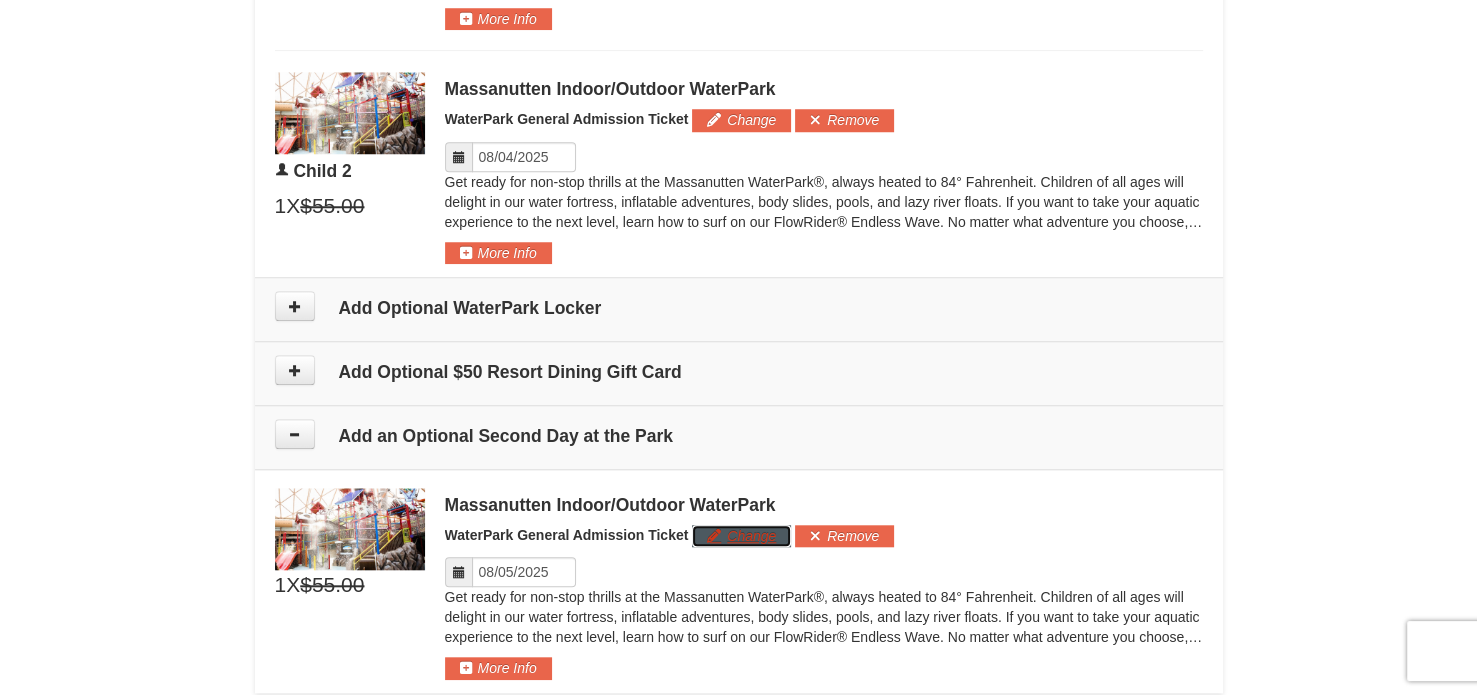 click on "Change" at bounding box center [741, 536] 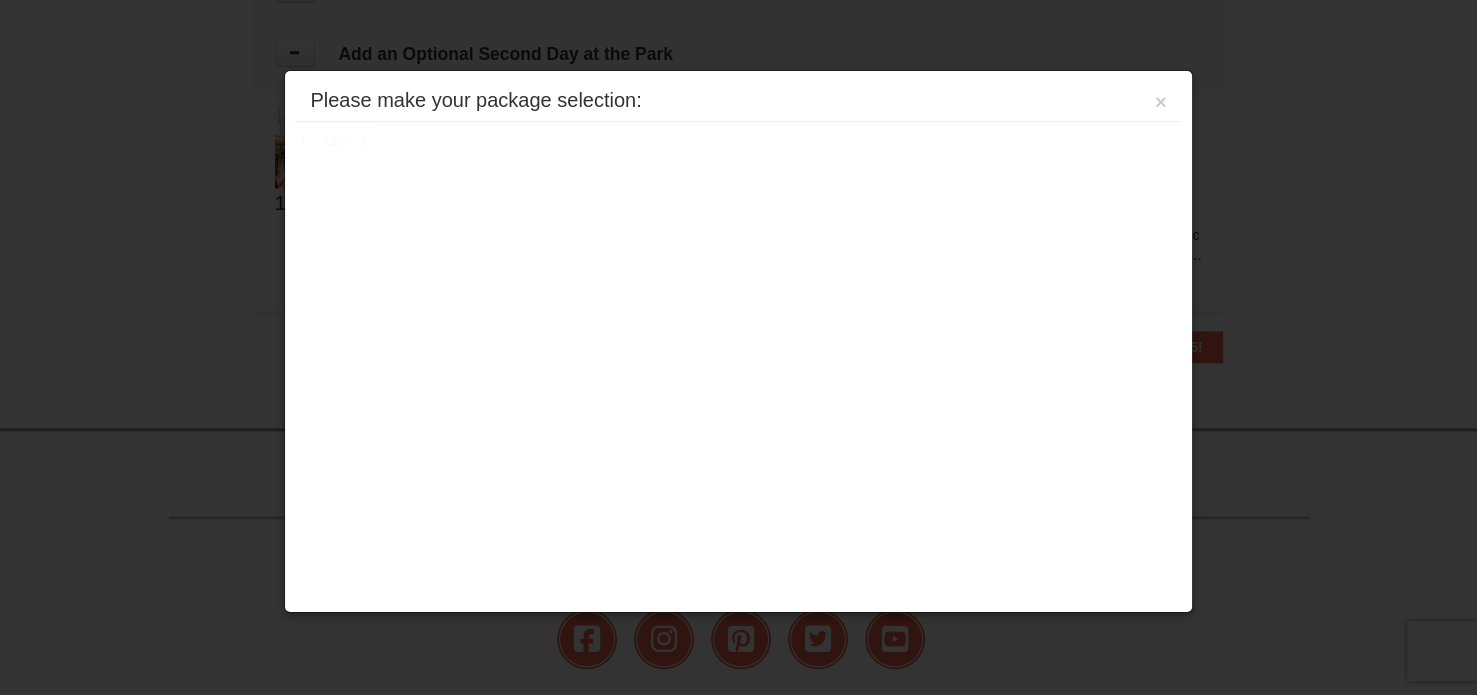 scroll, scrollTop: 2165, scrollLeft: 0, axis: vertical 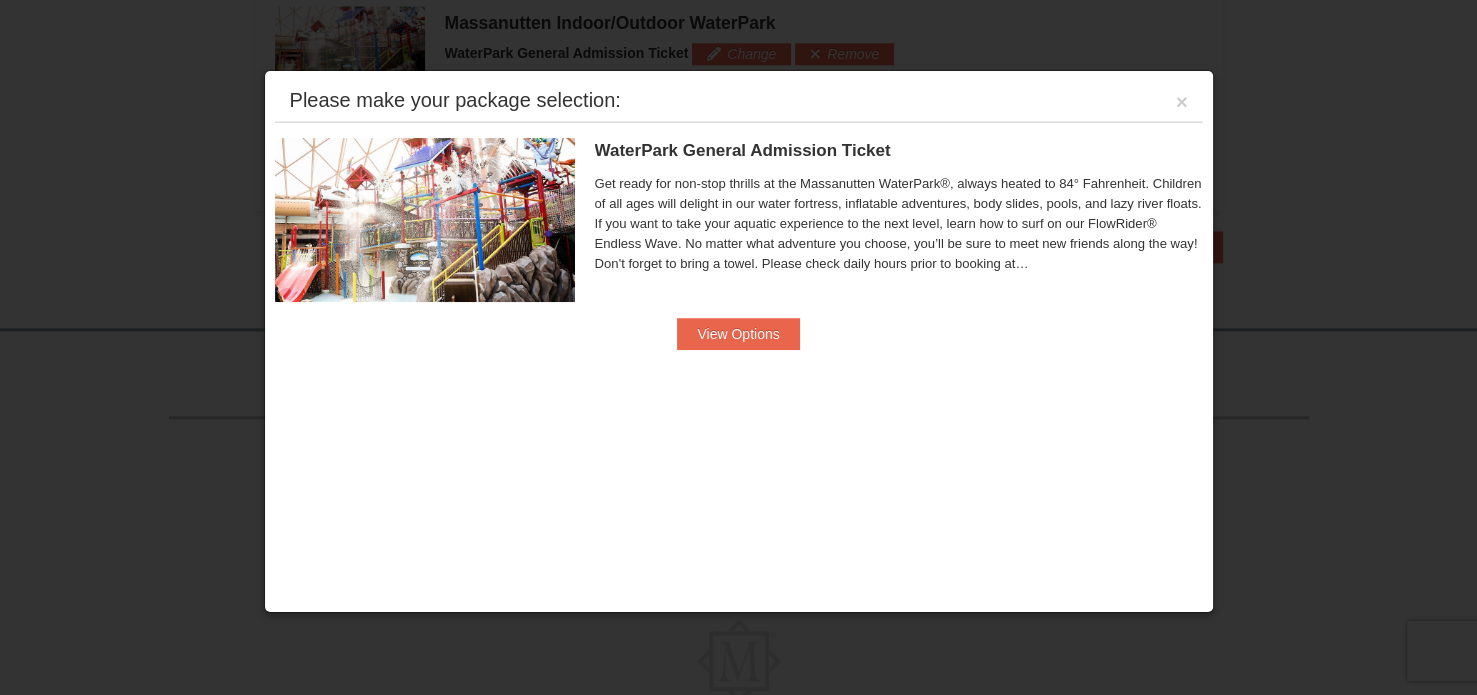 click on "WaterPark General Admission Ticket  Massanutten Indoor/Outdoor WaterPark
Get ready for non-stop thrills at the Massanutten WaterPark®, always heated to 84° Fahrenheit. Children of all ages will delight in our water fortress, inflatable adventures, body slides, pools, and lazy river floats. If you want to take your aquatic experience to the next level, learn how to surf on our FlowRider® Endless Wave. No matter what adventure you choose, you’ll be sure to meet new friends along the way! Don't forget to bring a towel. Please check daily hours prior to booking at https://www.massresort.com/play/waterpark/hours-rates/.
View Options" at bounding box center (739, 243) 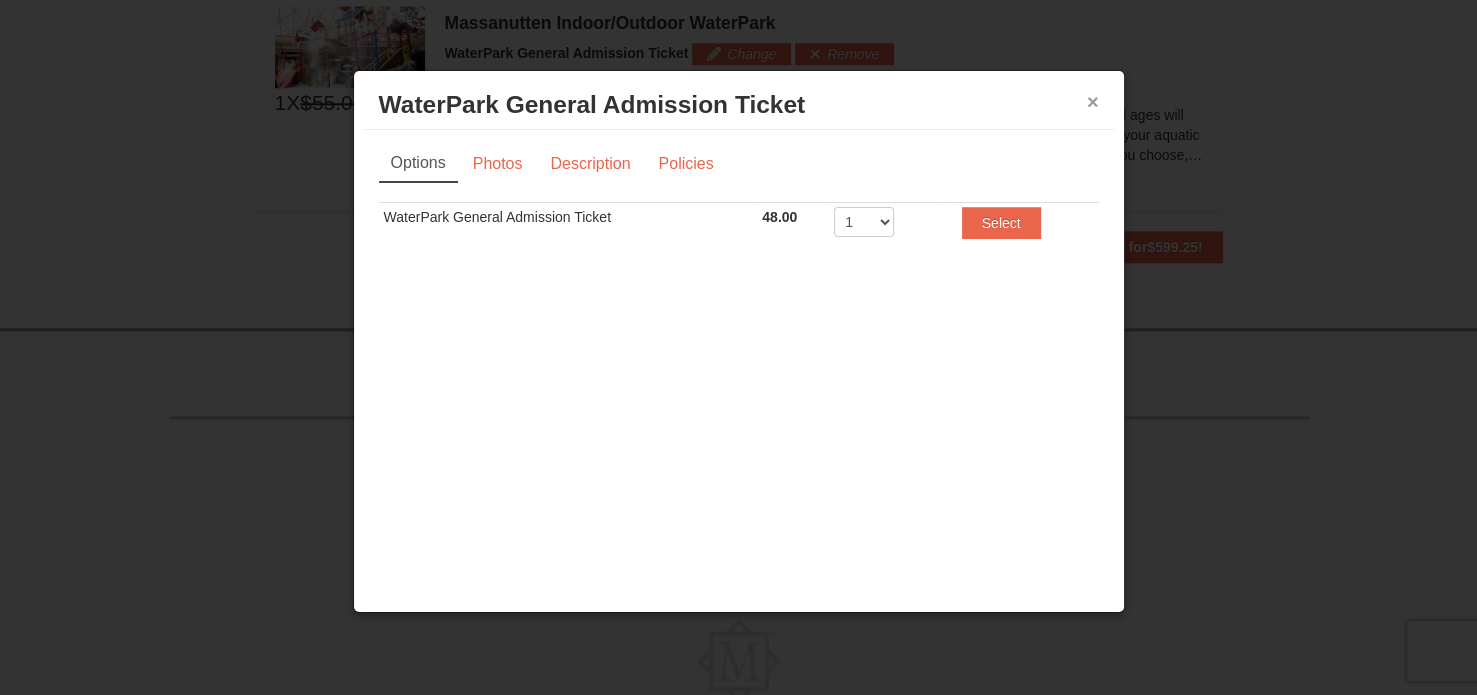 click on "×" at bounding box center [1093, 102] 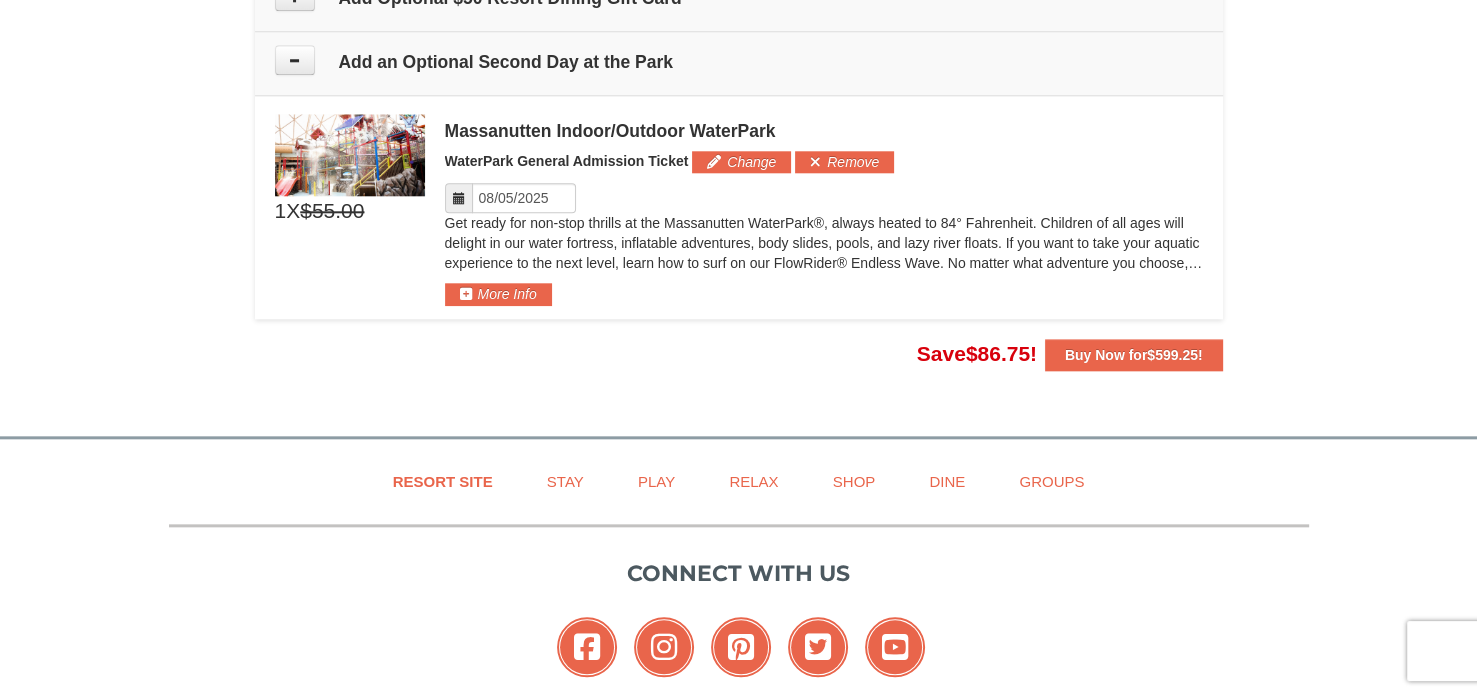 scroll, scrollTop: 1865, scrollLeft: 0, axis: vertical 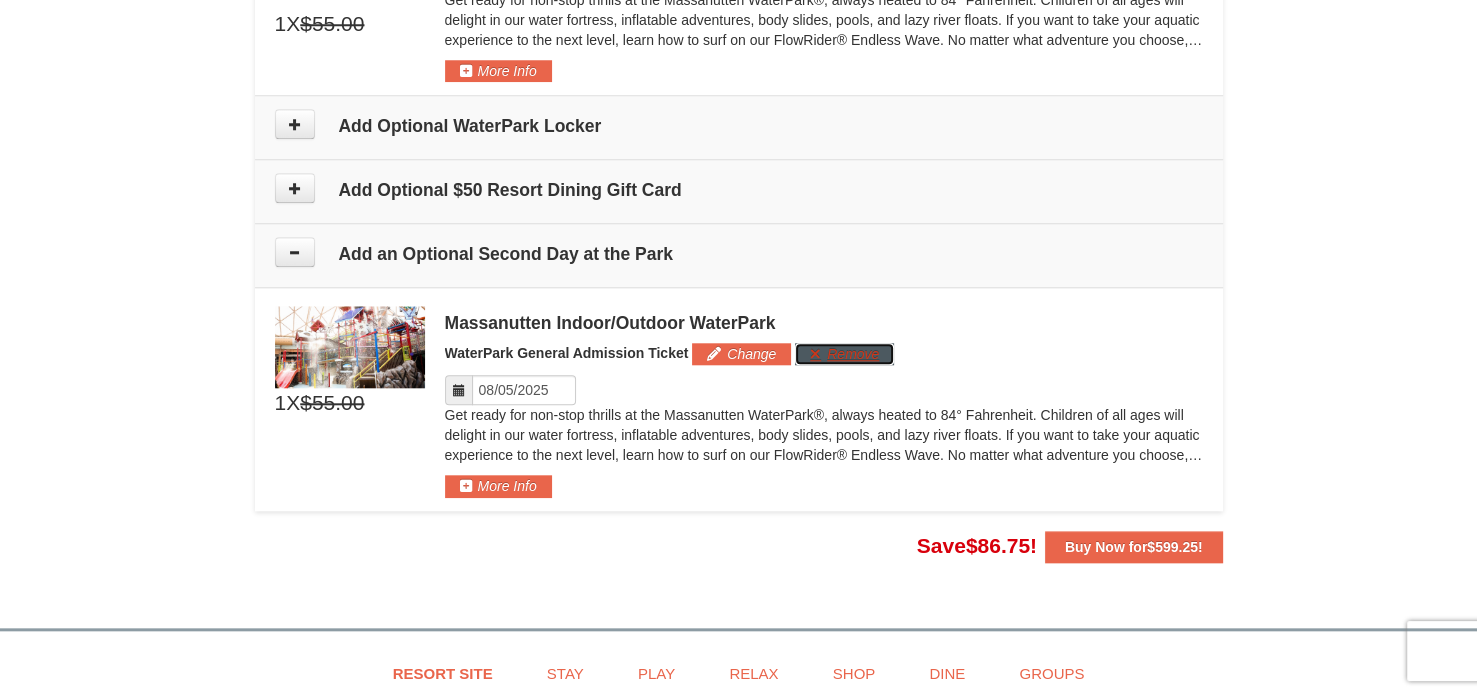 click on "Remove" at bounding box center [844, 354] 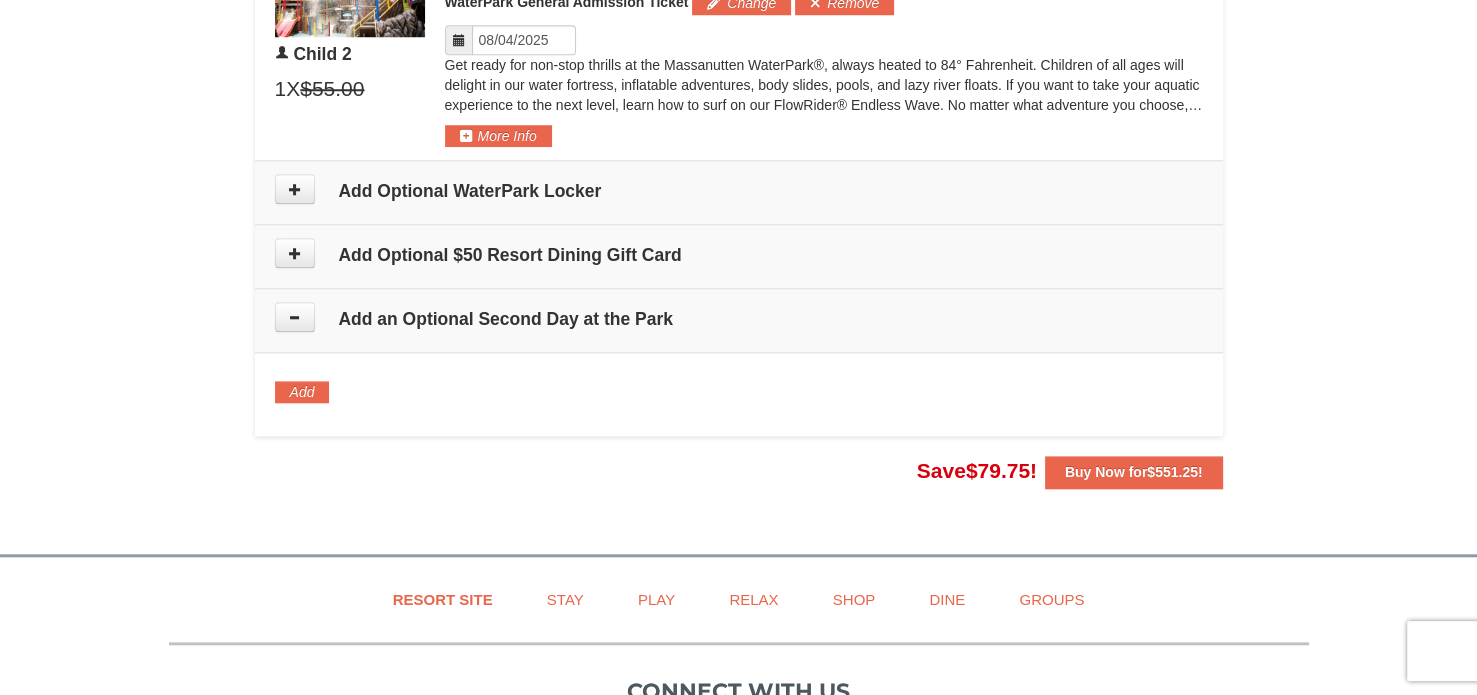 scroll, scrollTop: 1765, scrollLeft: 0, axis: vertical 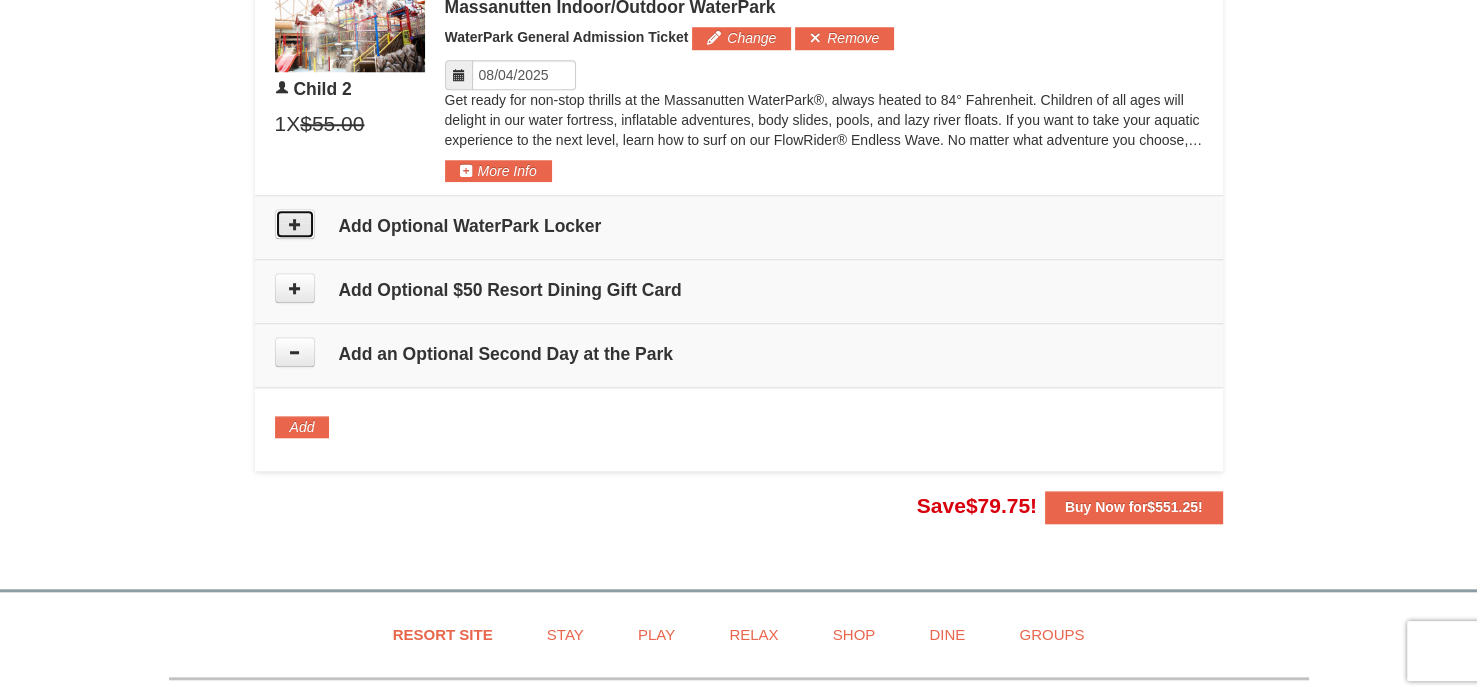 click at bounding box center [295, 224] 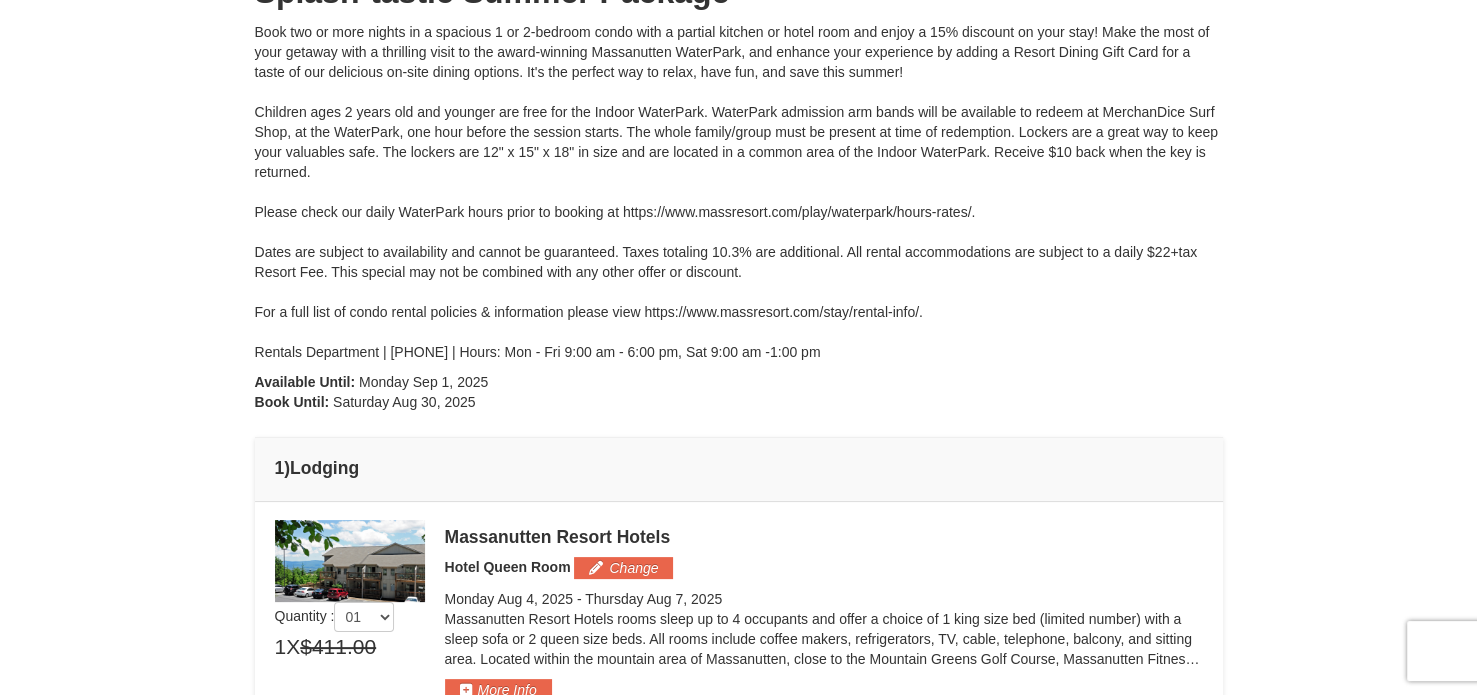 scroll, scrollTop: 156, scrollLeft: 0, axis: vertical 